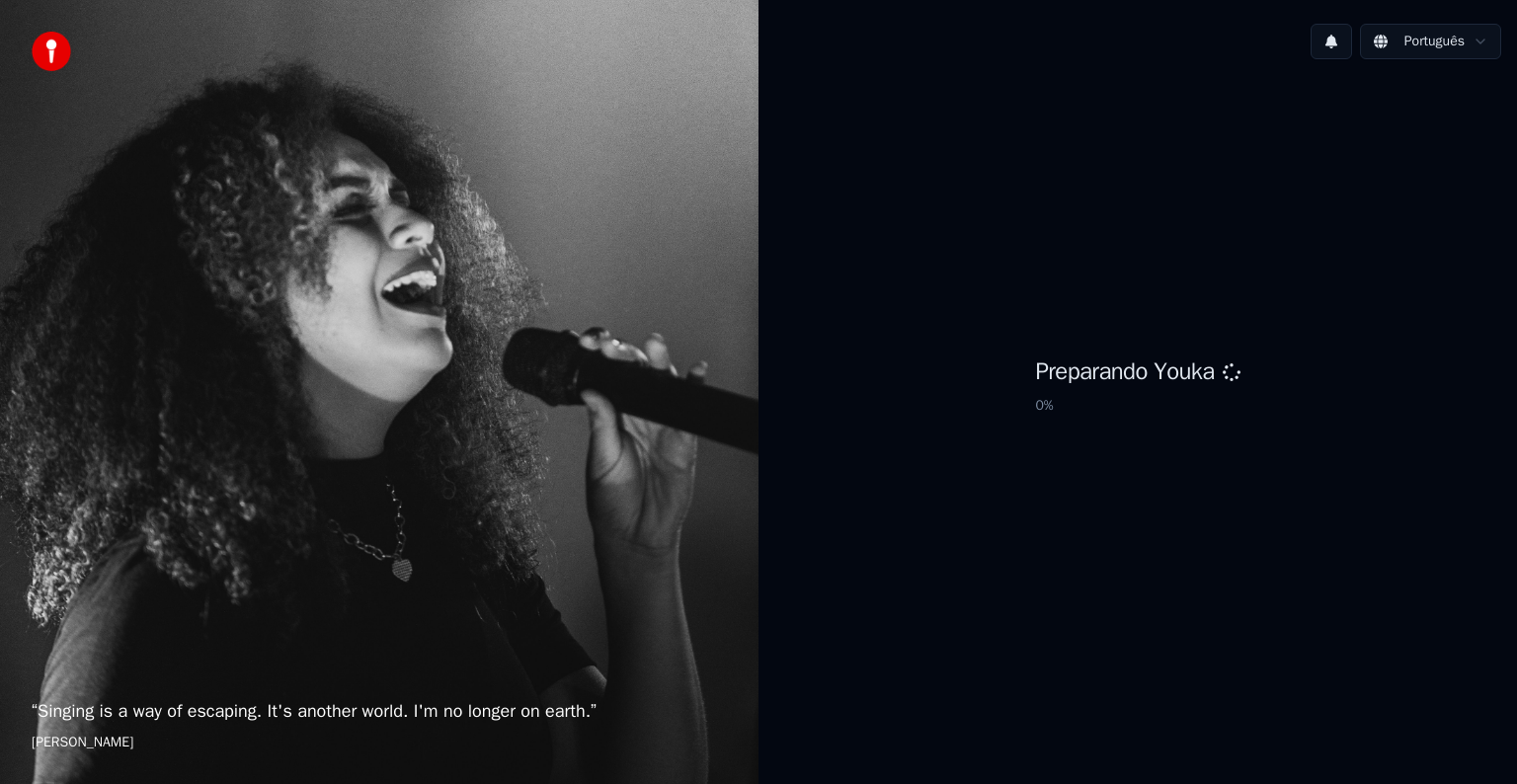 scroll, scrollTop: 0, scrollLeft: 0, axis: both 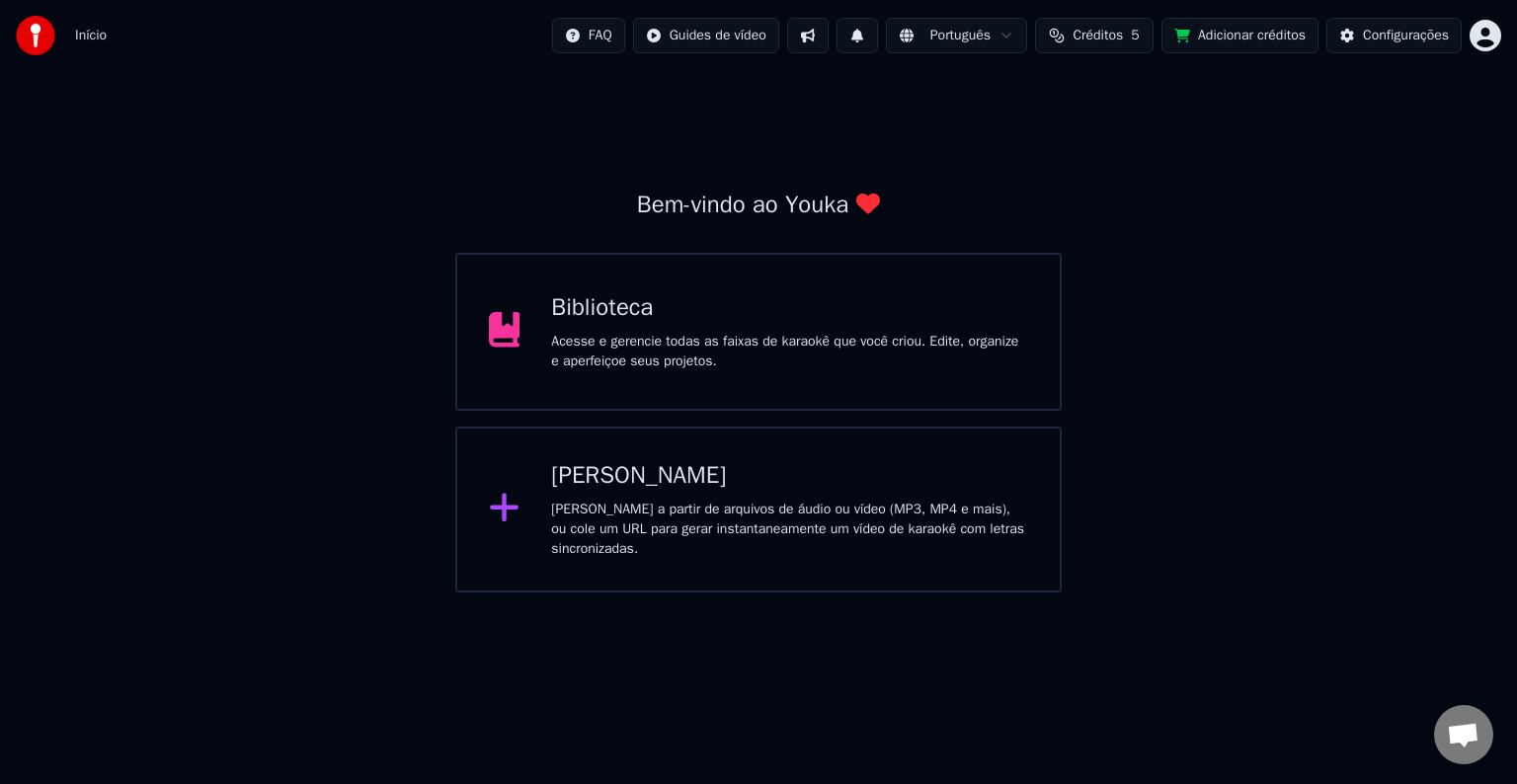 click on "Créditos 5" at bounding box center (1094, 36) 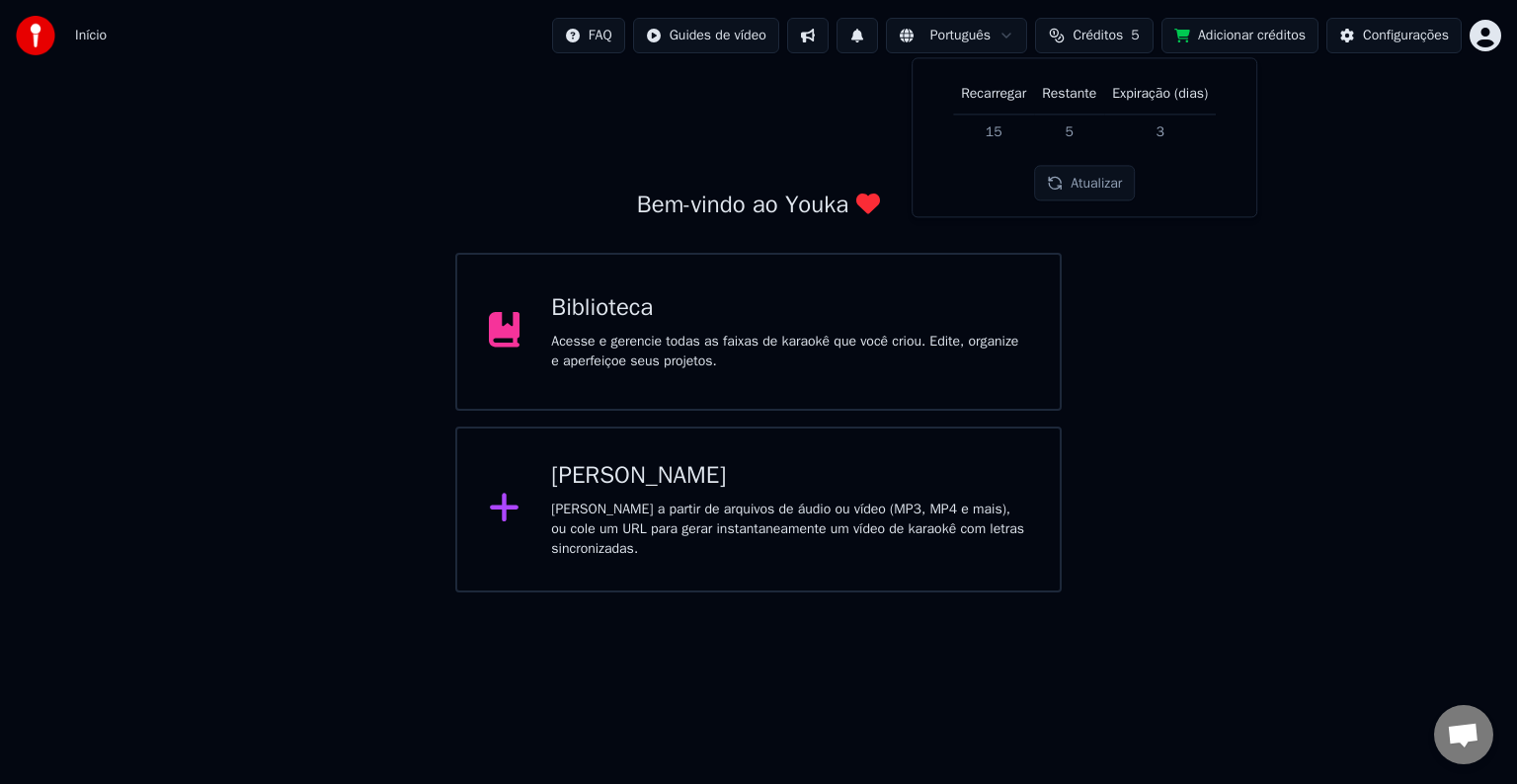 click on "15" at bounding box center (994, 131) 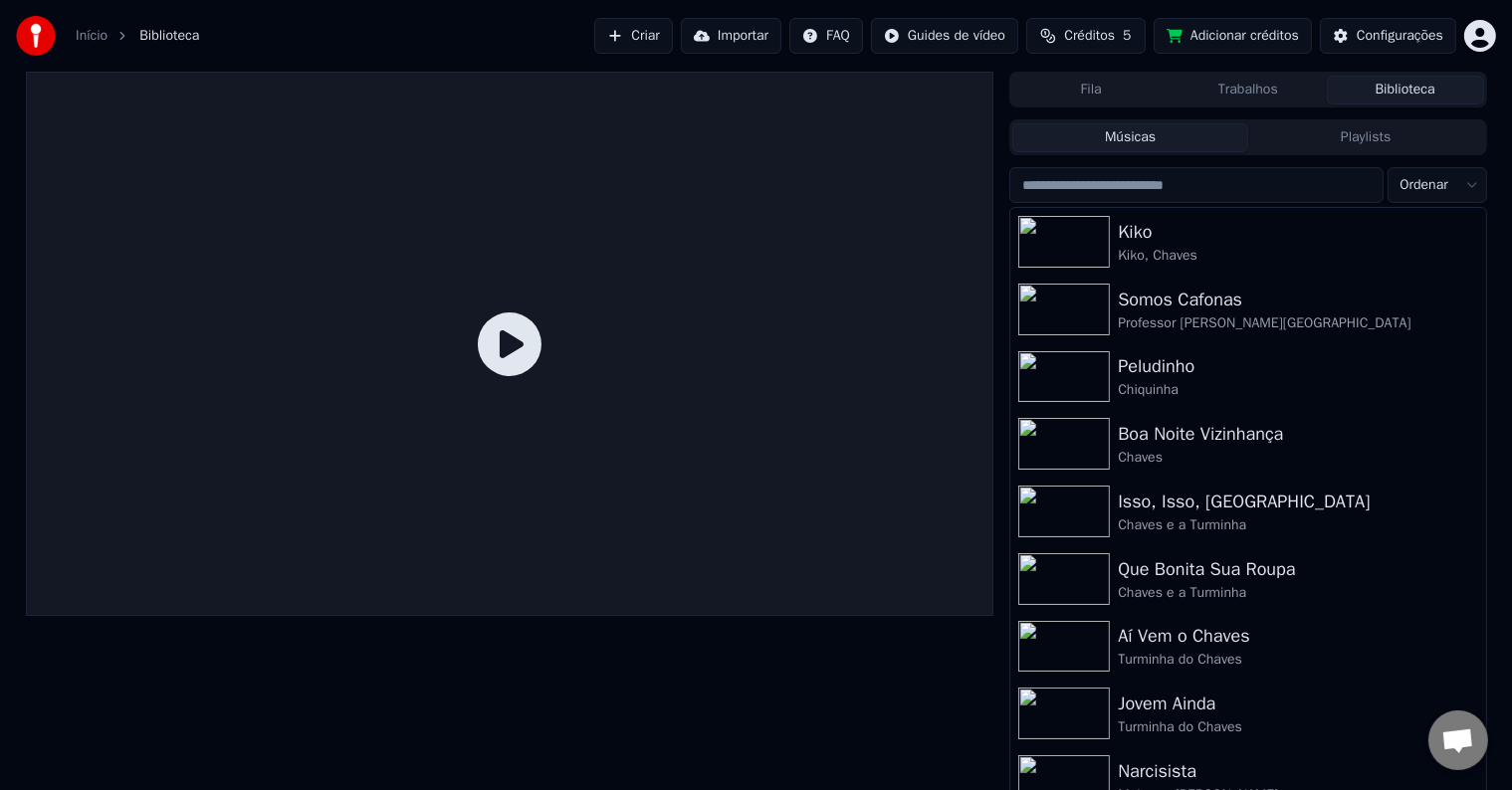 click 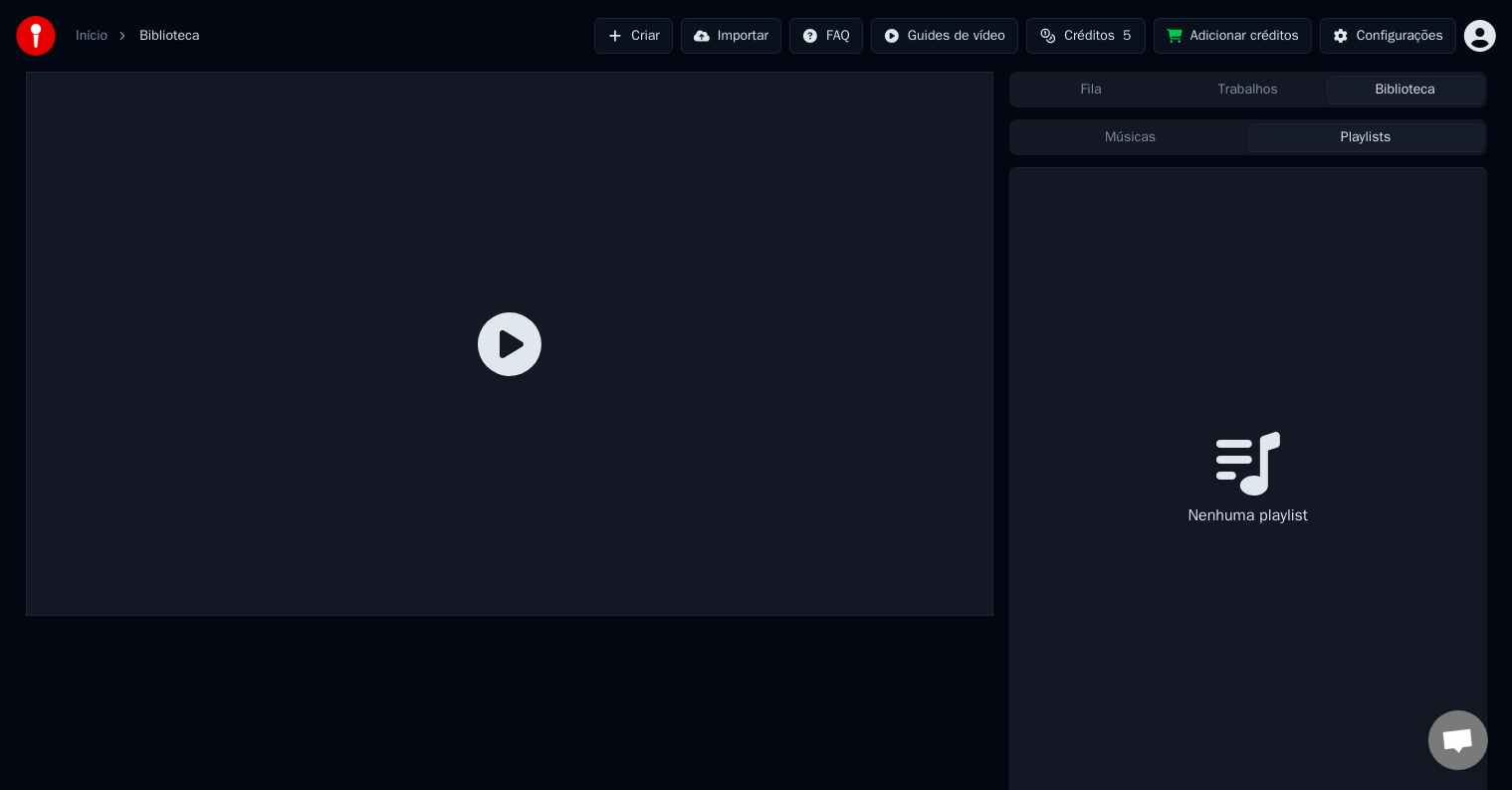 drag, startPoint x: 1321, startPoint y: 138, endPoint x: 475, endPoint y: 281, distance: 858.0006 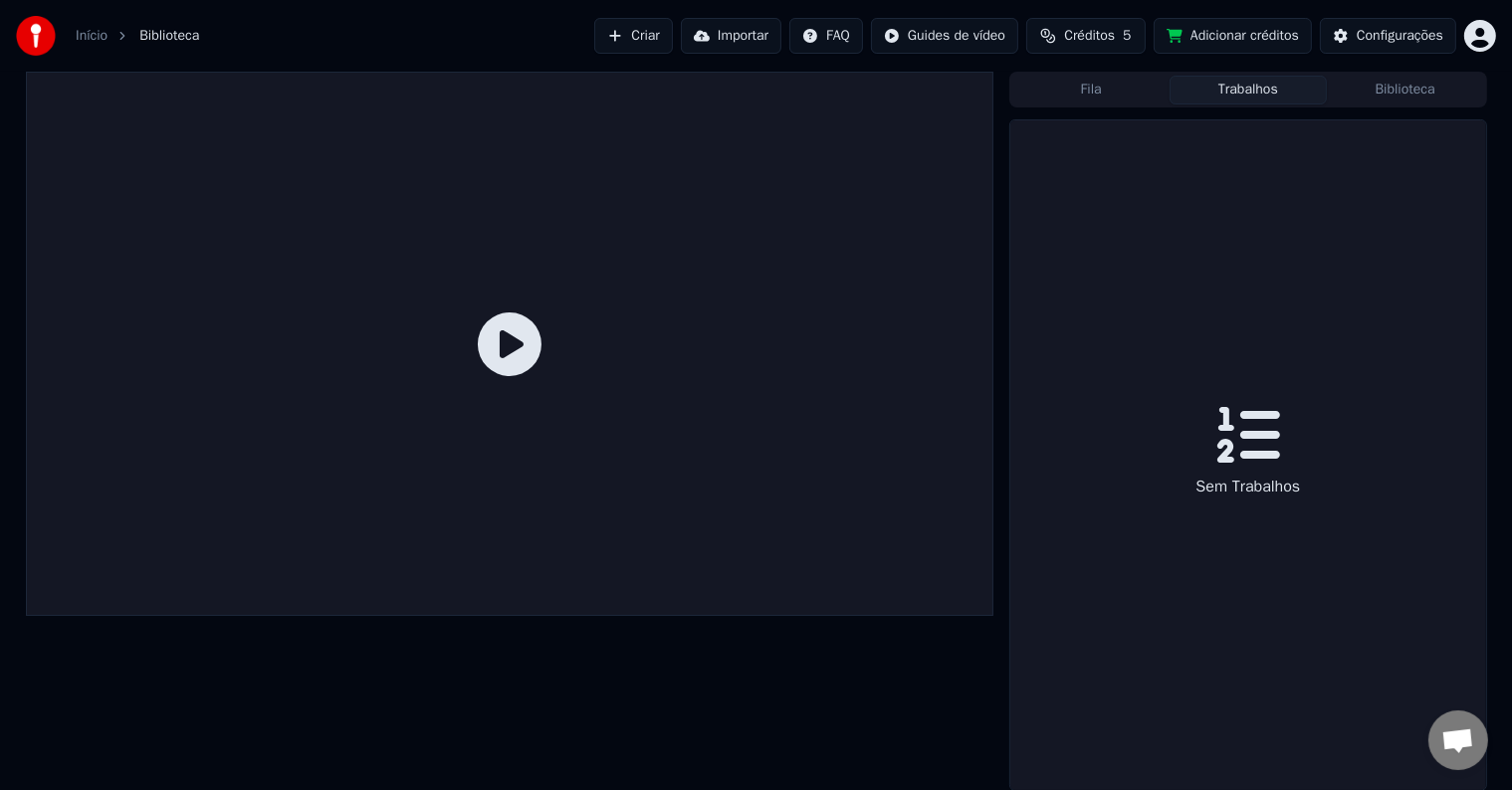 click on "Trabalhos" at bounding box center (1248, 90) 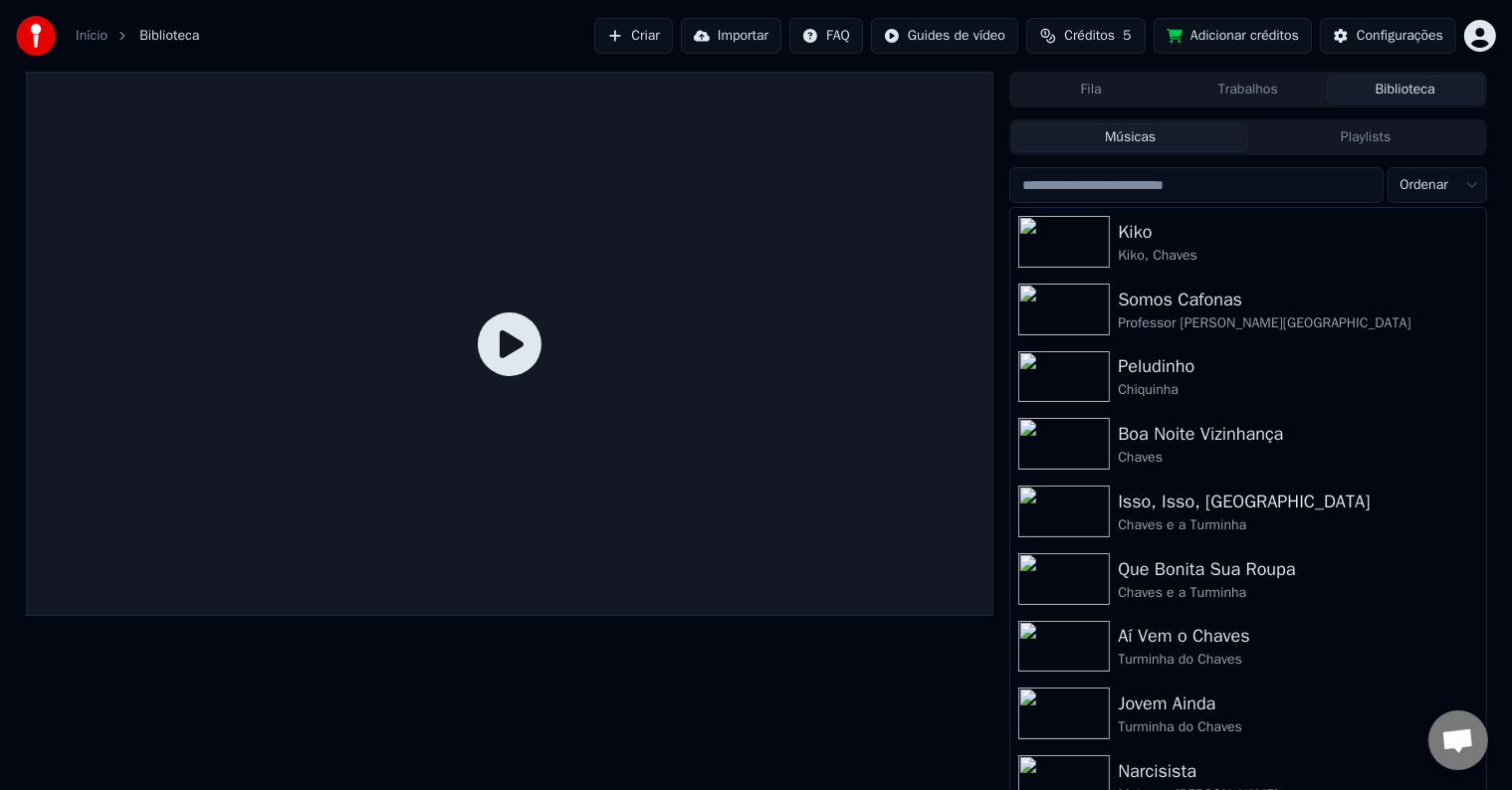 click on "Biblioteca" at bounding box center (1405, 90) 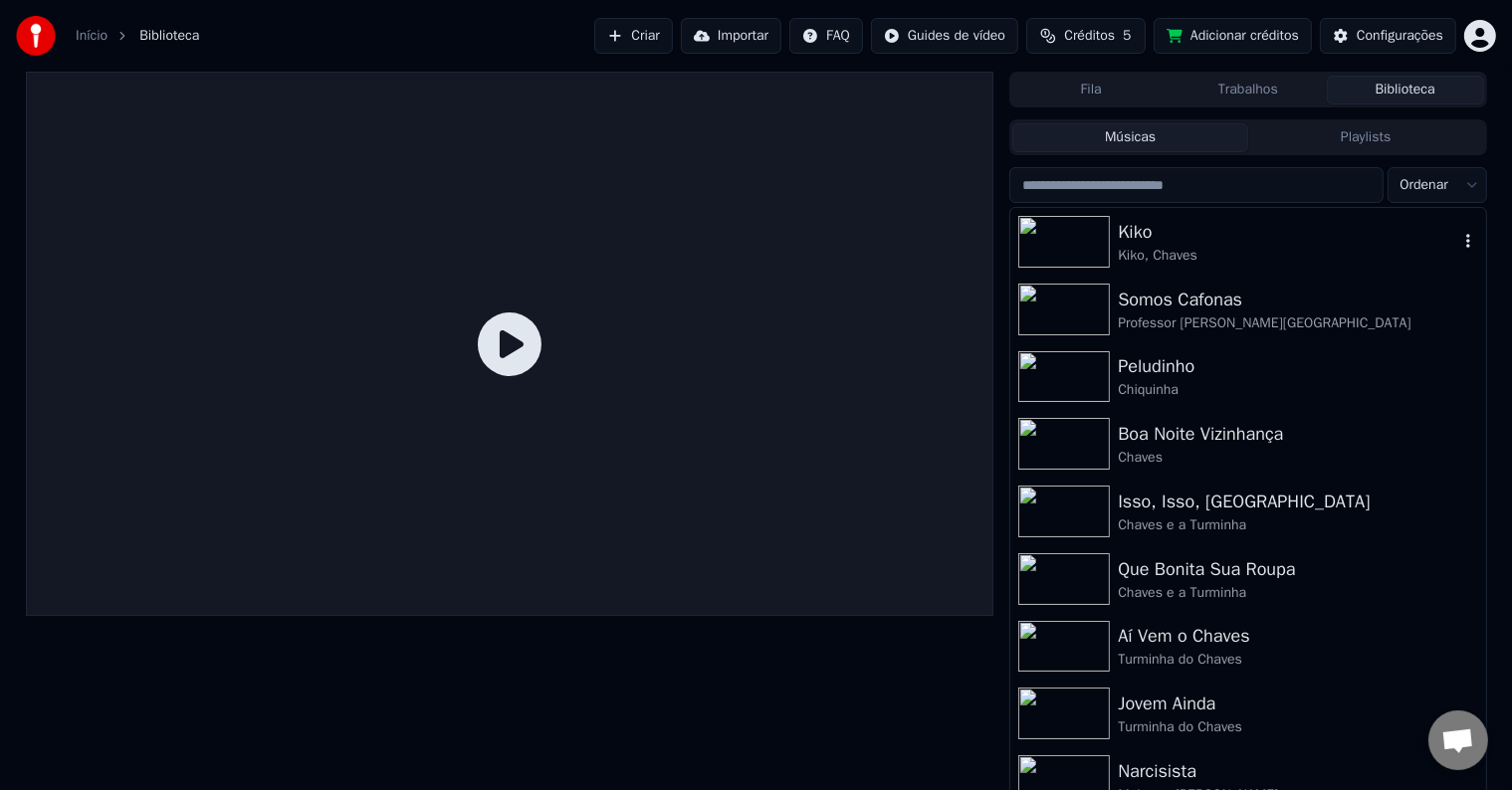 click on "Kiko" at bounding box center (1287, 232) 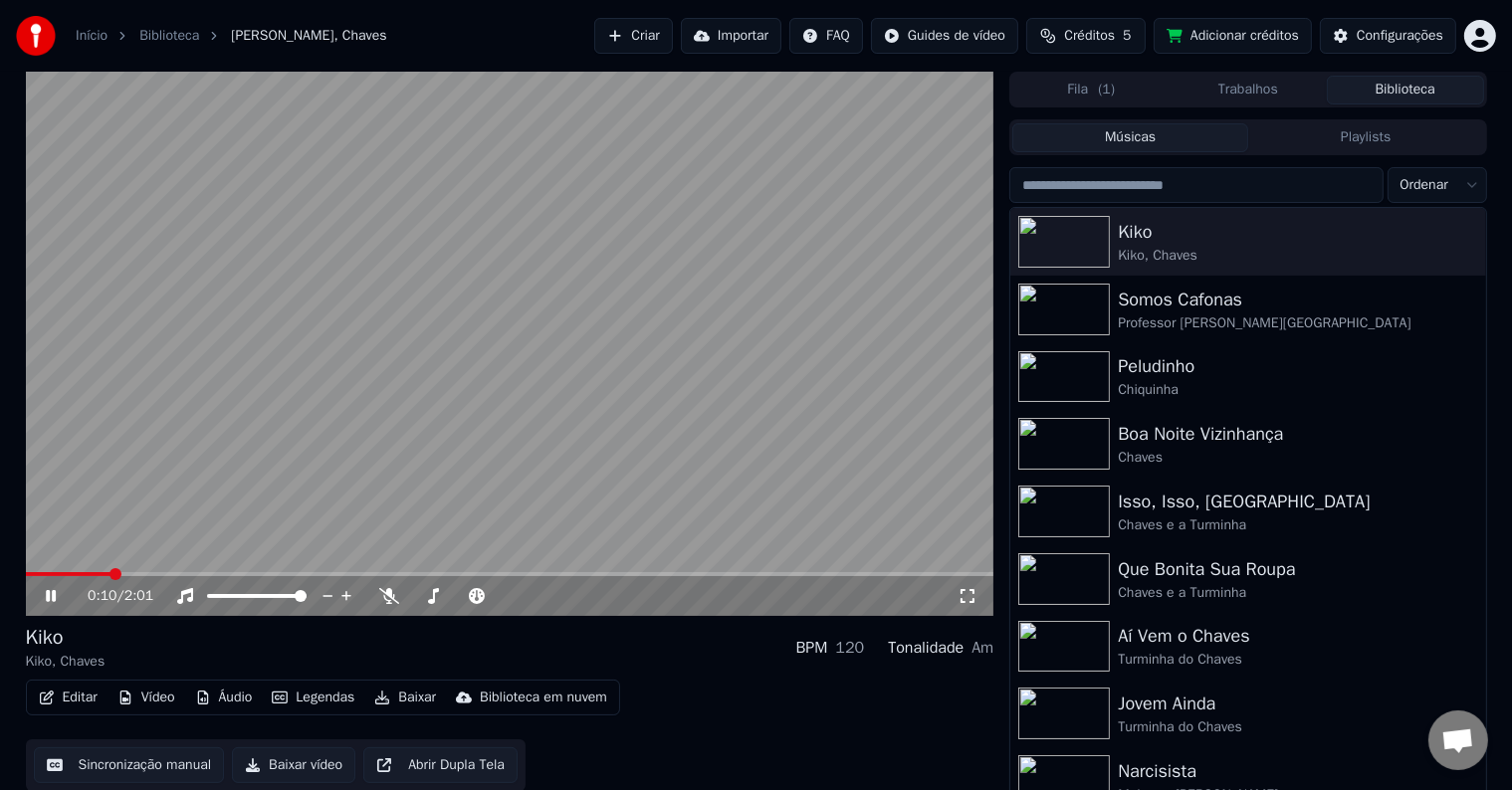click at bounding box center [510, 343] 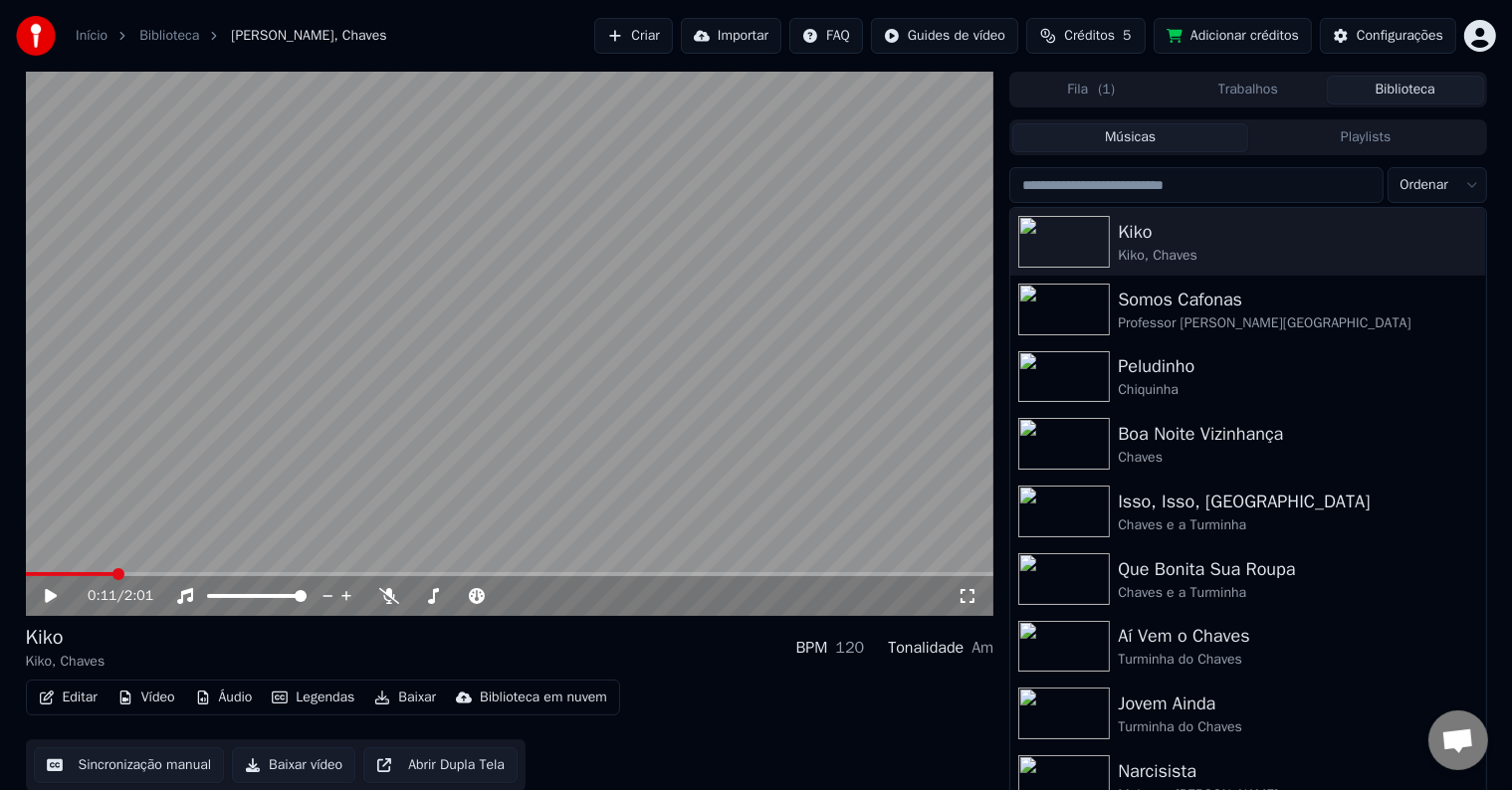 click on "Criar" at bounding box center (633, 36) 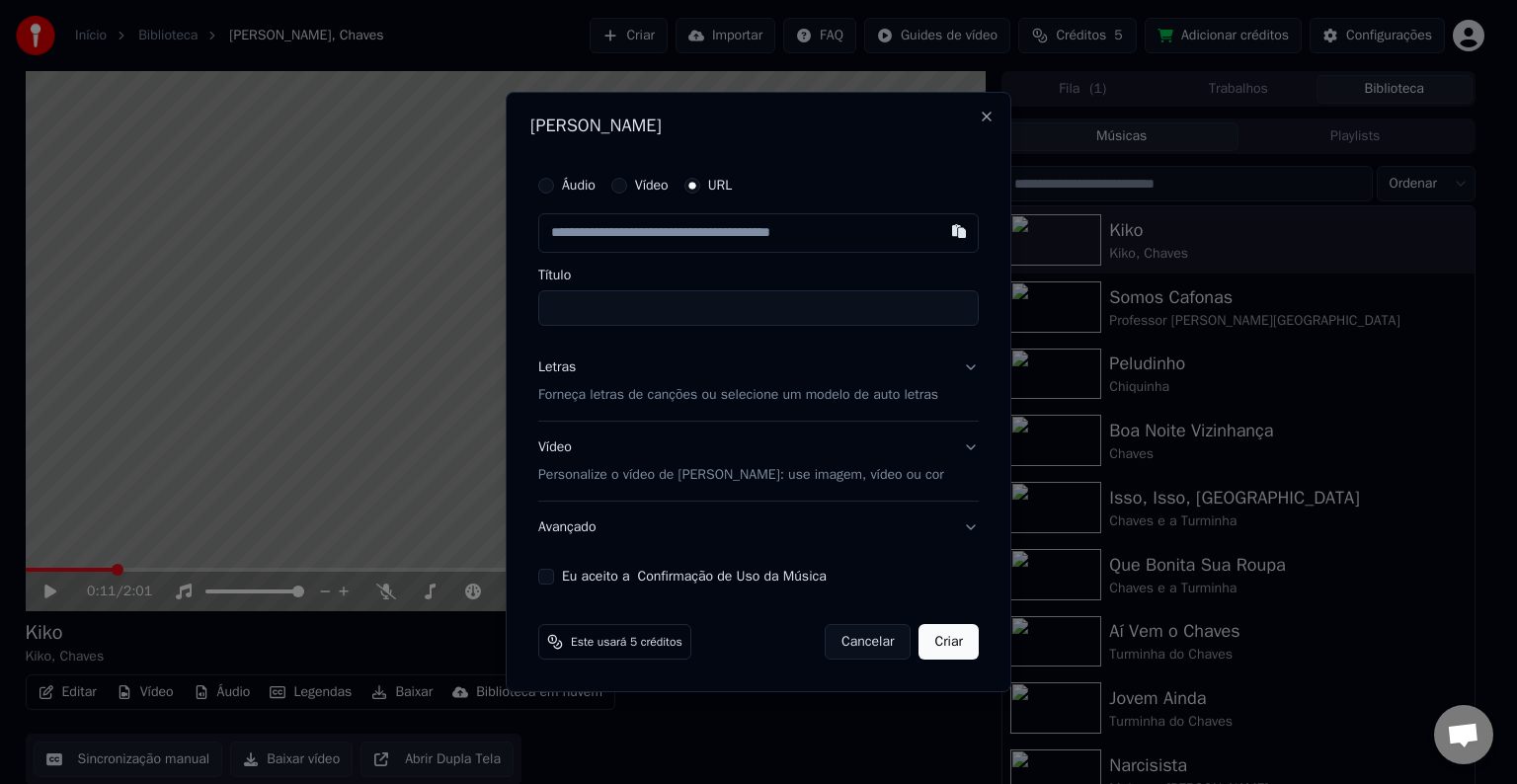 click at bounding box center [758, 233] 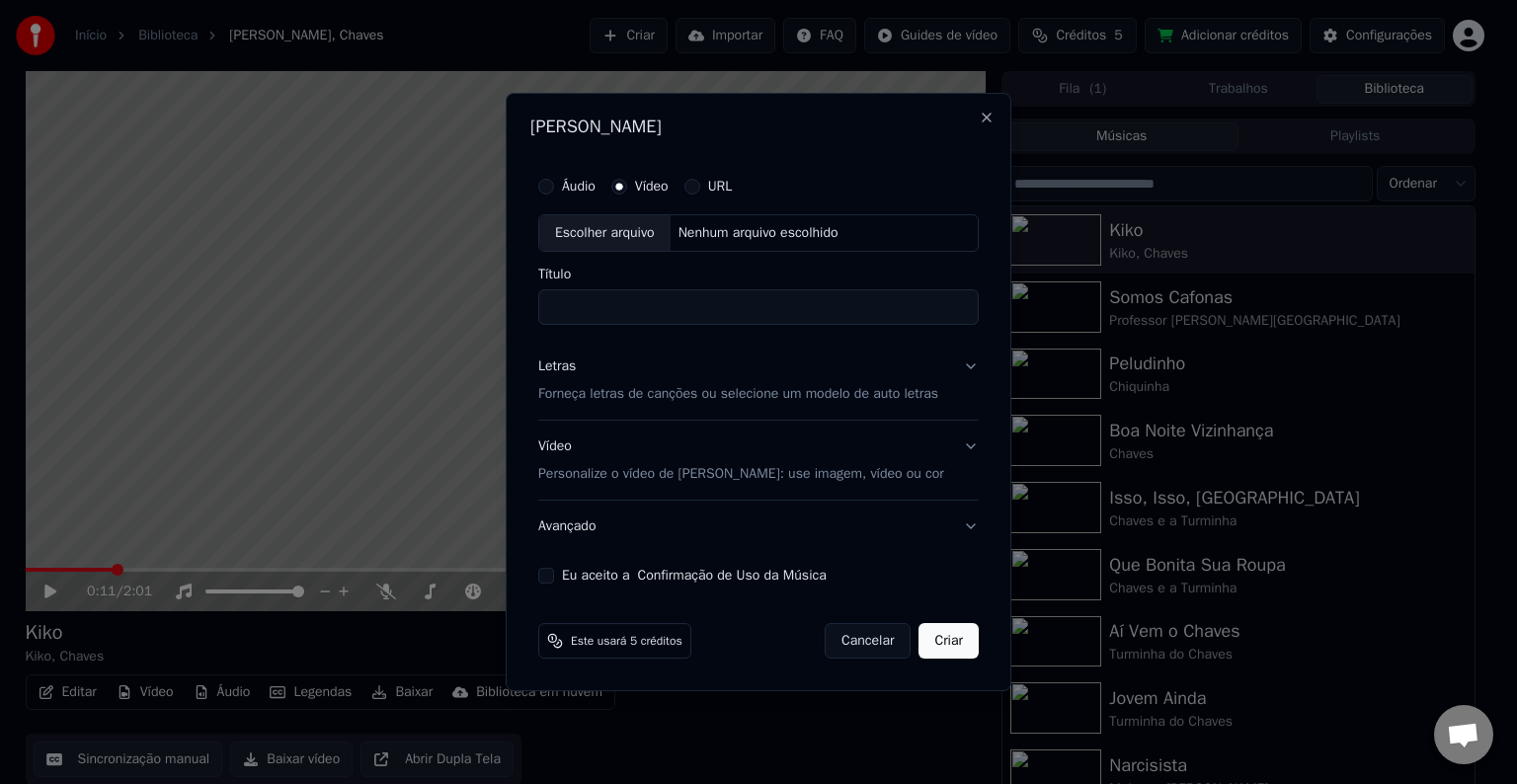 click on "URL" at bounding box center (720, 187) 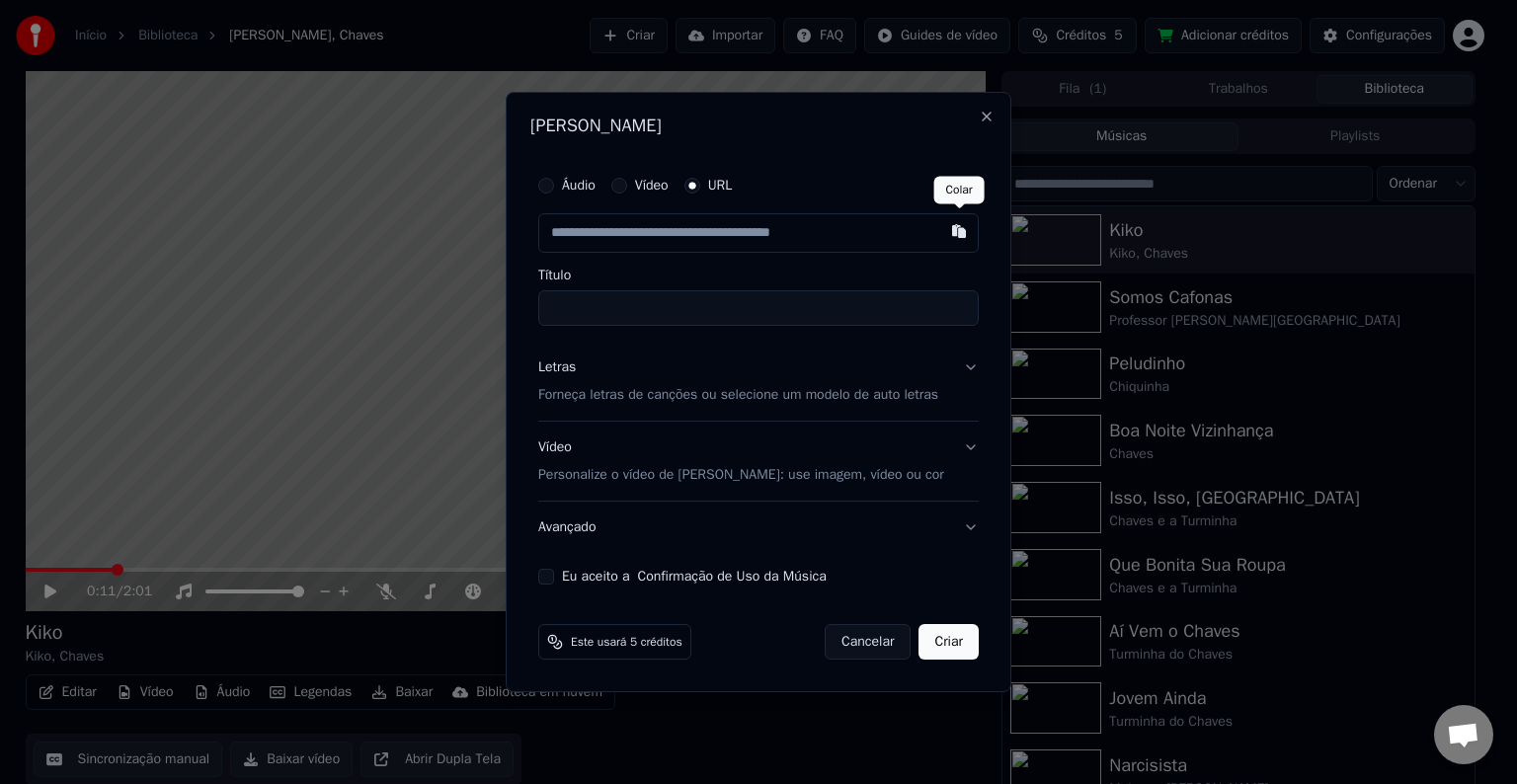 click at bounding box center (959, 231) 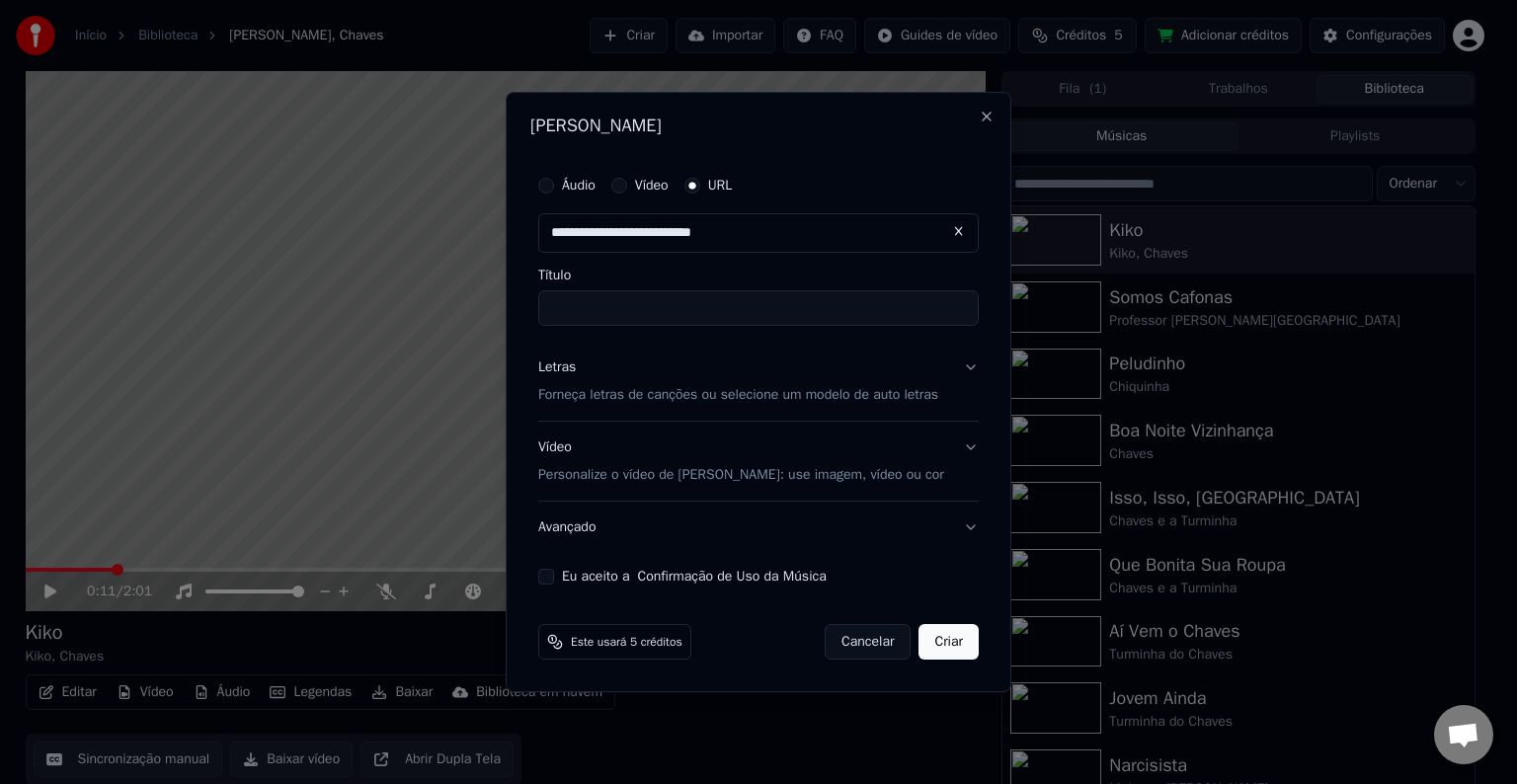 type on "**********" 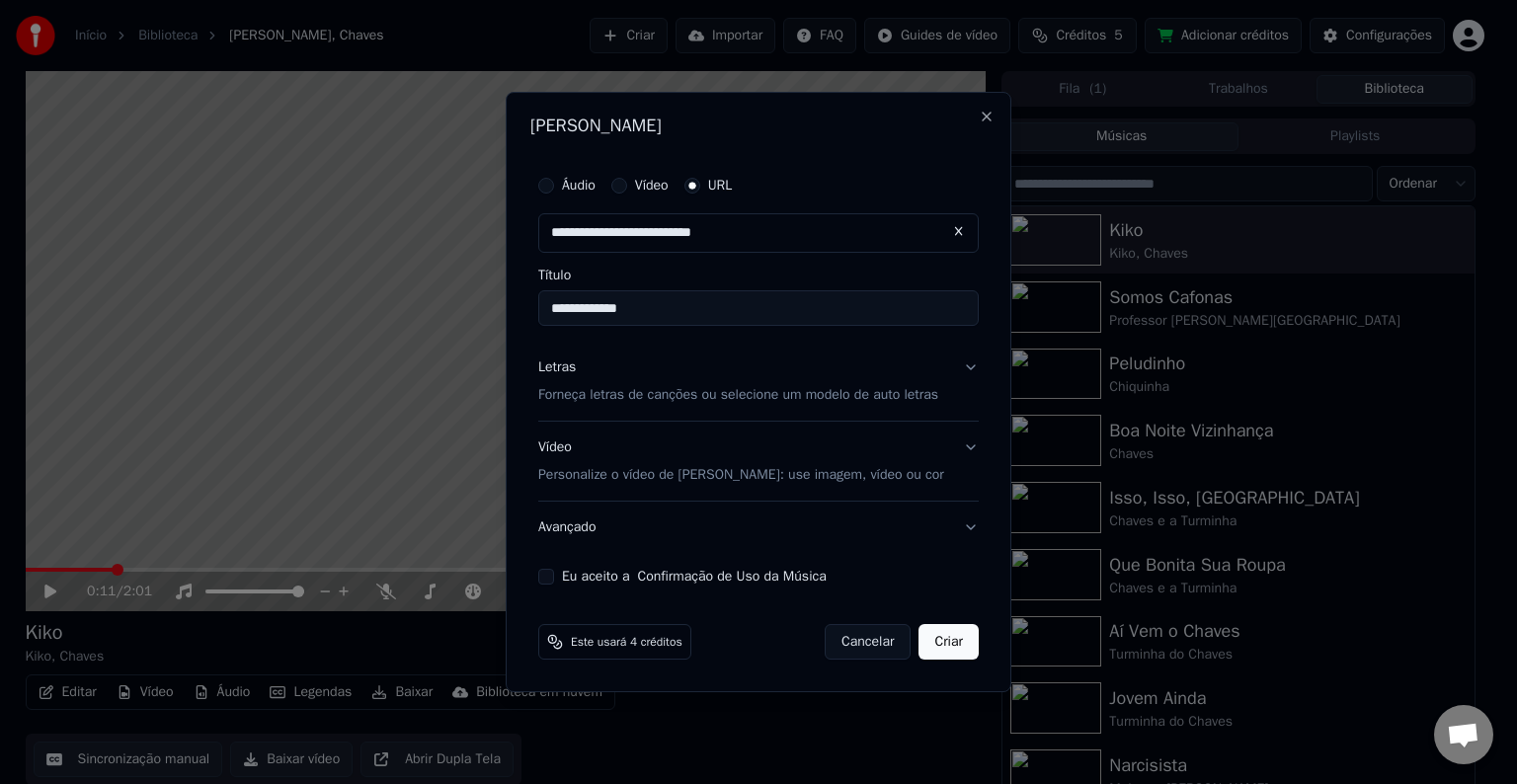 click on "Letras Forneça letras de canções ou selecione um modelo de auto letras" at bounding box center [738, 381] 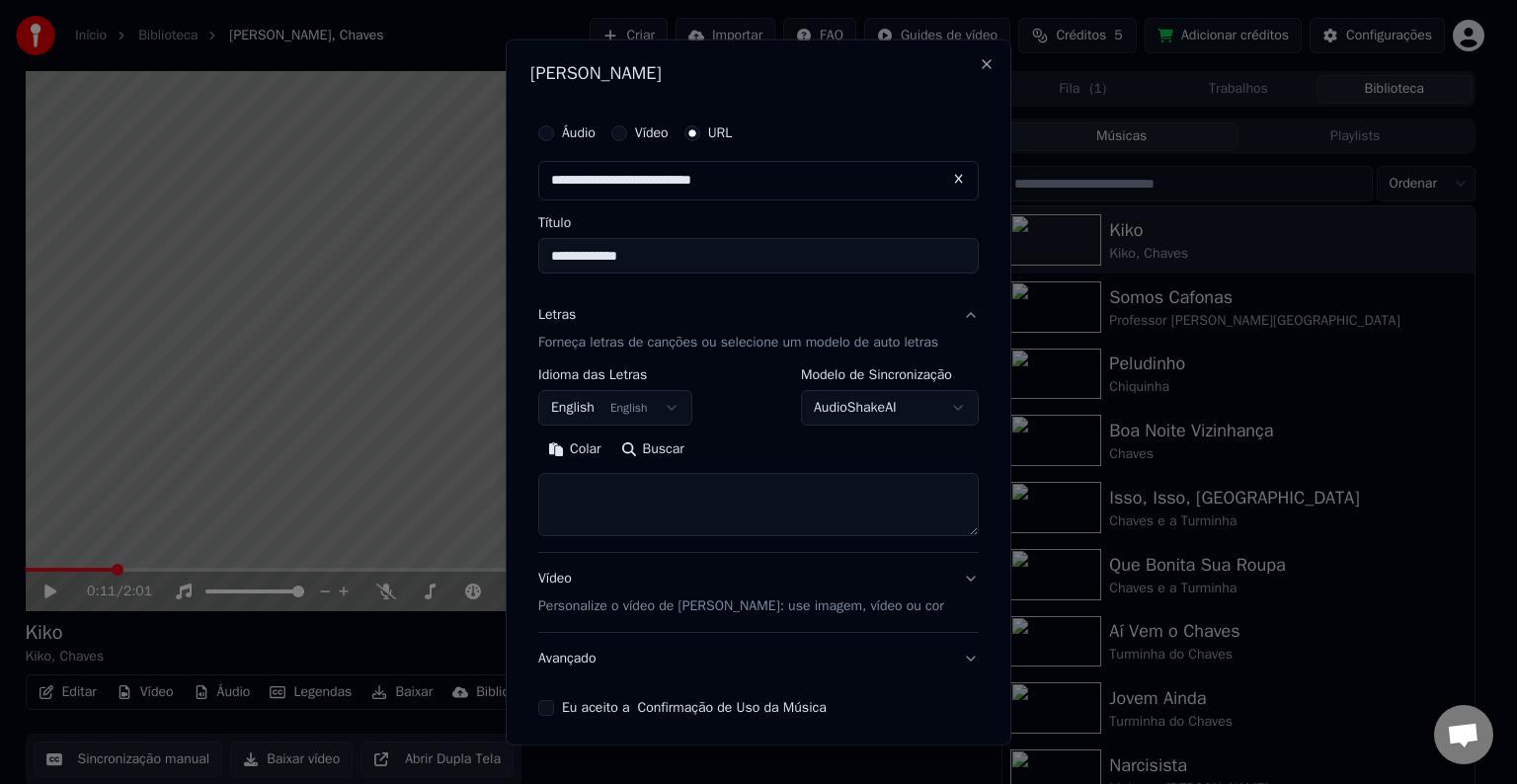 click on "English English" at bounding box center [615, 408] 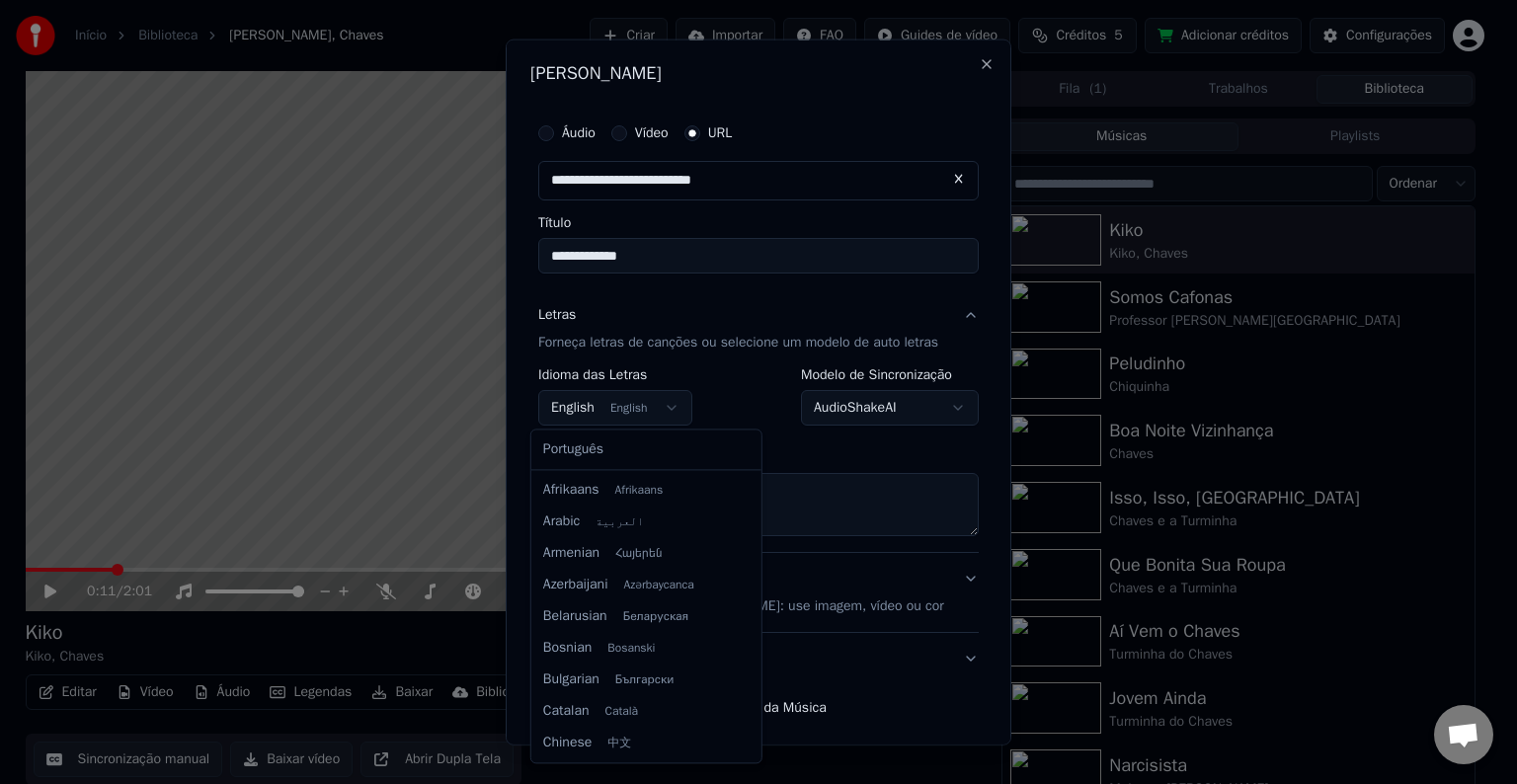 scroll, scrollTop: 158, scrollLeft: 0, axis: vertical 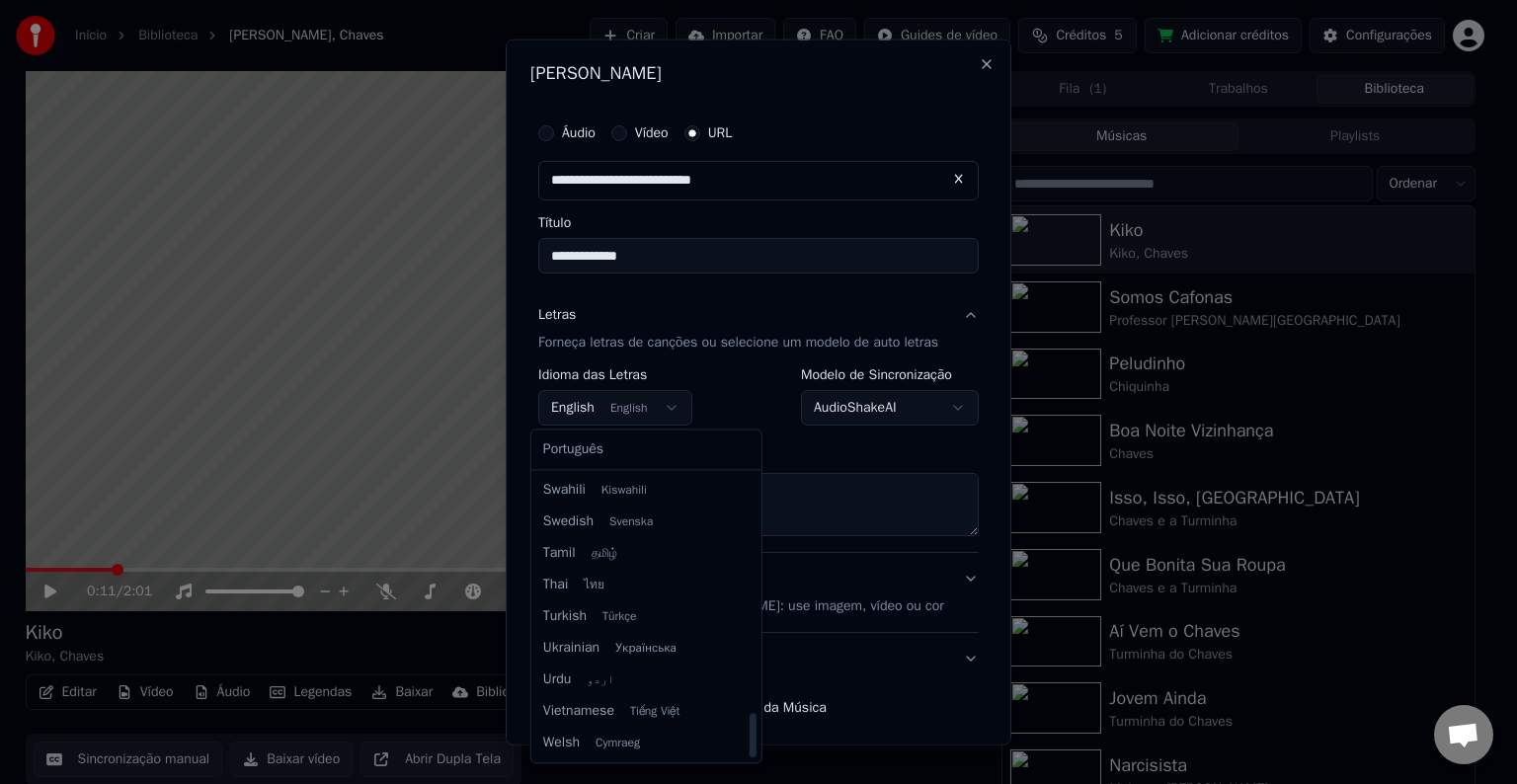 click on "**********" at bounding box center [750, 392] 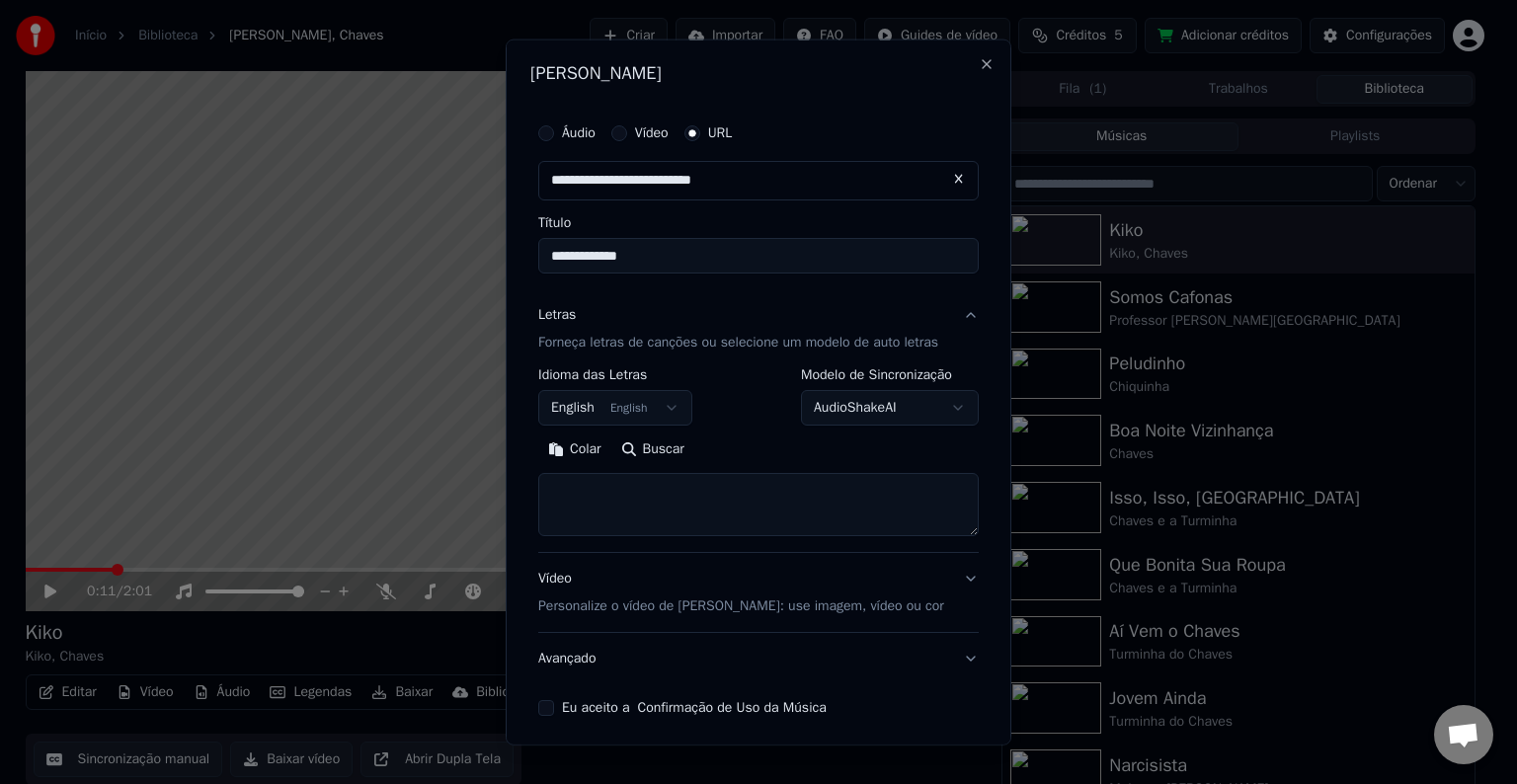 click on "**********" at bounding box center (750, 392) 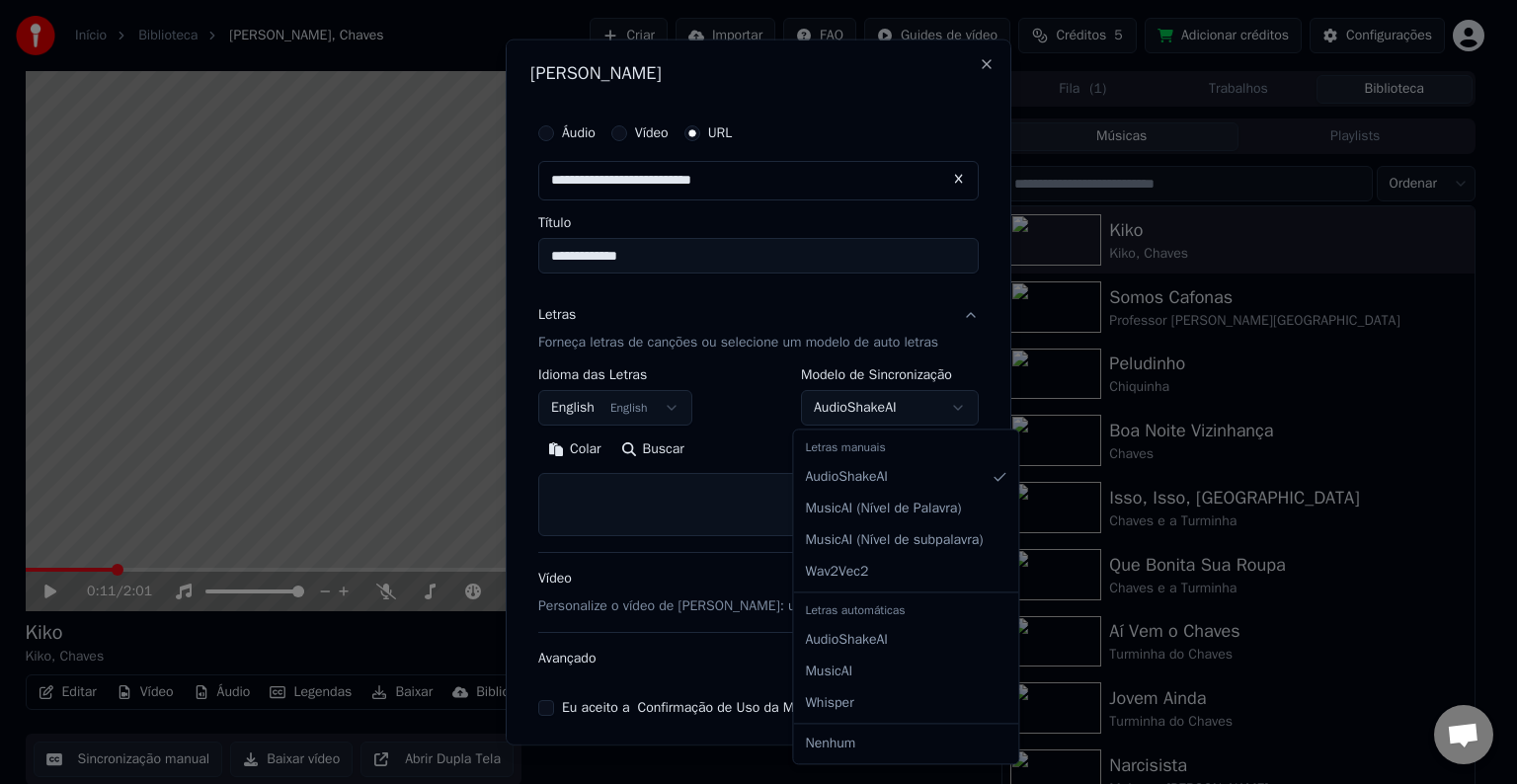click on "**********" at bounding box center (750, 392) 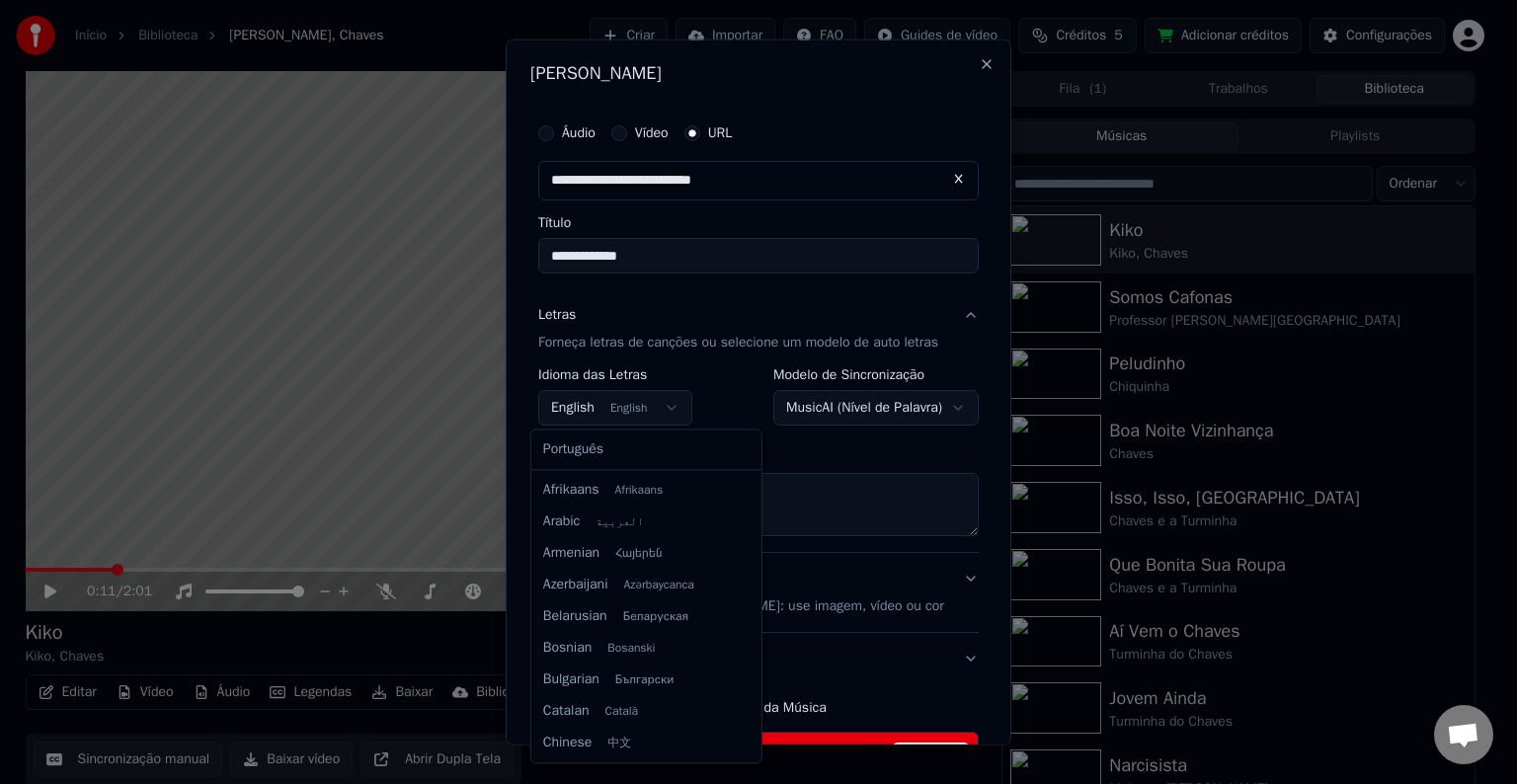 click on "**********" at bounding box center (750, 392) 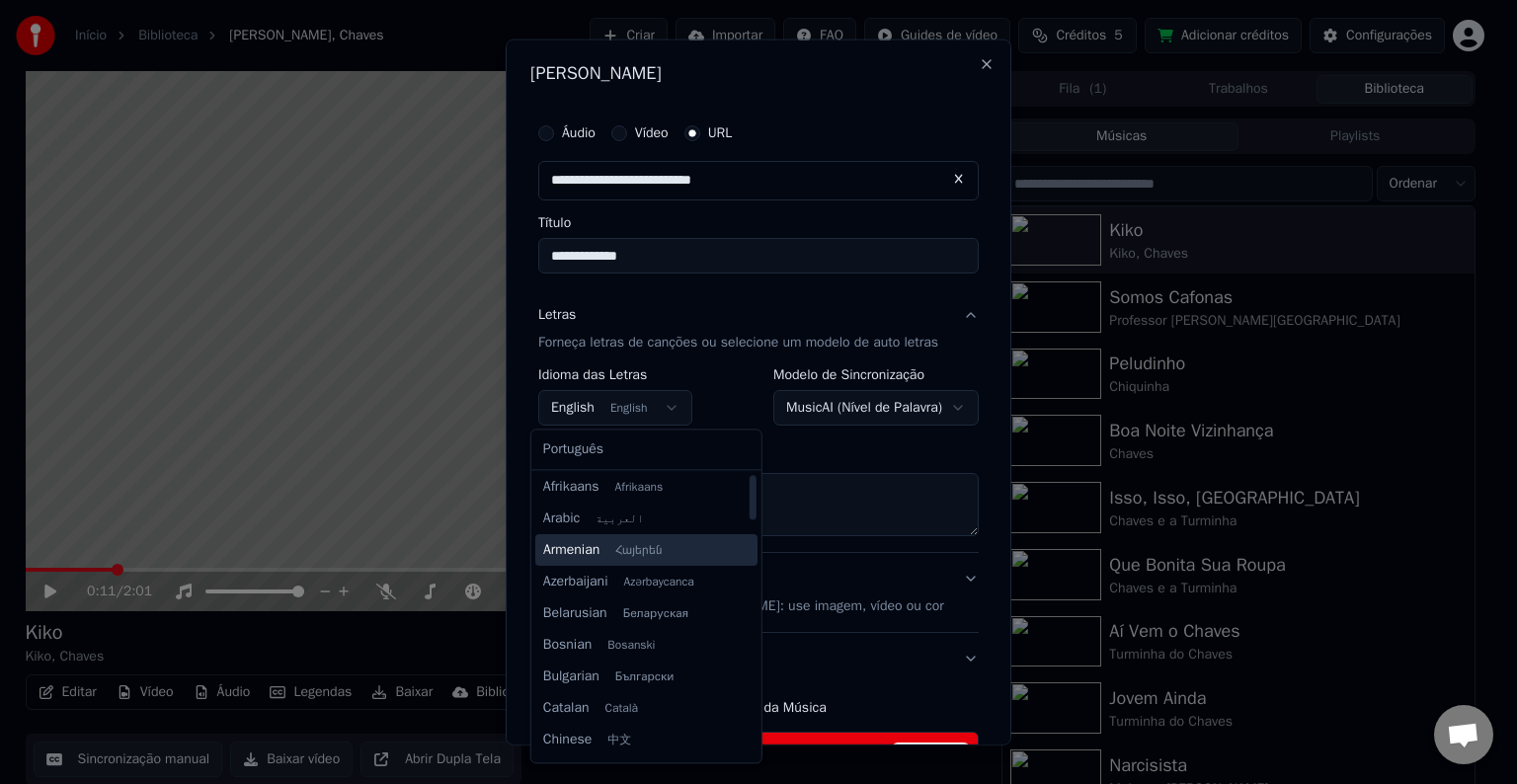 scroll, scrollTop: 0, scrollLeft: 0, axis: both 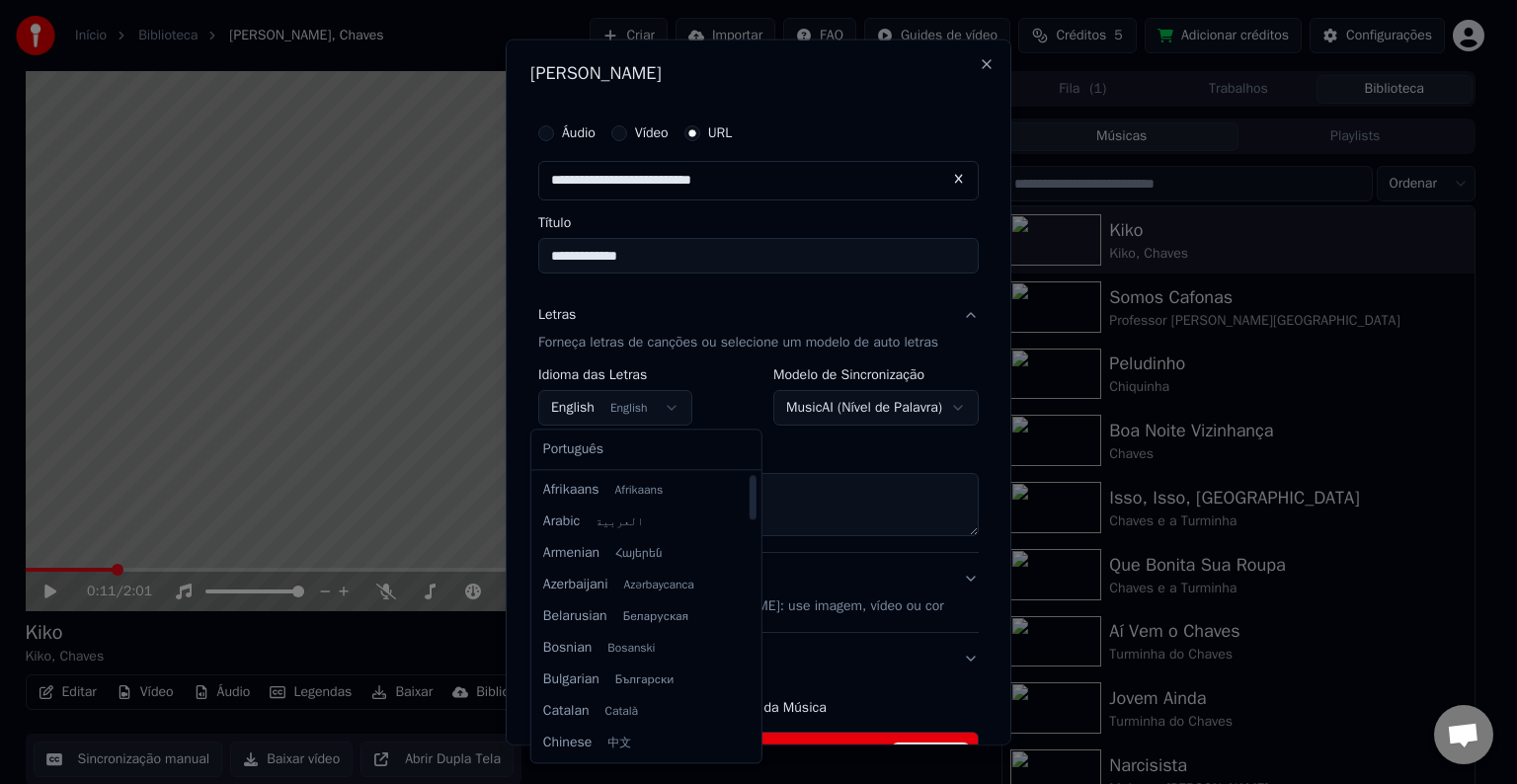 select on "**" 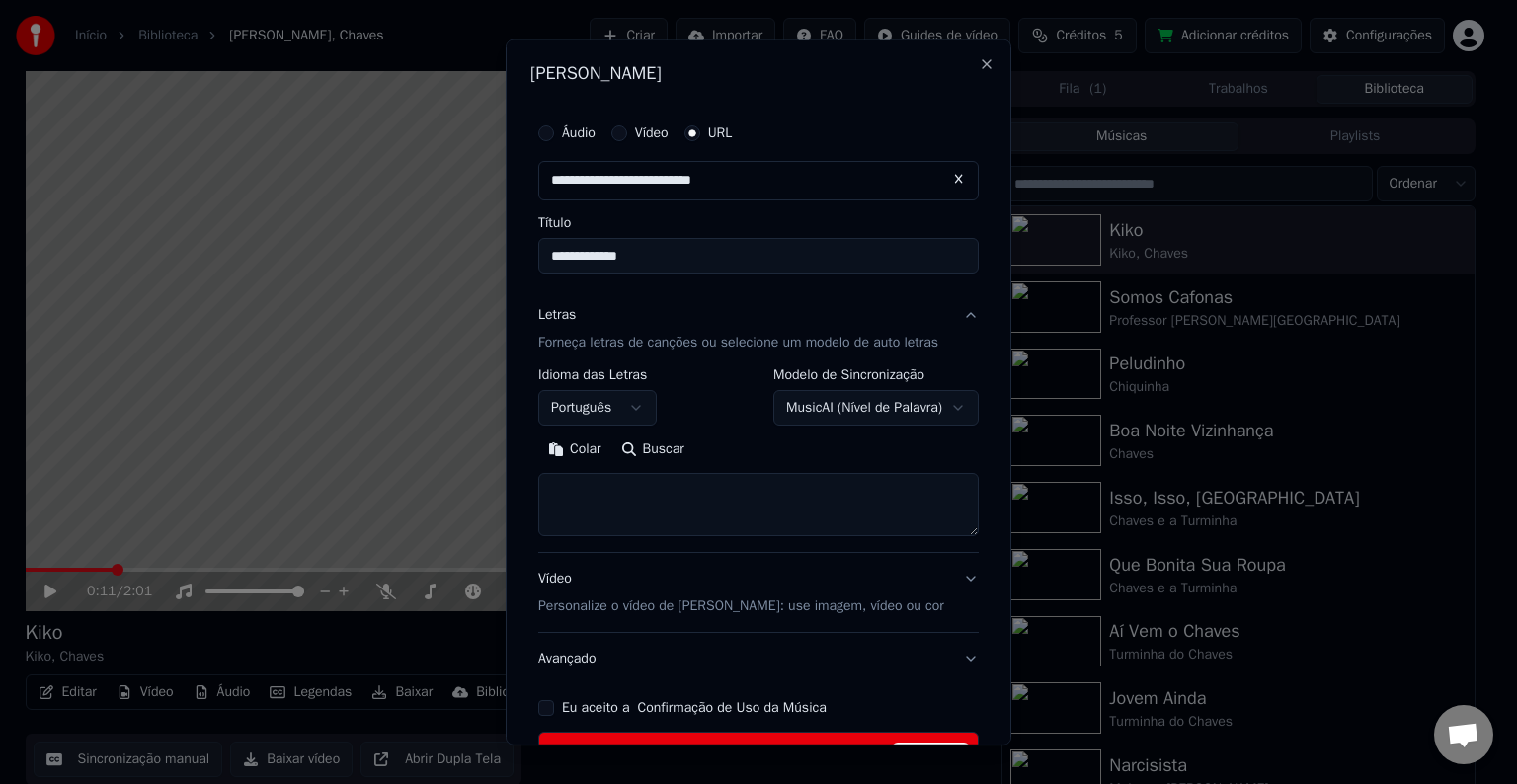 click on "**********" at bounding box center (750, 392) 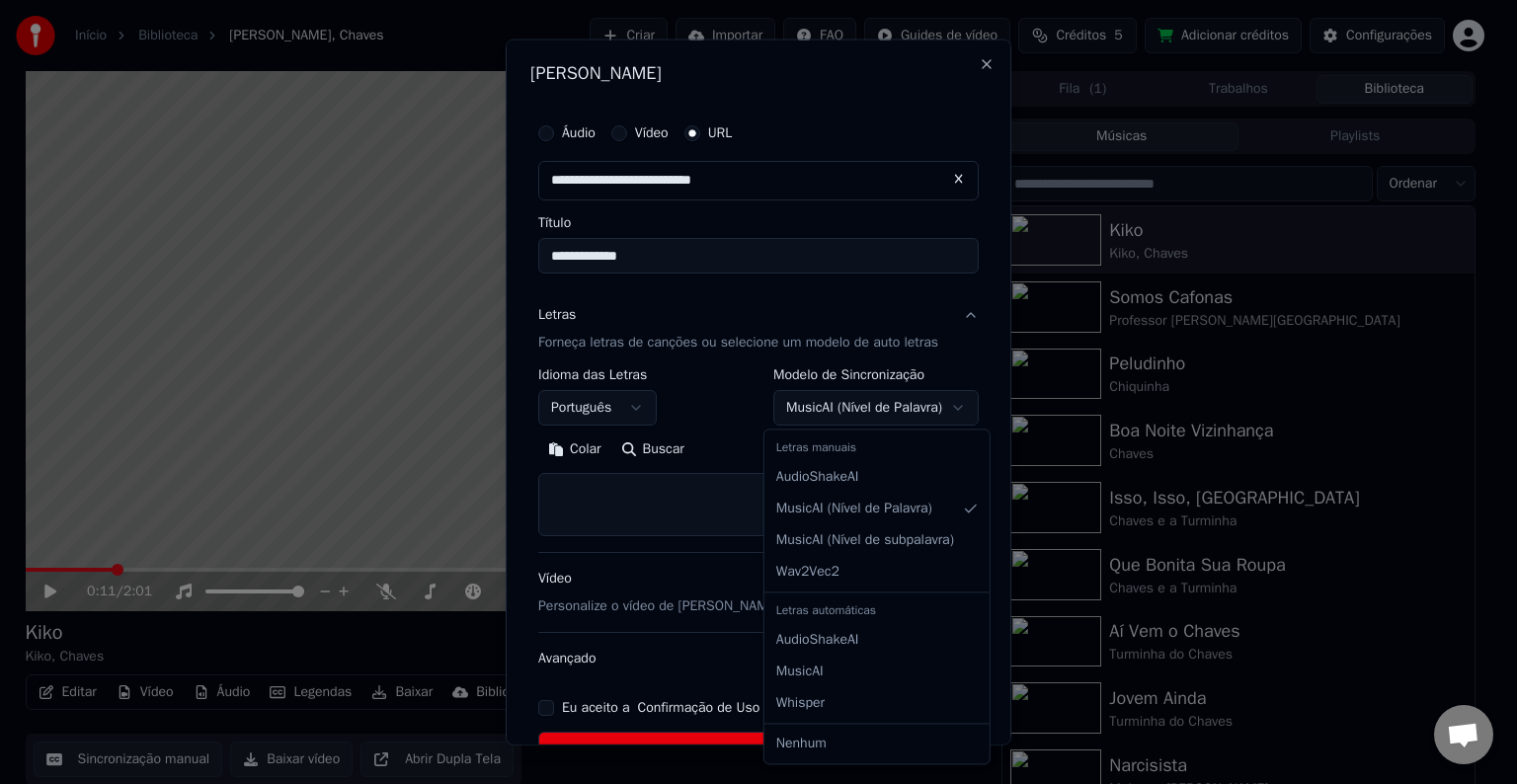 select on "**********" 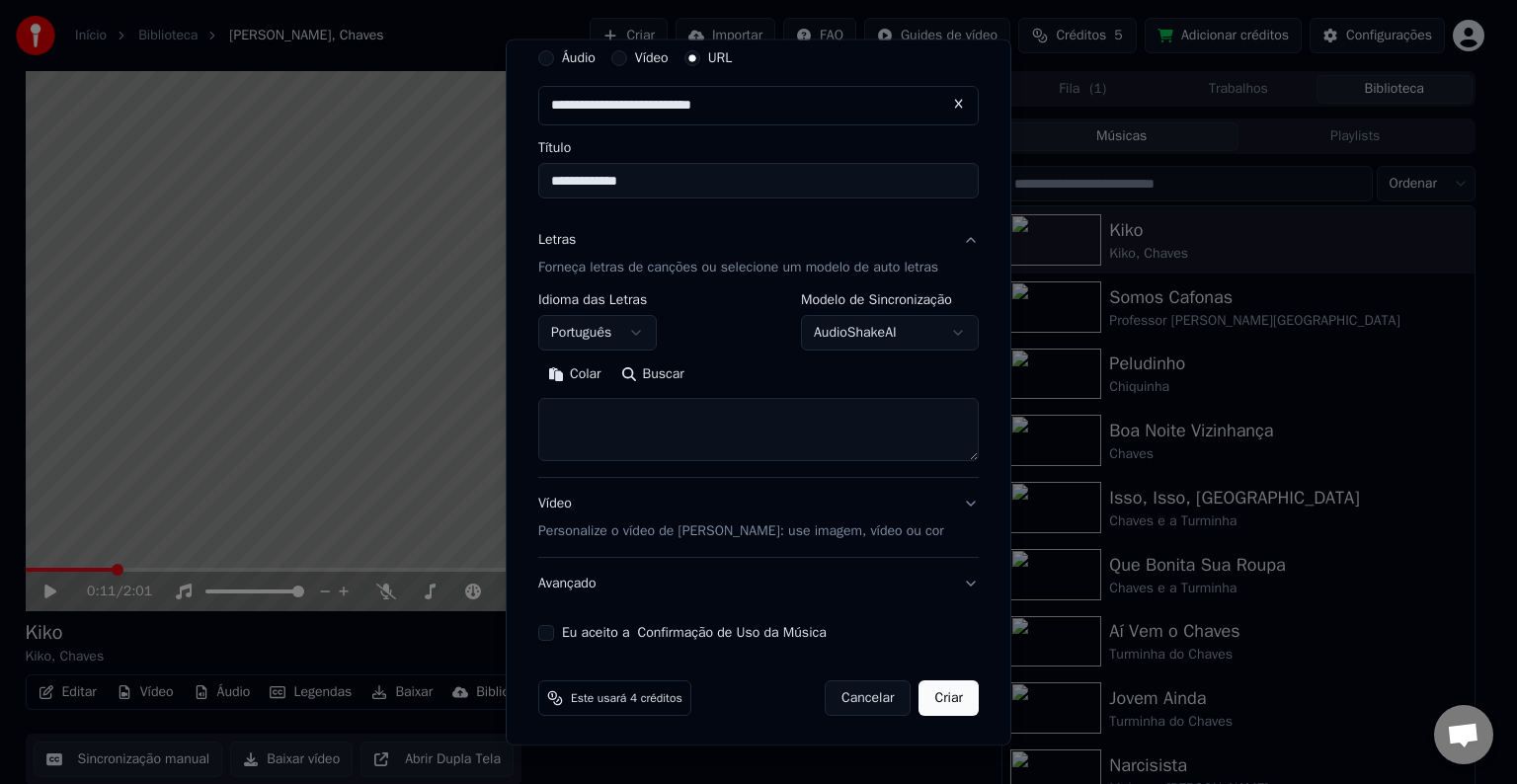 scroll, scrollTop: 77, scrollLeft: 0, axis: vertical 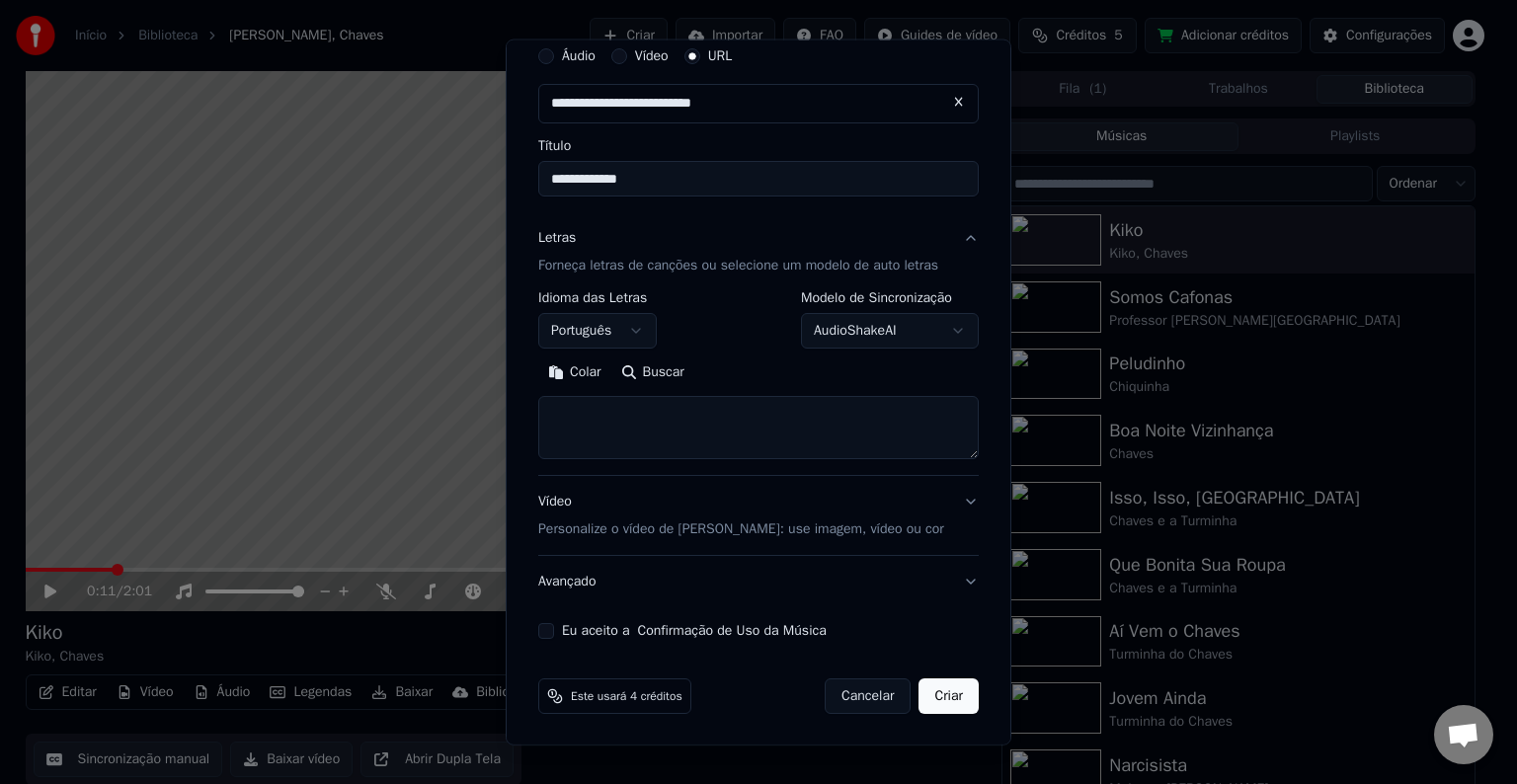 click on "Buscar" at bounding box center [653, 372] 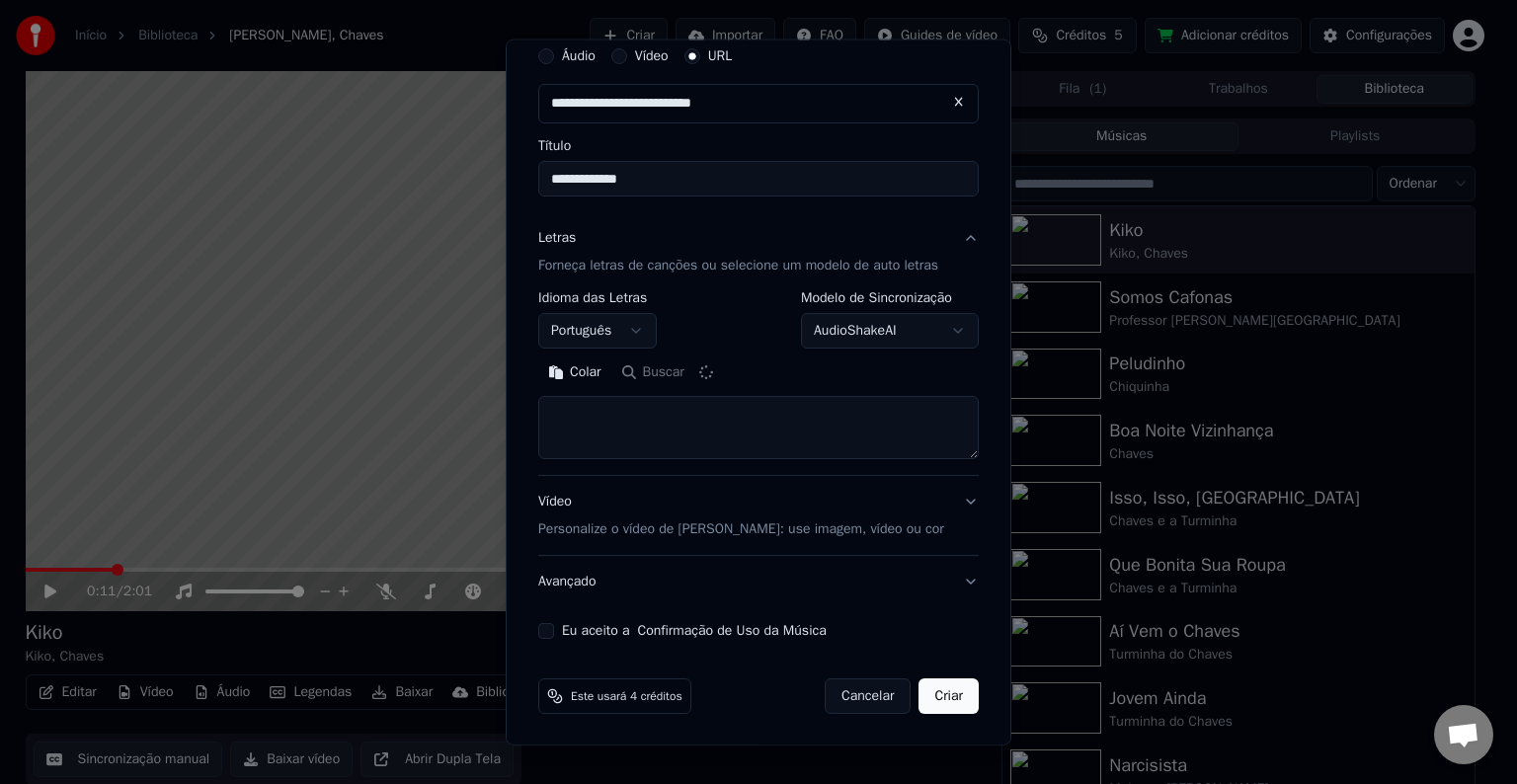 type on "**********" 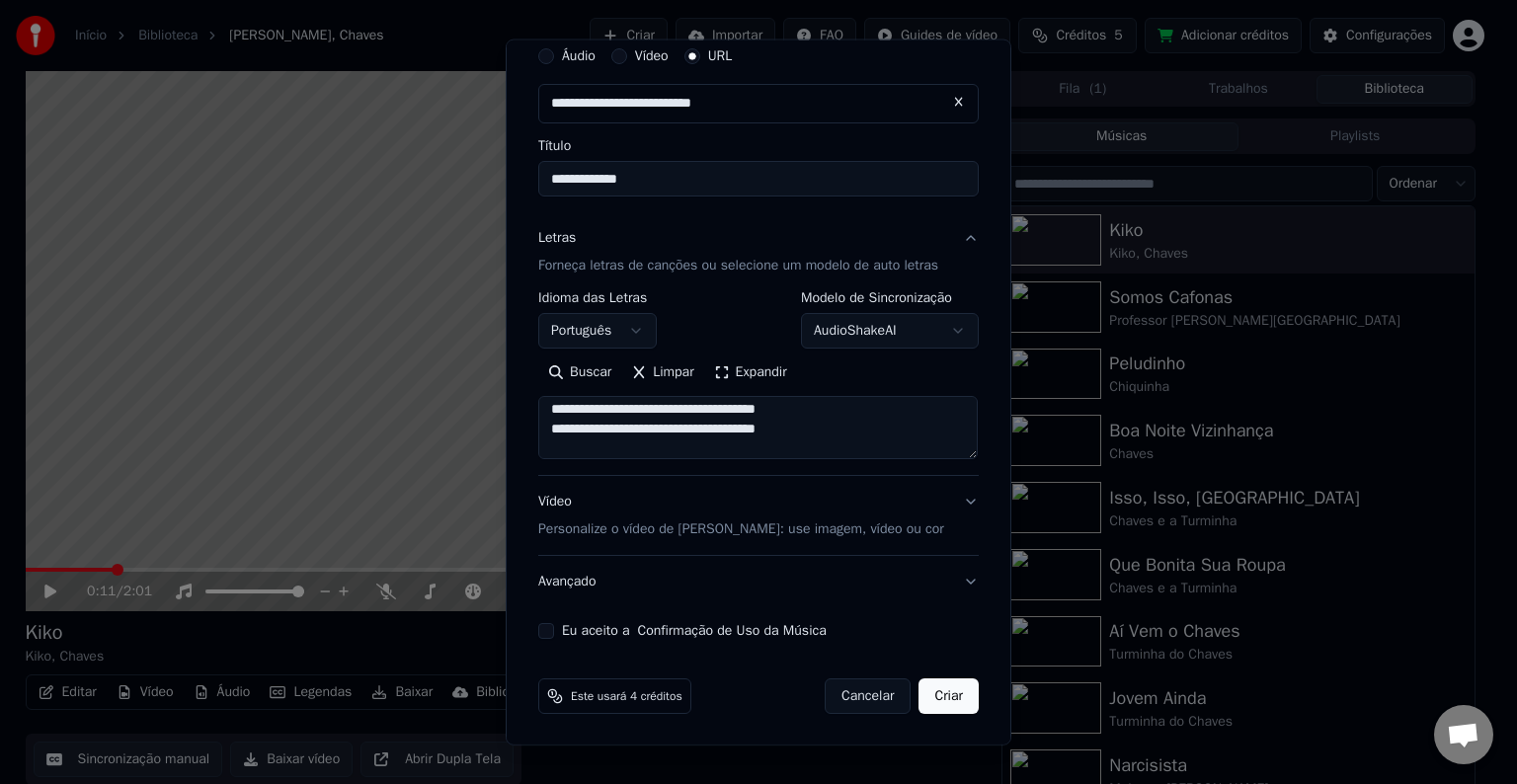 scroll, scrollTop: 0, scrollLeft: 0, axis: both 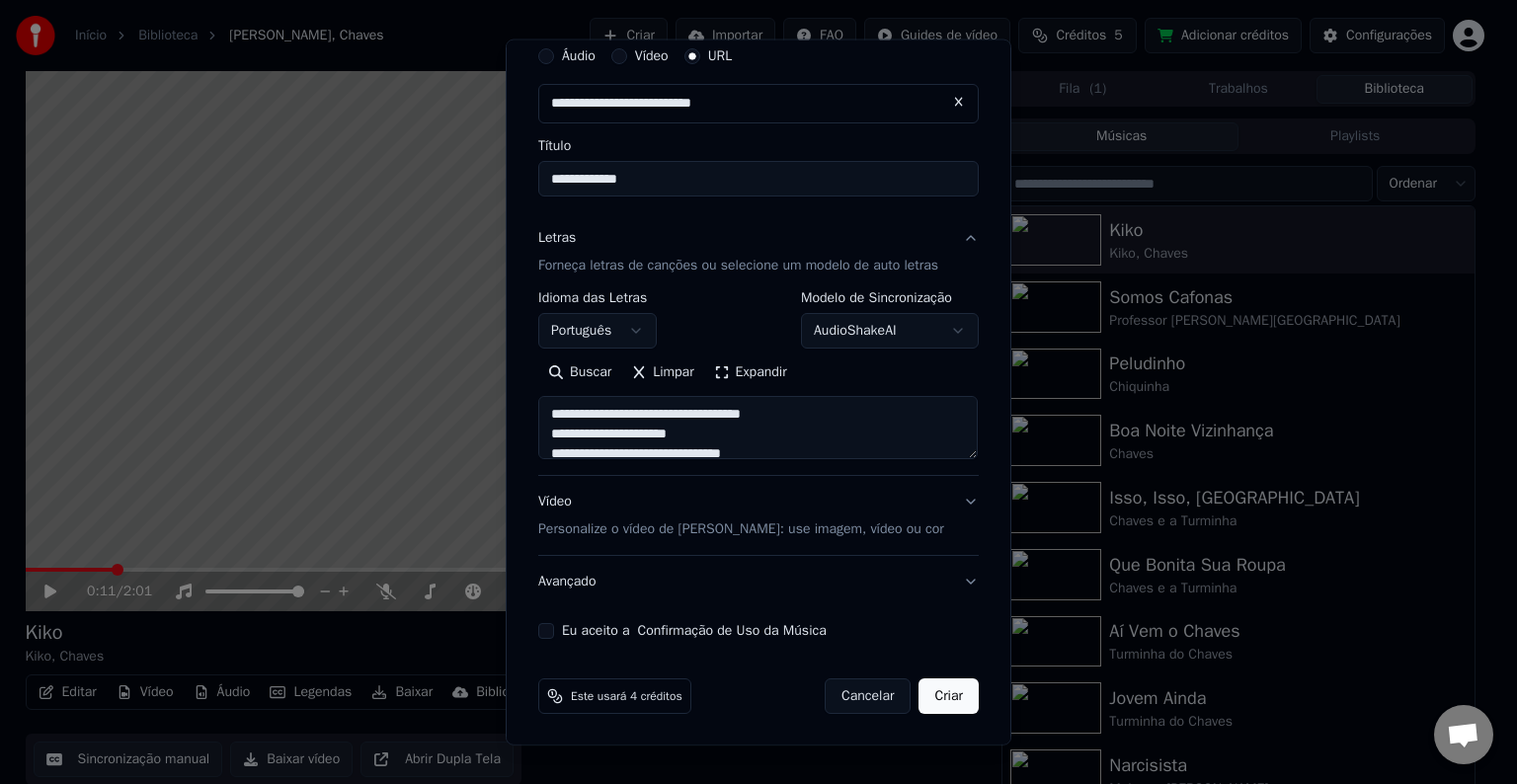 click on "Título" at bounding box center [758, 146] 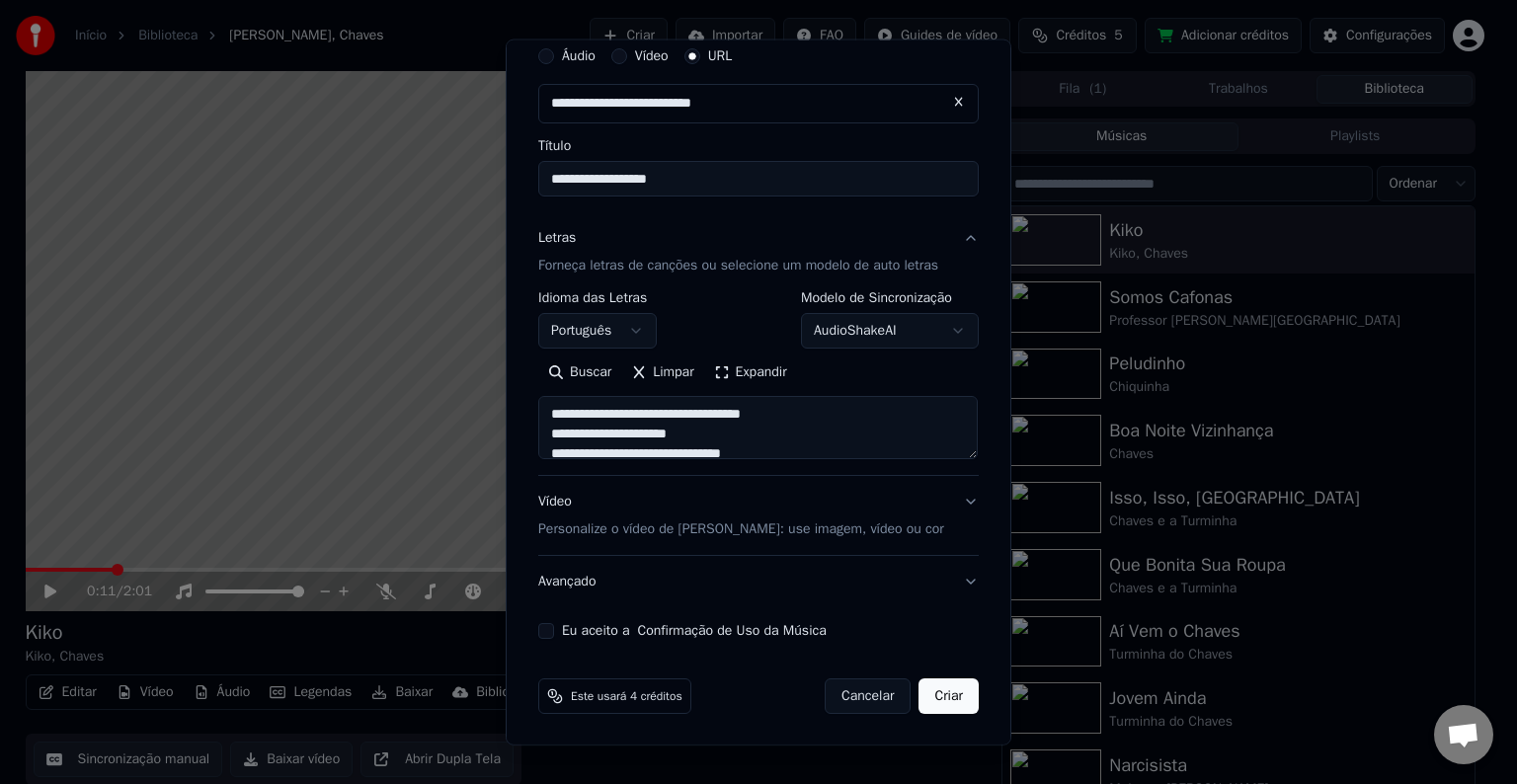 type on "**********" 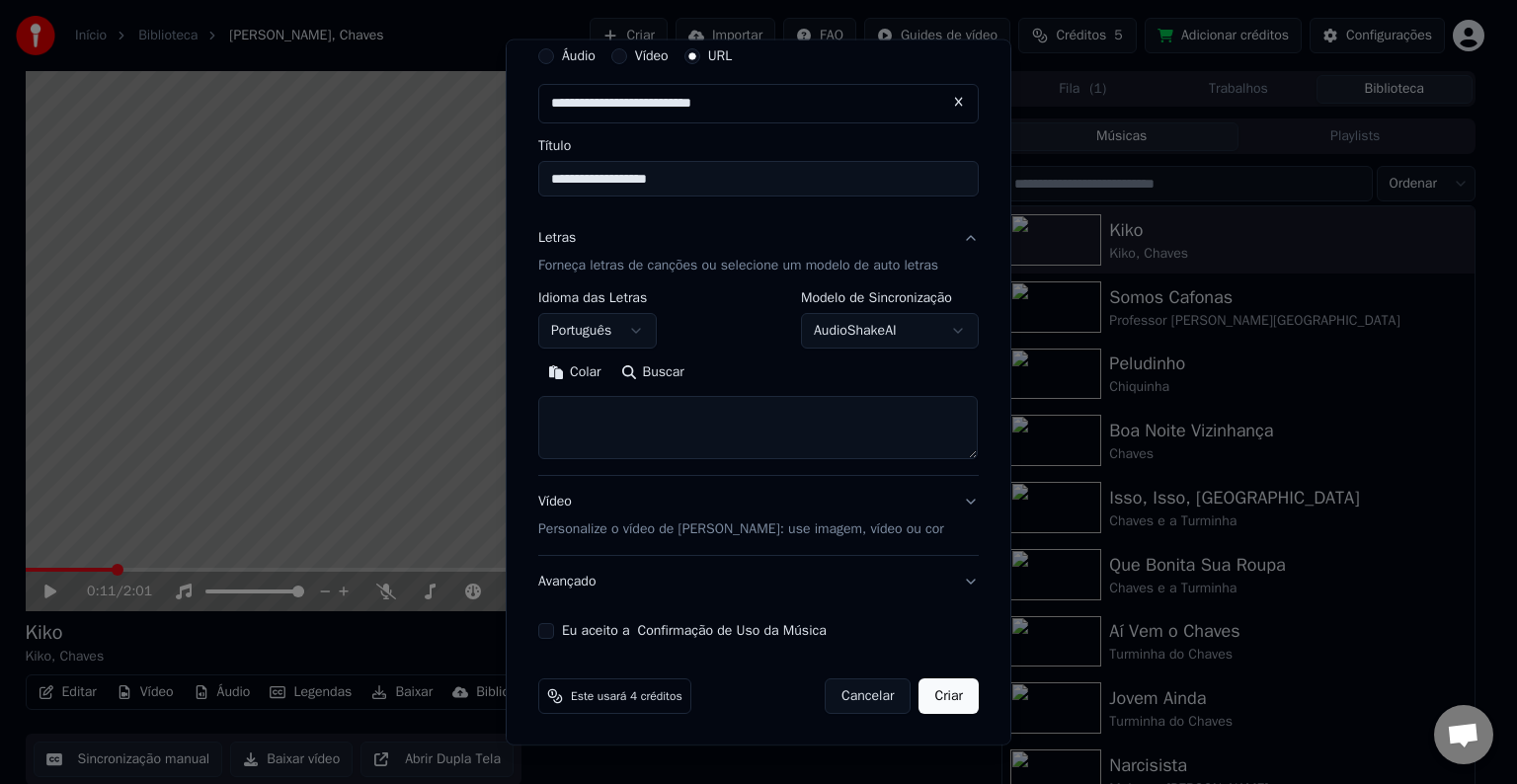 click on "Buscar" at bounding box center (653, 372) 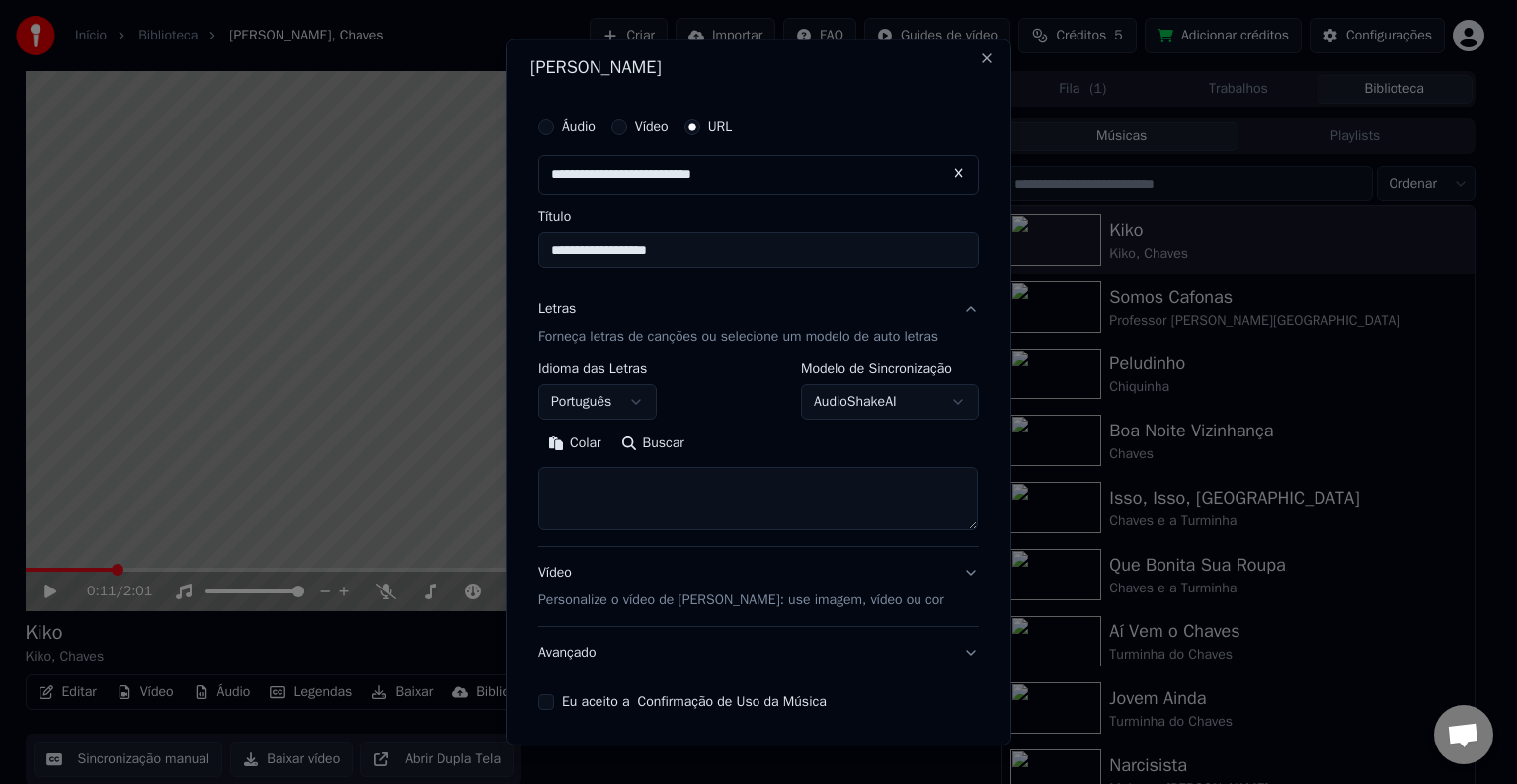 scroll, scrollTop: 0, scrollLeft: 0, axis: both 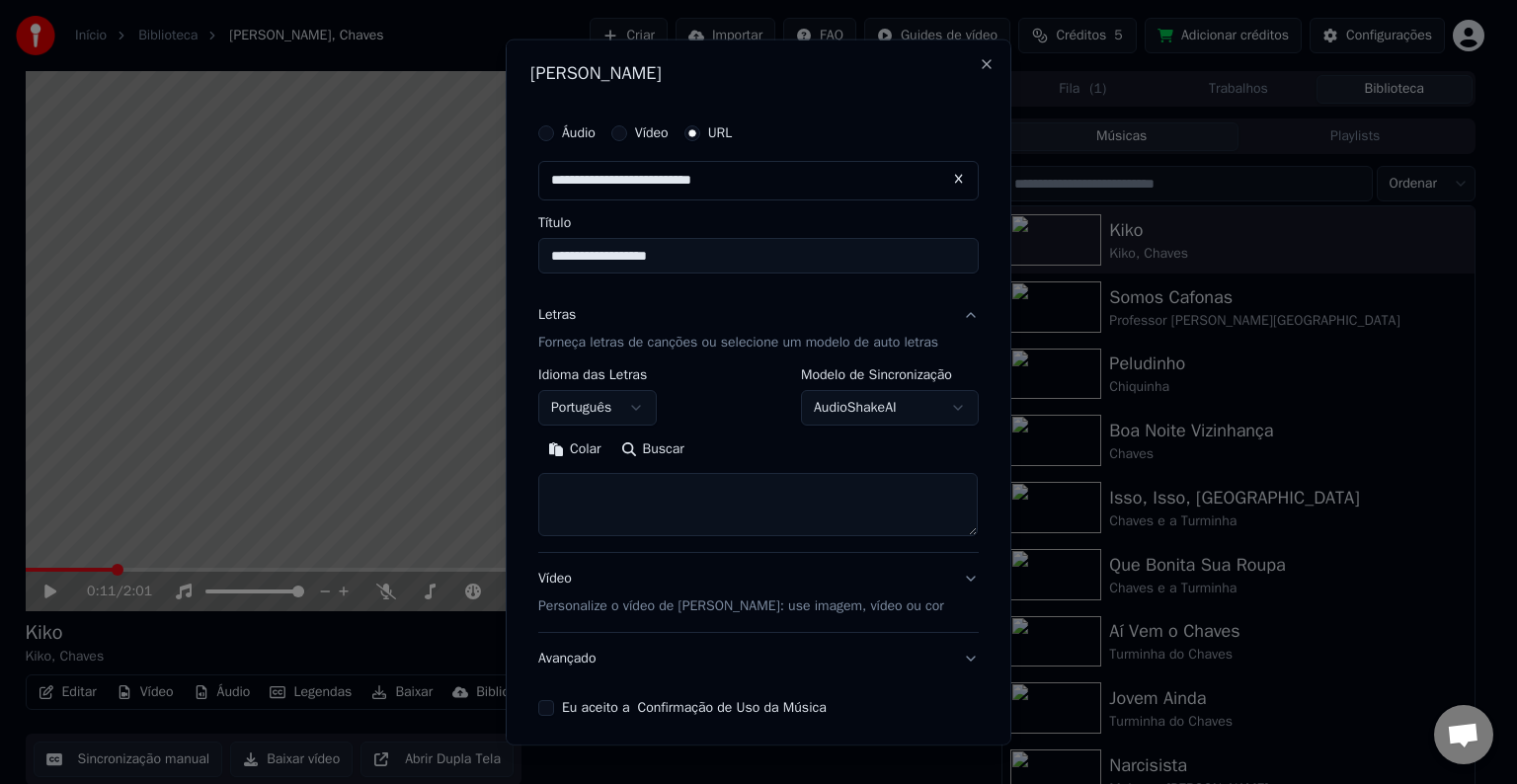 drag, startPoint x: 682, startPoint y: 263, endPoint x: 633, endPoint y: 273, distance: 50.009999 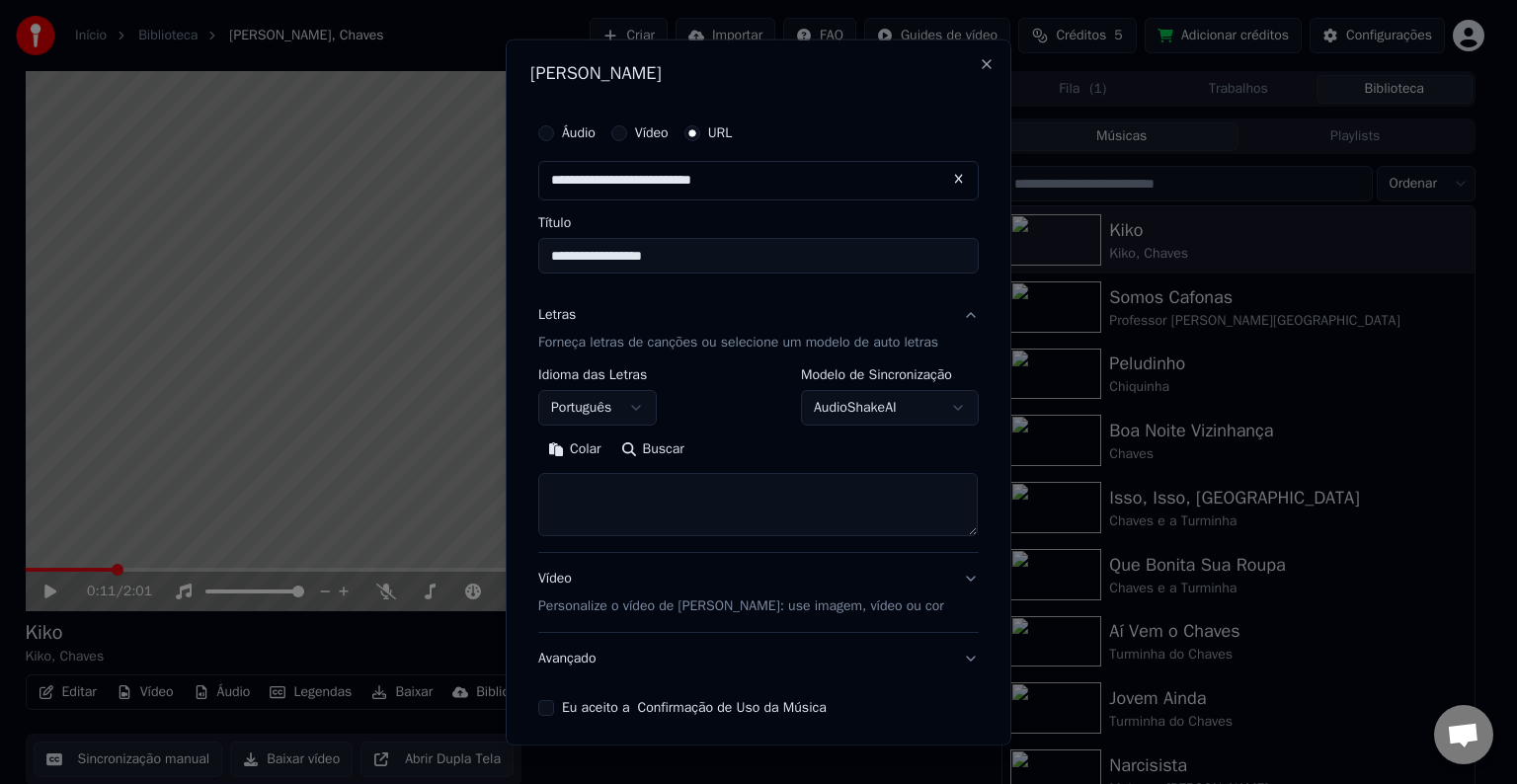 type on "**********" 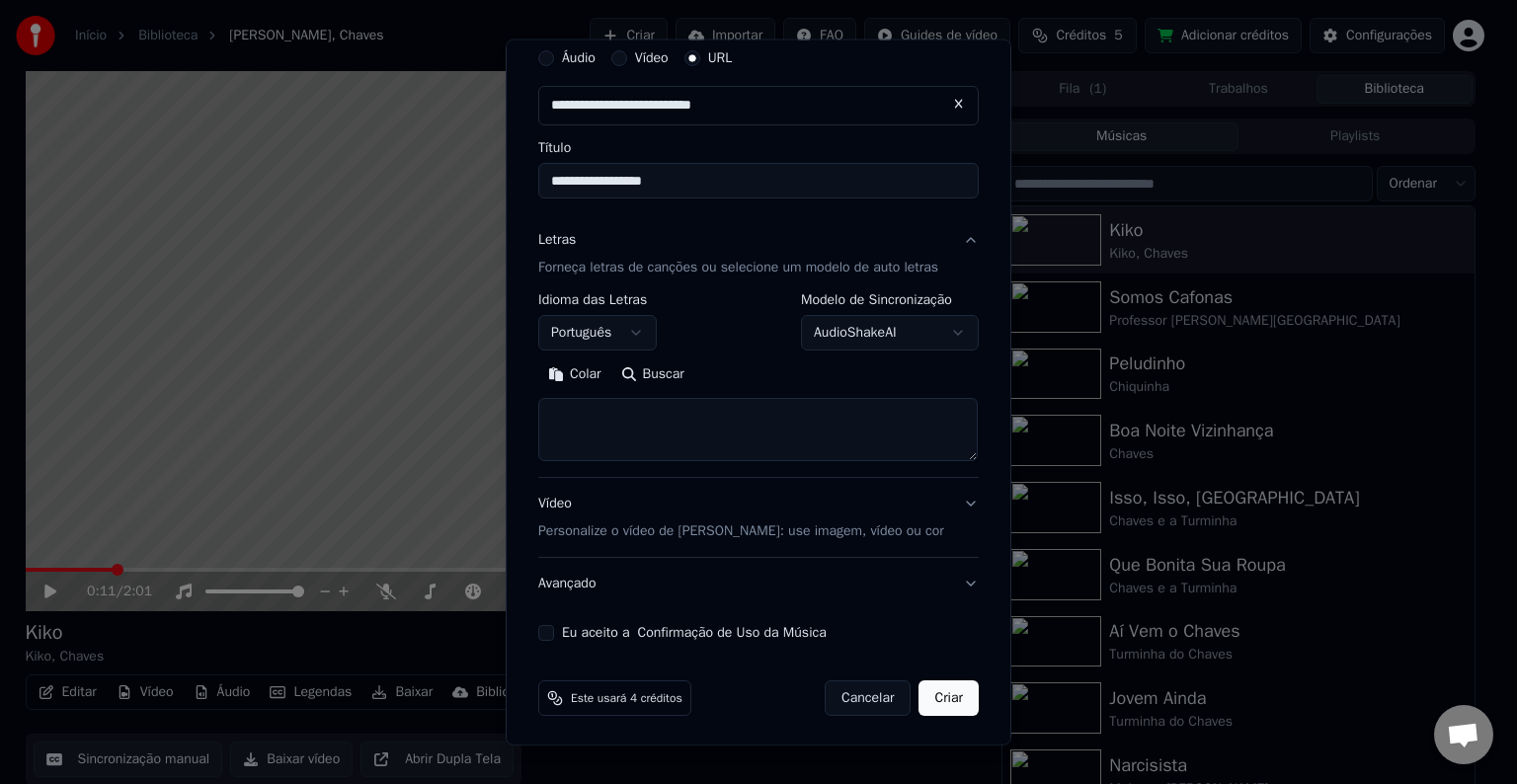 scroll, scrollTop: 77, scrollLeft: 0, axis: vertical 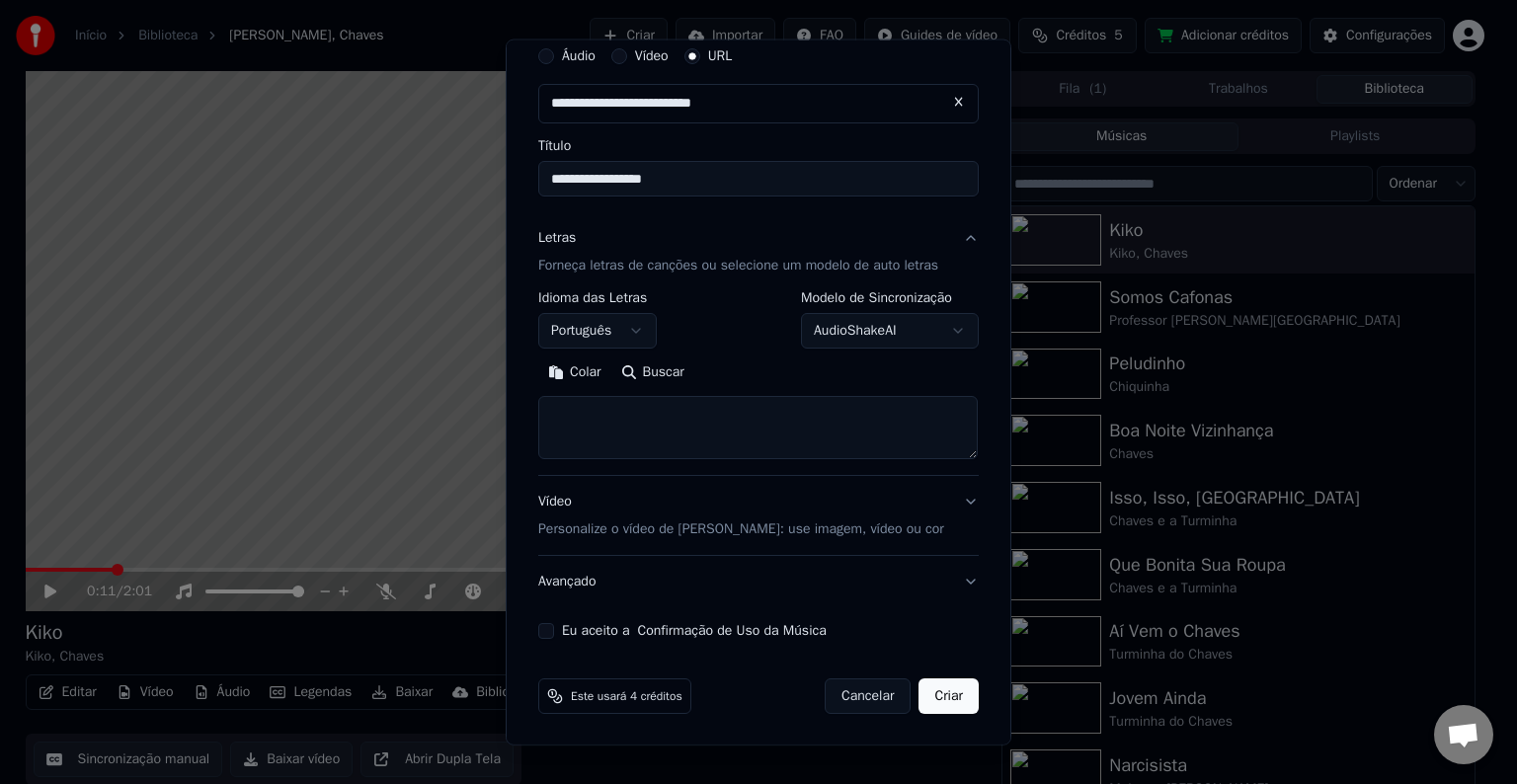 click on "Eu aceito a   Confirmação de Uso da Música" at bounding box center (546, 631) 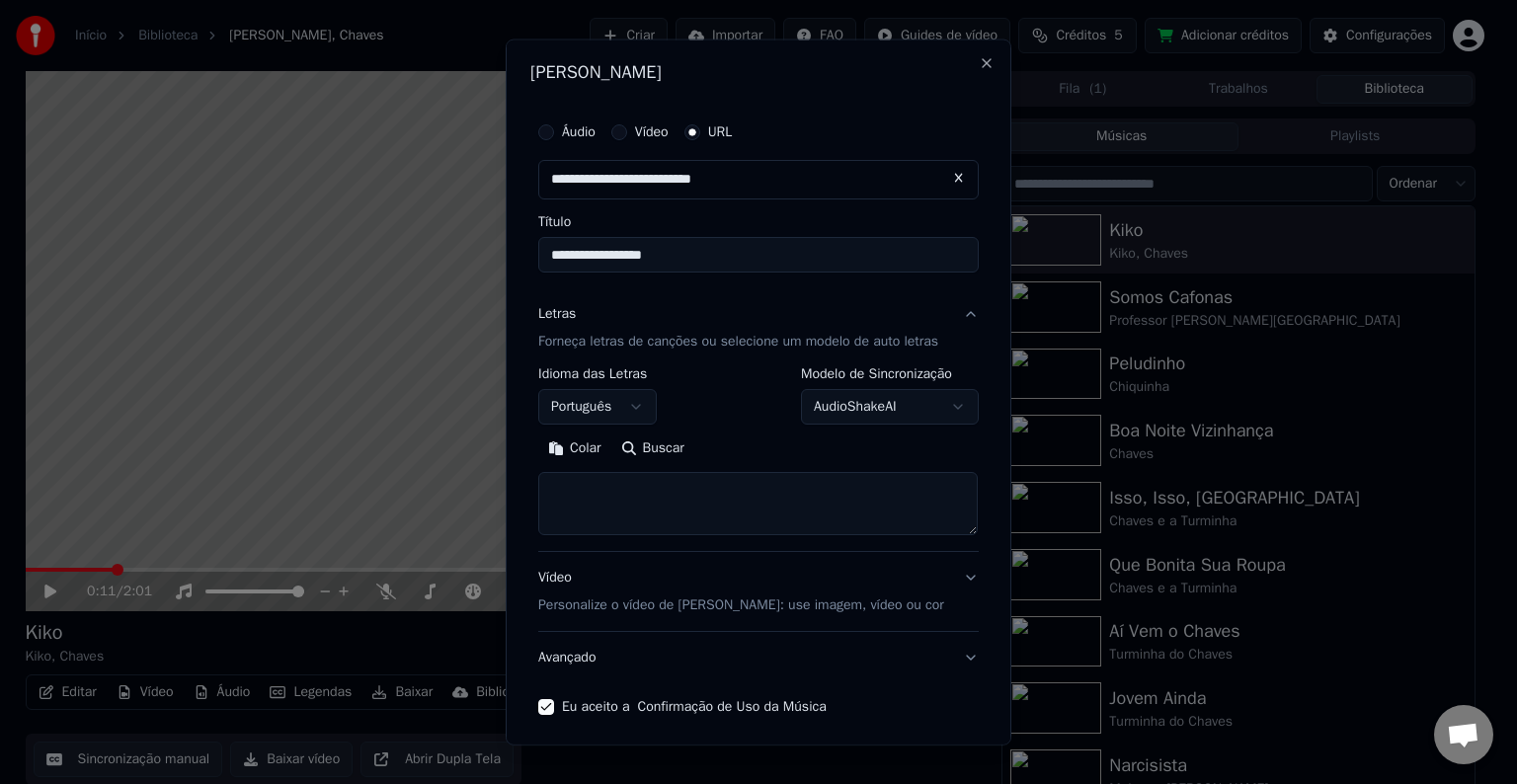 scroll, scrollTop: 0, scrollLeft: 0, axis: both 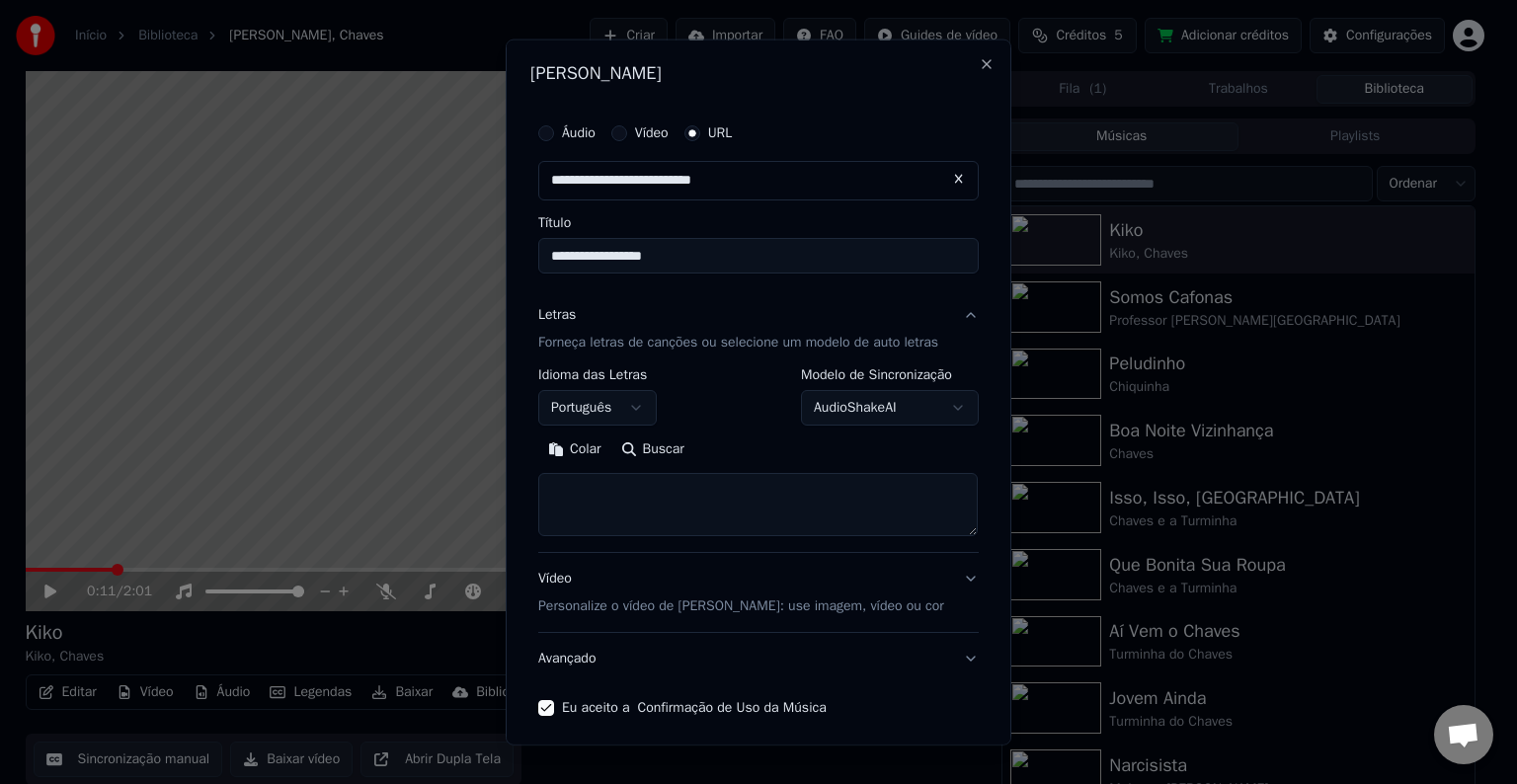 click at bounding box center [758, 505] 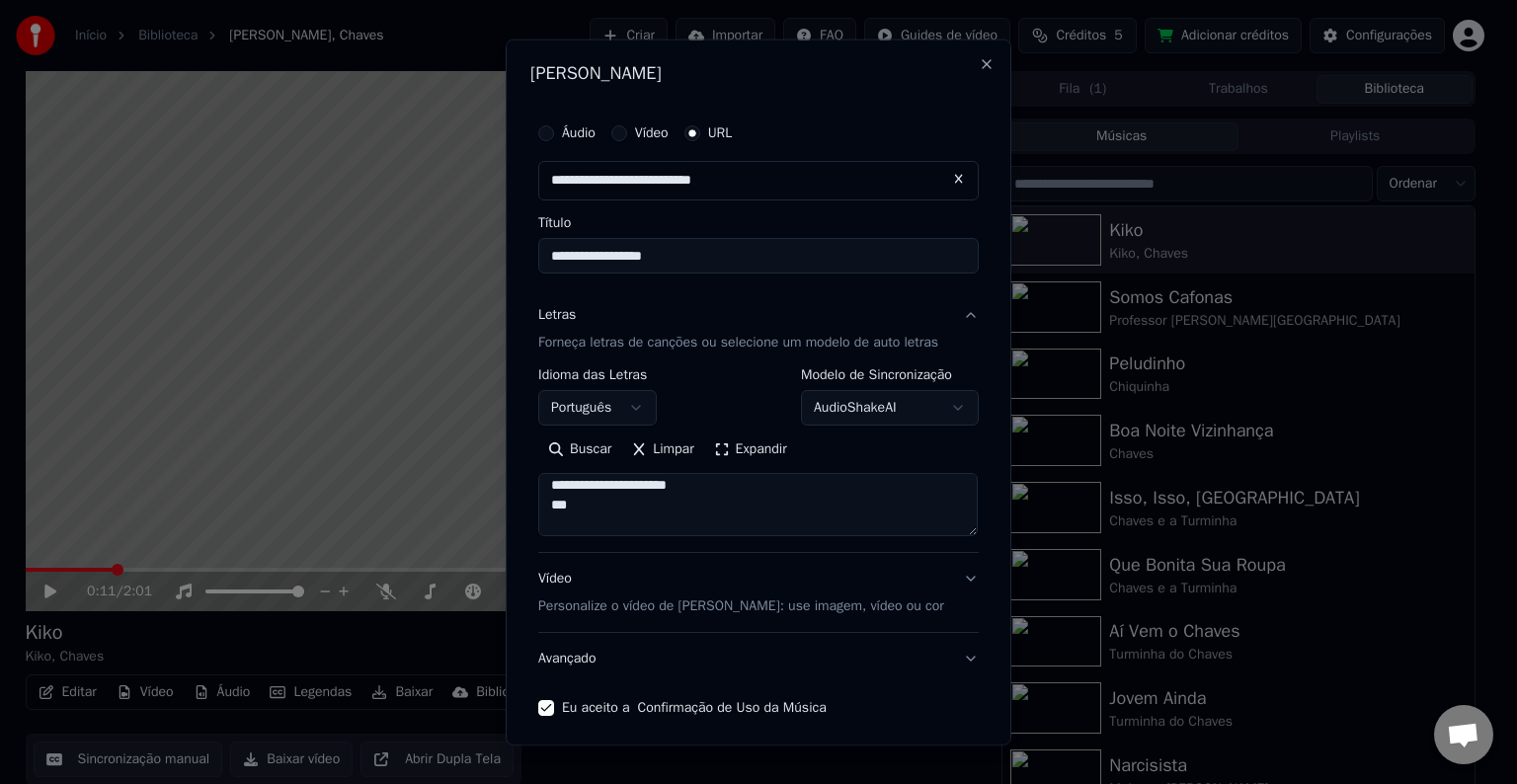 scroll, scrollTop: 0, scrollLeft: 0, axis: both 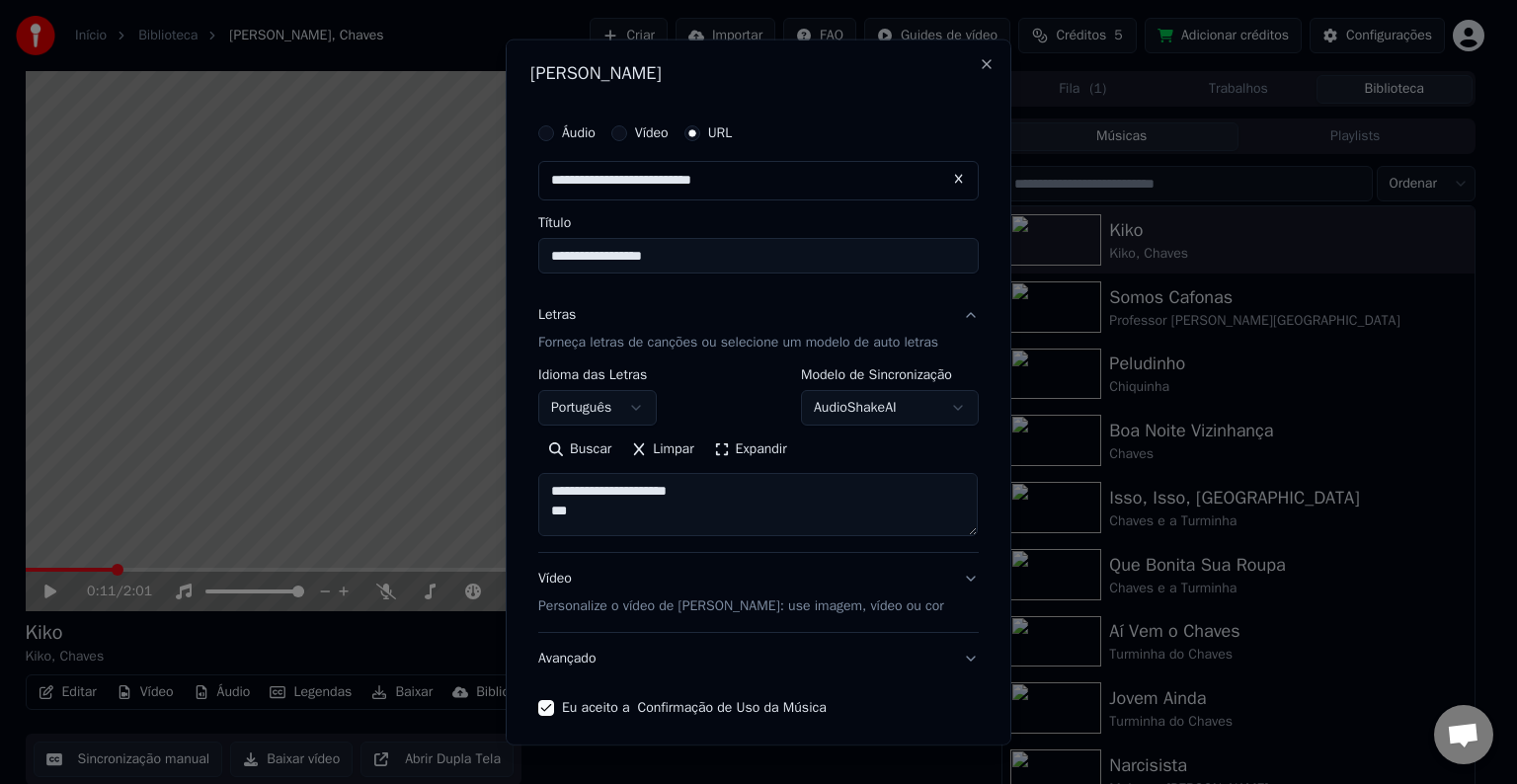 drag, startPoint x: 604, startPoint y: 529, endPoint x: 486, endPoint y: 472, distance: 131.04579 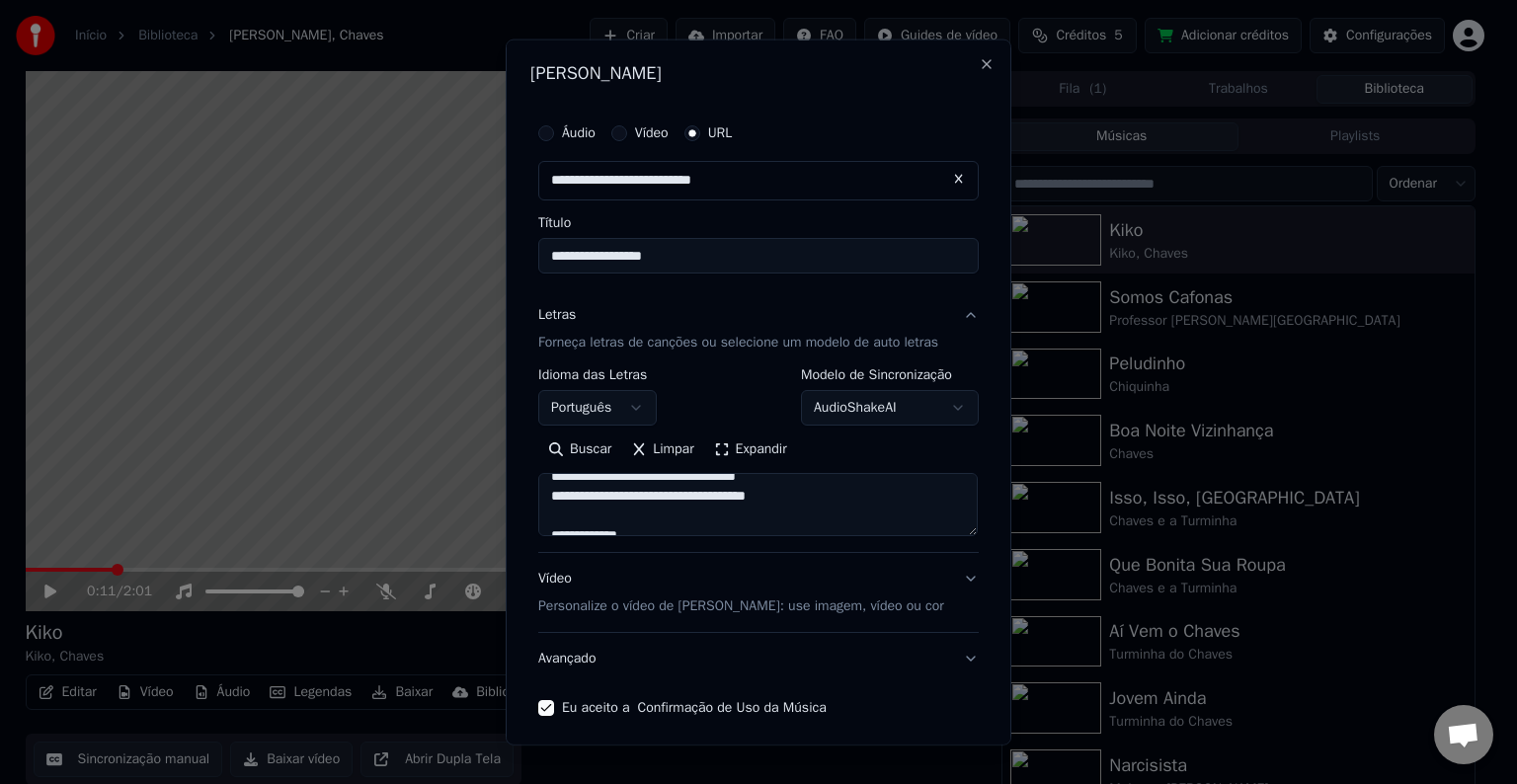 scroll, scrollTop: 1019, scrollLeft: 0, axis: vertical 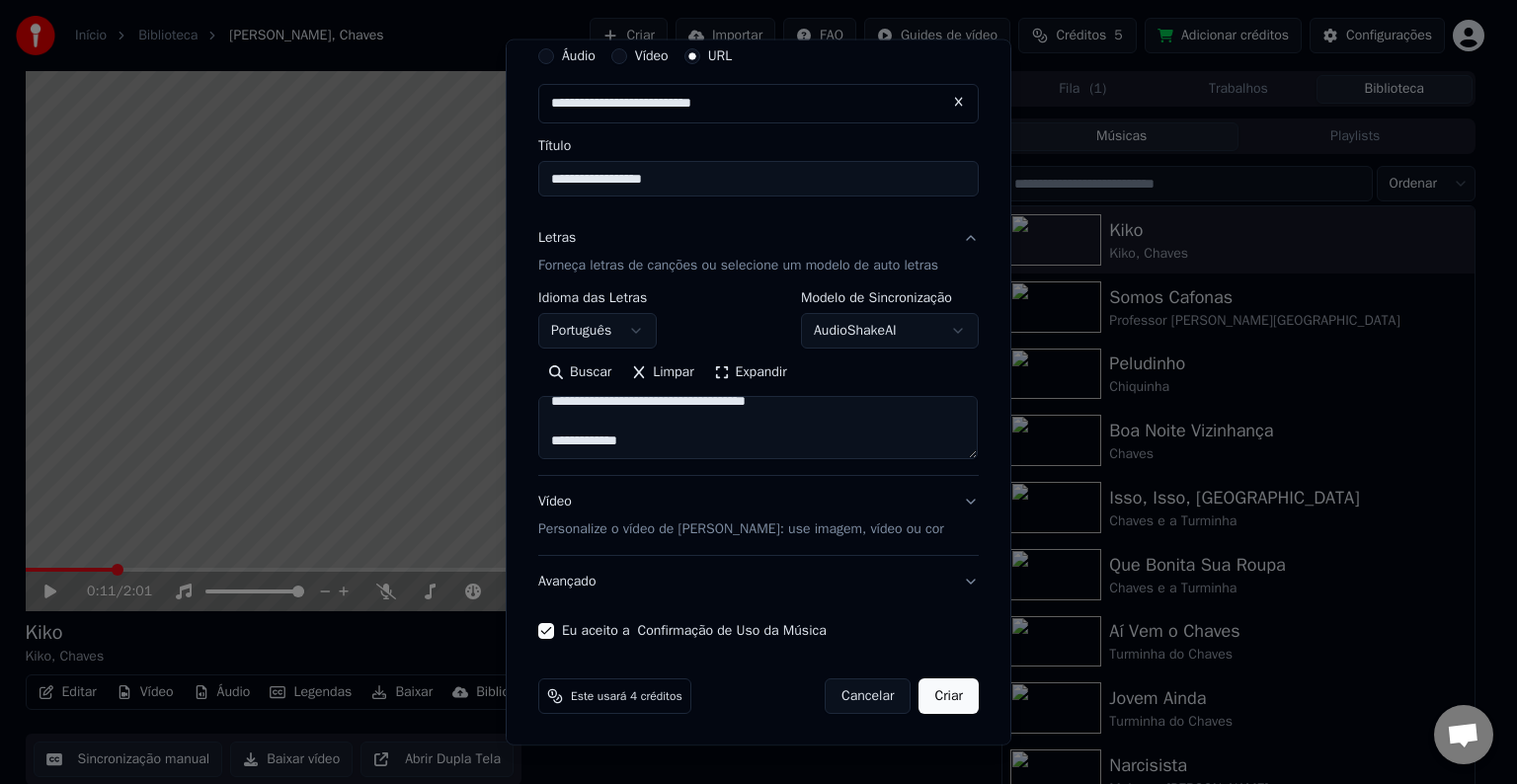 type on "**********" 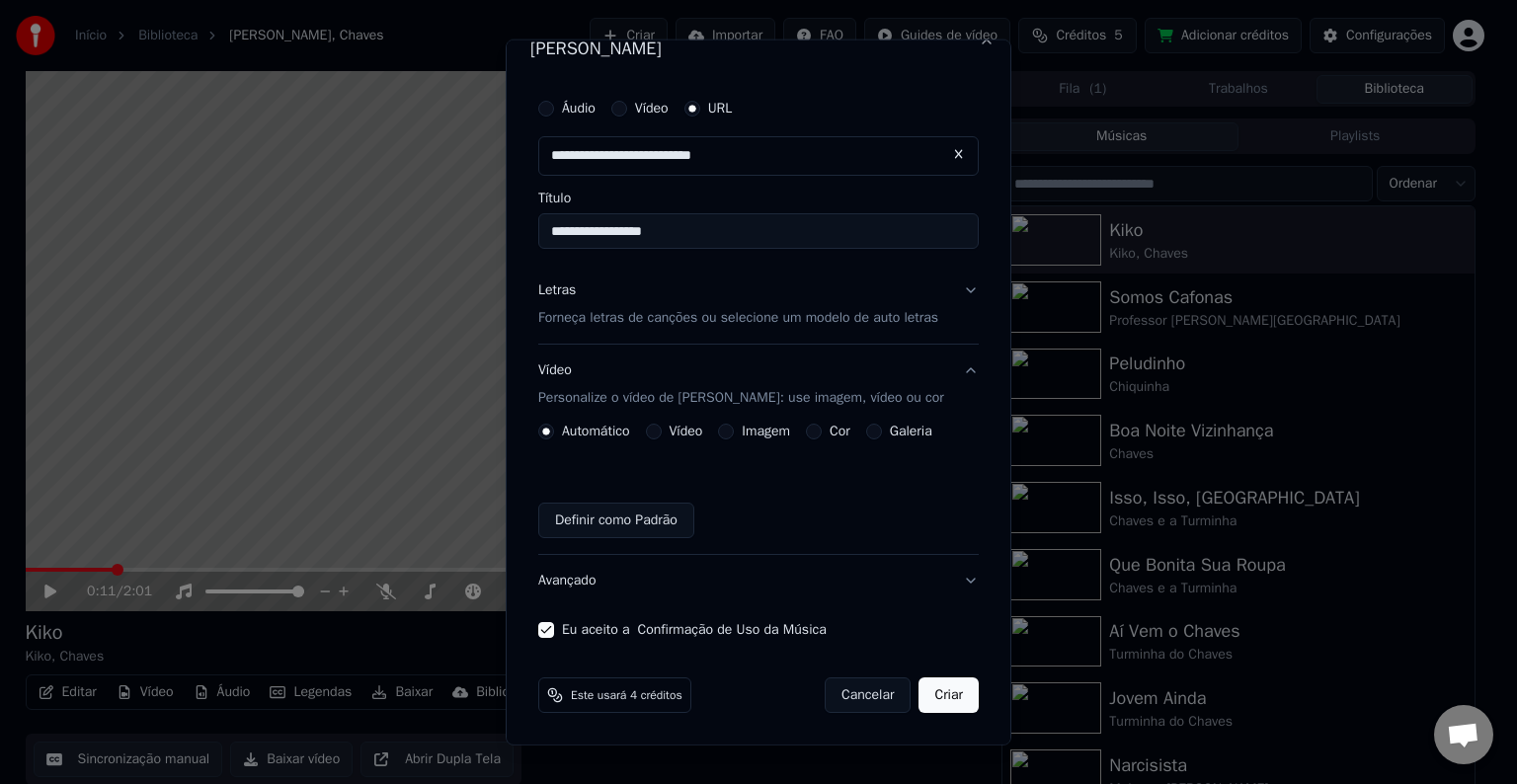 scroll, scrollTop: 24, scrollLeft: 0, axis: vertical 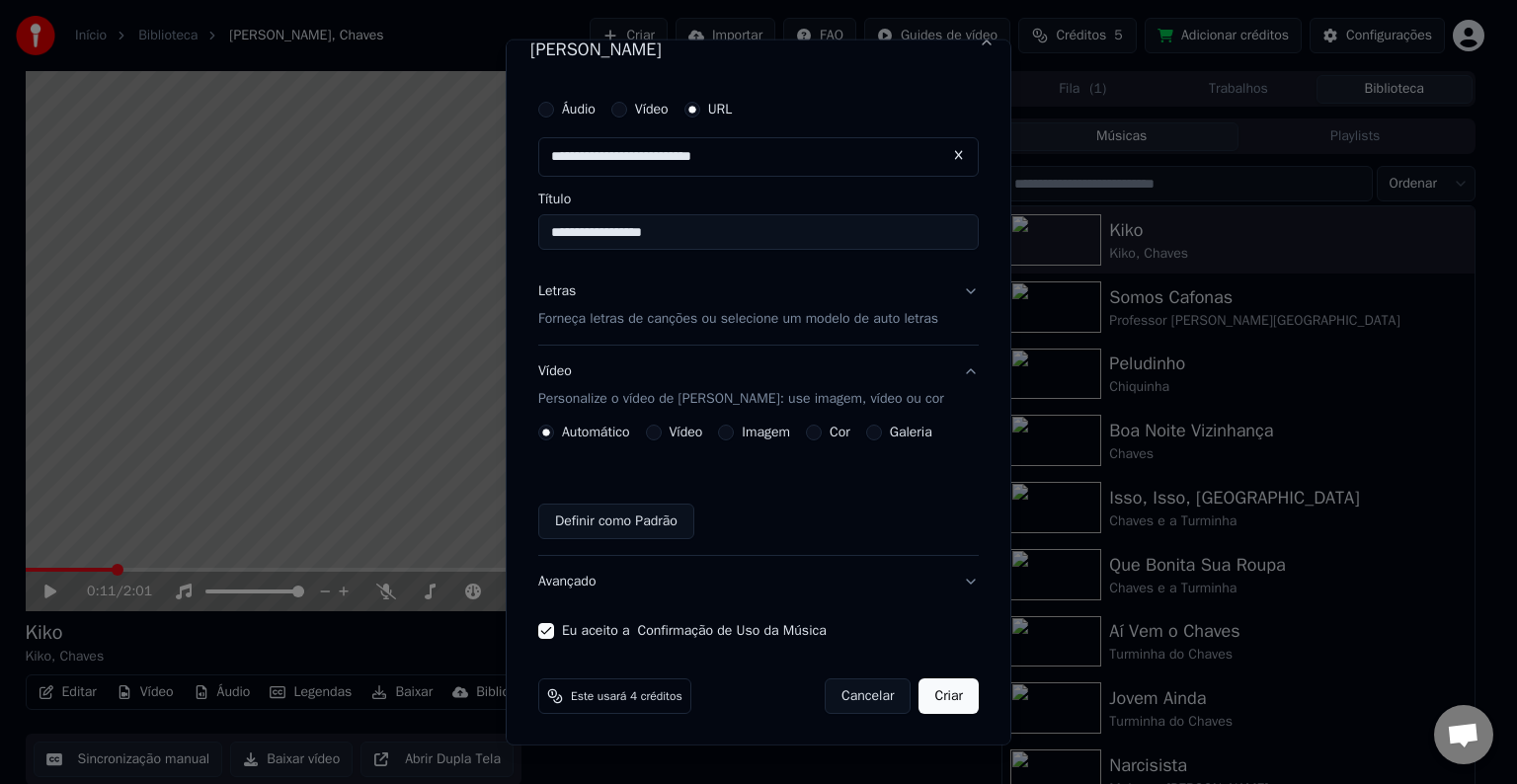 click on "Criar" at bounding box center [948, 696] 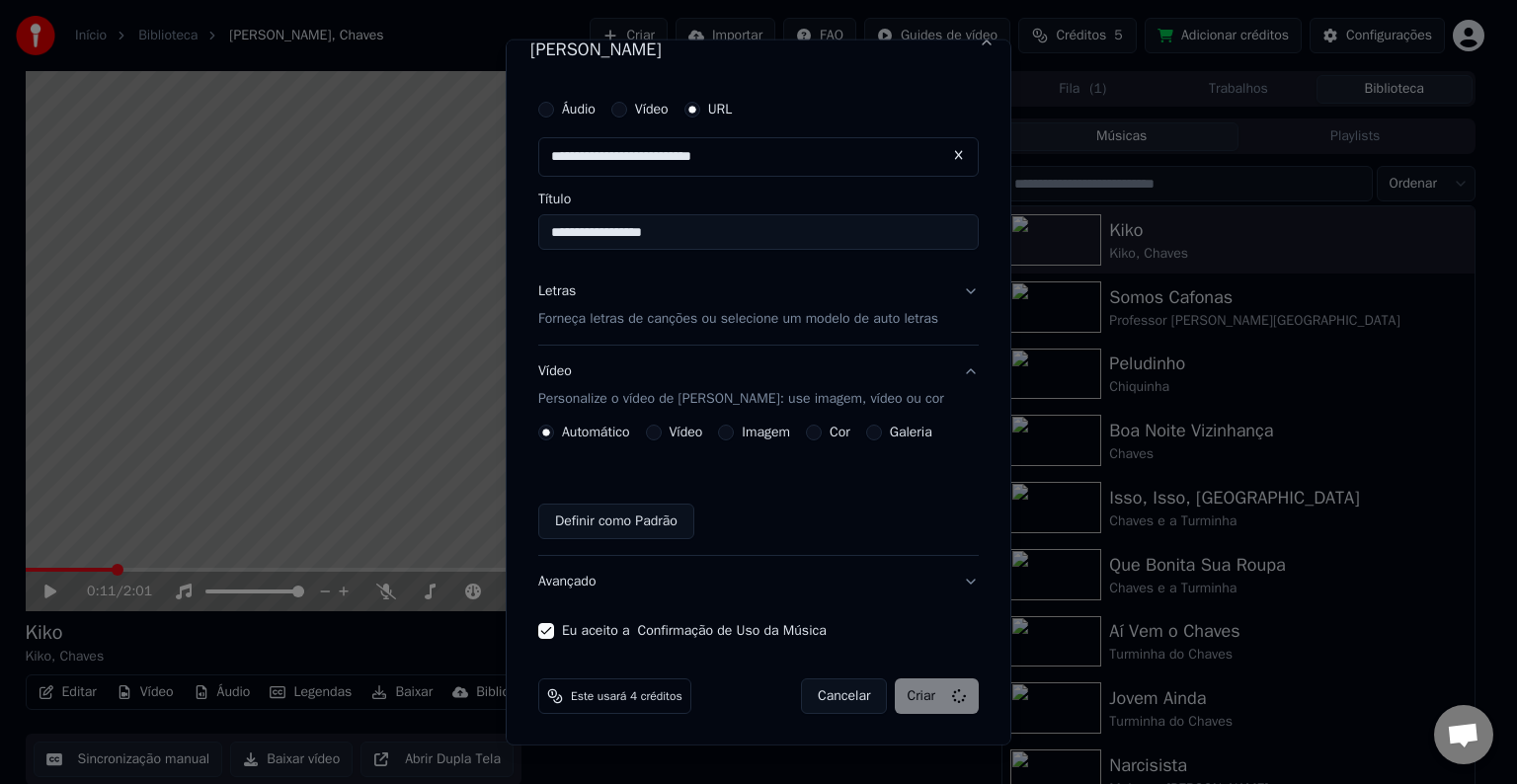 type 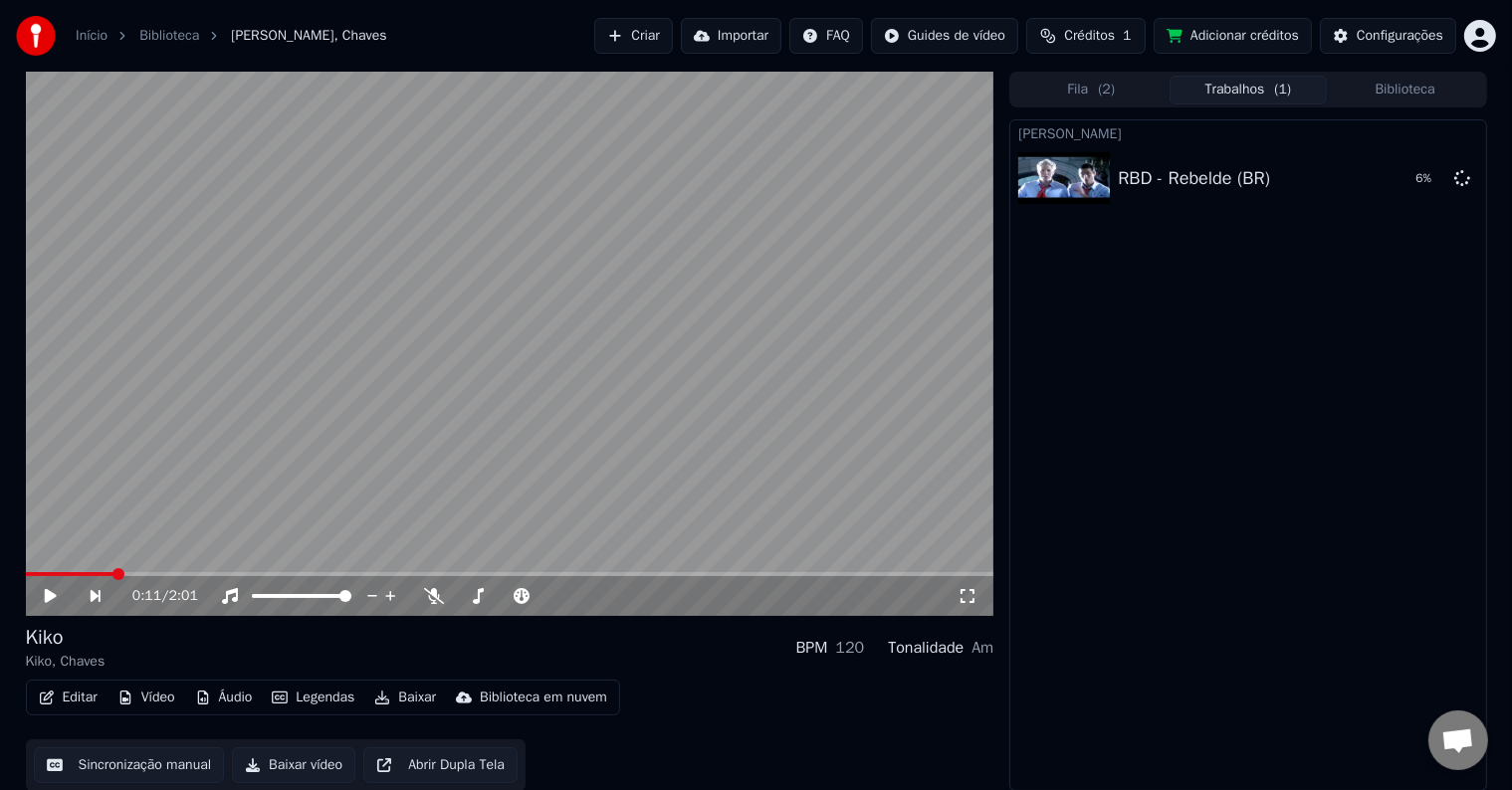 click at bounding box center (510, 343) 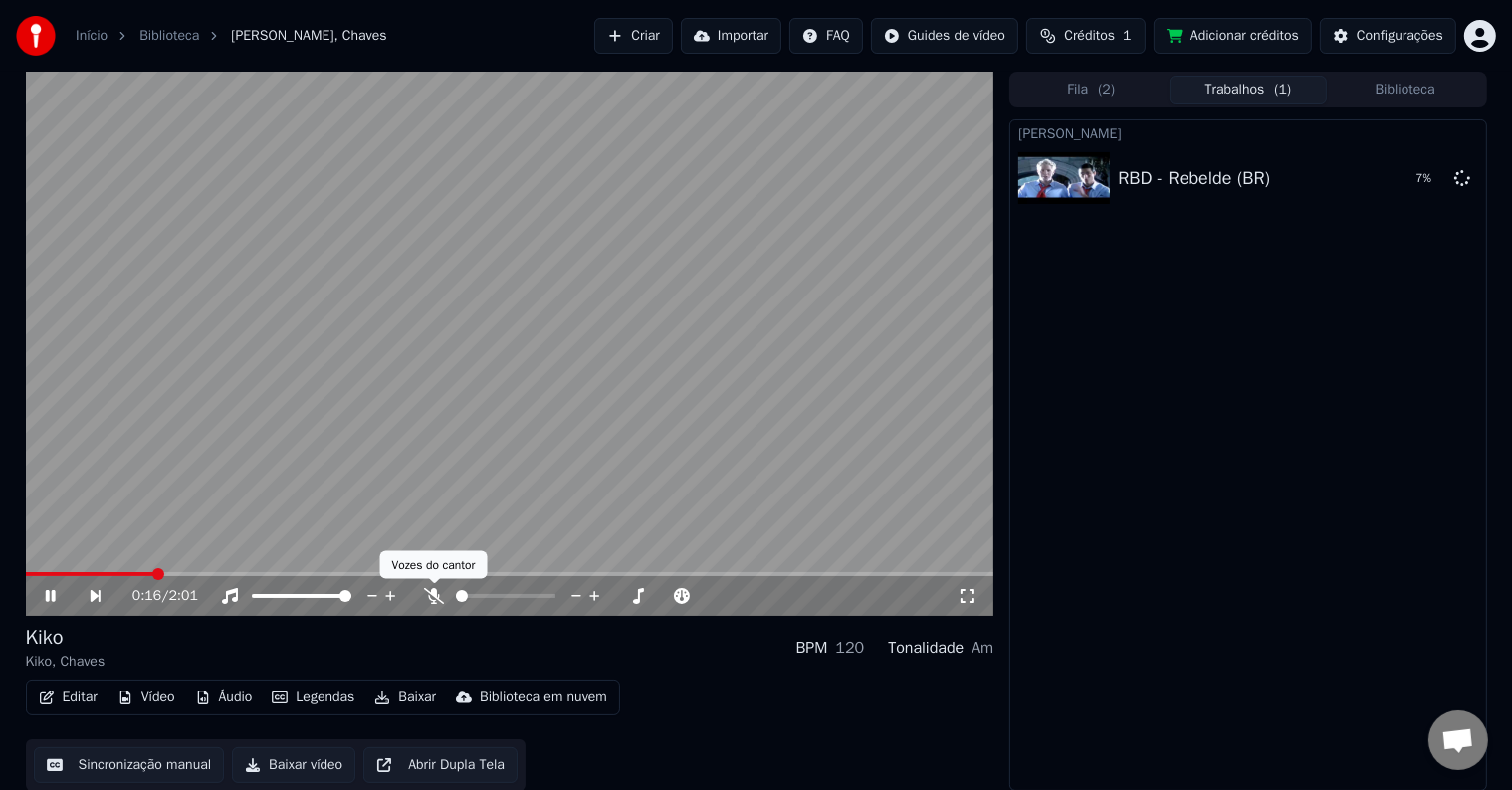 click 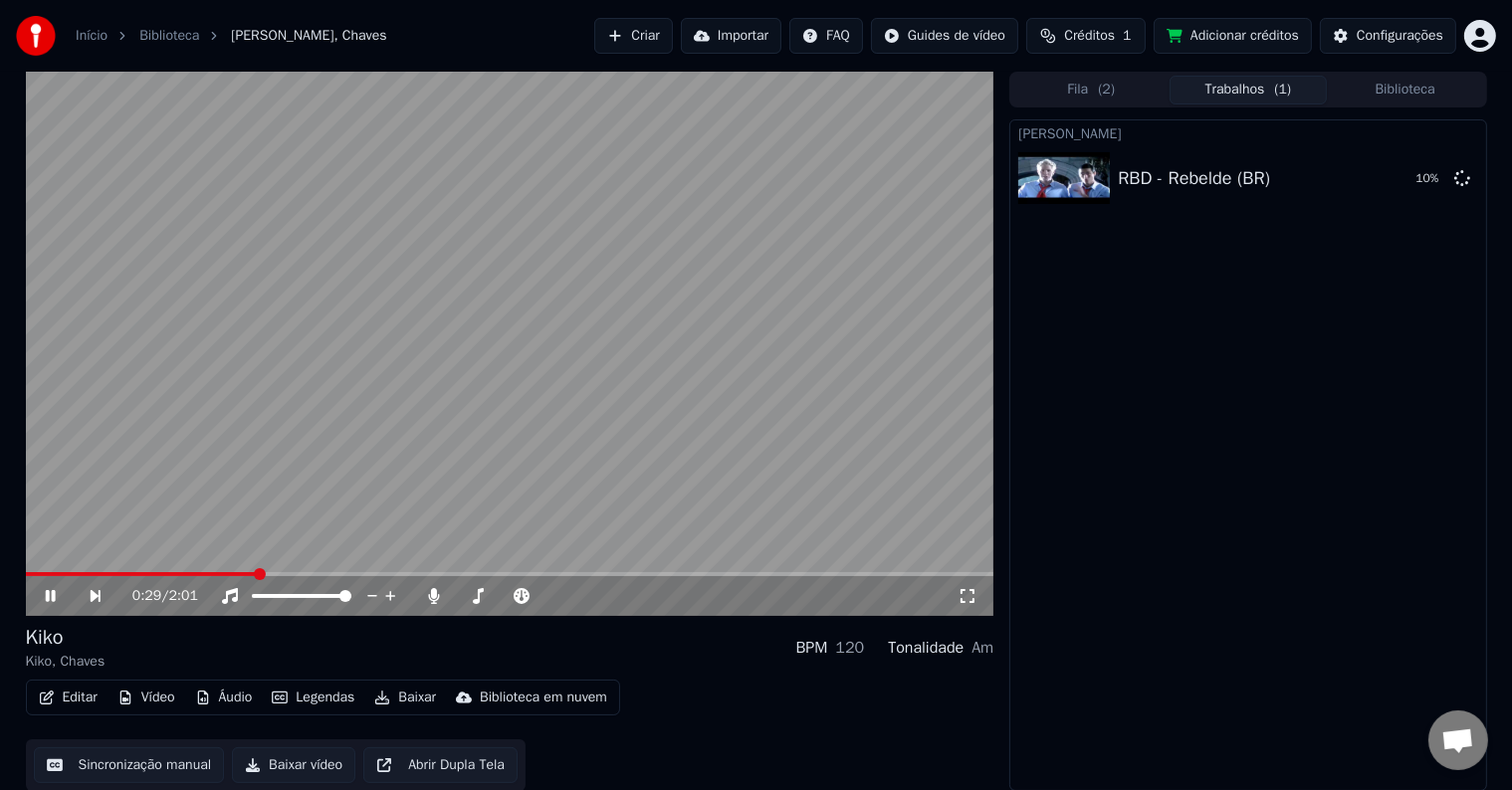 click at bounding box center [510, 343] 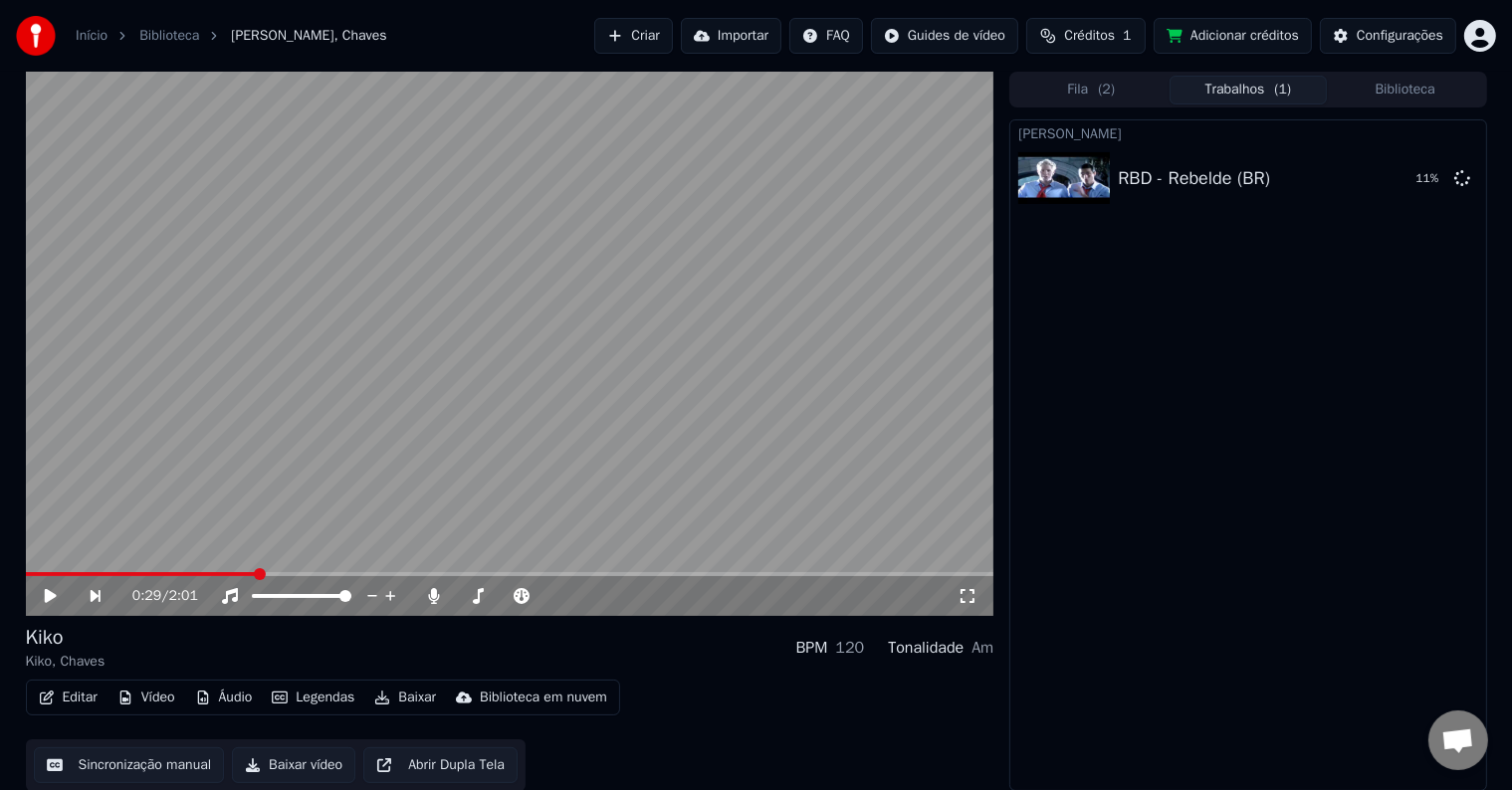 click at bounding box center (510, 343) 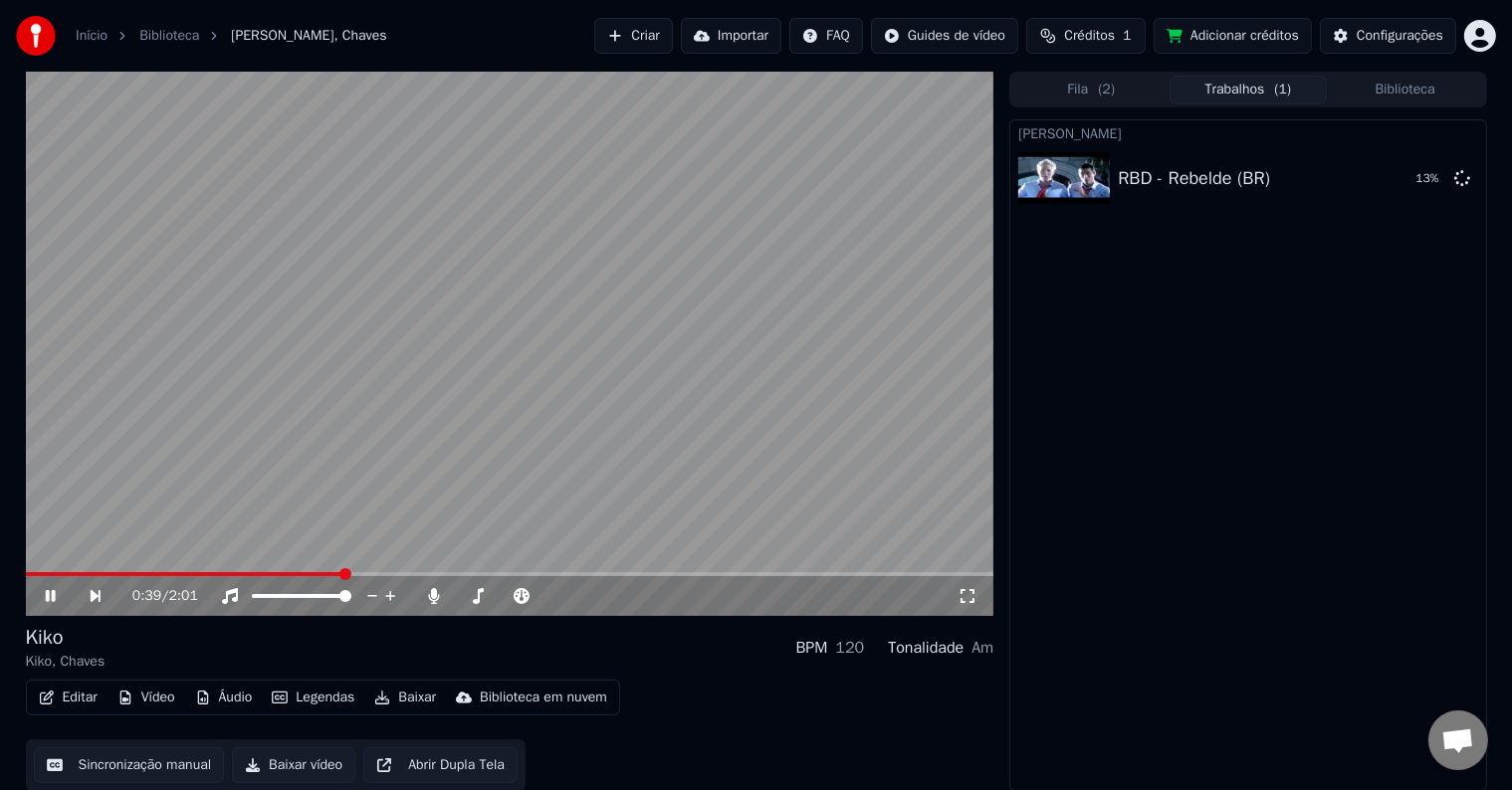 click at bounding box center [510, 343] 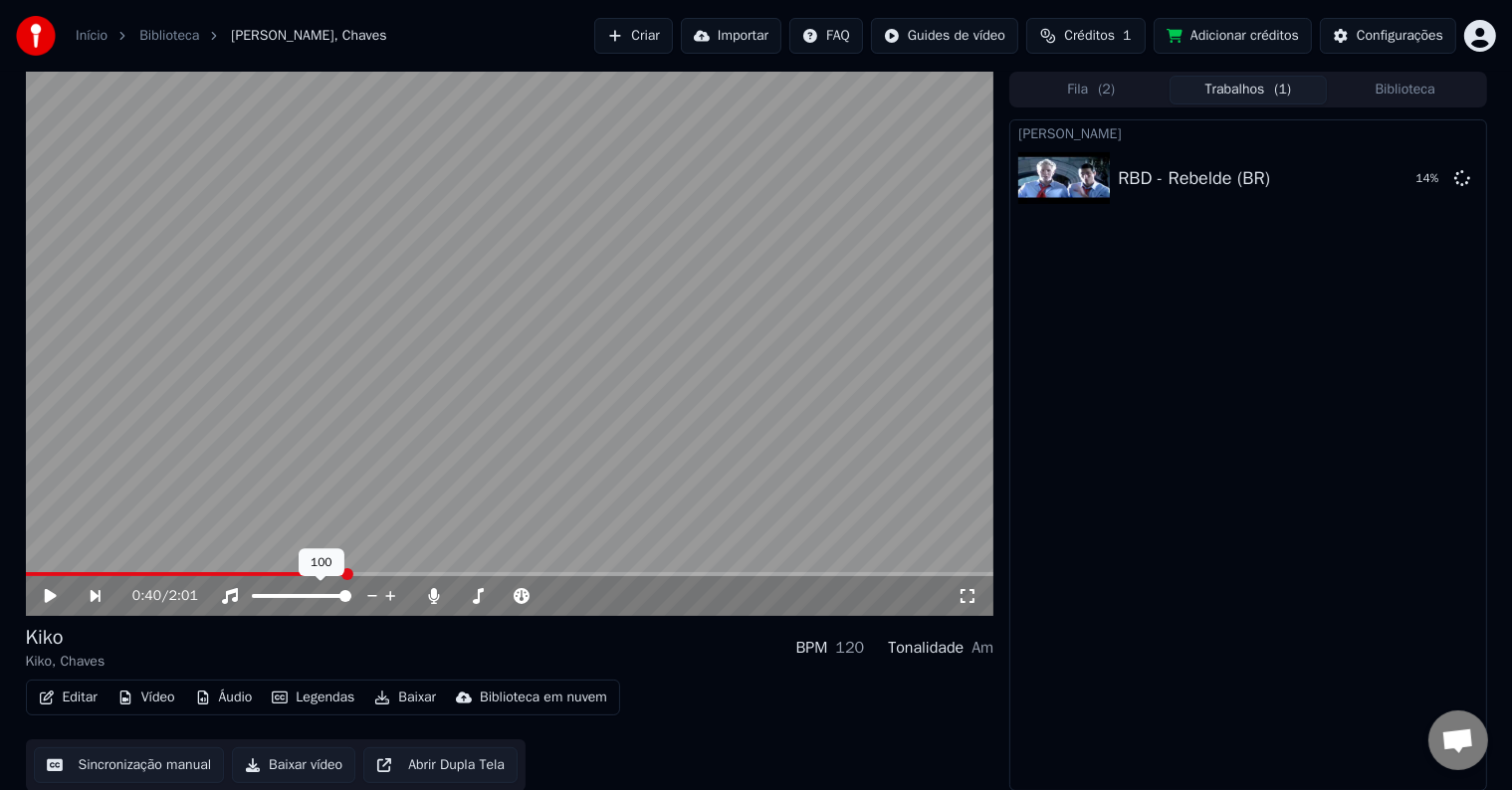 click on "0:40  /  2:01" at bounding box center [510, 596] 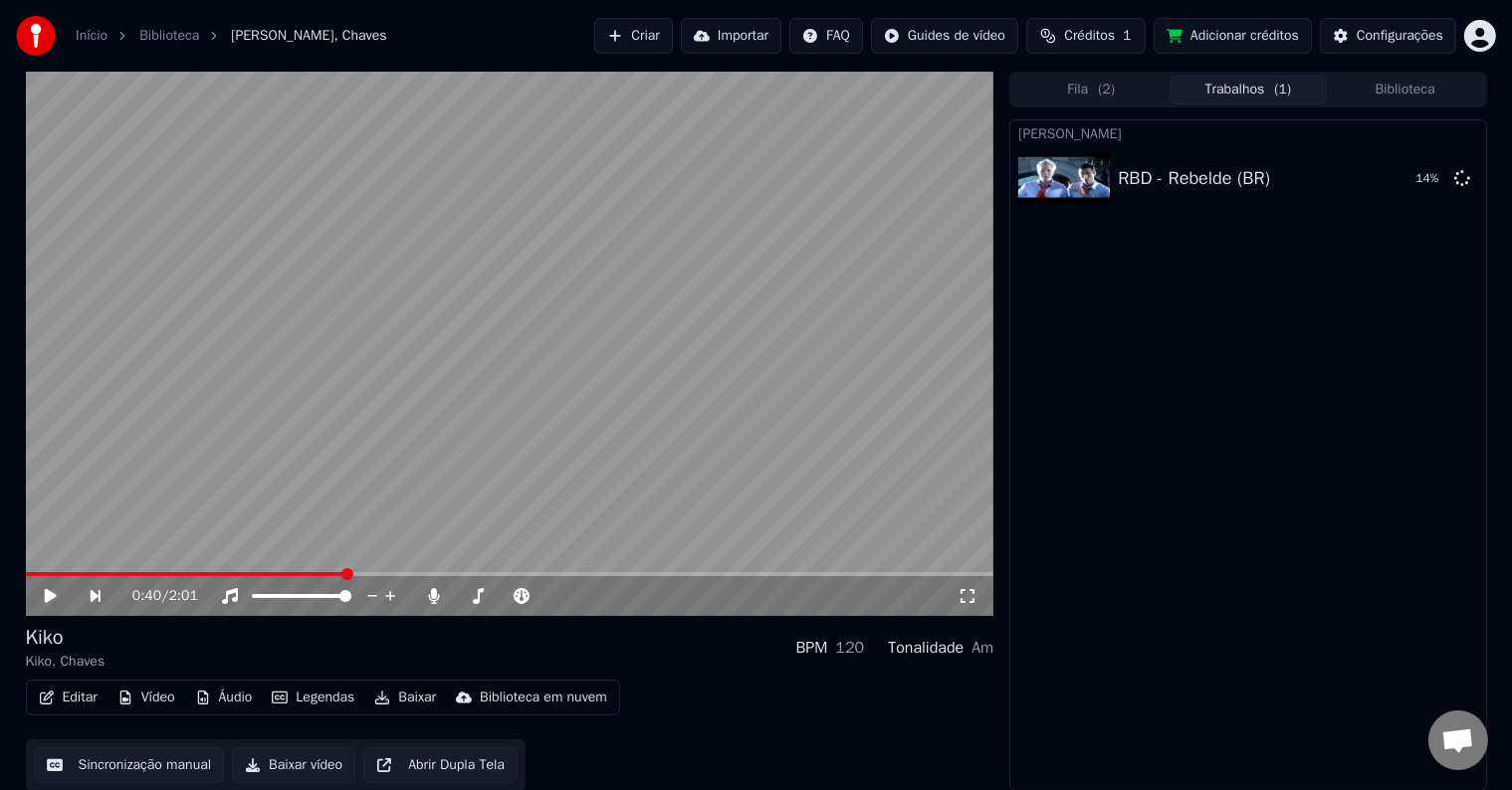 click 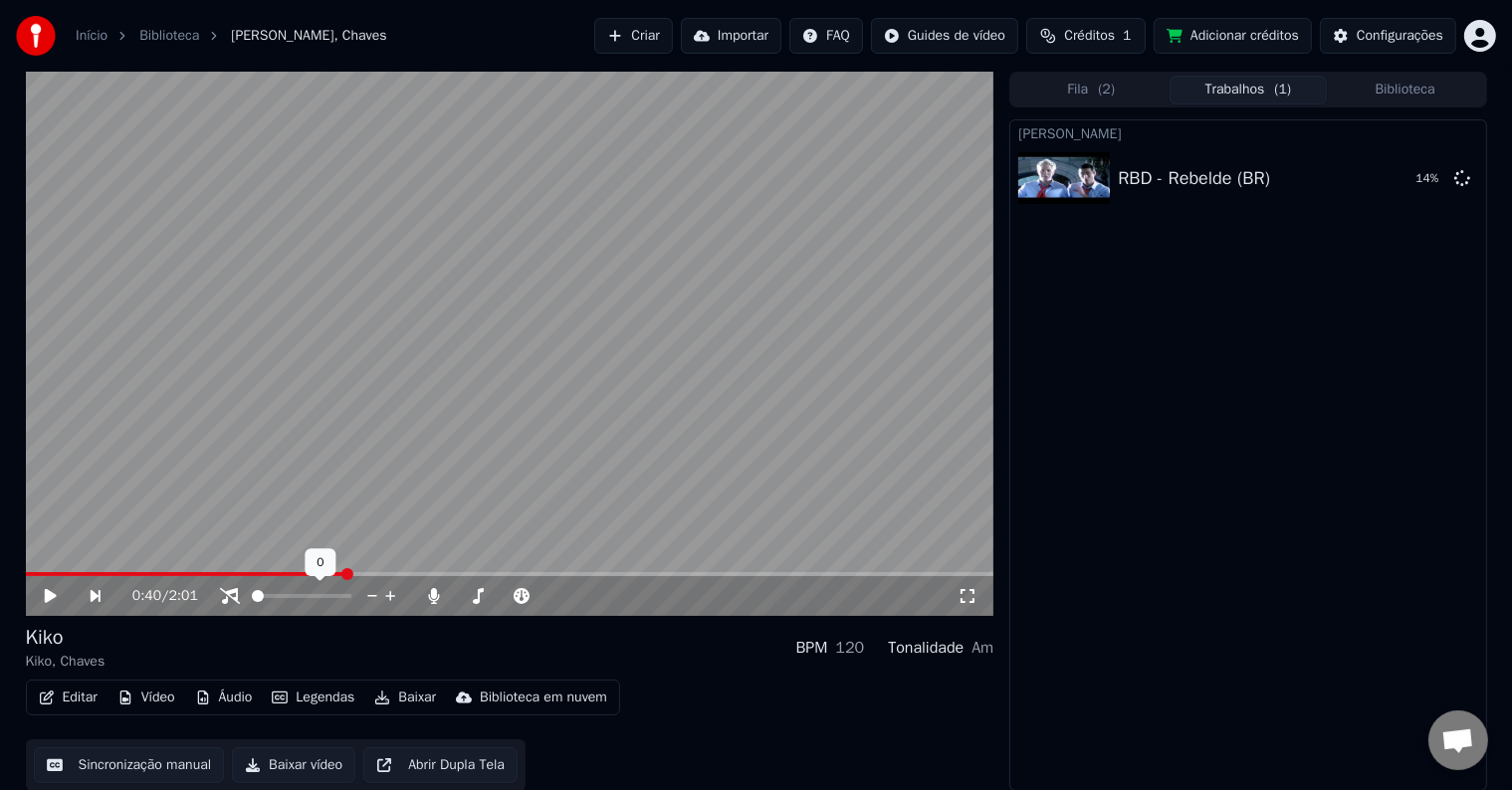 click at bounding box center (510, 343) 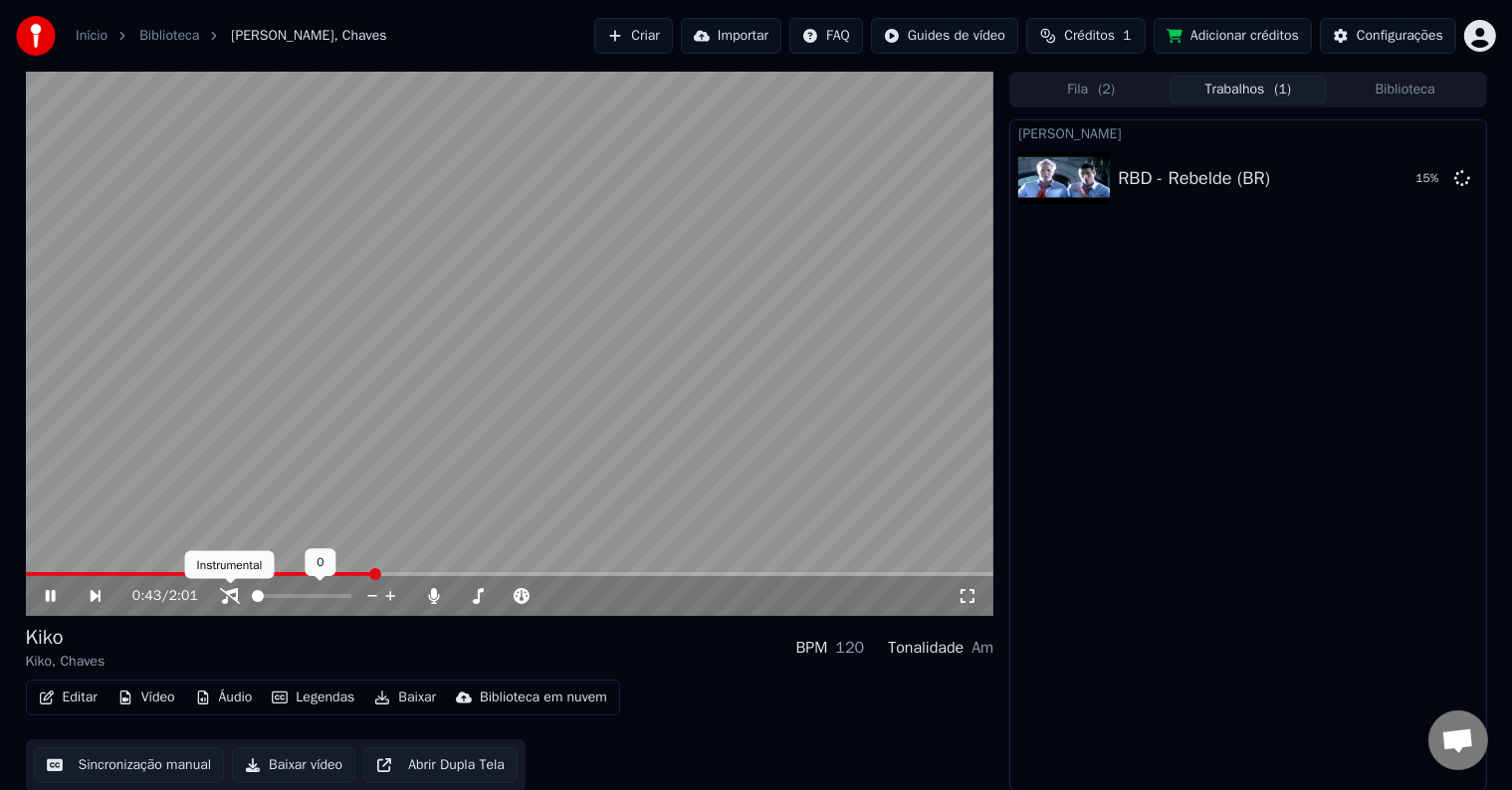 click 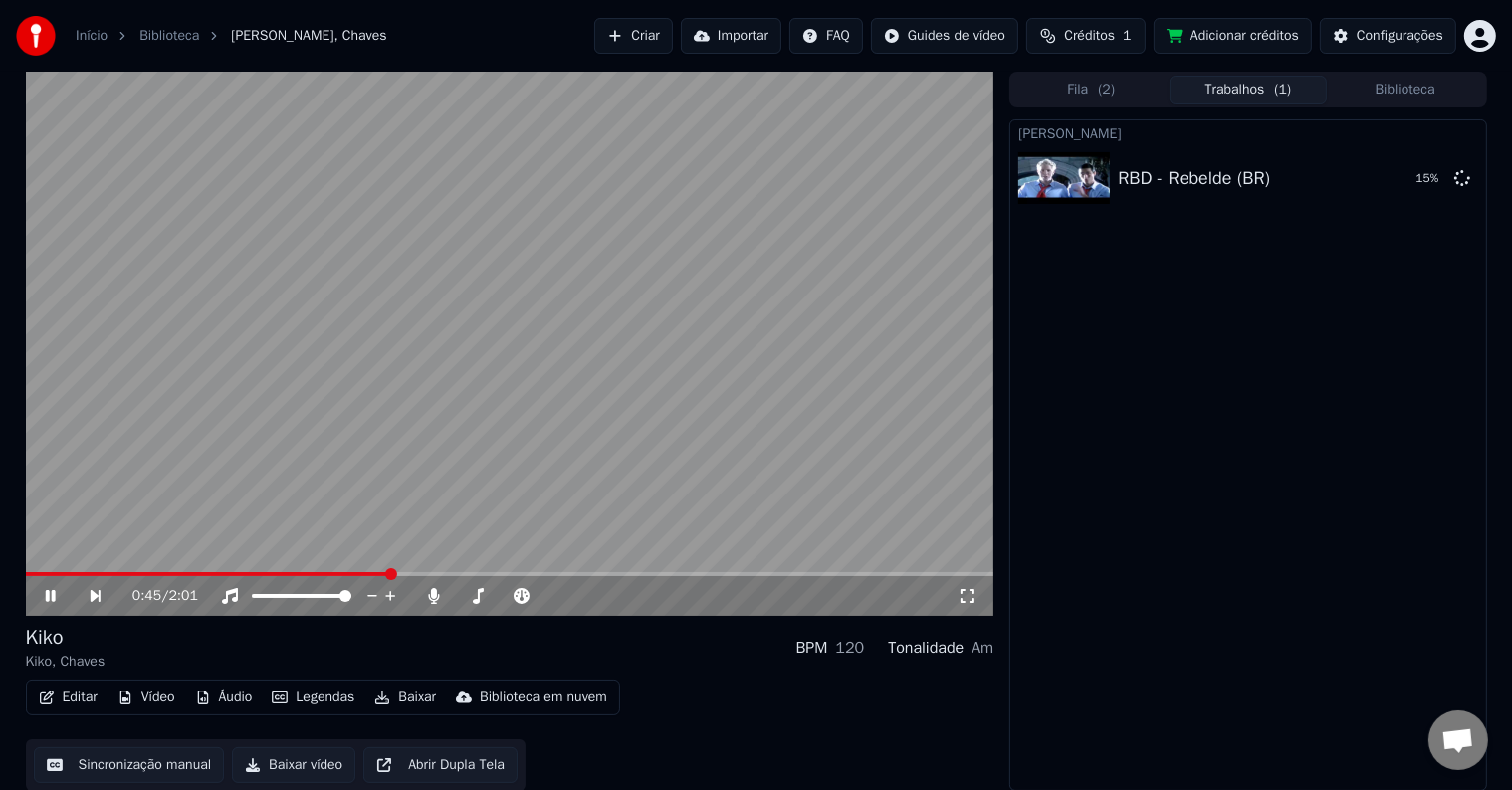 click 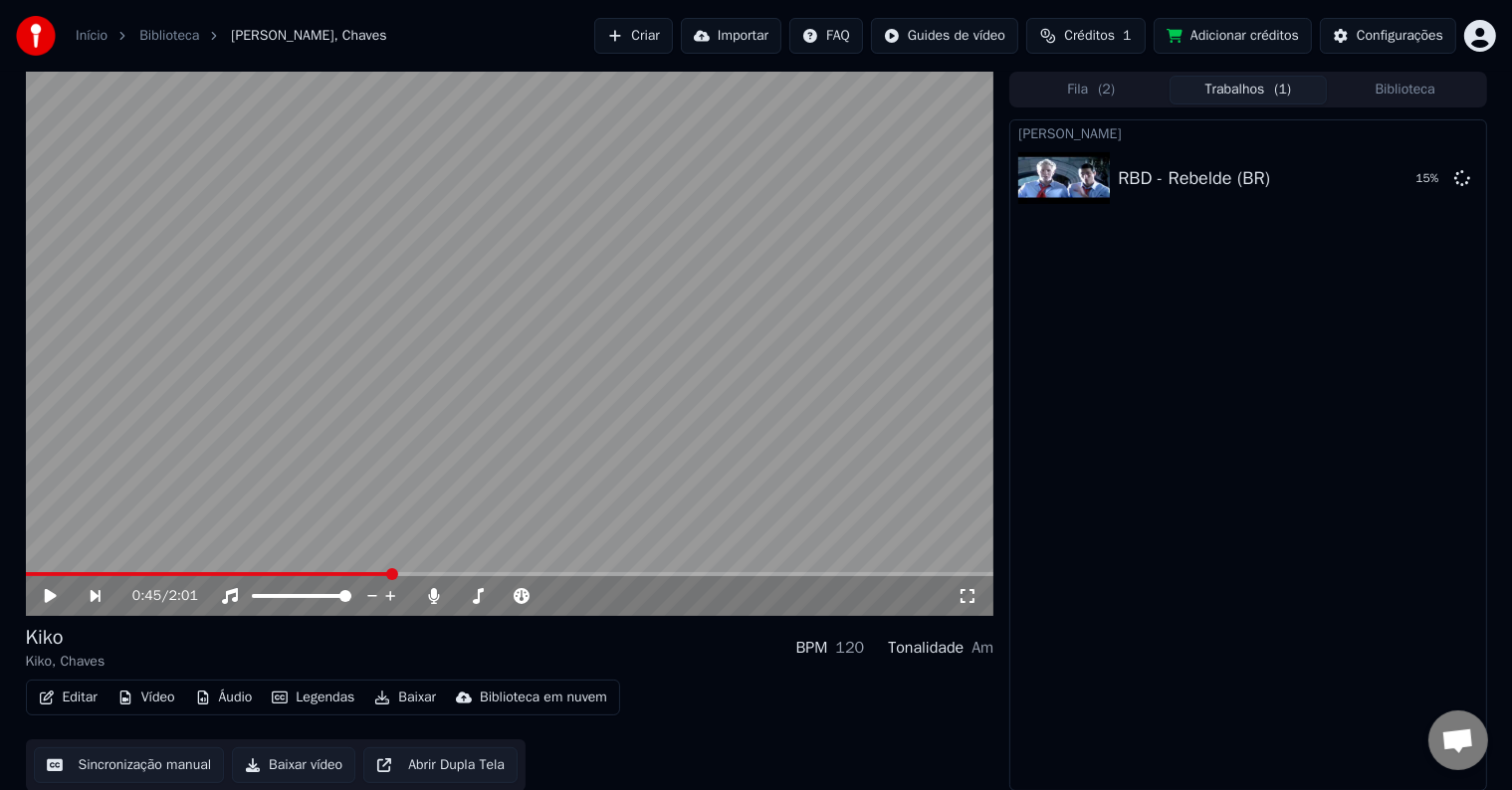 click 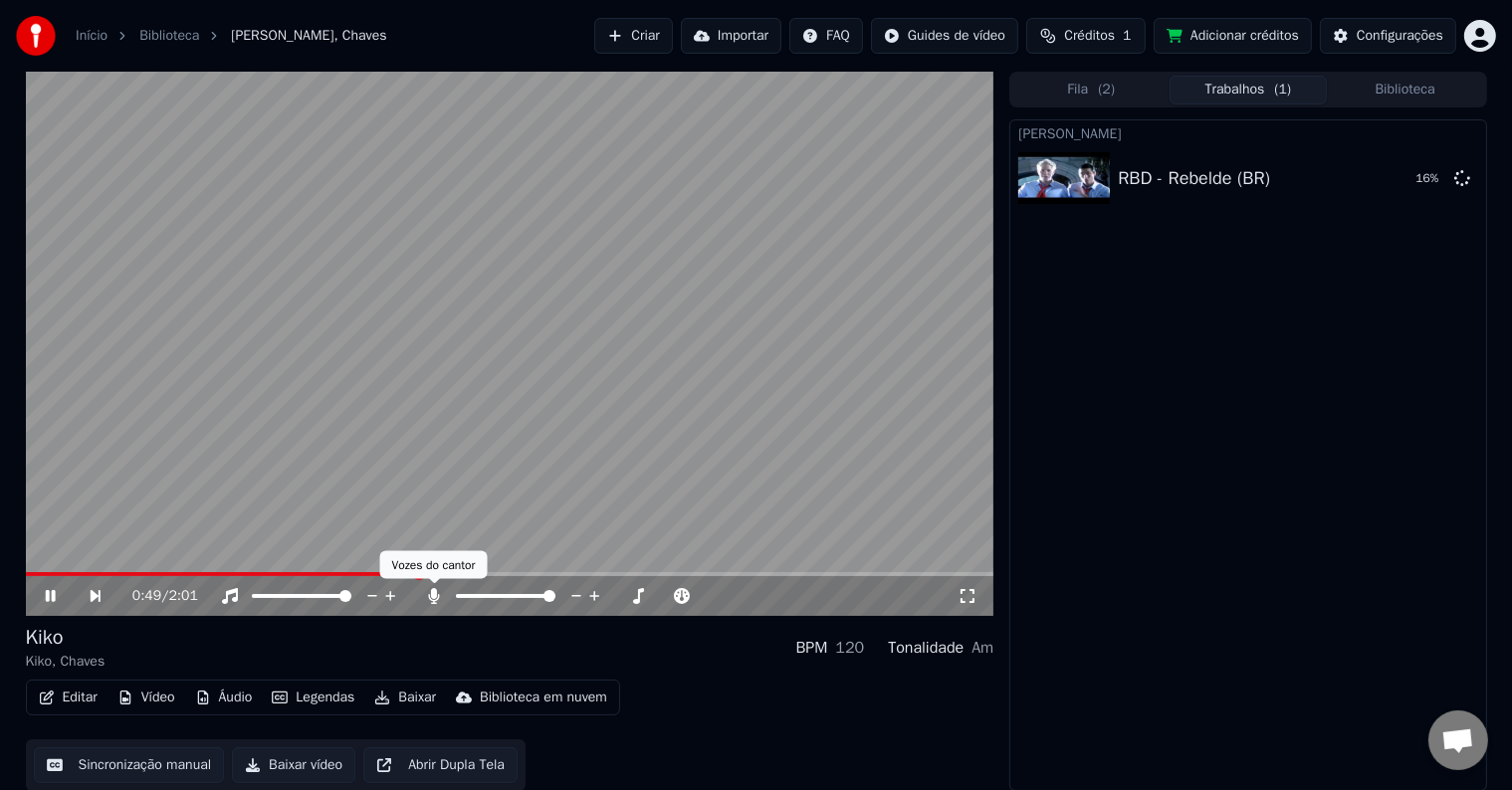 click 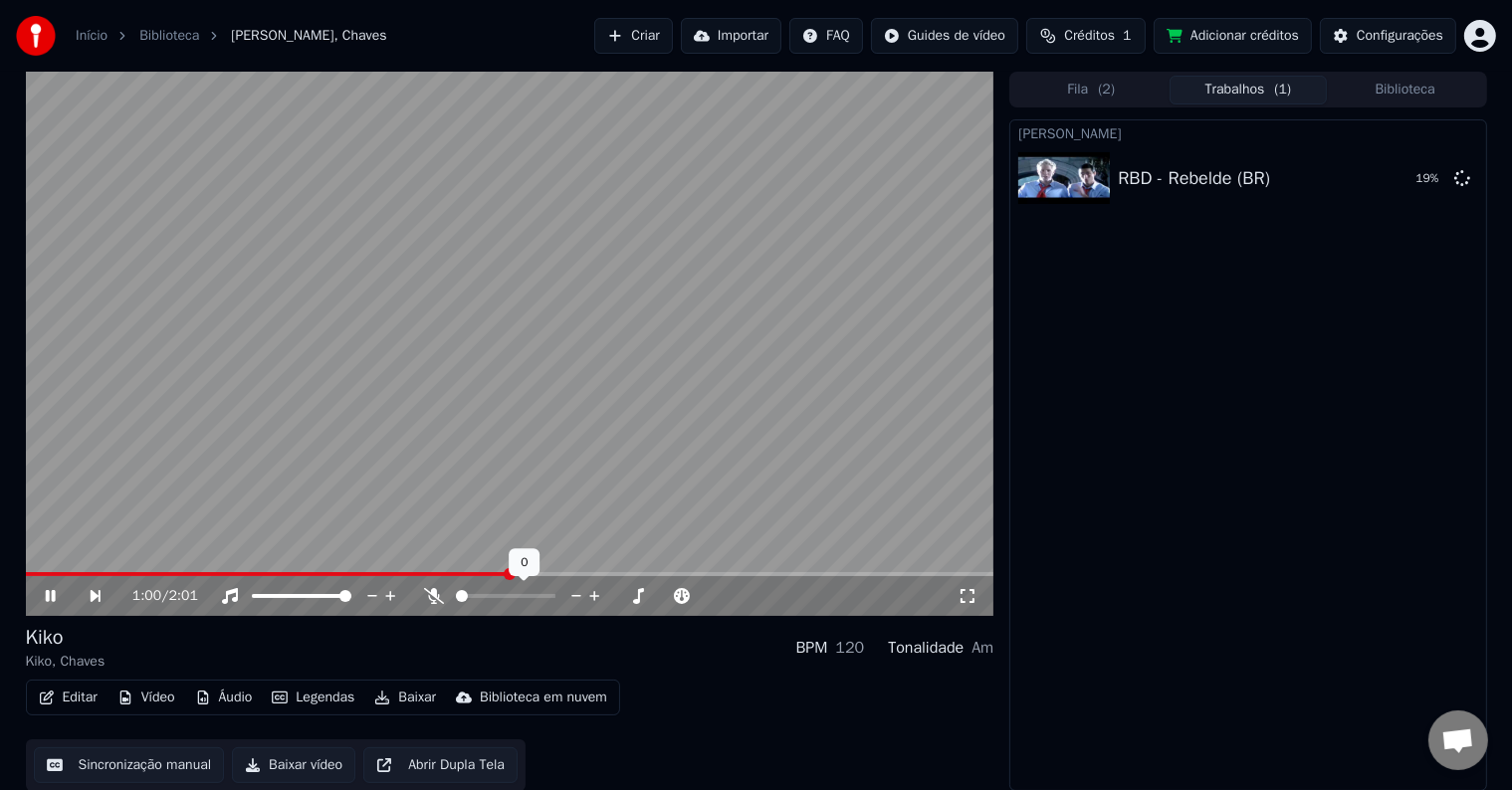 click 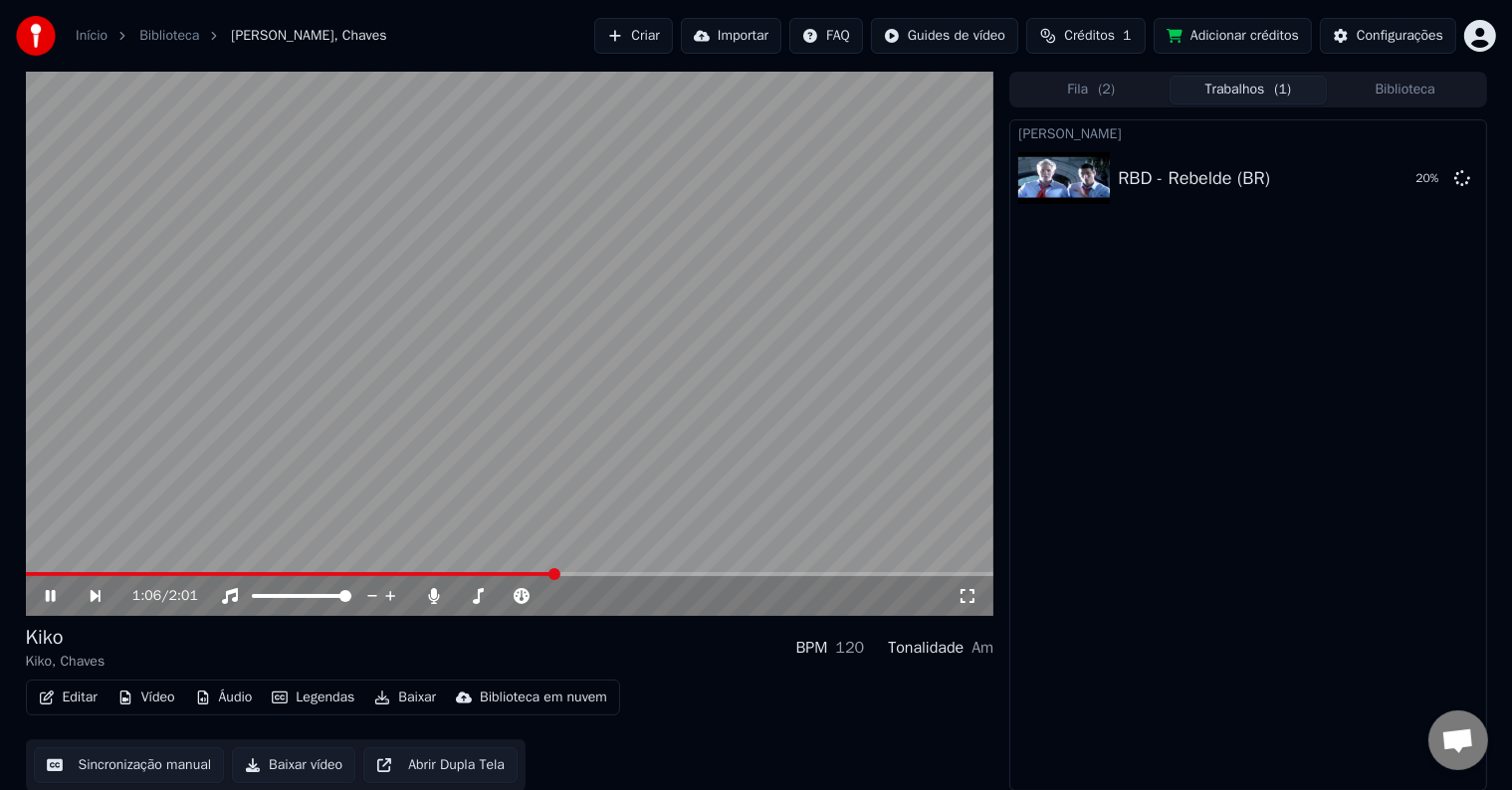 click at bounding box center [510, 343] 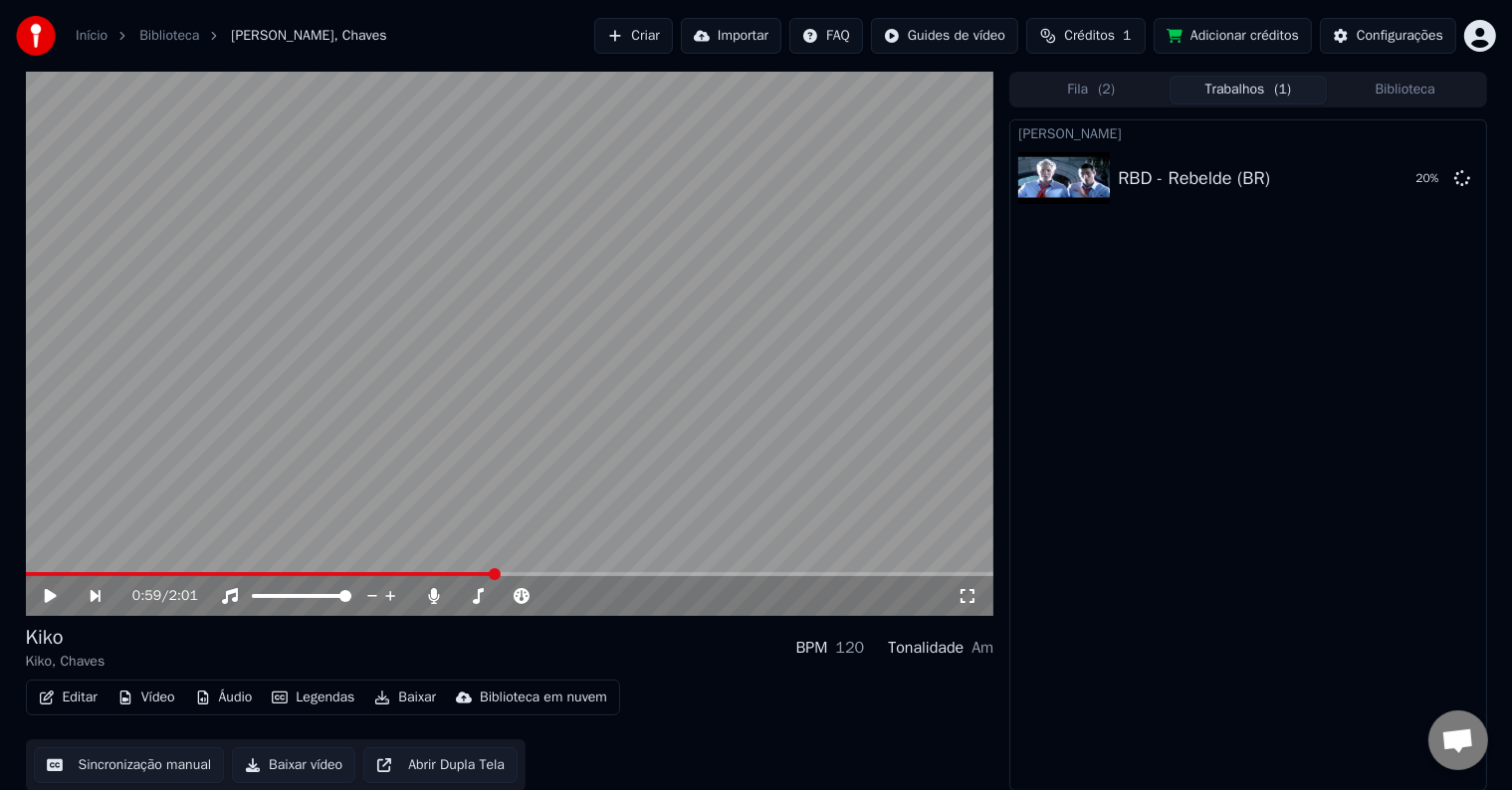 click at bounding box center (261, 574) 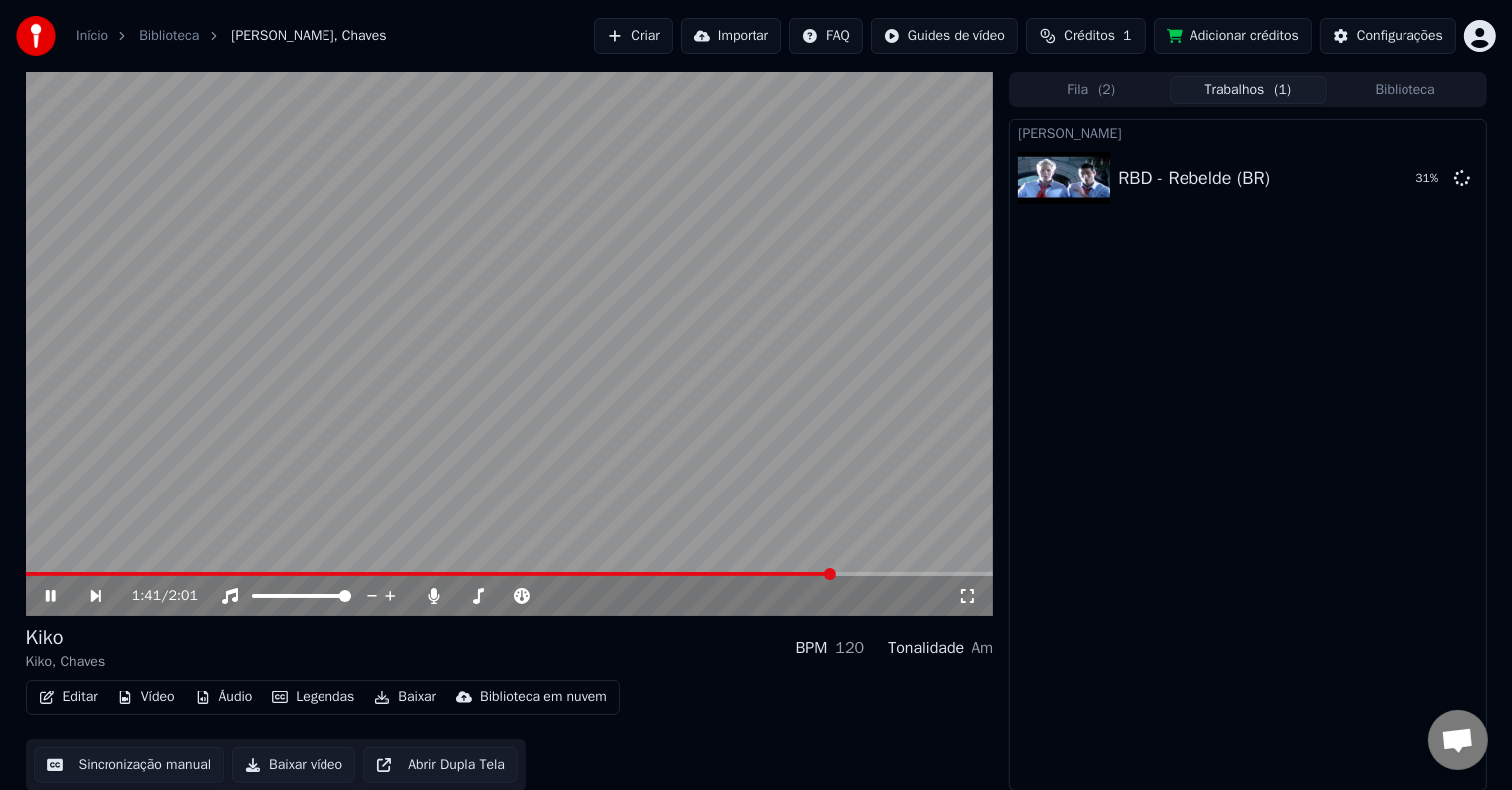 click at bounding box center (510, 343) 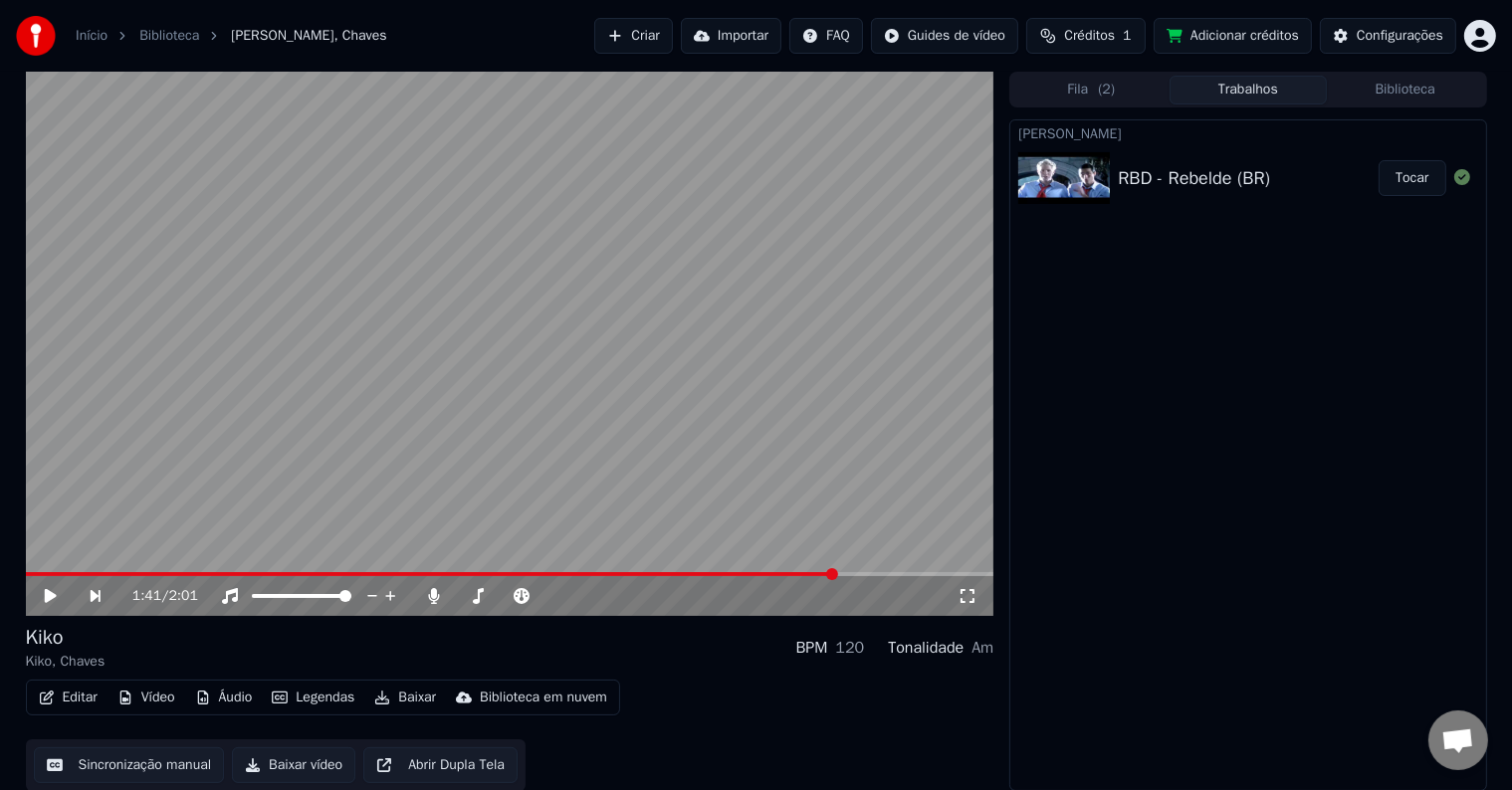 click on "Tocar" at bounding box center [1411, 178] 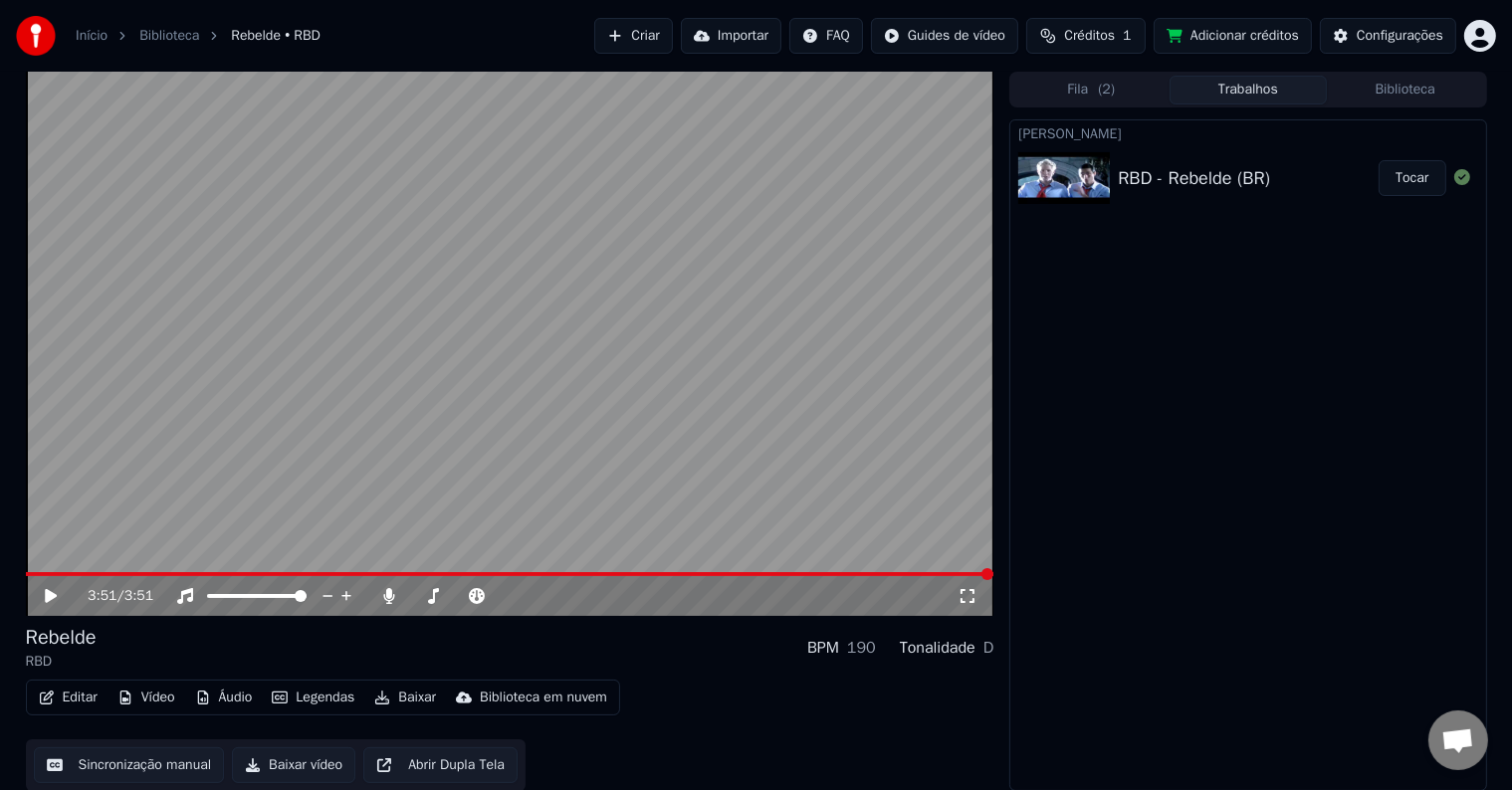 click at bounding box center [510, 343] 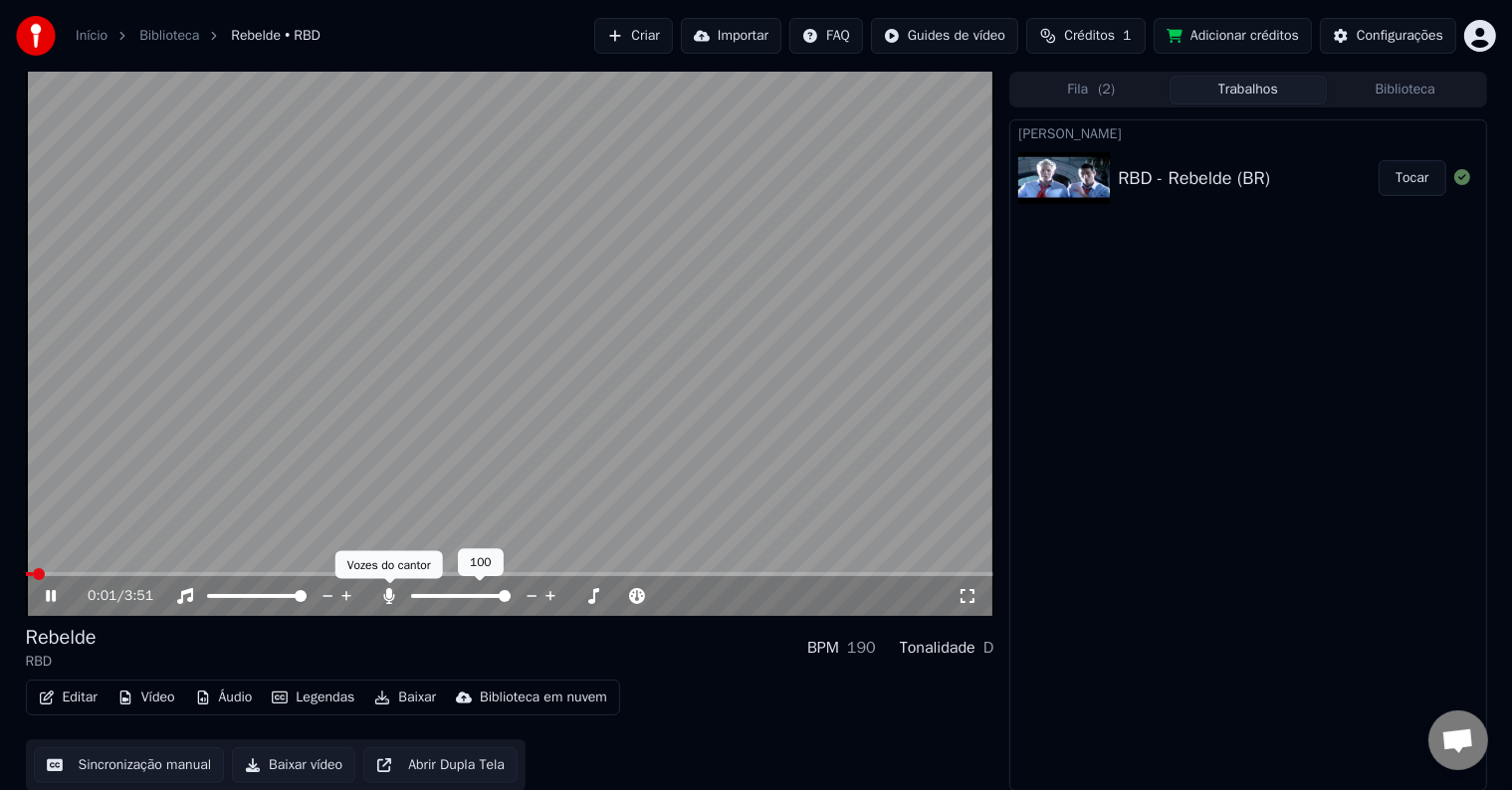 click 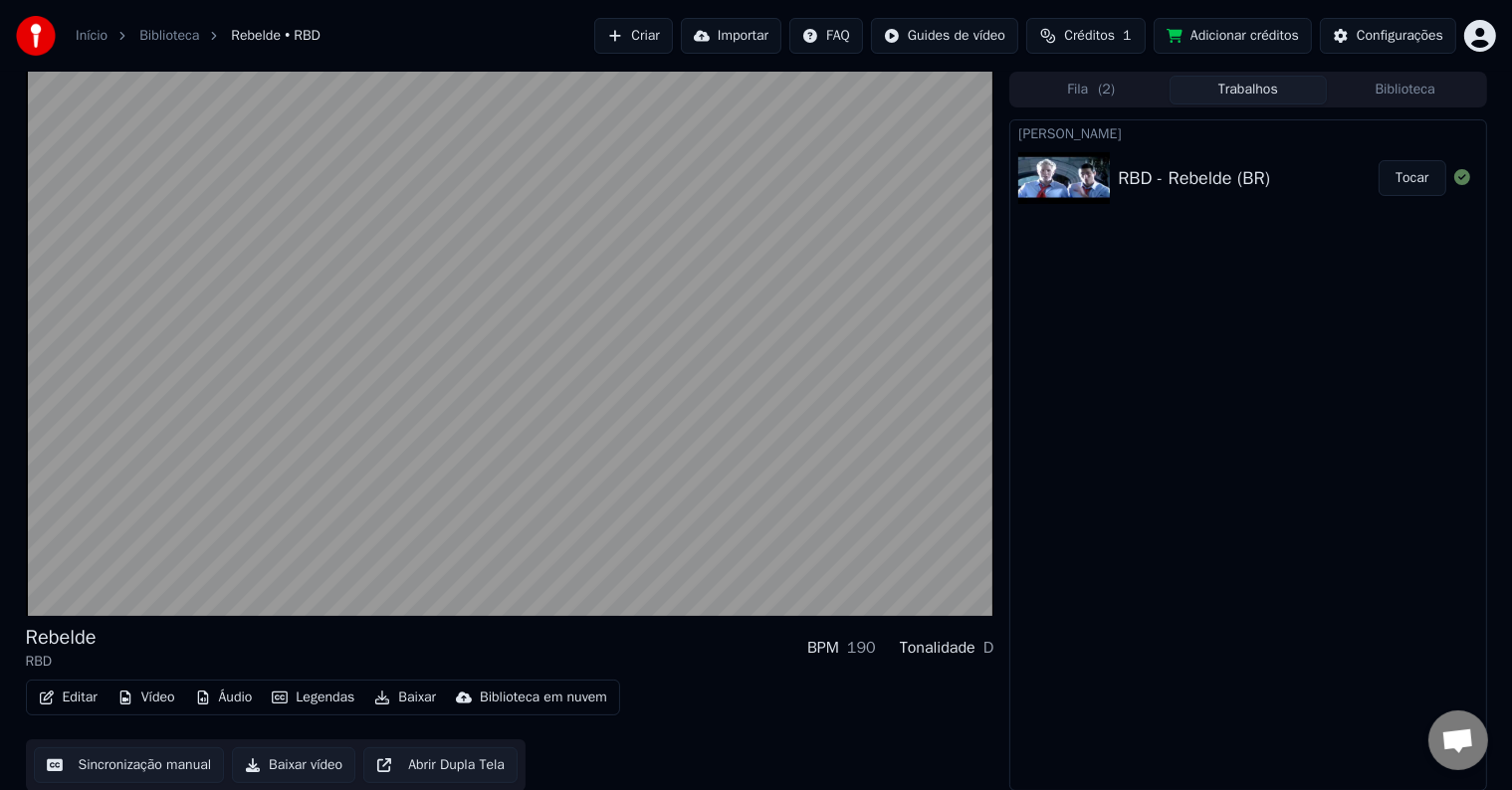 click on "Legendas" at bounding box center [313, 697] 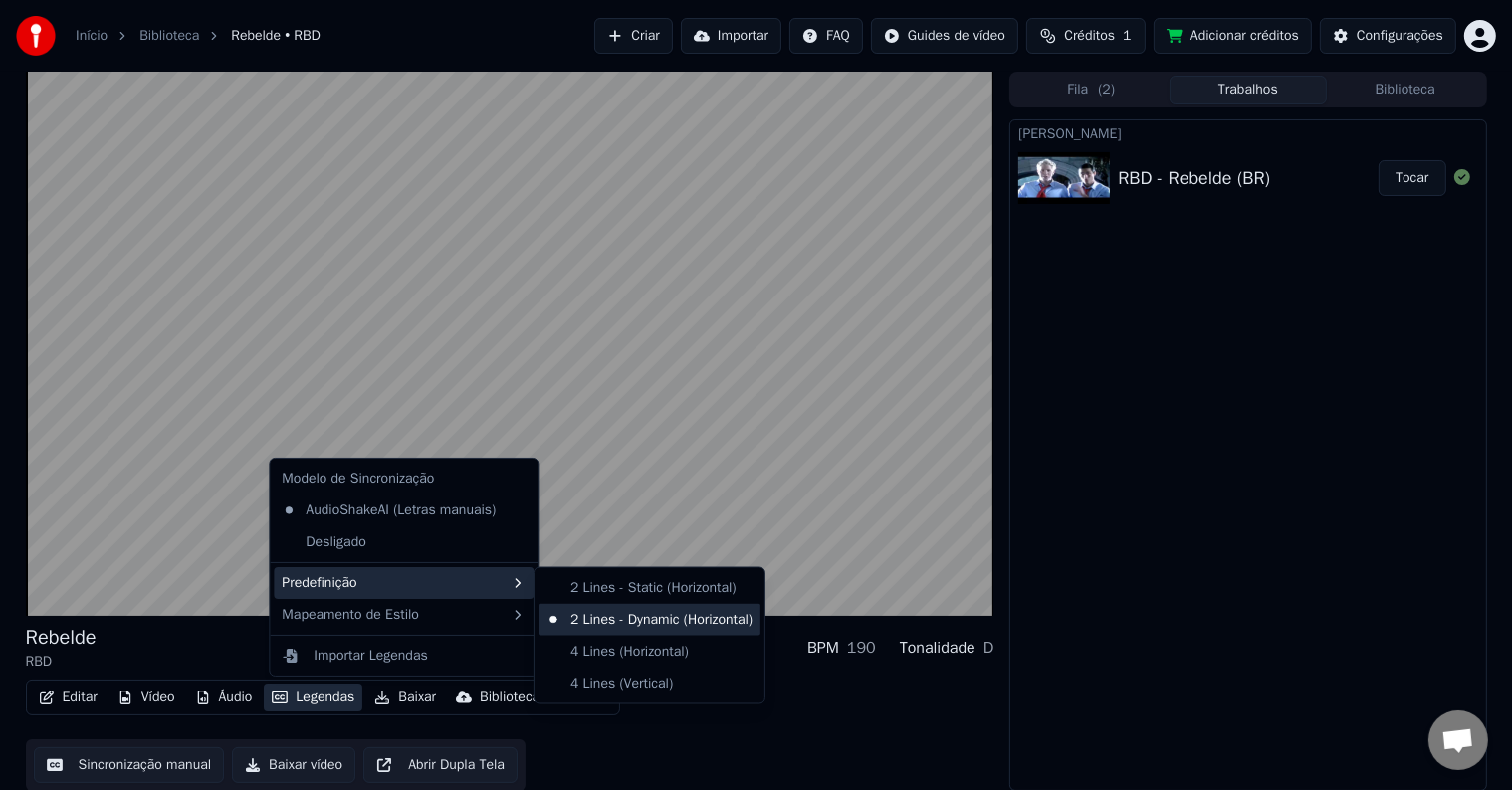 click on "2 Lines - Dynamic (Horizontal)" at bounding box center [649, 620] 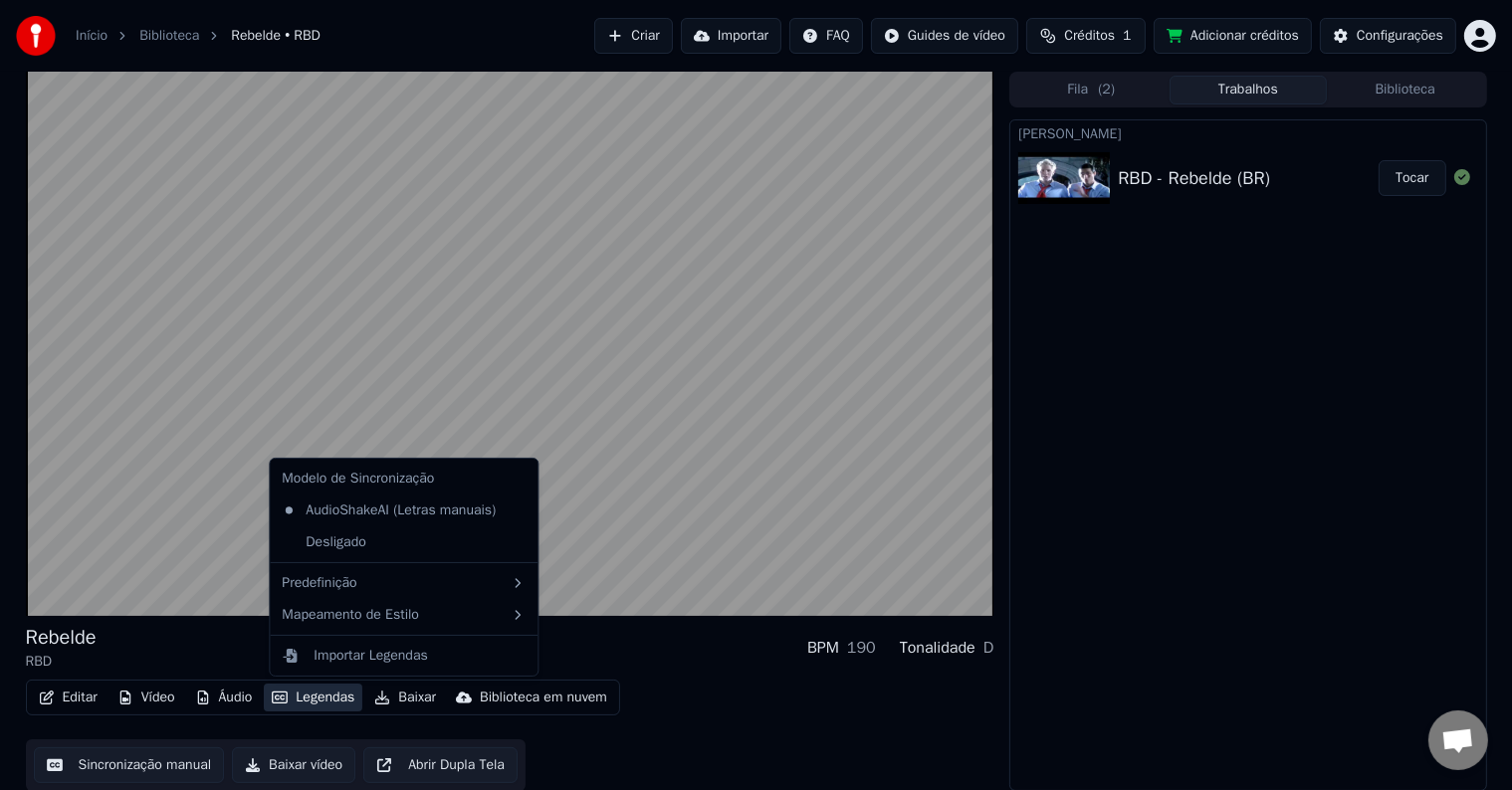 click on "Legendas" at bounding box center (313, 697) 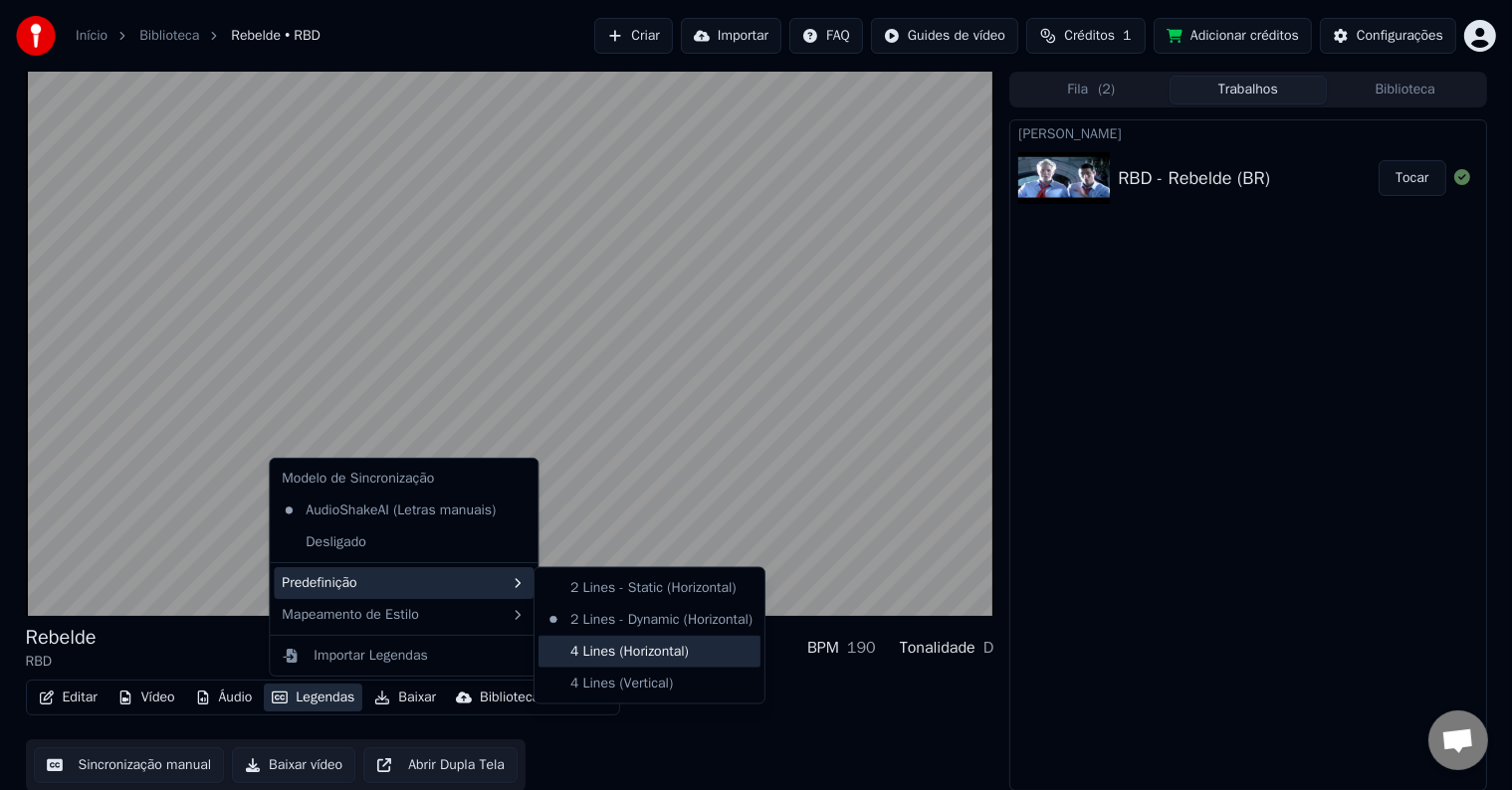 click on "4 Lines (Horizontal)" at bounding box center [649, 652] 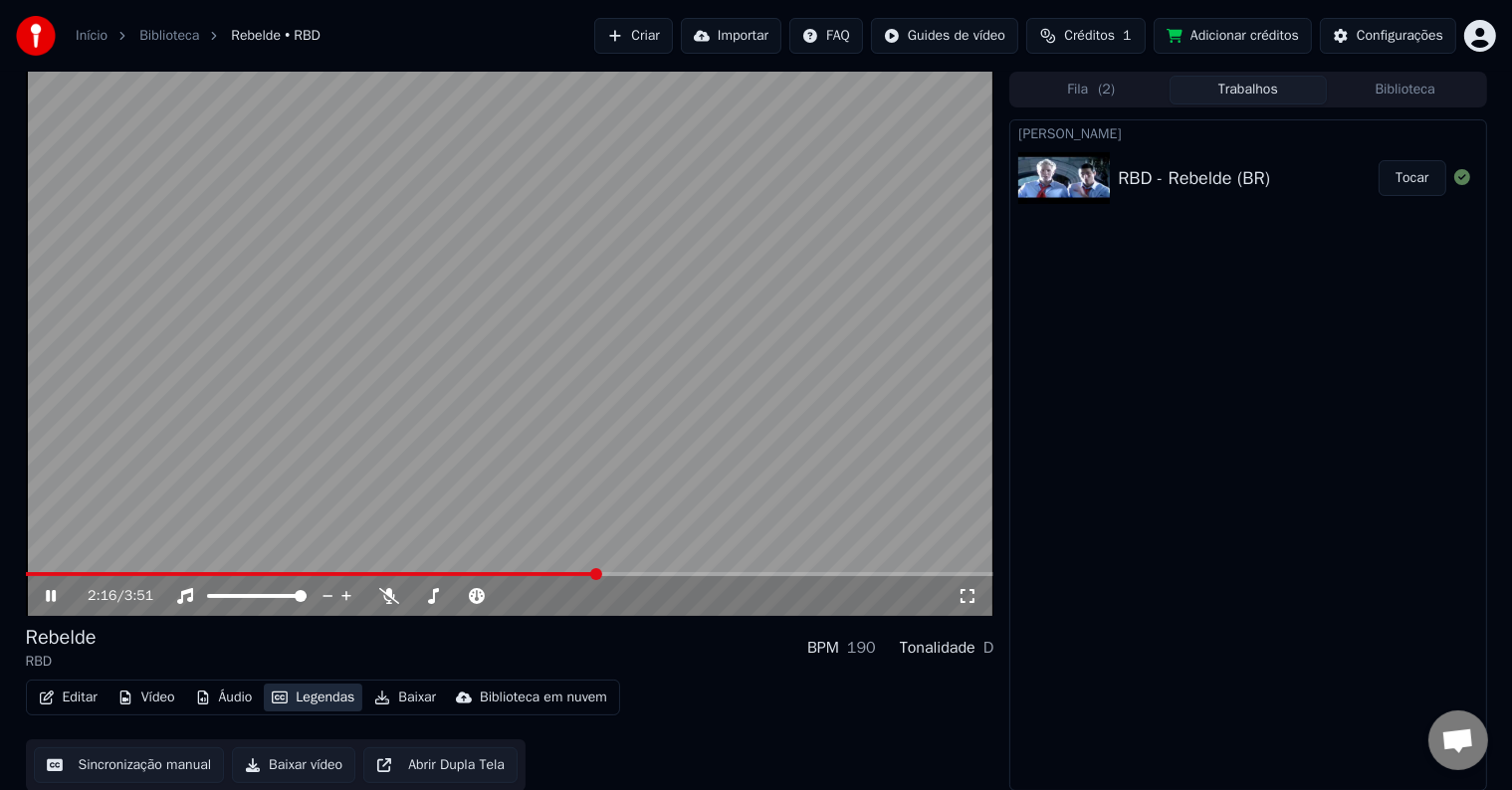 type 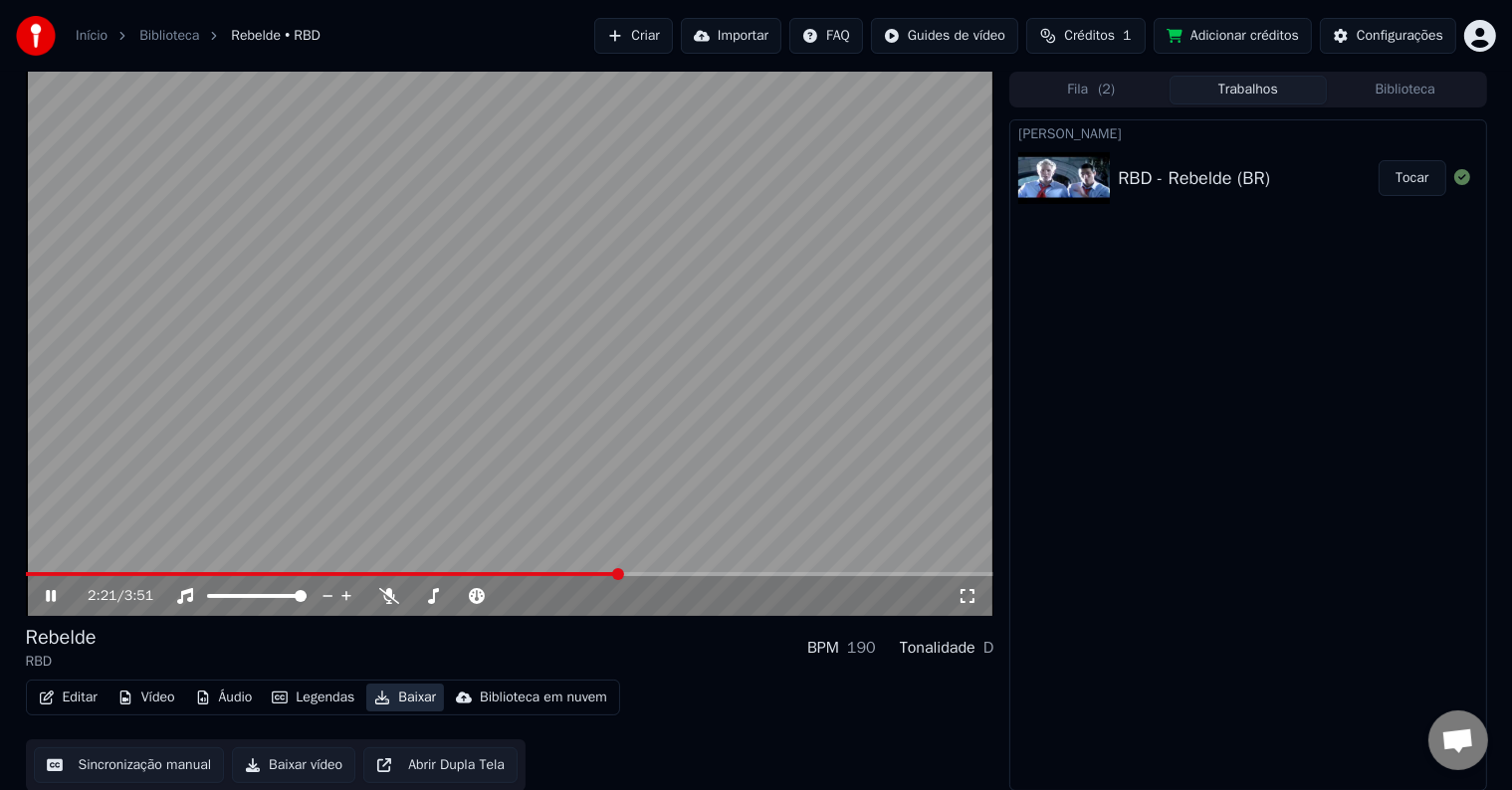 type 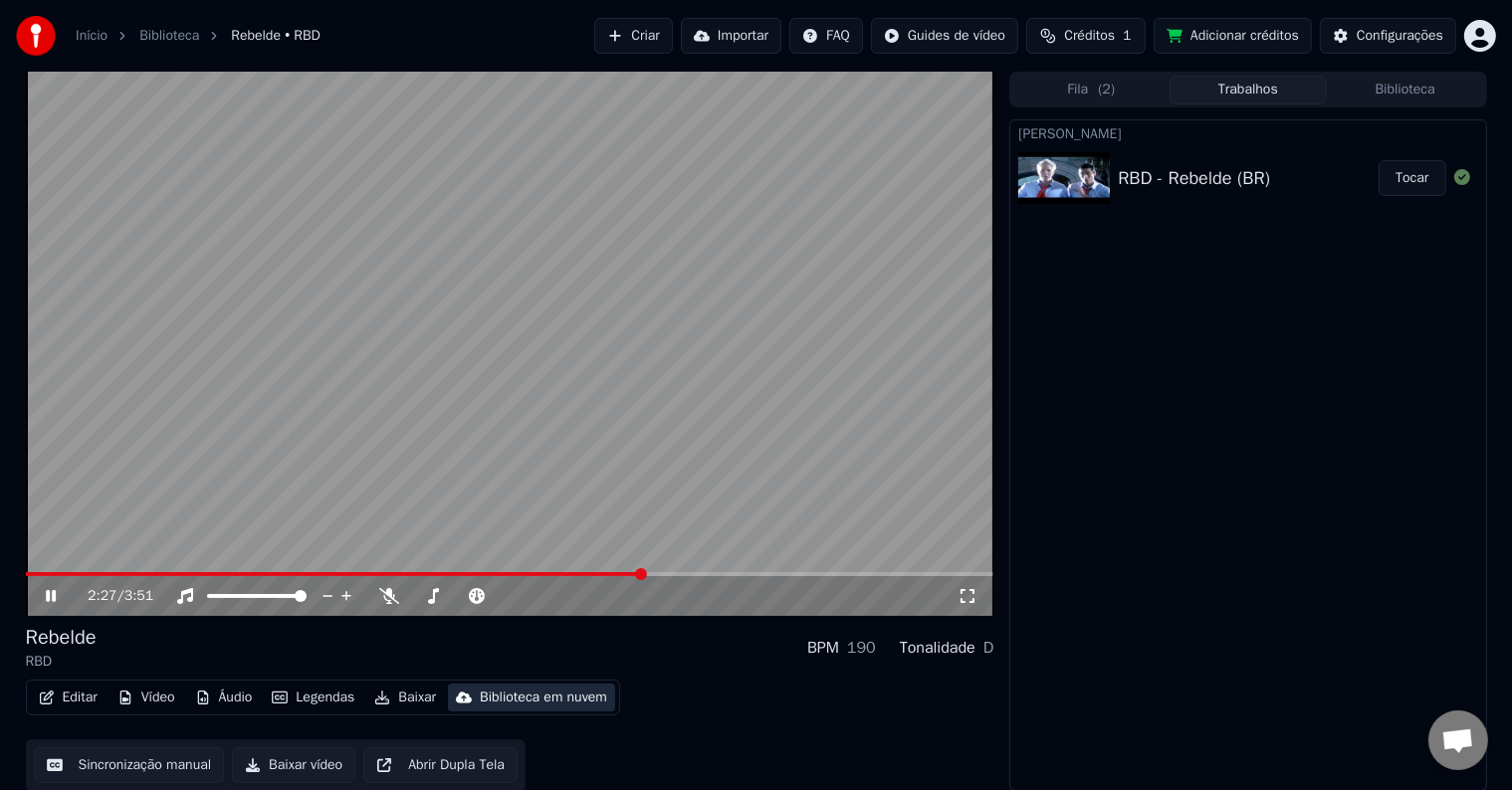type 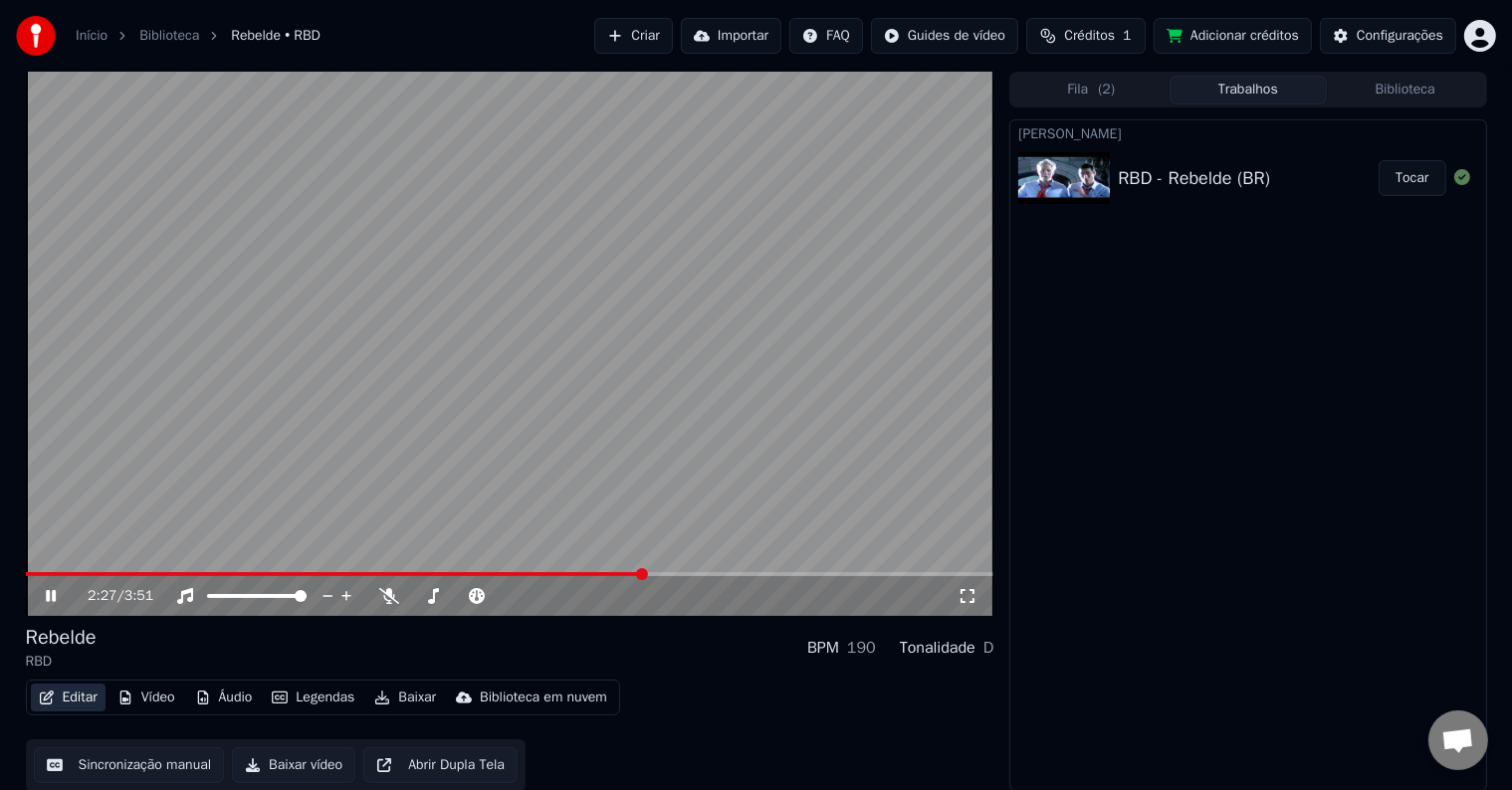 type 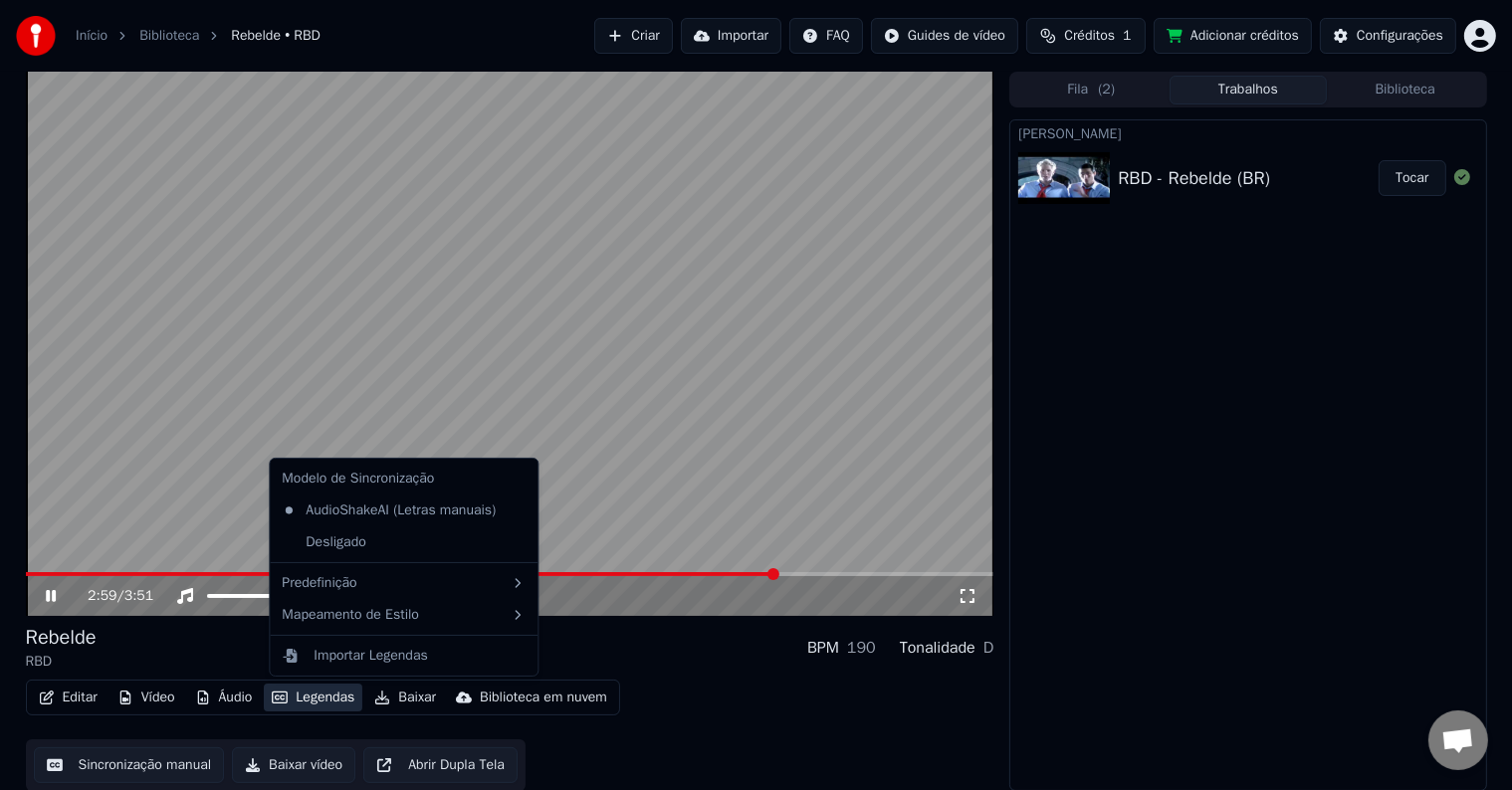click on "Legendas" at bounding box center [313, 697] 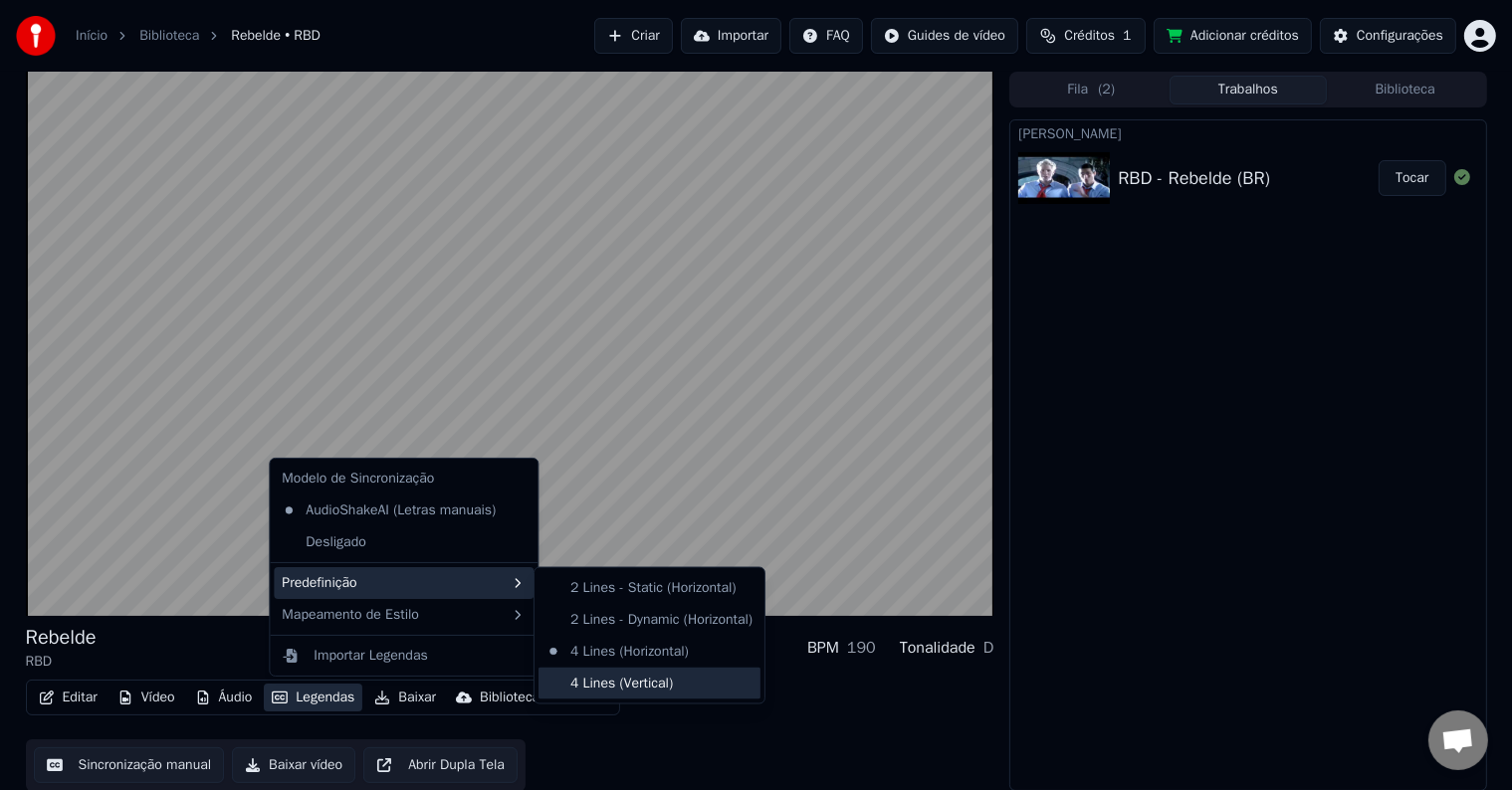 click on "4 Lines (Vertical)" at bounding box center (649, 684) 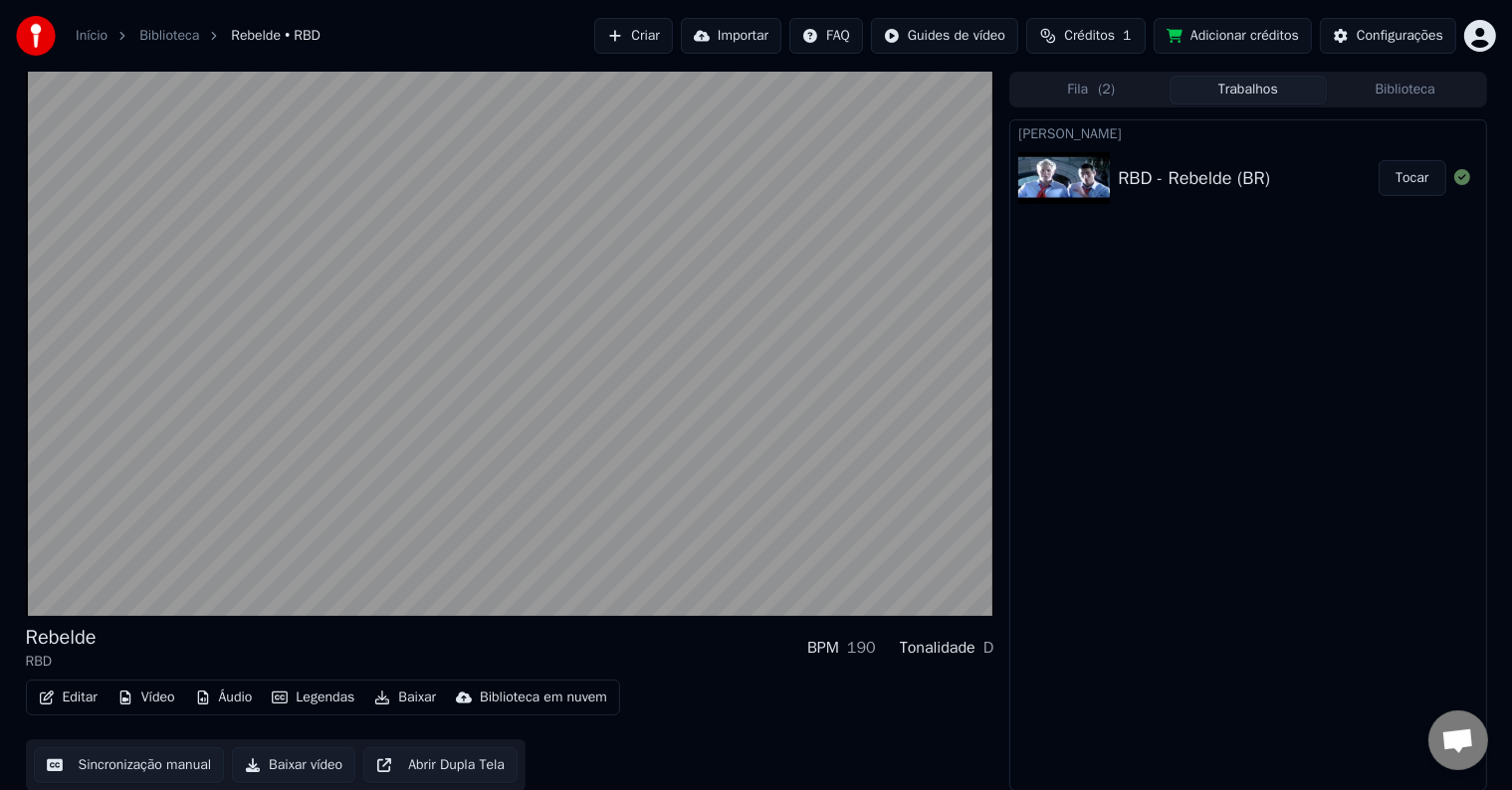 click on "Legendas" at bounding box center (313, 697) 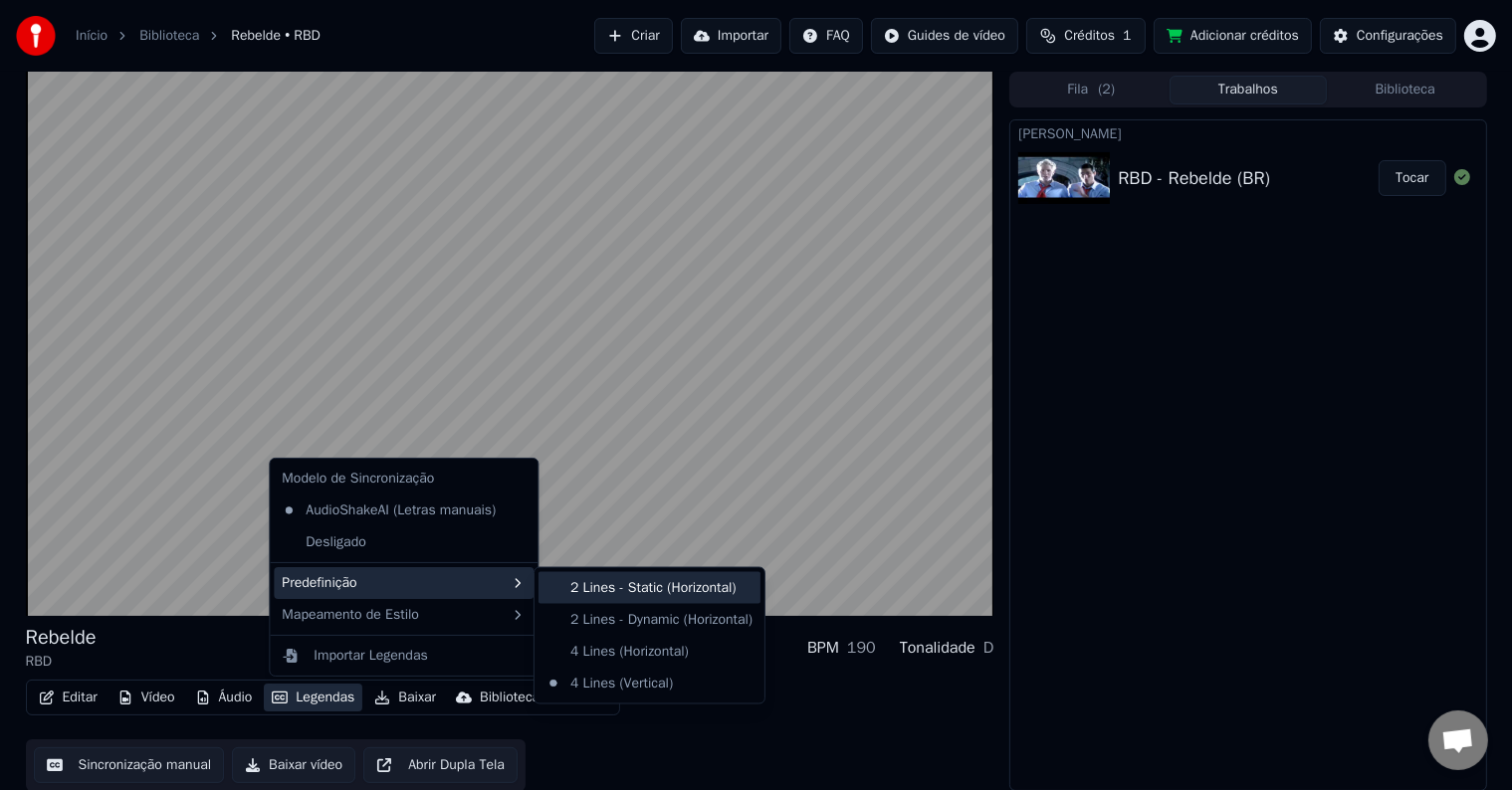 click on "2 Lines - Static (Horizontal)" at bounding box center [649, 588] 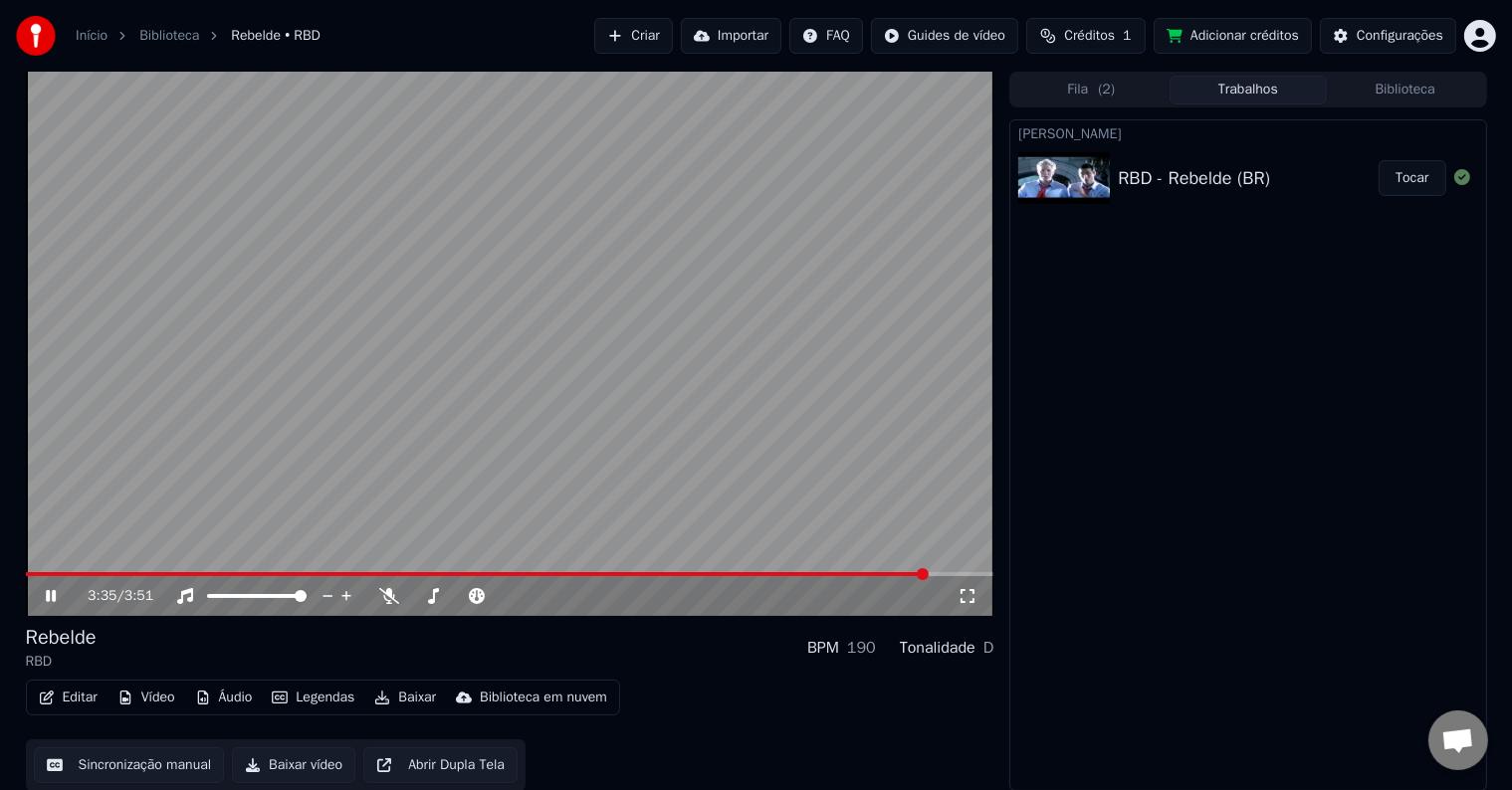 click at bounding box center [510, 343] 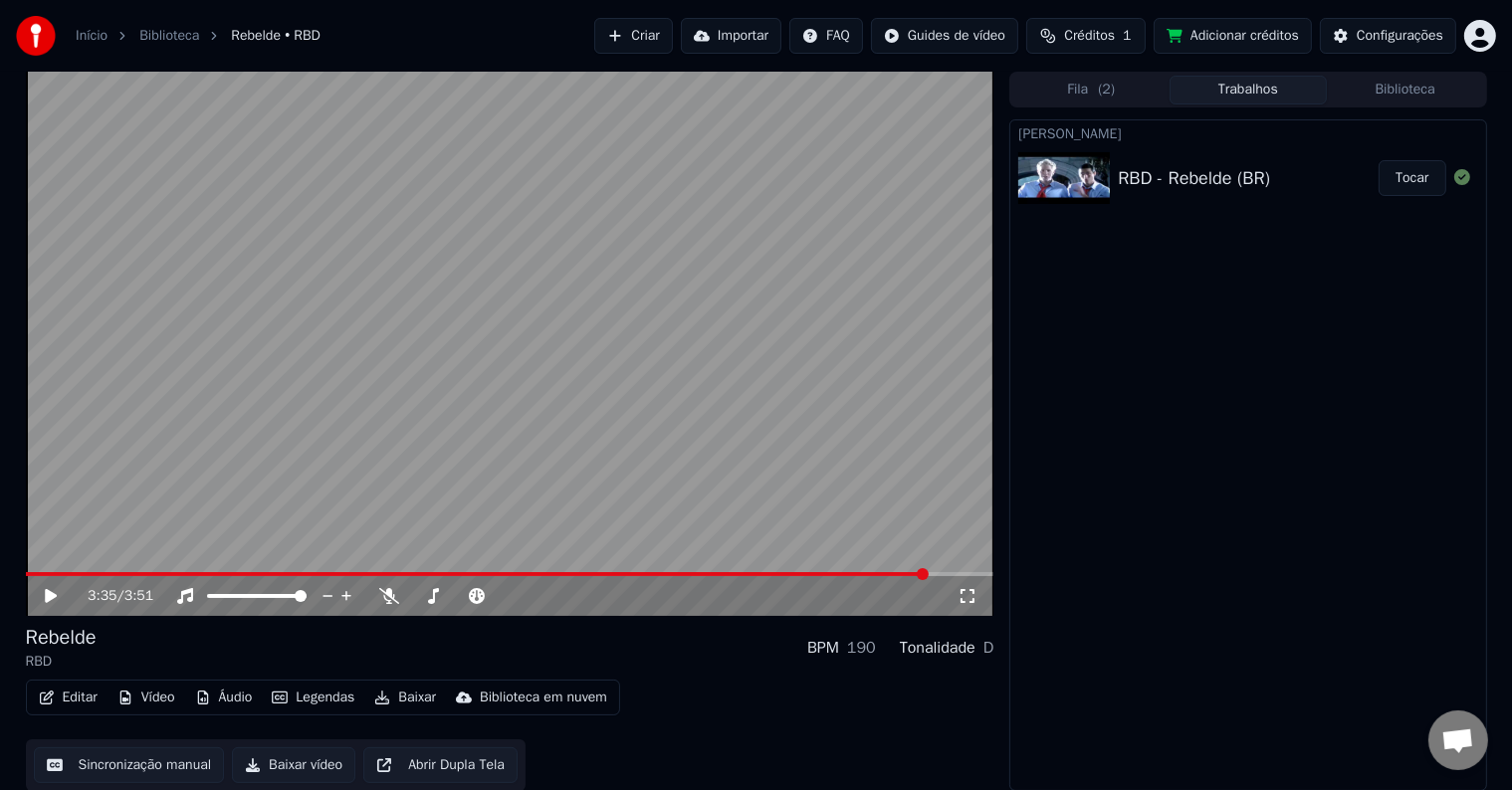 click on "Editar Vídeo Áudio Legendas Baixar Biblioteca em nuvem" at bounding box center (323, 697) 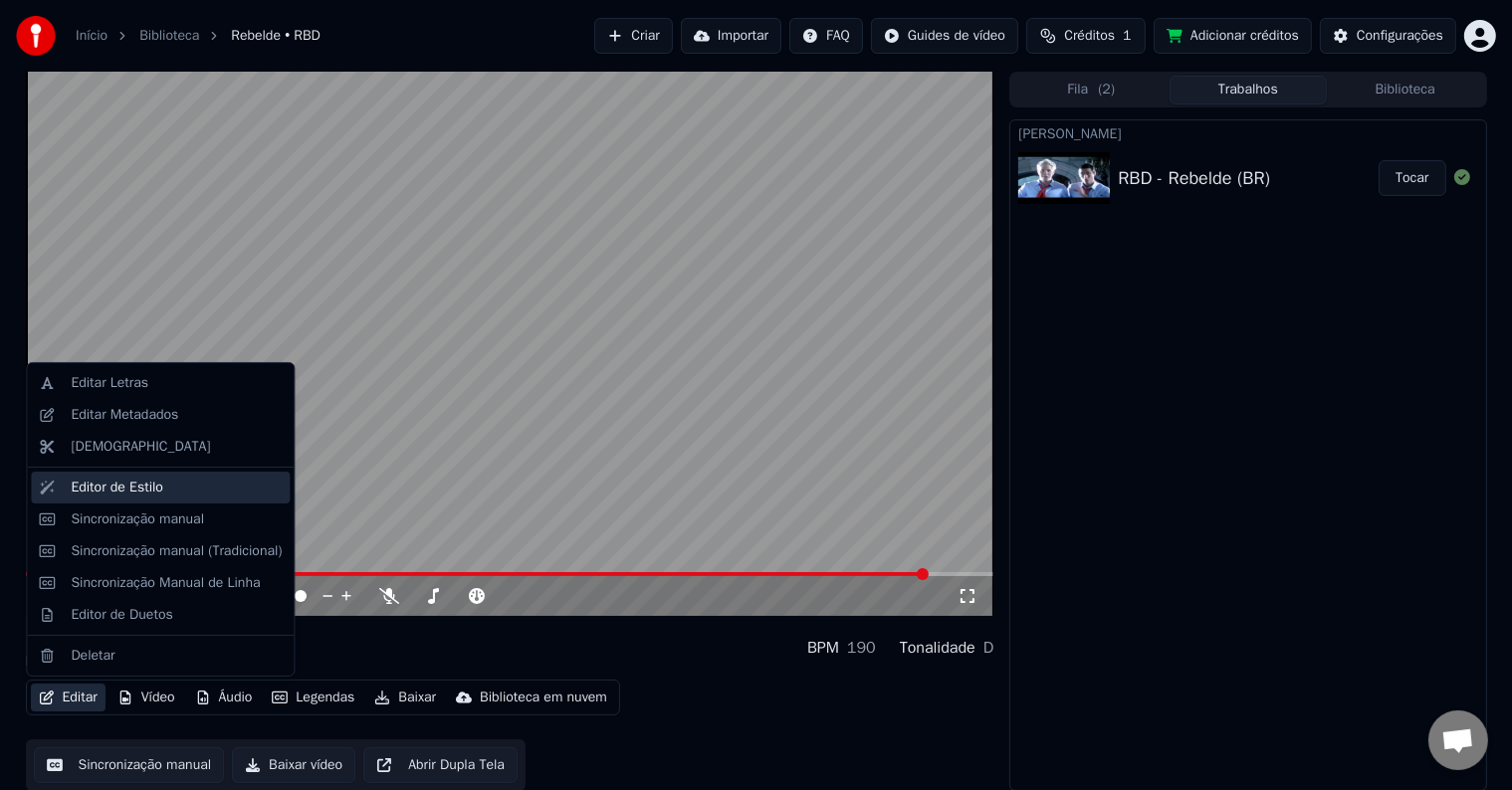 click on "Editor de Estilo" at bounding box center [116, 488] 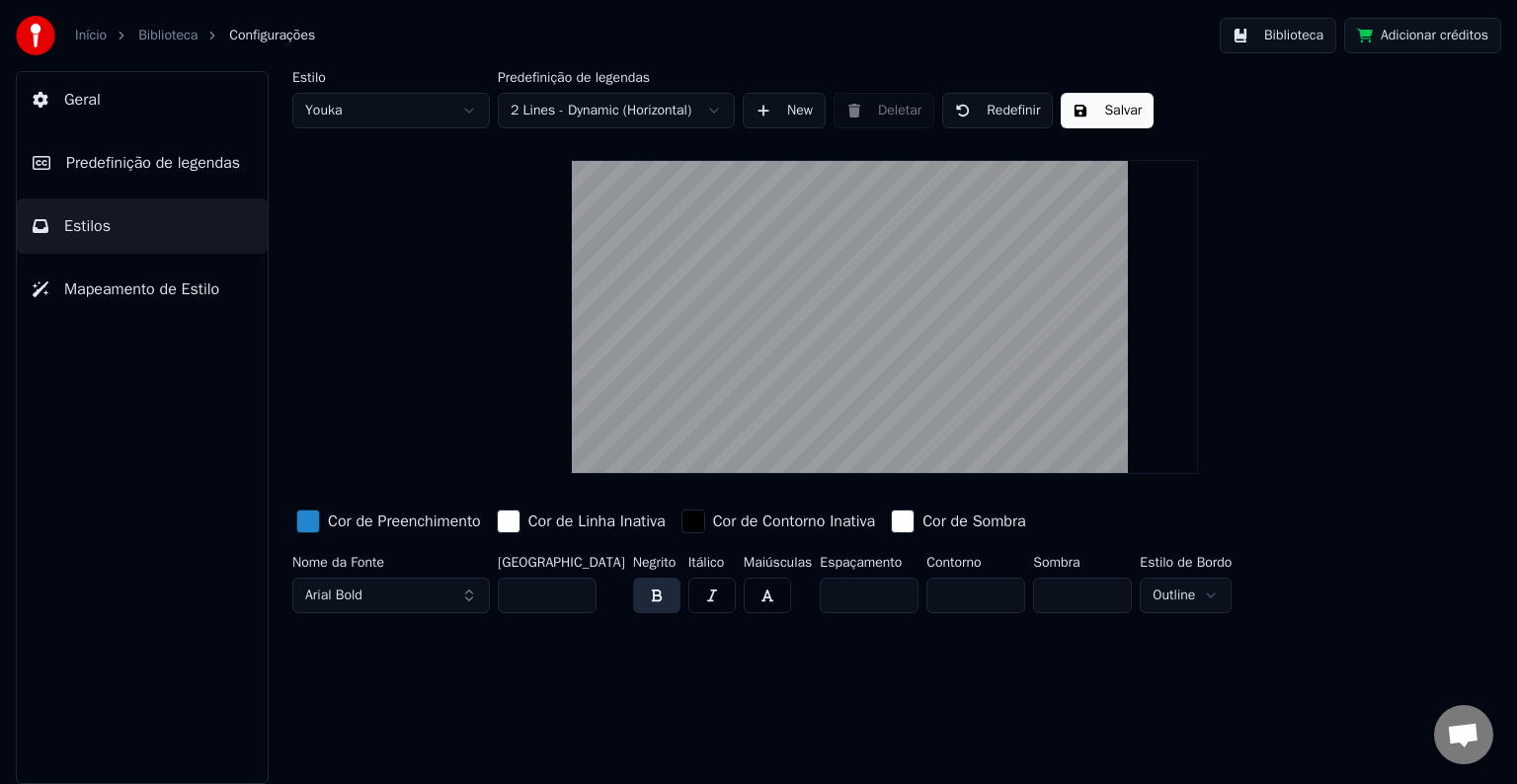 click on "Início Biblioteca Configurações Biblioteca Adicionar créditos Geral Predefinição de legendas Estilos Mapeamento de Estilo Estilo Youka Predefinição de legendas 2 Lines - Dynamic (Horizontal) New Deletar Redefinir Salvar Cor de Preenchimento Cor de Linha Inativa Cor de Contorno Inativa Cor de Sombra Nome da Fonte Arial Bold Tamanho da Fonte ** Negrito Itálico Maiúsculas Espaçamento * Contorno * Sombra * Estilo de Bordo Outline" at bounding box center (758, 392) 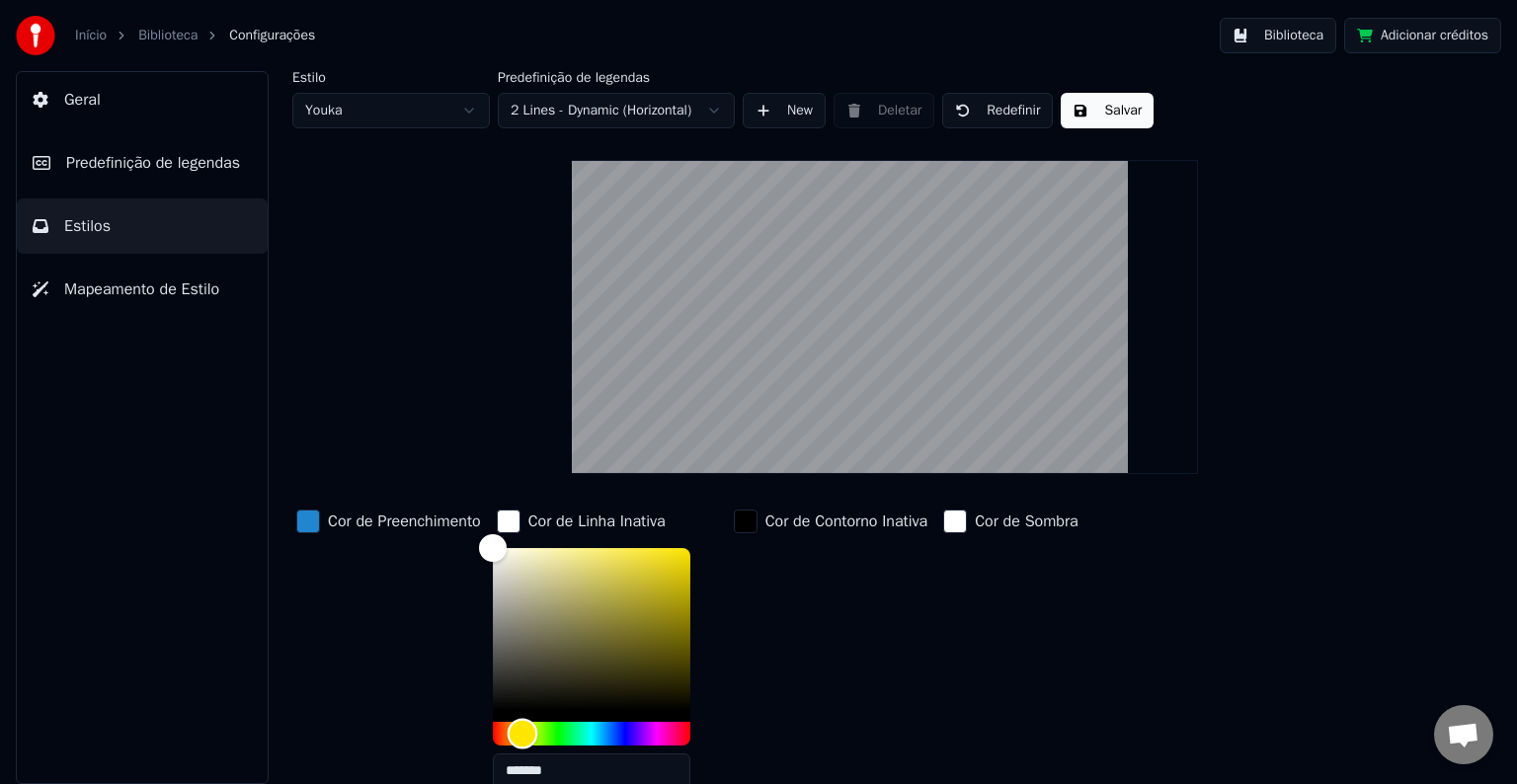 drag, startPoint x: 535, startPoint y: 735, endPoint x: 525, endPoint y: 727, distance: 12.806248 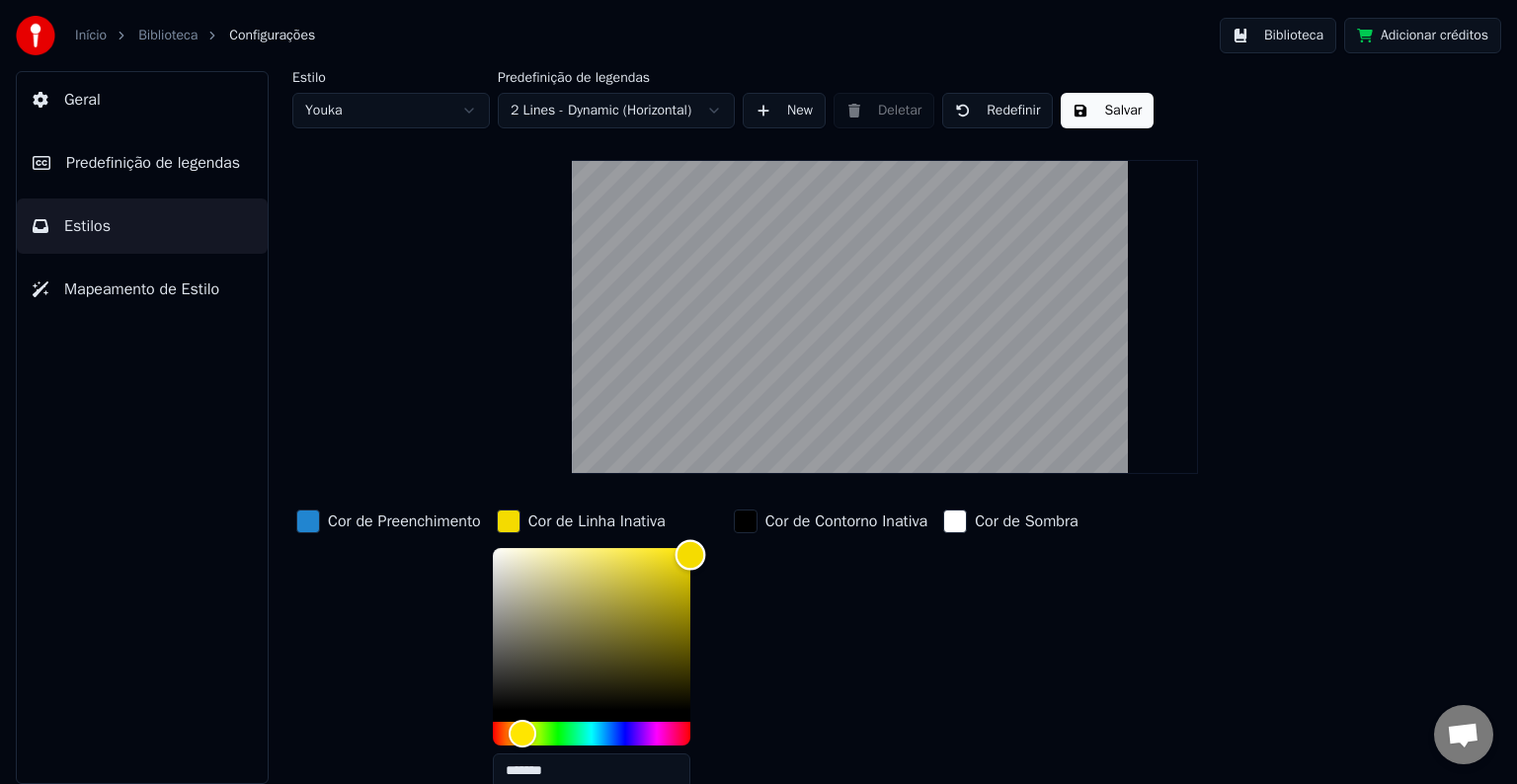 drag, startPoint x: 512, startPoint y: 561, endPoint x: 730, endPoint y: 553, distance: 218.14674 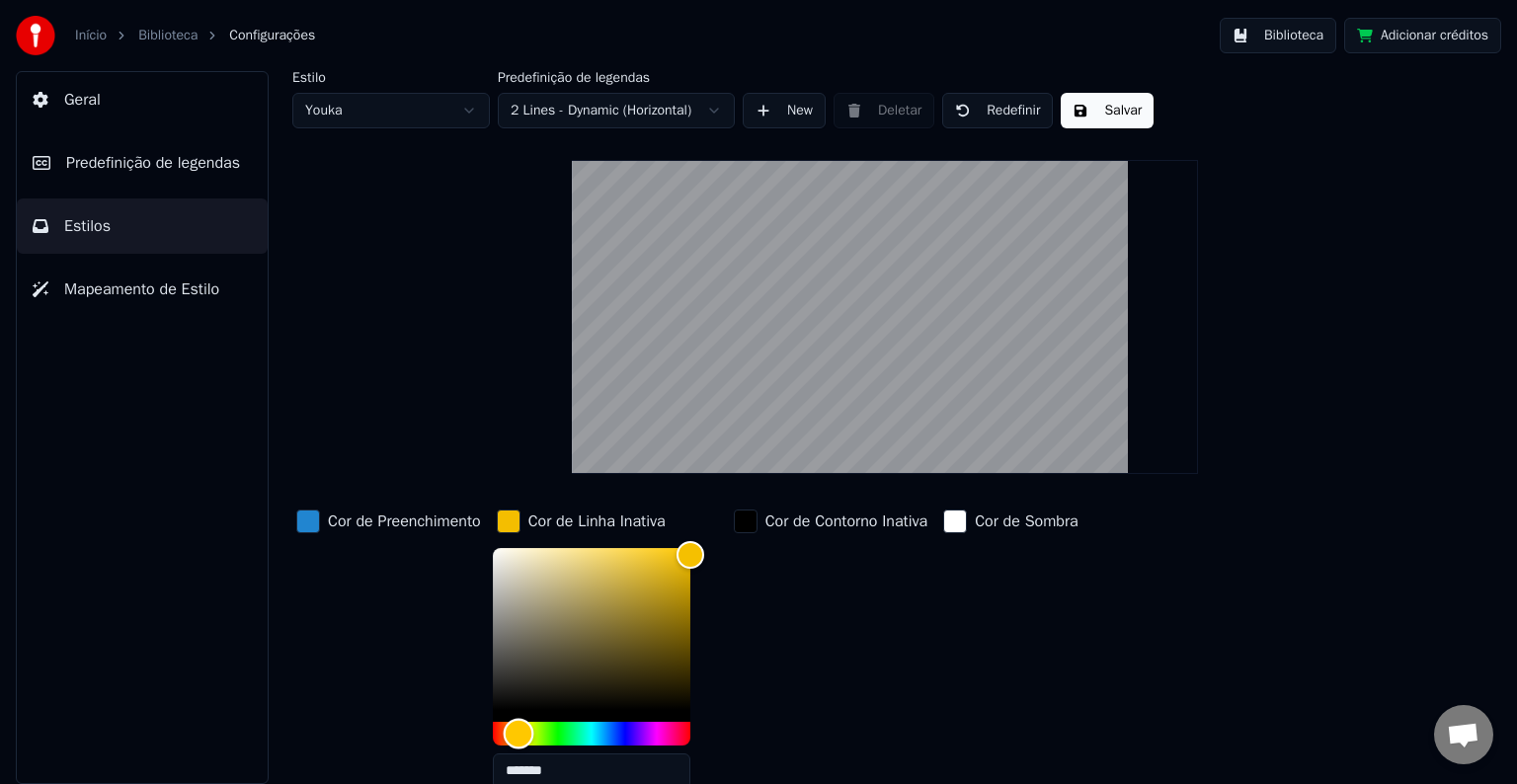 click at bounding box center (518, 733) 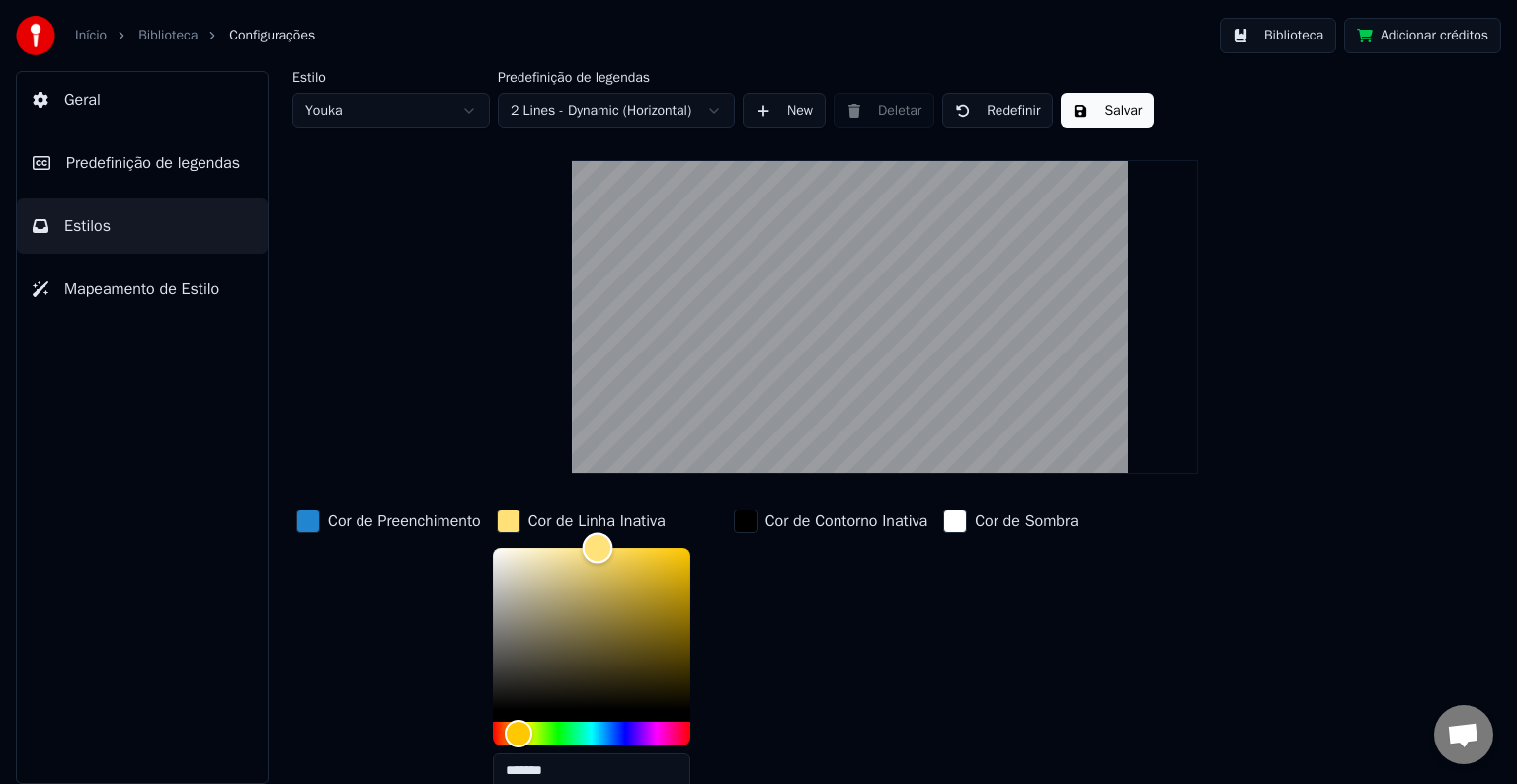 drag, startPoint x: 680, startPoint y: 549, endPoint x: 600, endPoint y: 545, distance: 80.09994 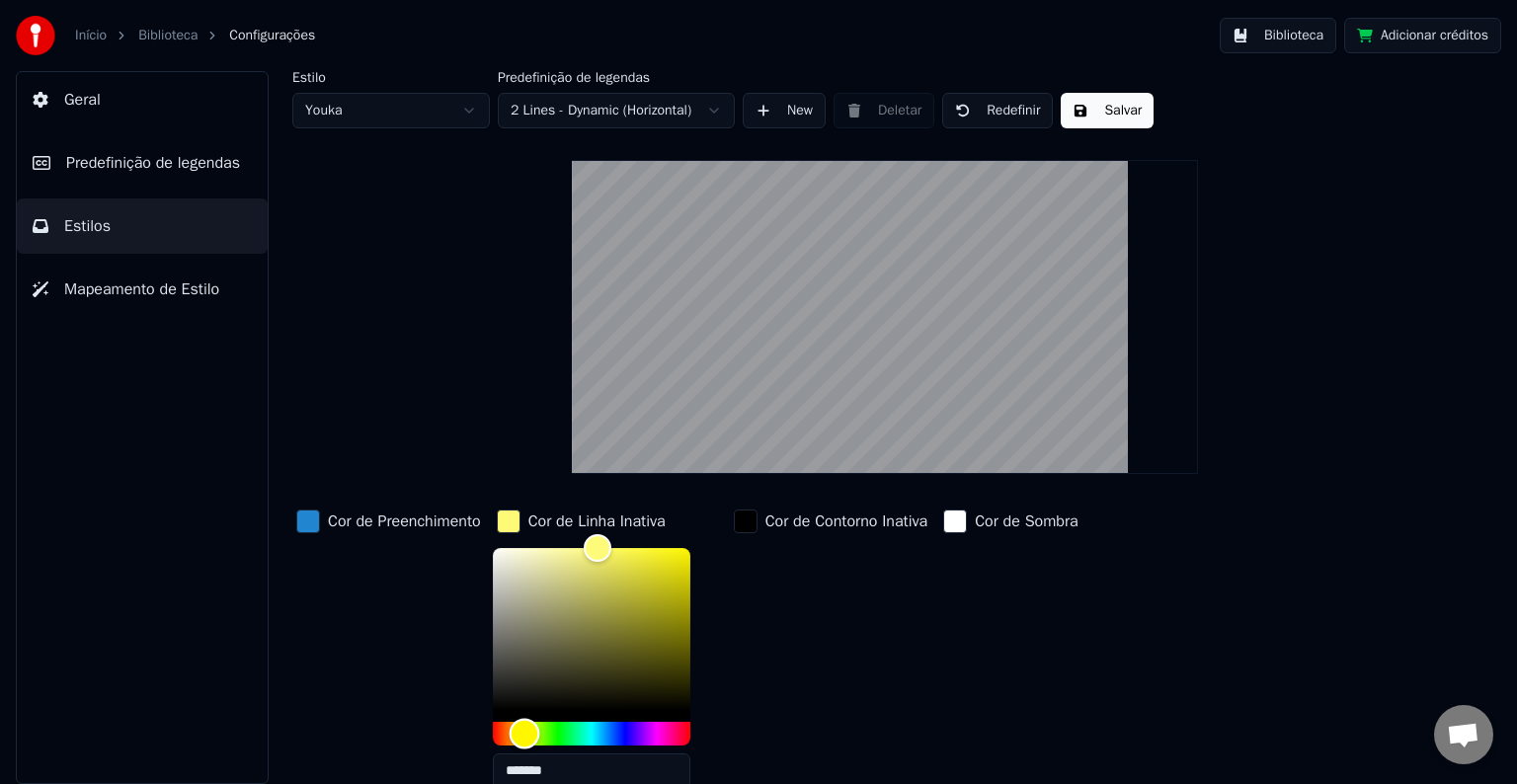 click at bounding box center [523, 733] 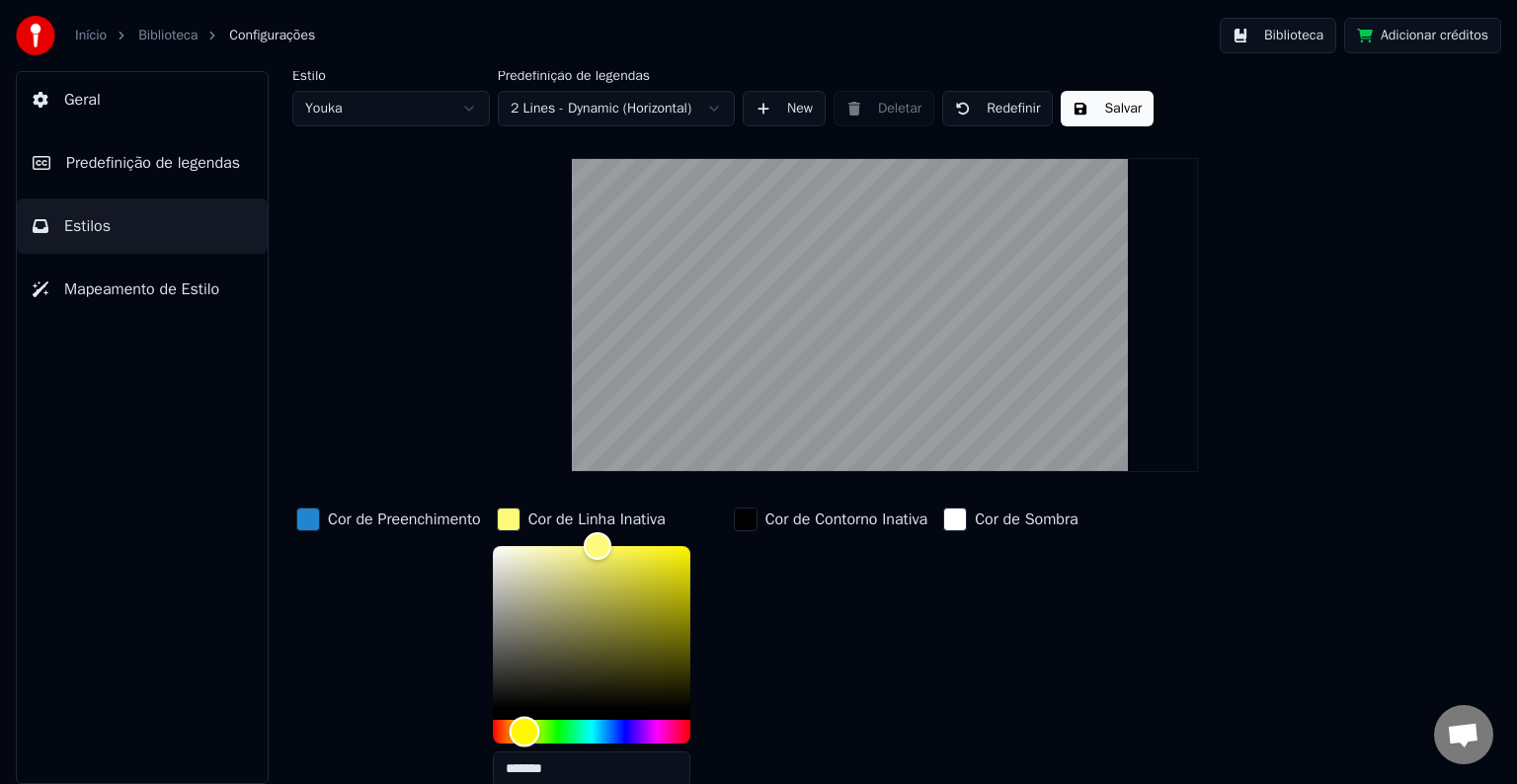 scroll, scrollTop: 0, scrollLeft: 0, axis: both 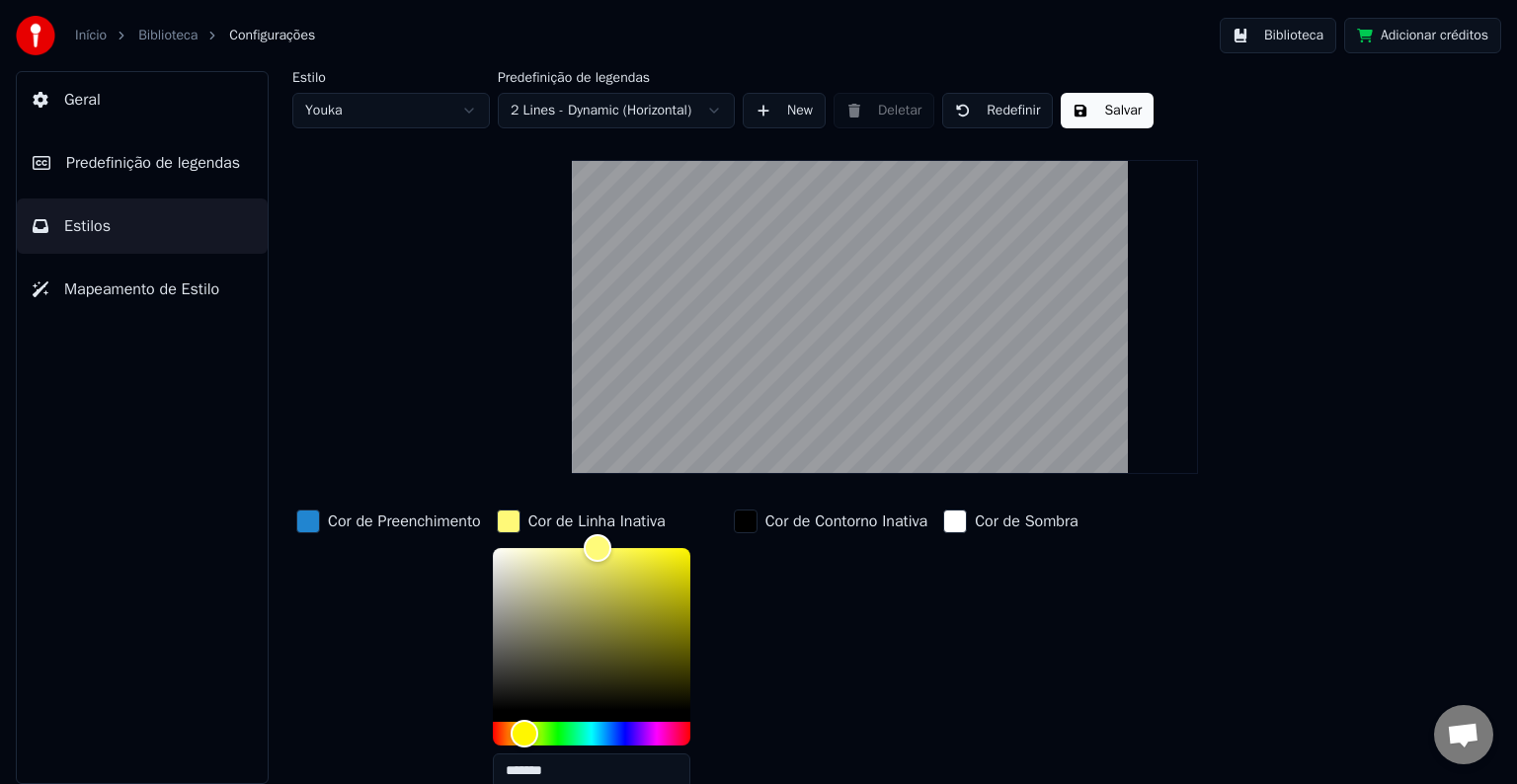 click on "Início Biblioteca Configurações Biblioteca Adicionar créditos Geral Predefinição de legendas Estilos Mapeamento de Estilo Estilo Youka Predefinição de legendas 2 Lines - Dynamic (Horizontal) New Deletar Redefinir Salvar Cor de Preenchimento Cor de Linha Inativa ******* Cor de Contorno Inativa Cor de Sombra Nome da Fonte Arial Bold Tamanho da Fonte ** Negrito Itálico Maiúsculas Espaçamento * Contorno * Sombra * Estilo de Bordo Outline" at bounding box center (758, 392) 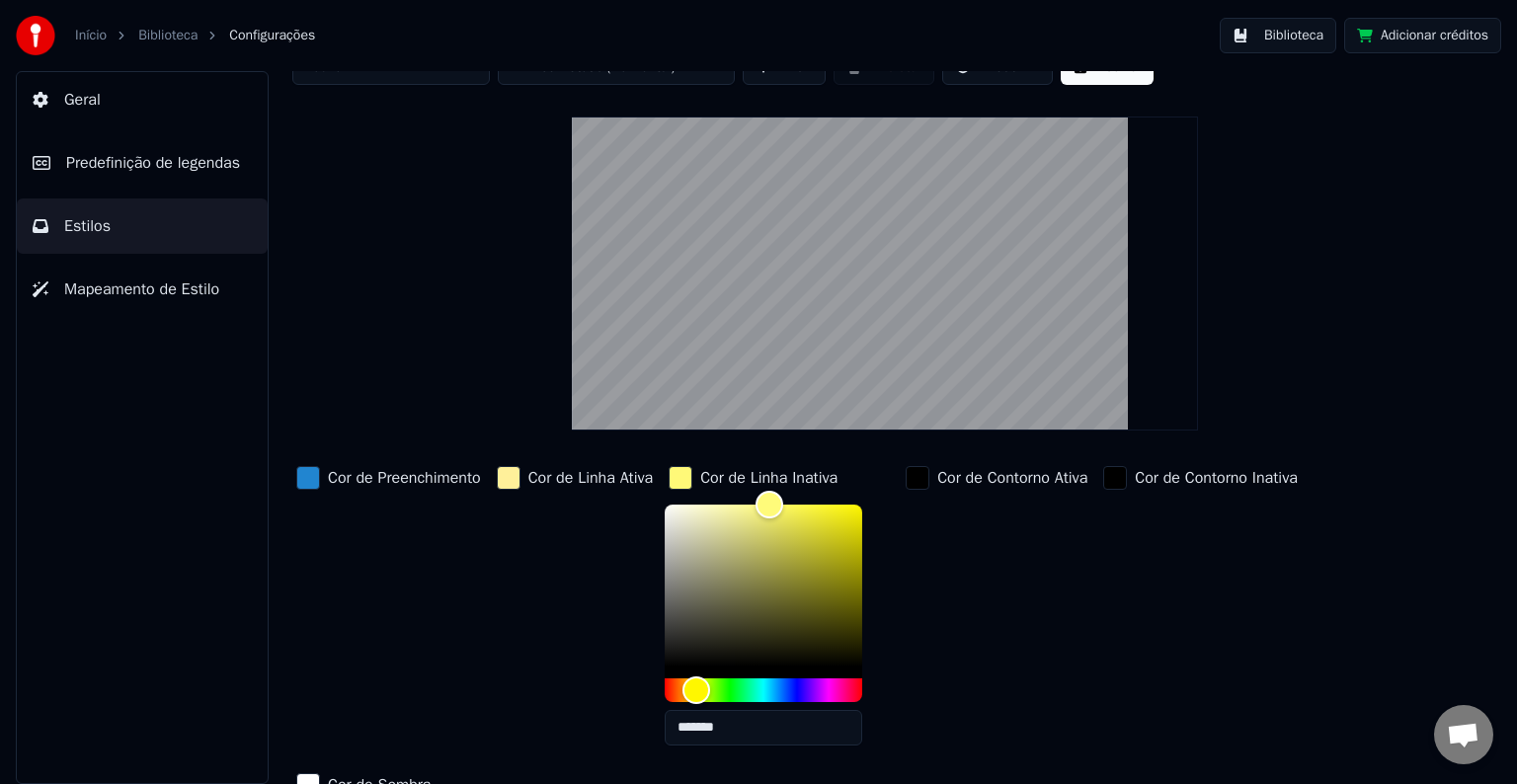 scroll, scrollTop: 99, scrollLeft: 0, axis: vertical 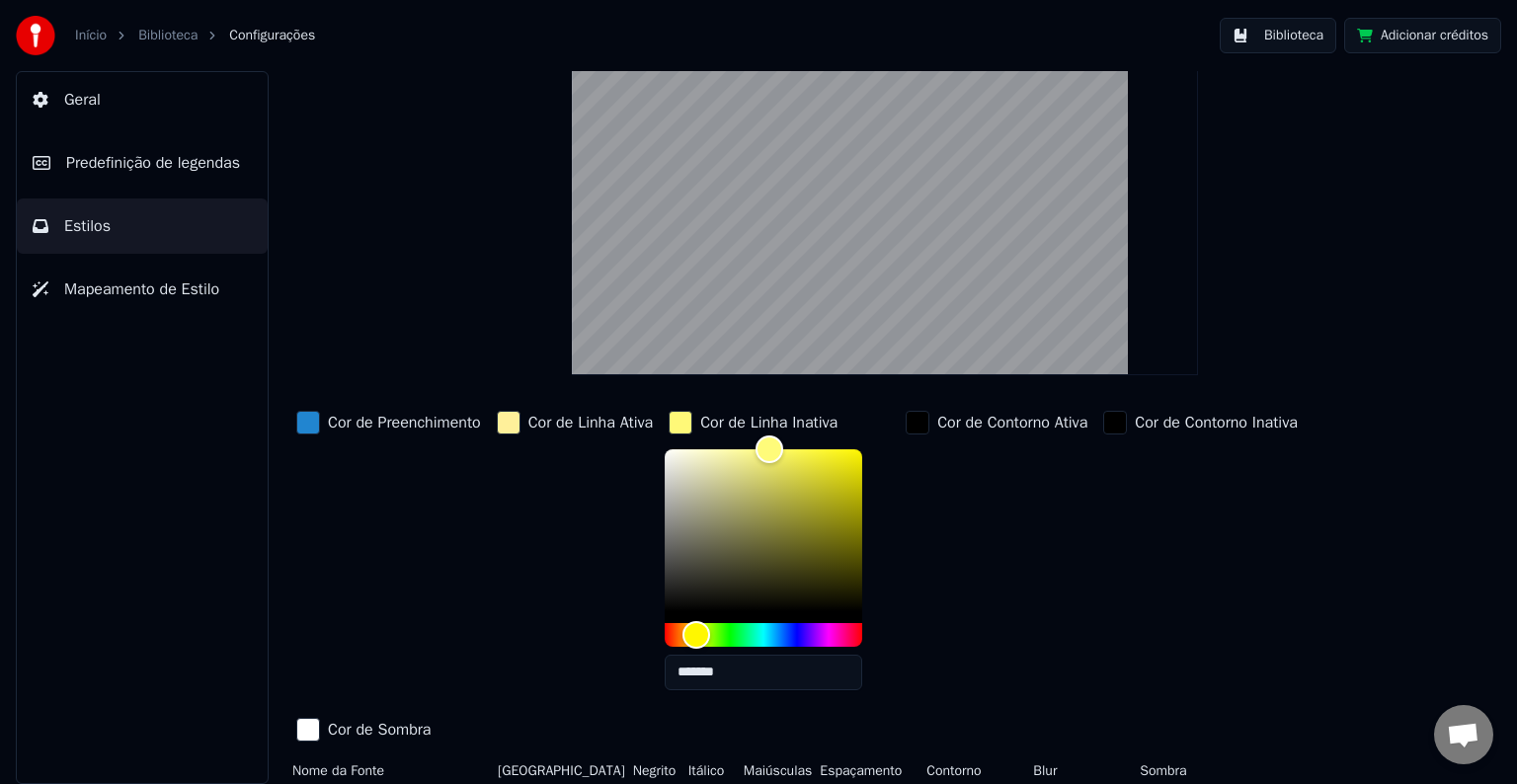 click on "Cor de Linha Ativa" at bounding box center [591, 423] 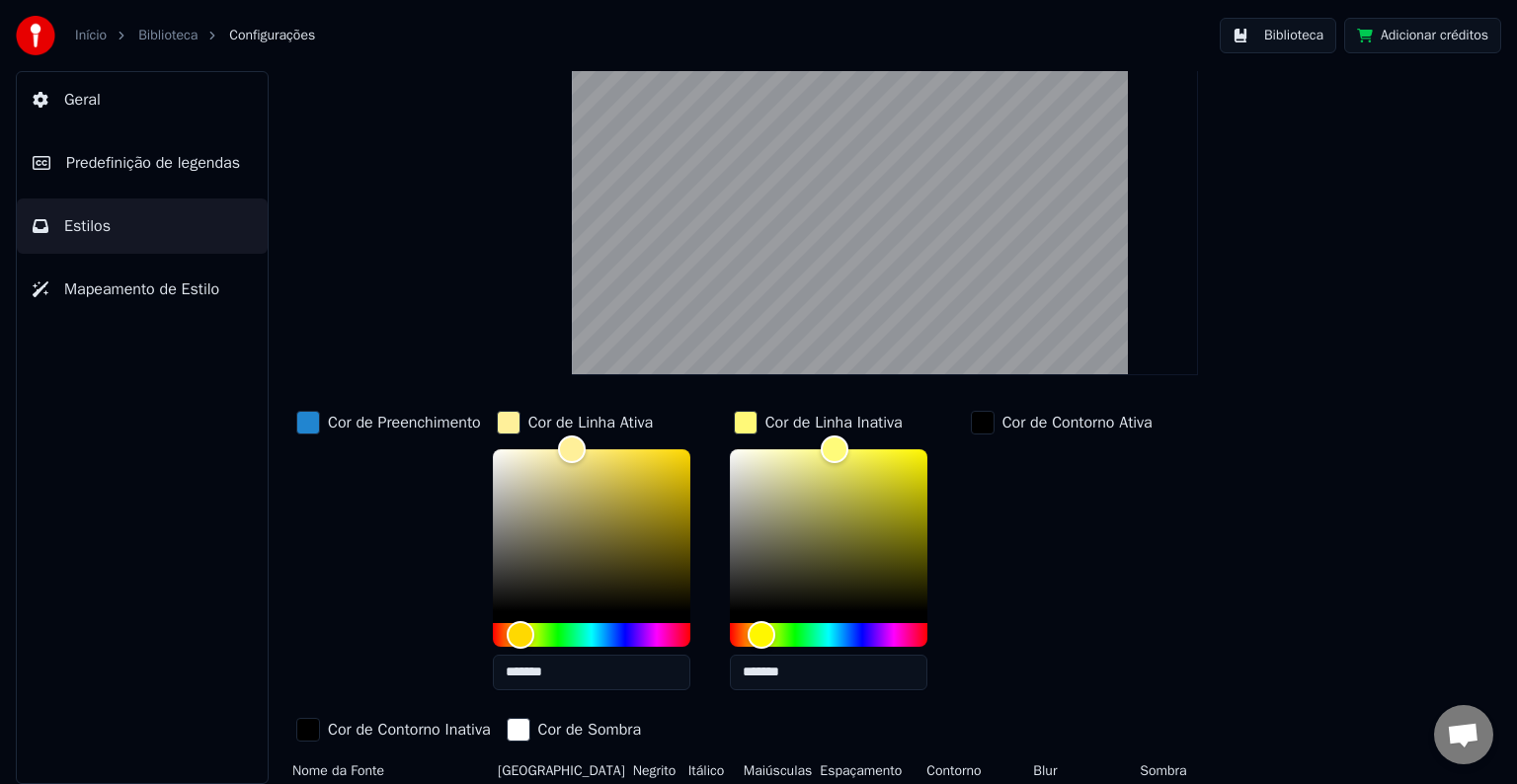 click on "*******" at bounding box center (592, 672) 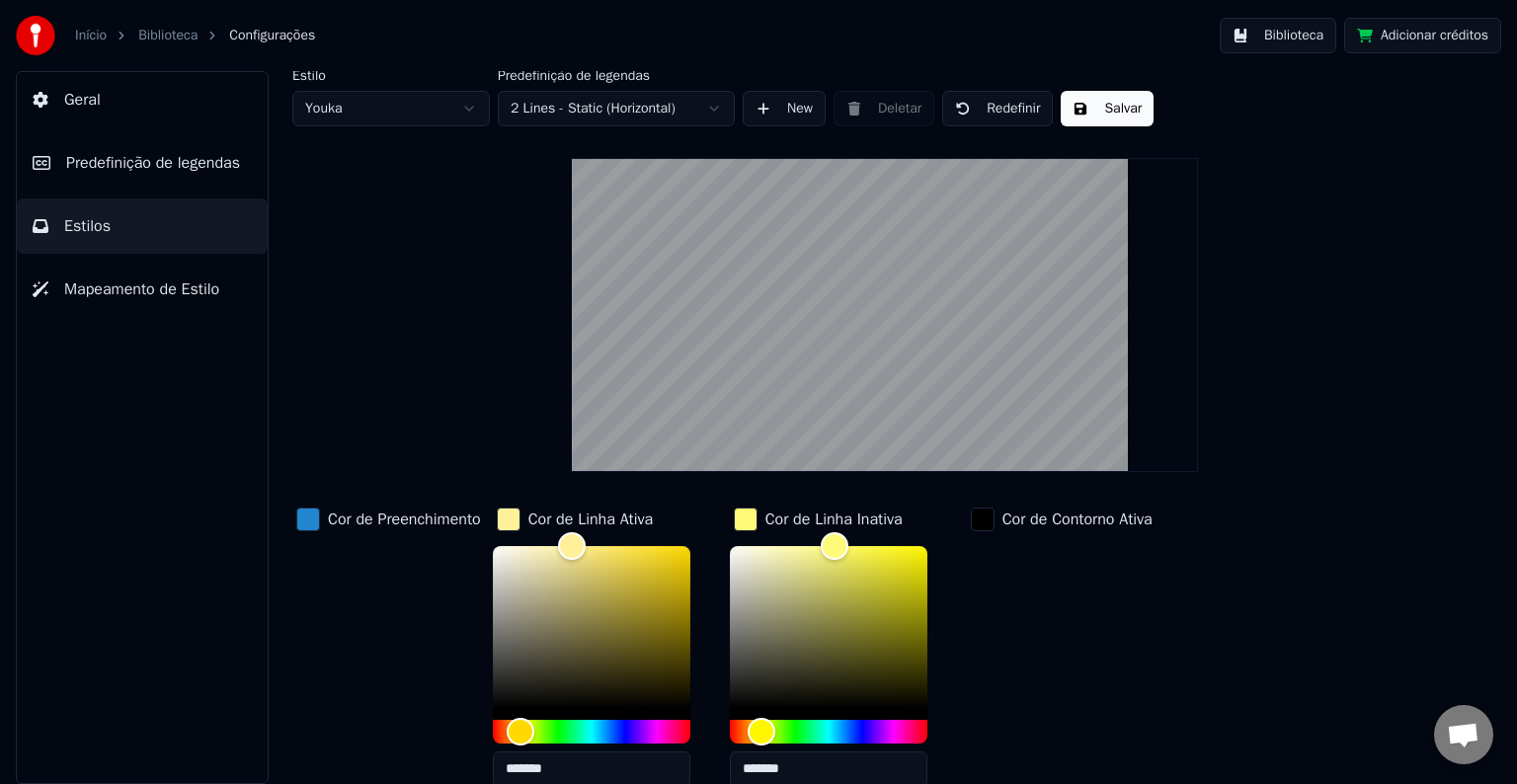 scroll, scrollTop: 0, scrollLeft: 0, axis: both 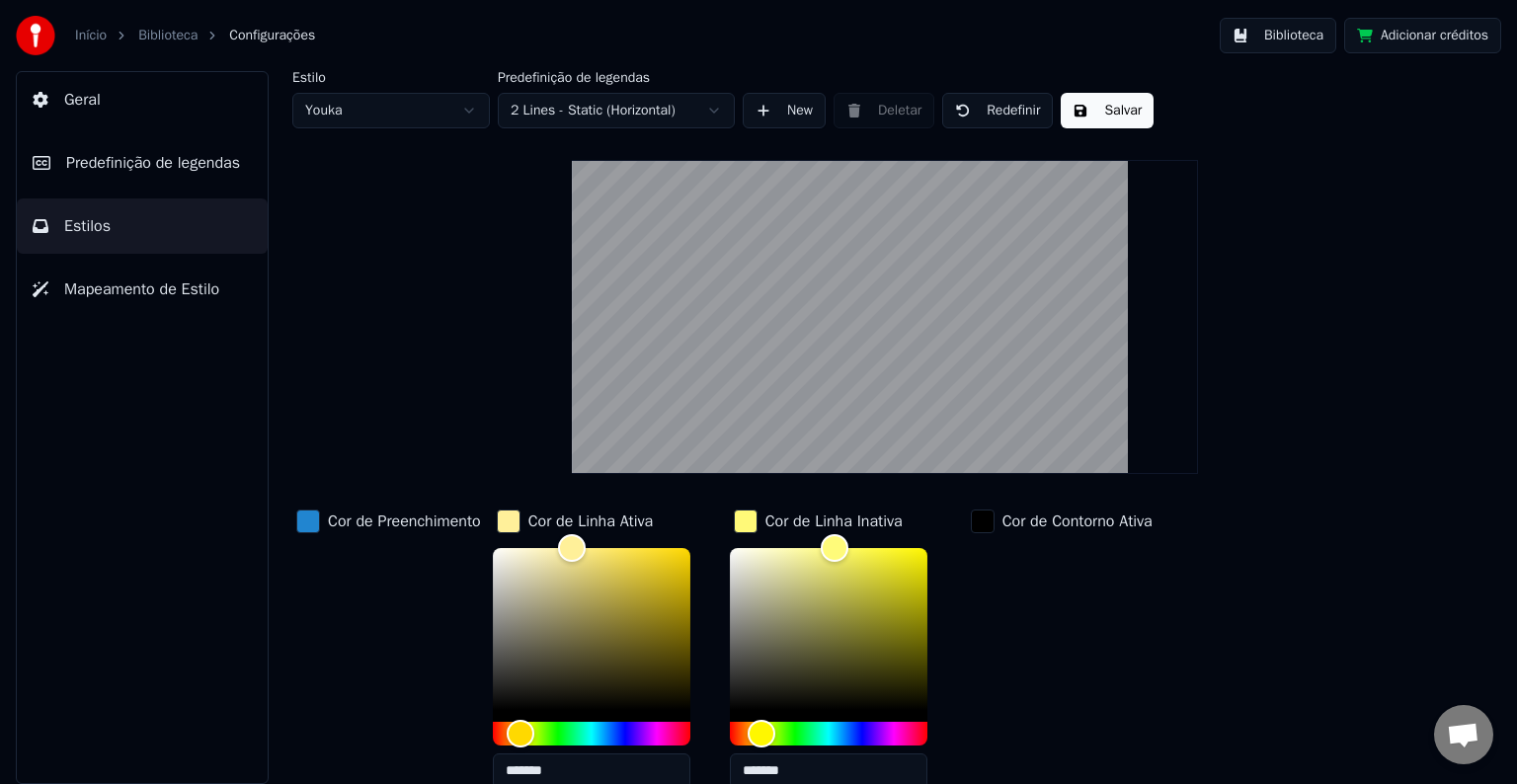 click on "Início Biblioteca Configurações Biblioteca Adicionar créditos Geral Predefinição de legendas Estilos Mapeamento de Estilo Estilo Youka Predefinição de legendas 2 Lines - Static (Horizontal) New Deletar Redefinir Salvar Cor de Preenchimento Cor de Linha Ativa ******* Cor de Linha Inativa ******* Cor de Contorno Ativa Cor de Contorno Inativa Cor de Sombra Nome da Fonte Arial Bold Tamanho da Fonte ** Negrito Itálico Maiúsculas Espaçamento * Contorno * Blur * Sombra *" at bounding box center [758, 392] 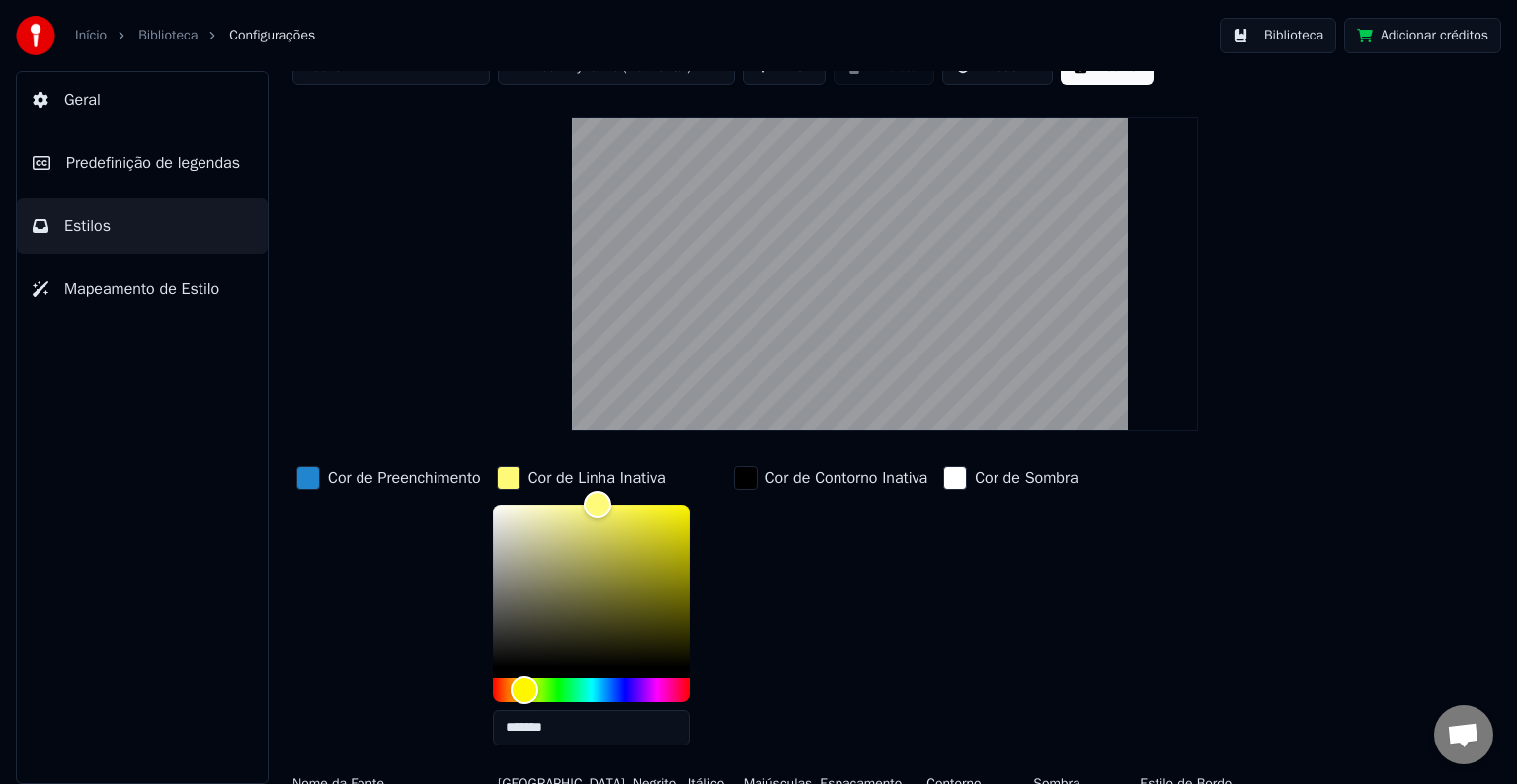 scroll, scrollTop: 99, scrollLeft: 0, axis: vertical 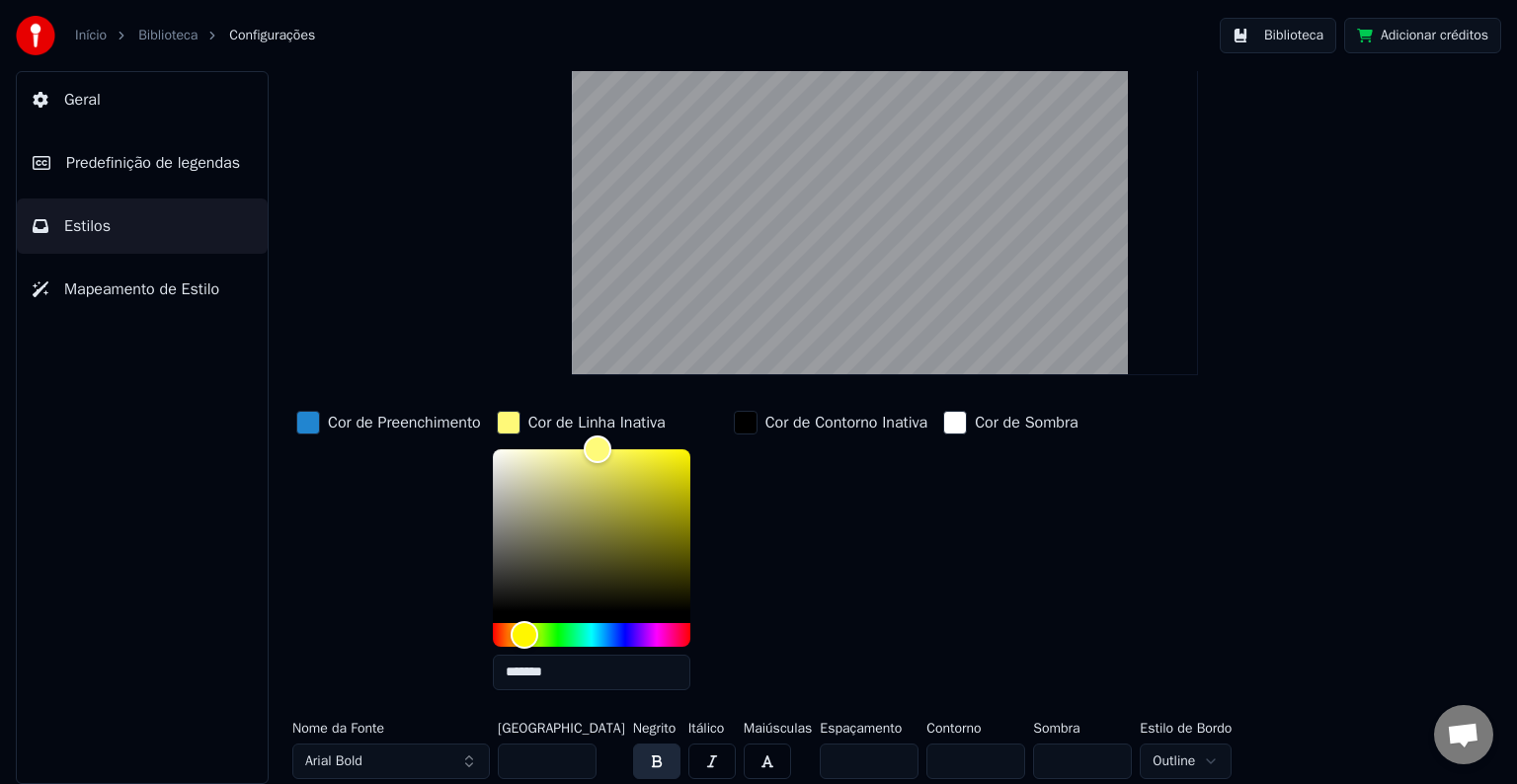 click on "*******" at bounding box center [592, 672] 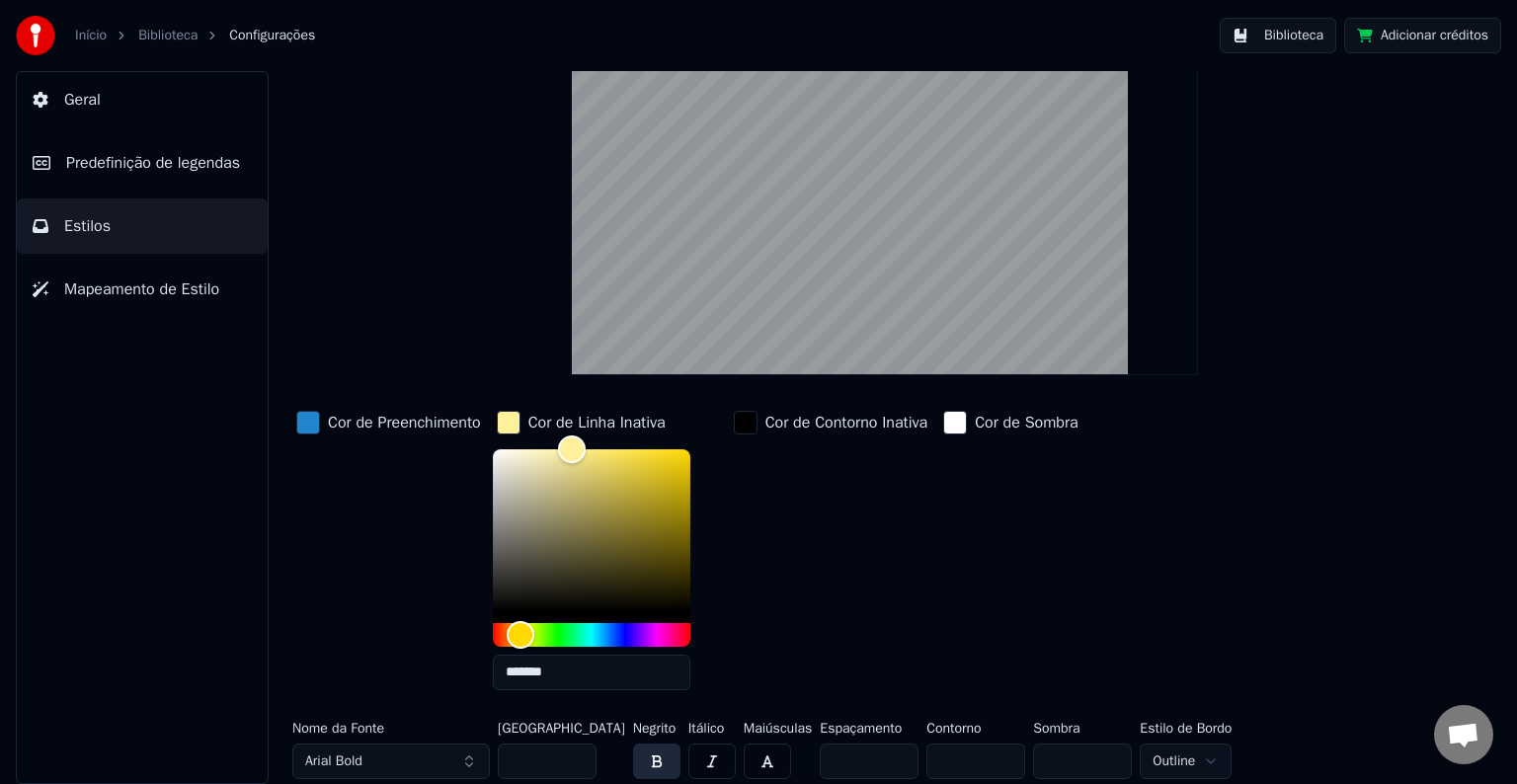type on "*******" 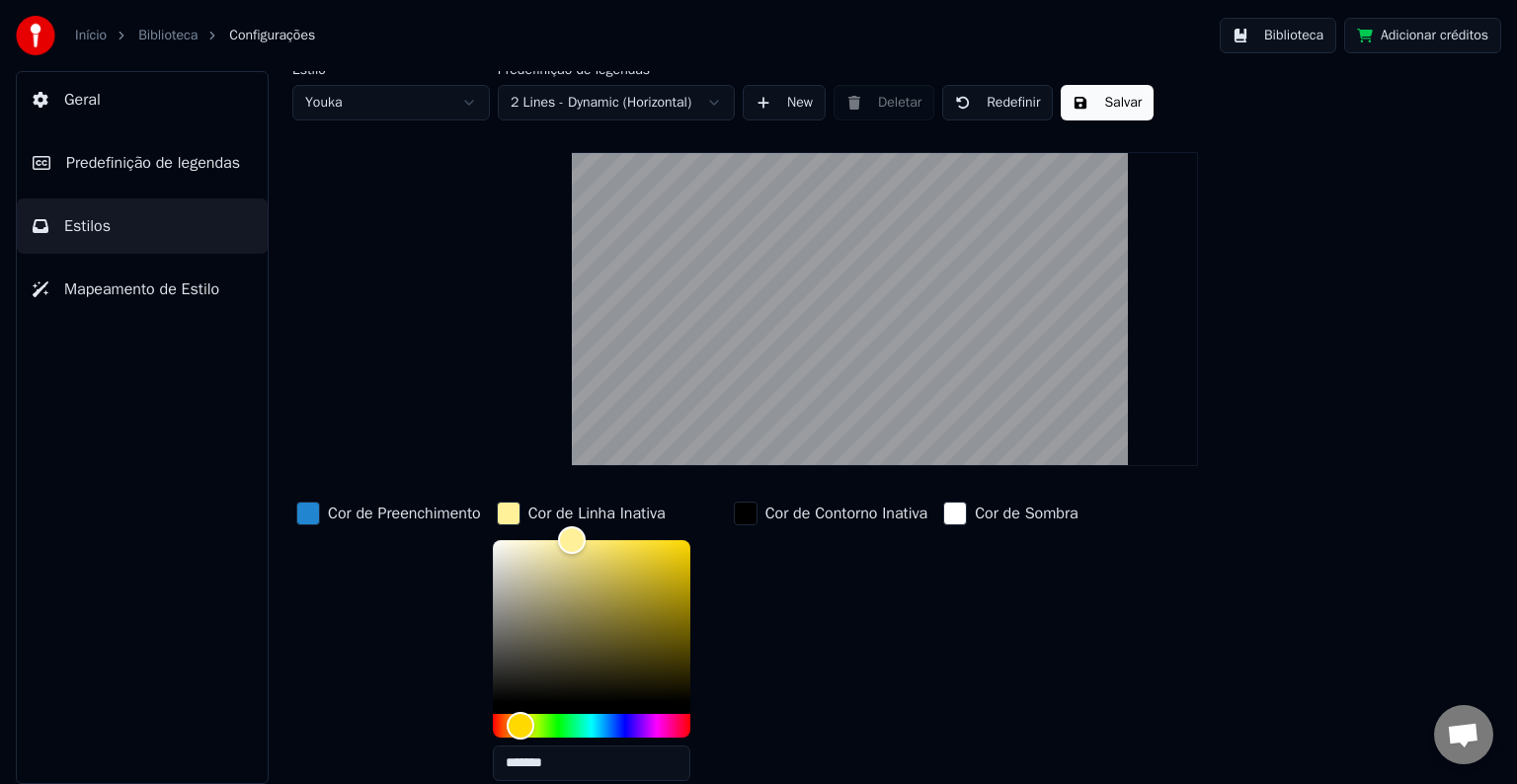 scroll, scrollTop: 0, scrollLeft: 0, axis: both 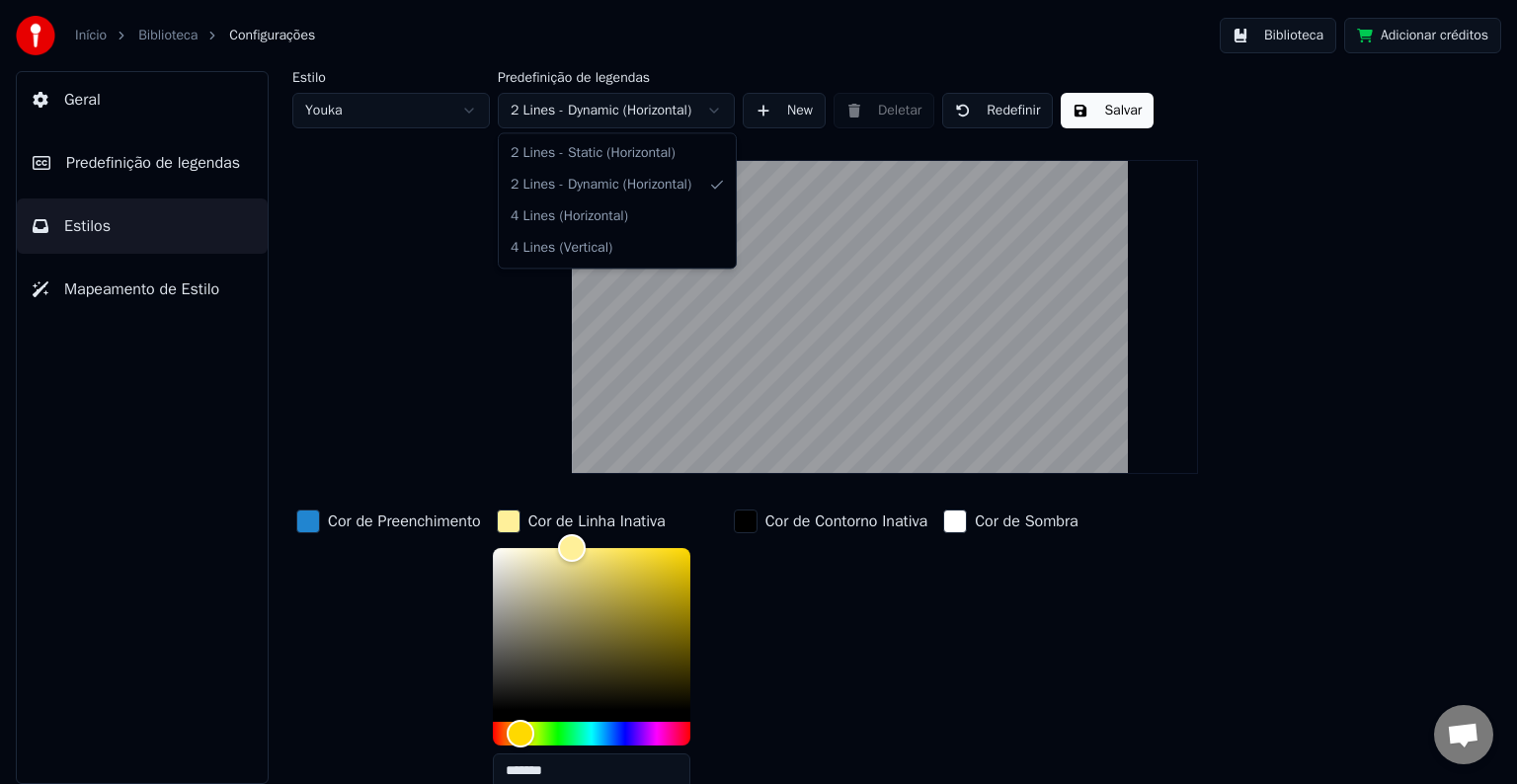click on "Início Biblioteca Configurações Biblioteca Adicionar créditos Geral Predefinição de legendas Estilos Mapeamento de Estilo Estilo Youka Predefinição de legendas 2 Lines - Dynamic (Horizontal) New Deletar Redefinir Salvar Cor de Preenchimento Cor de Linha Inativa ******* Cor de Contorno Inativa Cor de Sombra Nome da Fonte Arial Bold Tamanho da Fonte ** Negrito Itálico Maiúsculas Espaçamento * Contorno * Sombra * Estilo de Bordo Outline 2 Lines - Static (Horizontal) 2 Lines - Dynamic (Horizontal) 4 Lines (Horizontal) 4 Lines (Vertical)" at bounding box center (758, 392) 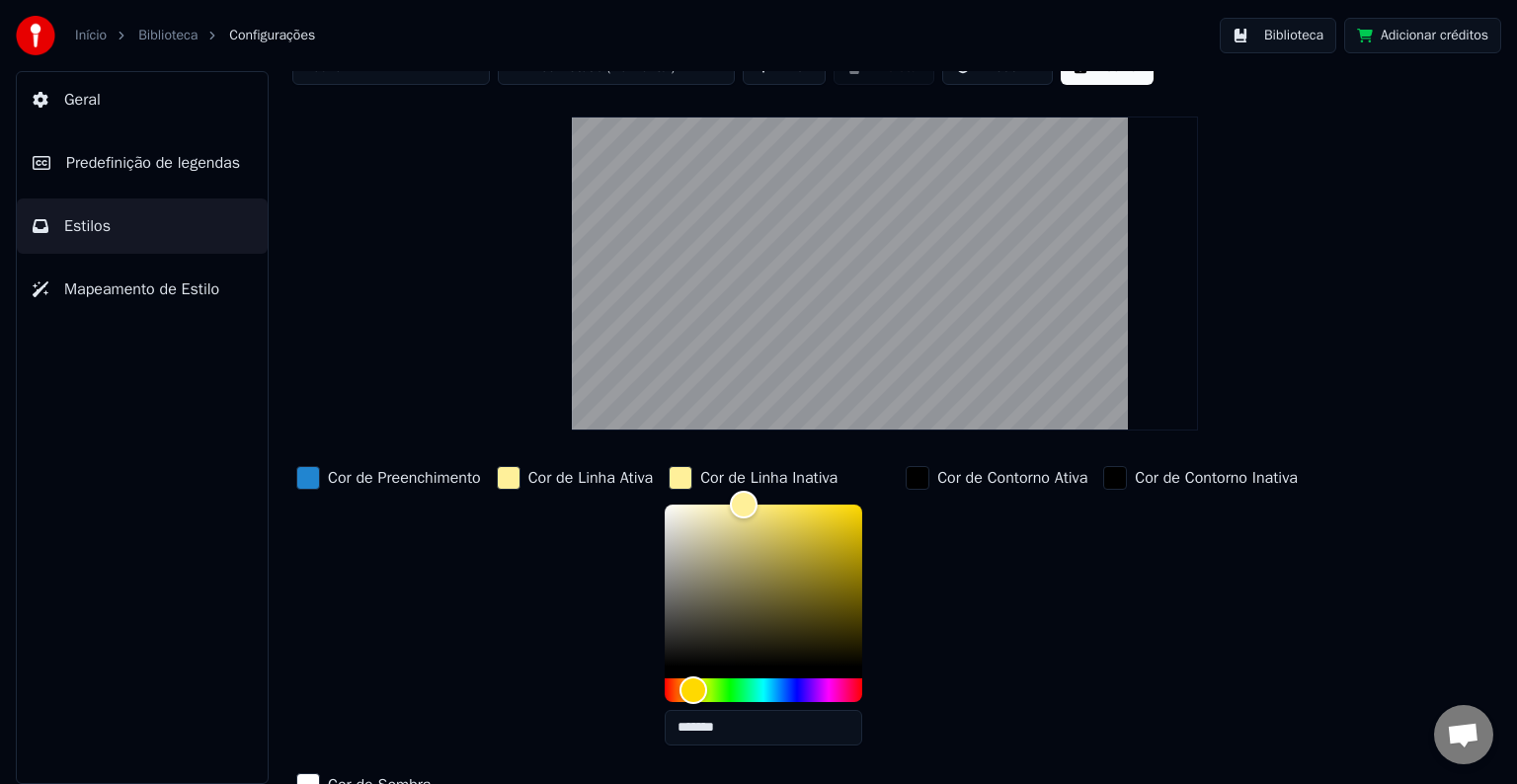 scroll, scrollTop: 141, scrollLeft: 0, axis: vertical 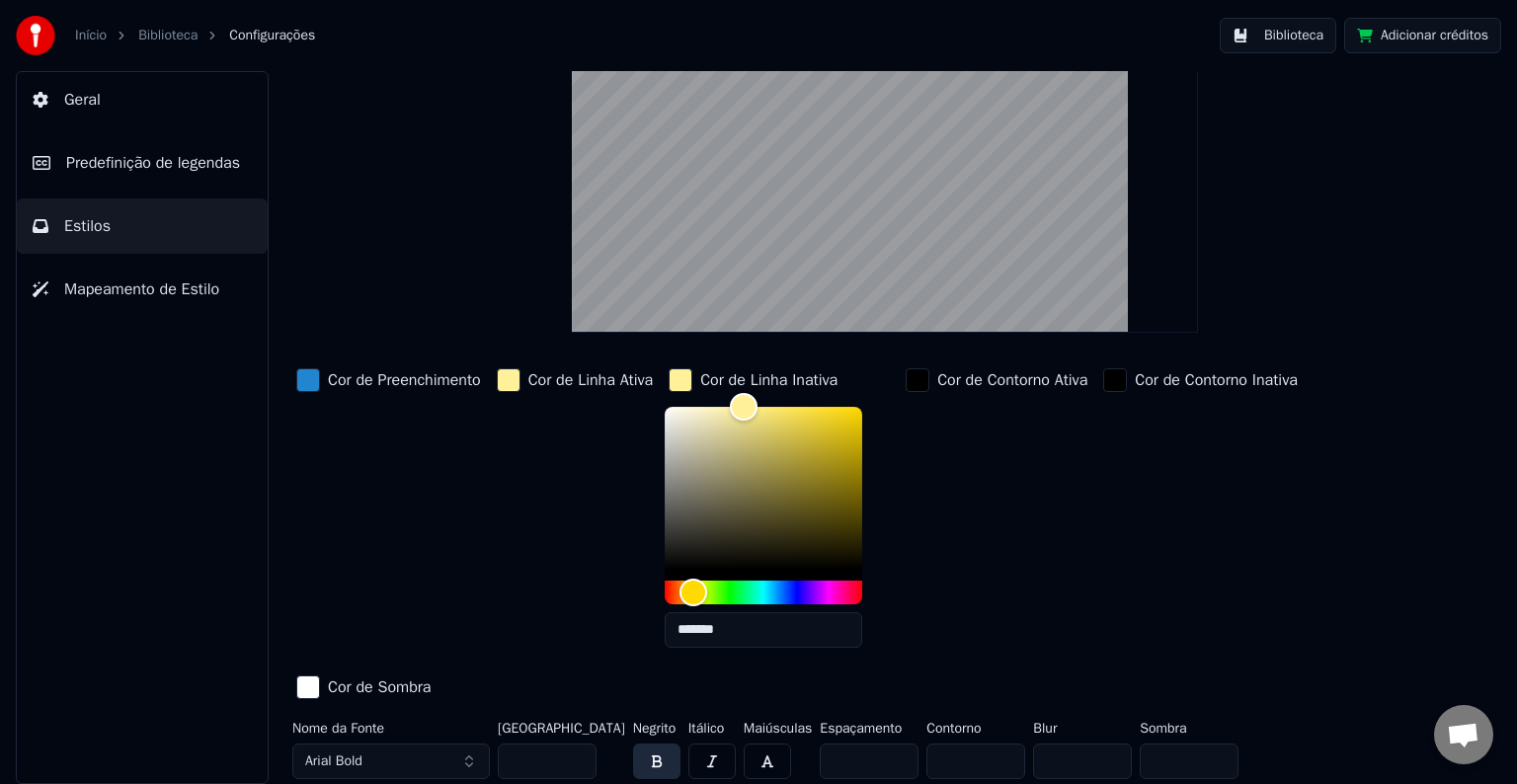click on "*******" at bounding box center [763, 630] 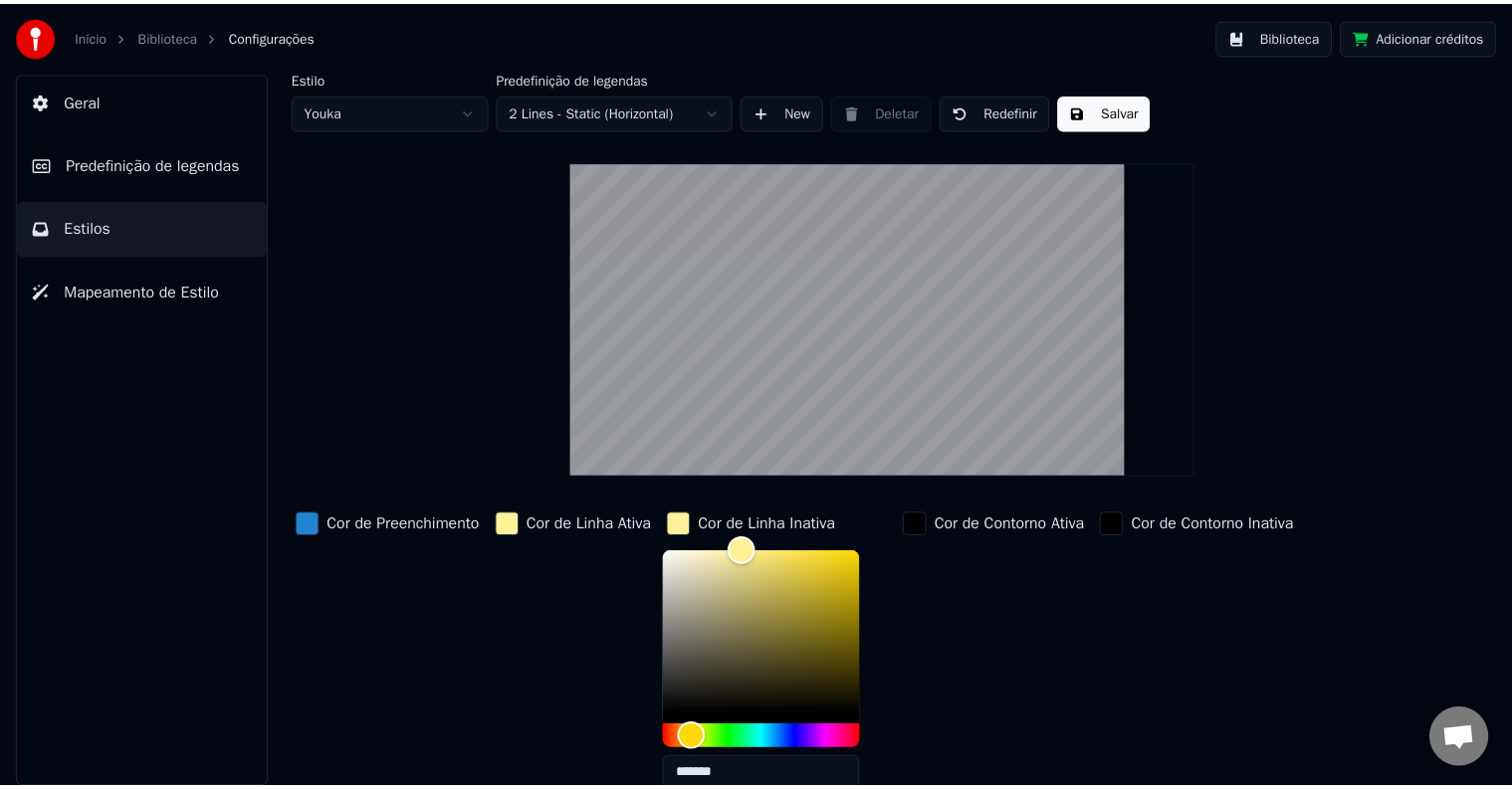 scroll, scrollTop: 0, scrollLeft: 0, axis: both 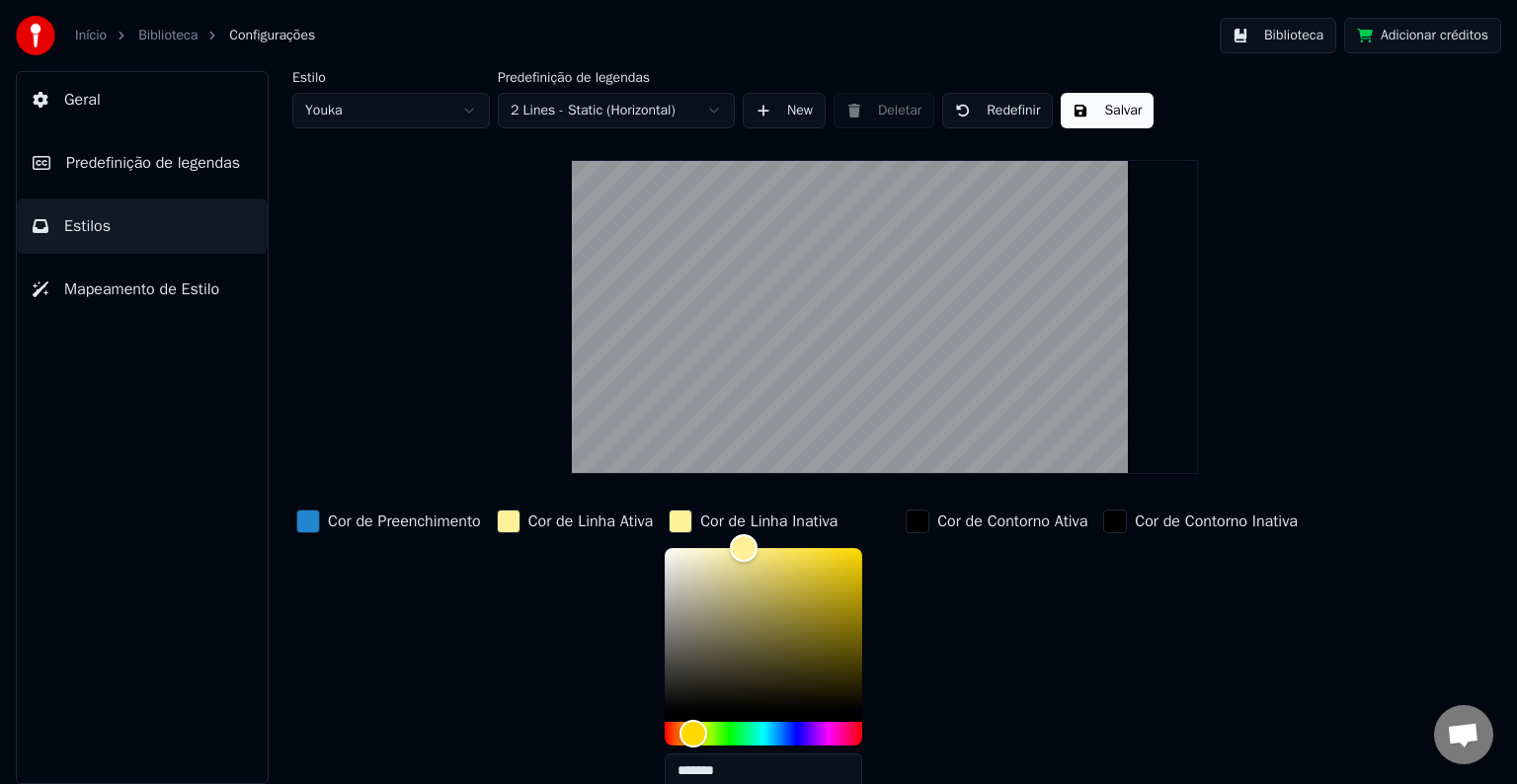 click on "Início Biblioteca Configurações Biblioteca Adicionar créditos Geral Predefinição de legendas Estilos Mapeamento de Estilo Estilo Youka Predefinição de legendas 2 Lines - Static (Horizontal) New Deletar Redefinir Salvar Cor de Preenchimento Cor de Linha Ativa Cor de Linha Inativa ******* Cor de Contorno Ativa Cor de Contorno Inativa Cor de Sombra Nome da Fonte Arial Bold Tamanho da Fonte ** Negrito Itálico Maiúsculas Espaçamento * Contorno * Blur * Sombra *" at bounding box center [758, 392] 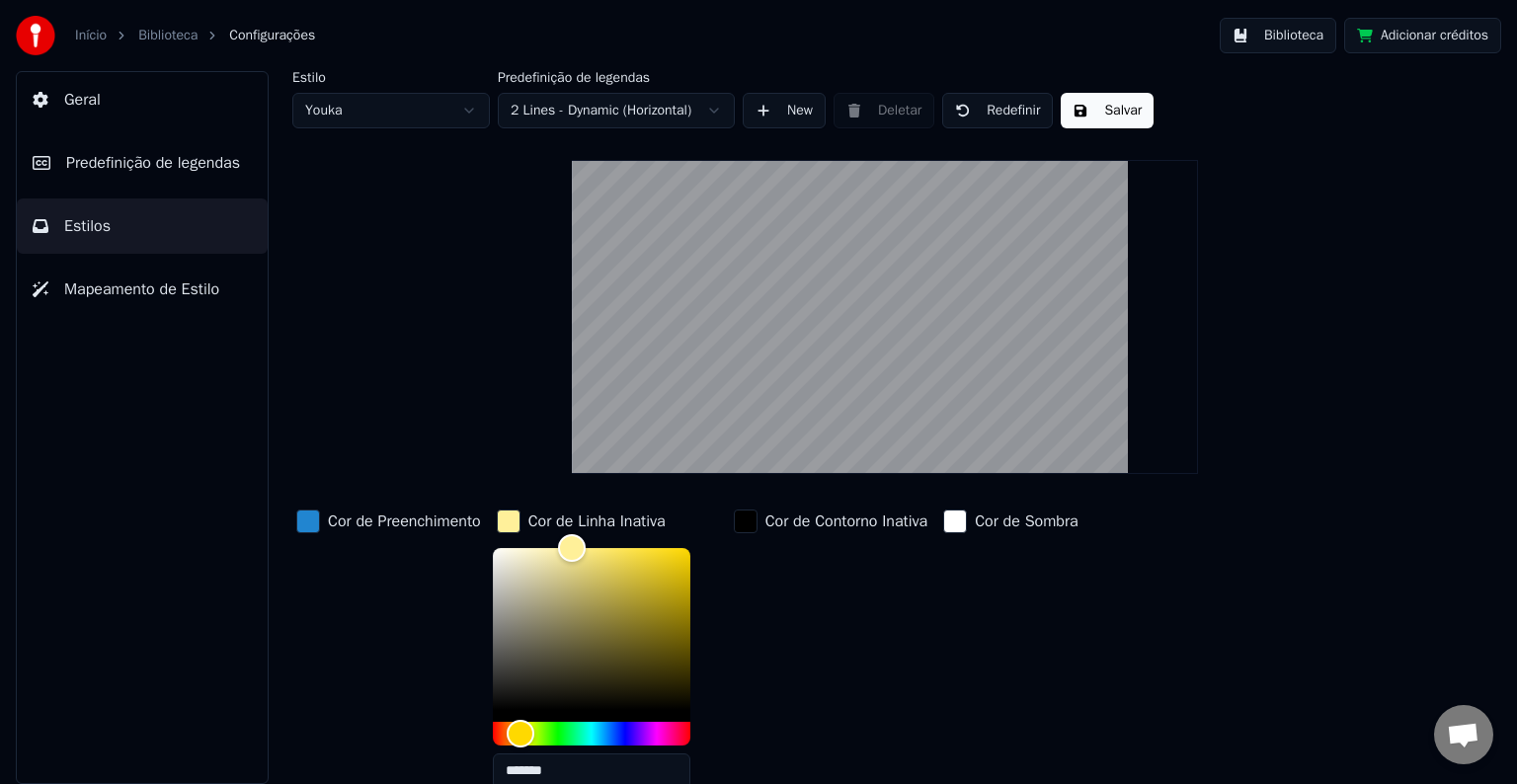 click on "Cor de Contorno Inativa" at bounding box center (846, 521) 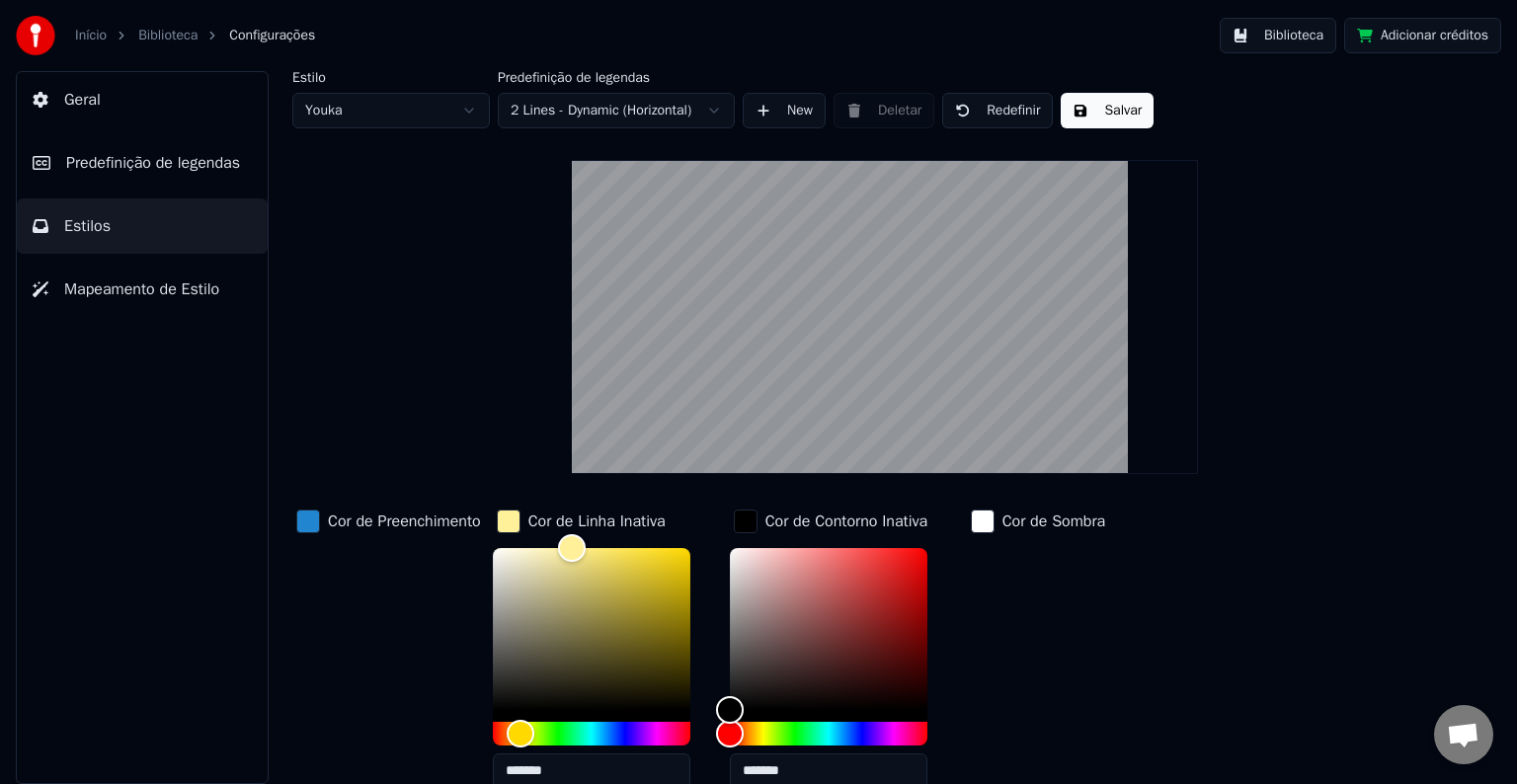 click on "*******" at bounding box center [829, 771] 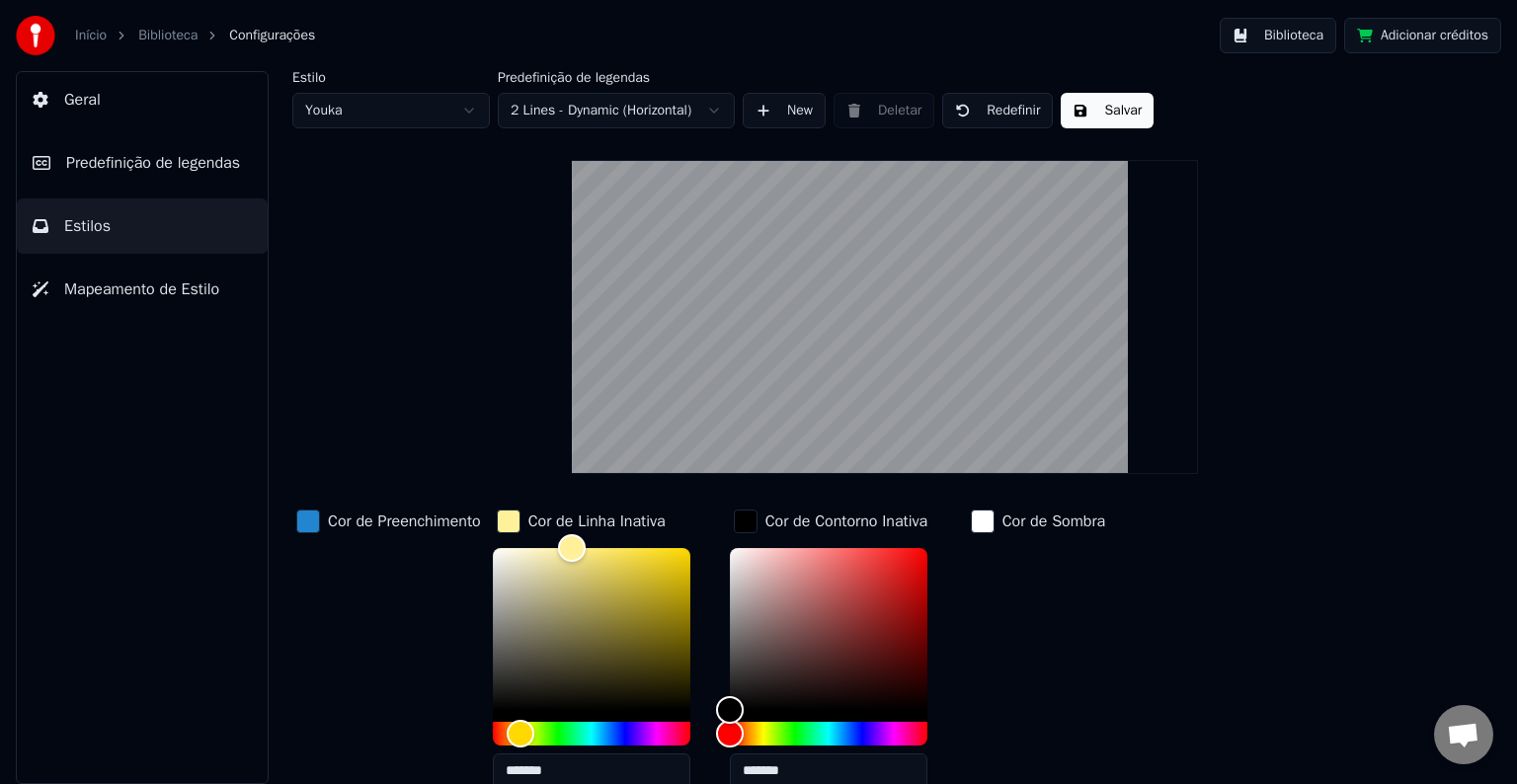 paste 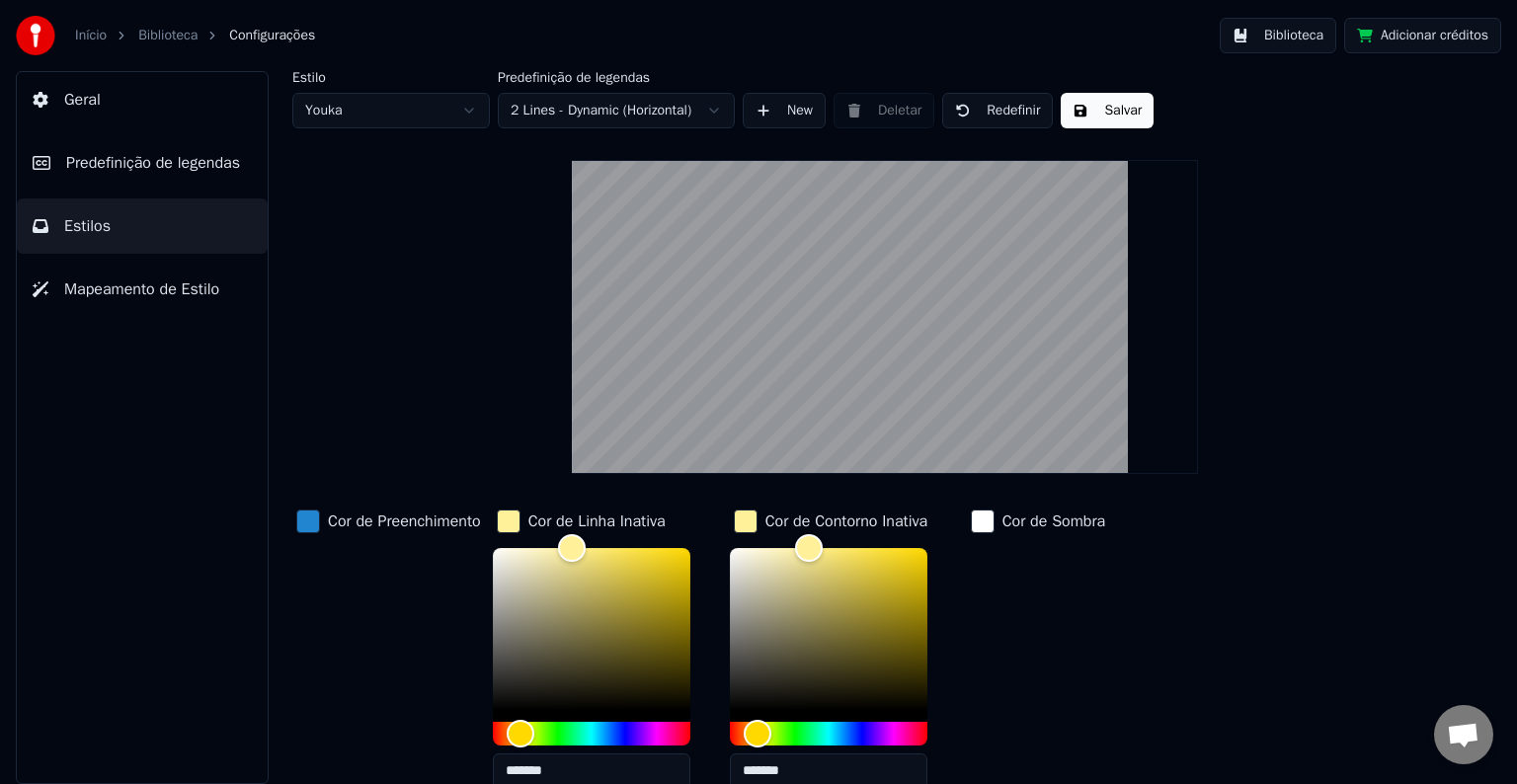 click on "*******" at bounding box center (829, 771) 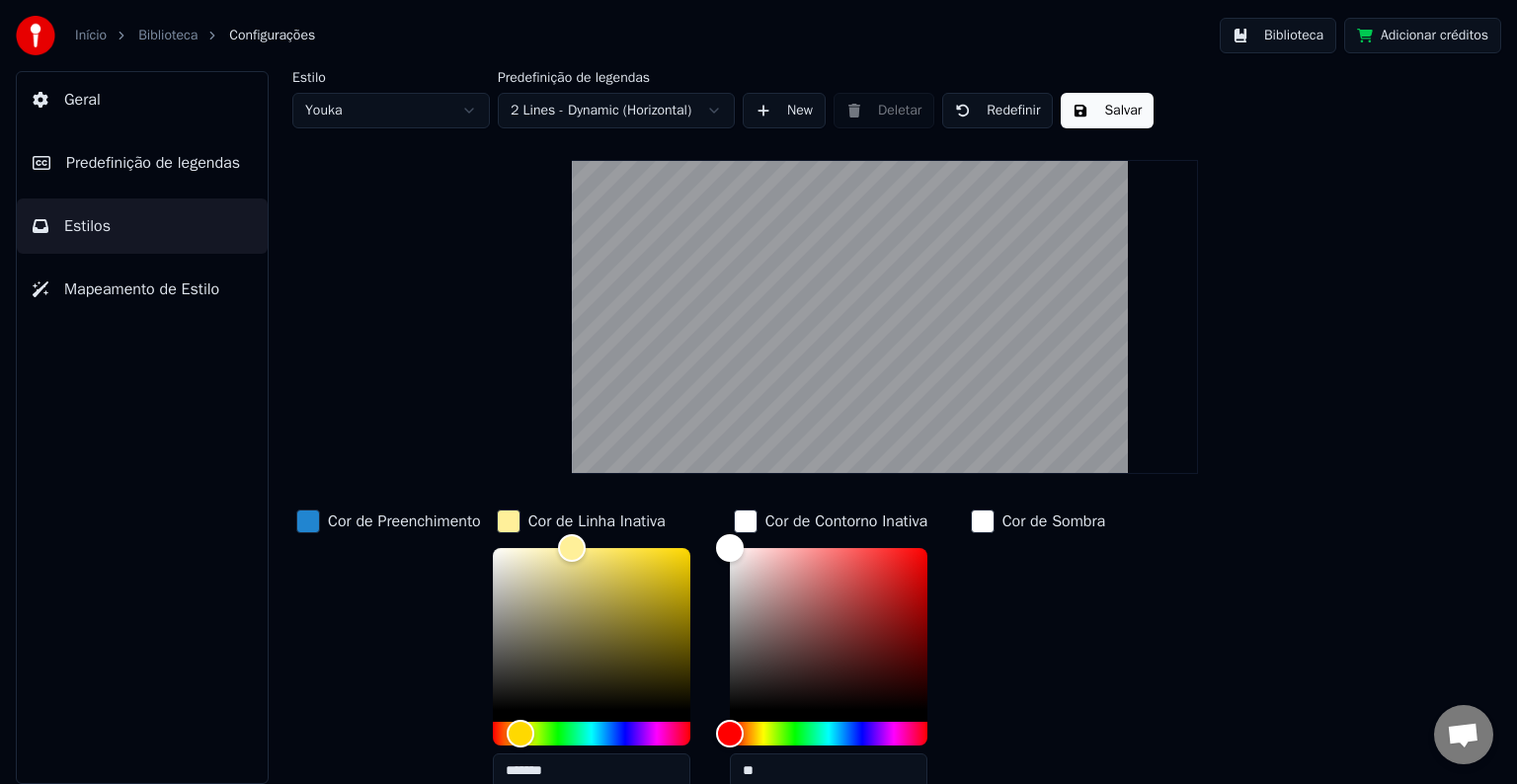 type on "*" 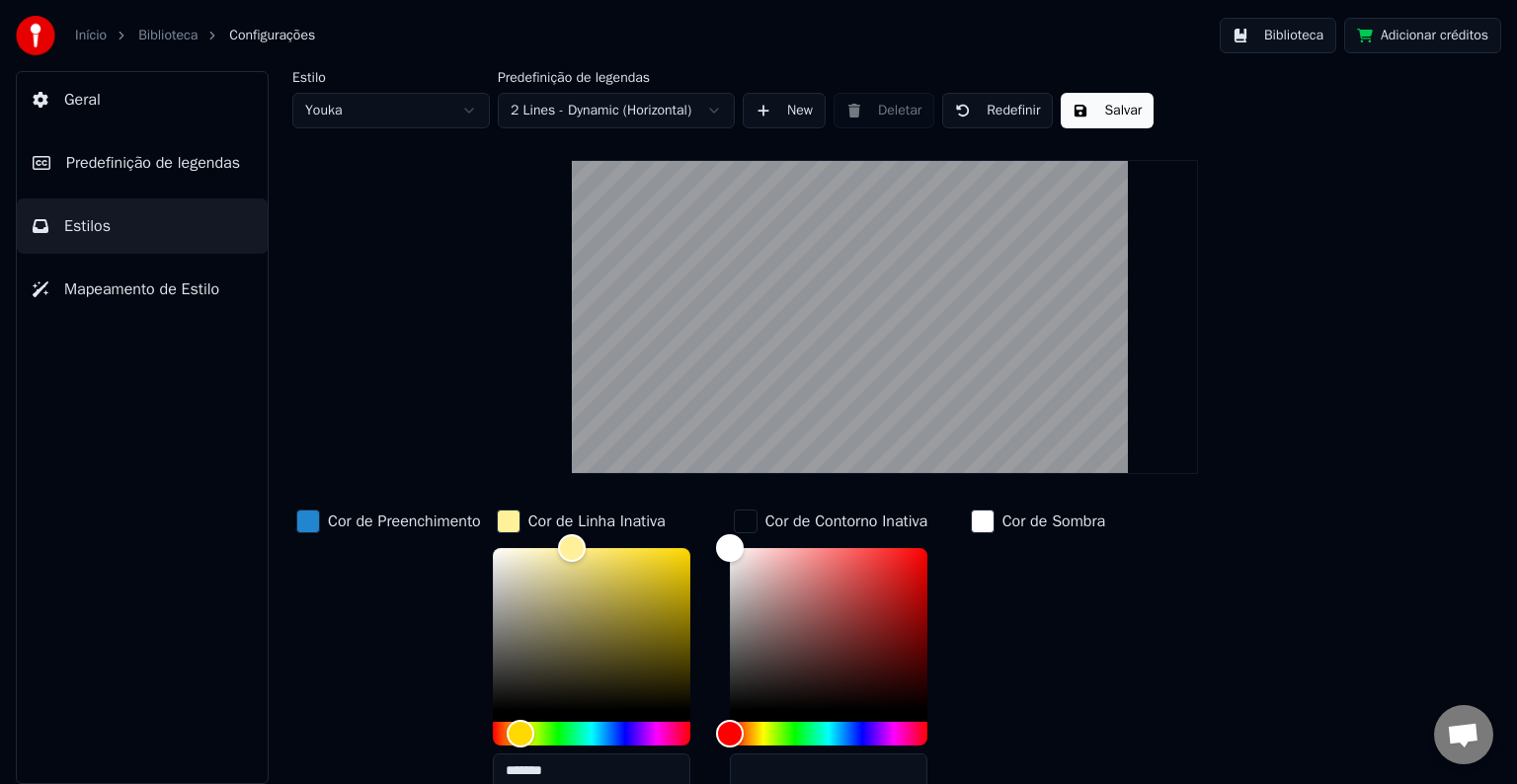 type 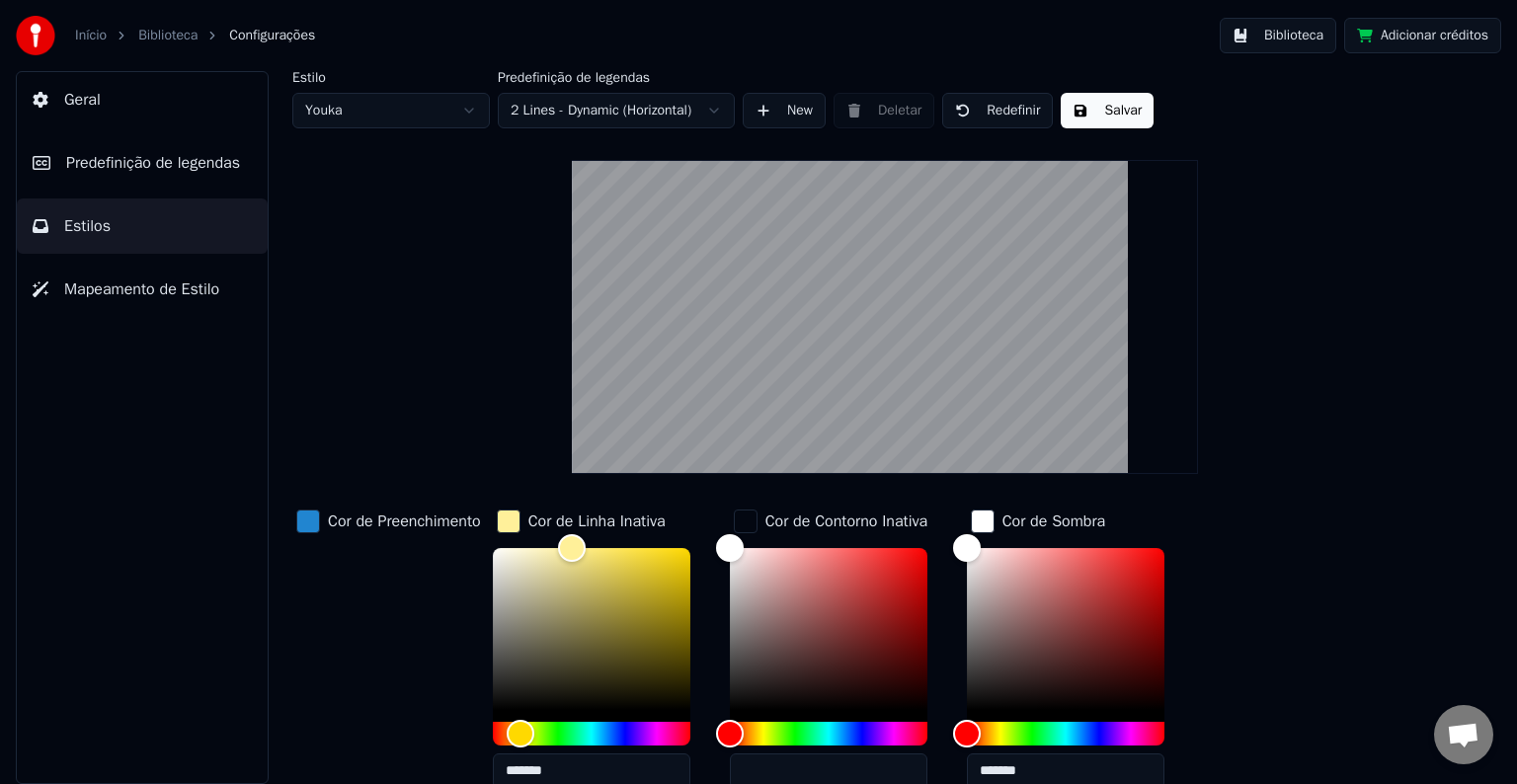 click on "Cor de Preenchimento Cor de Linha Inativa ******* Cor de Contorno Inativa Cor de Sombra *******" at bounding box center (823, 655) 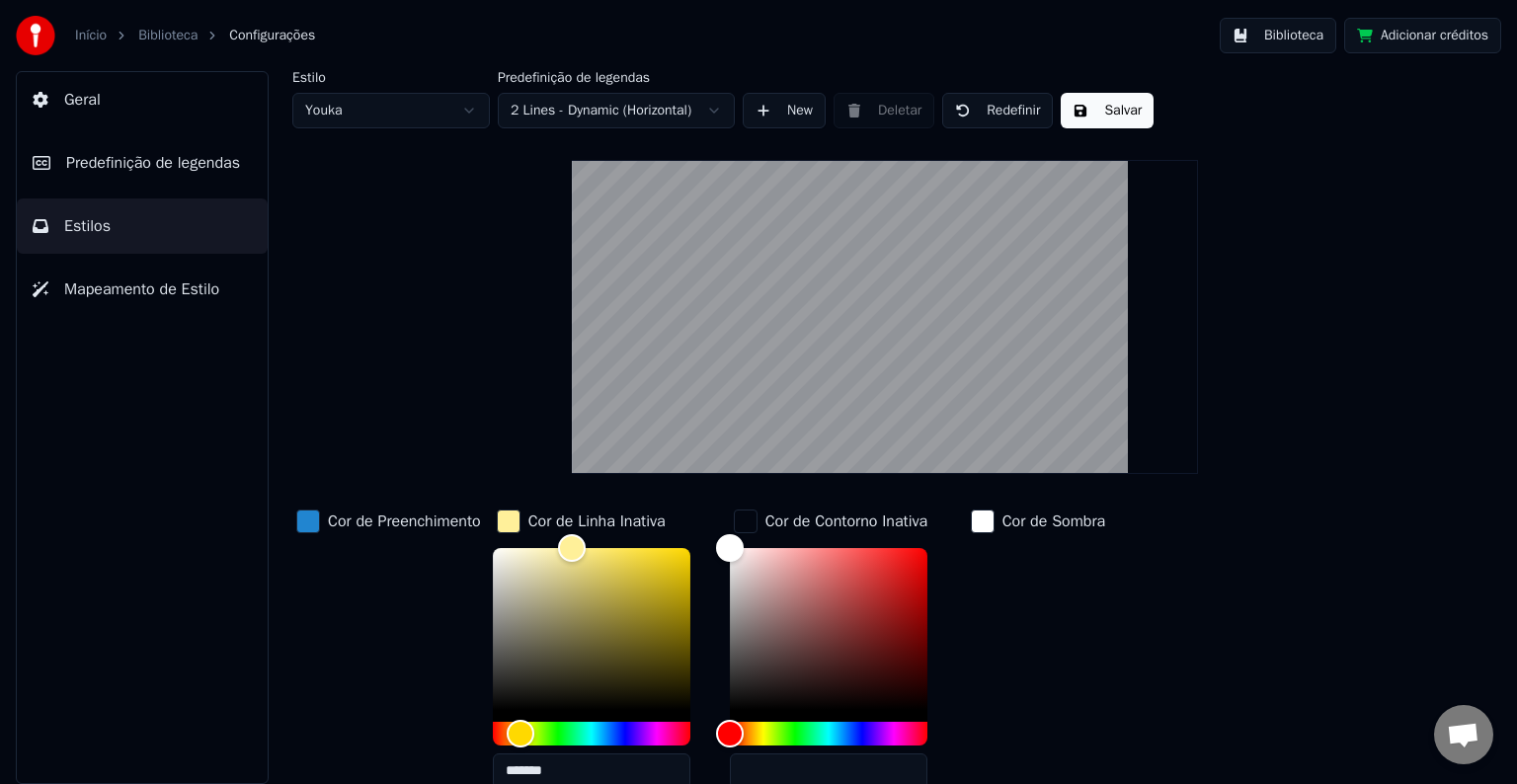 click on "Cor de Contorno Inativa" at bounding box center (831, 521) 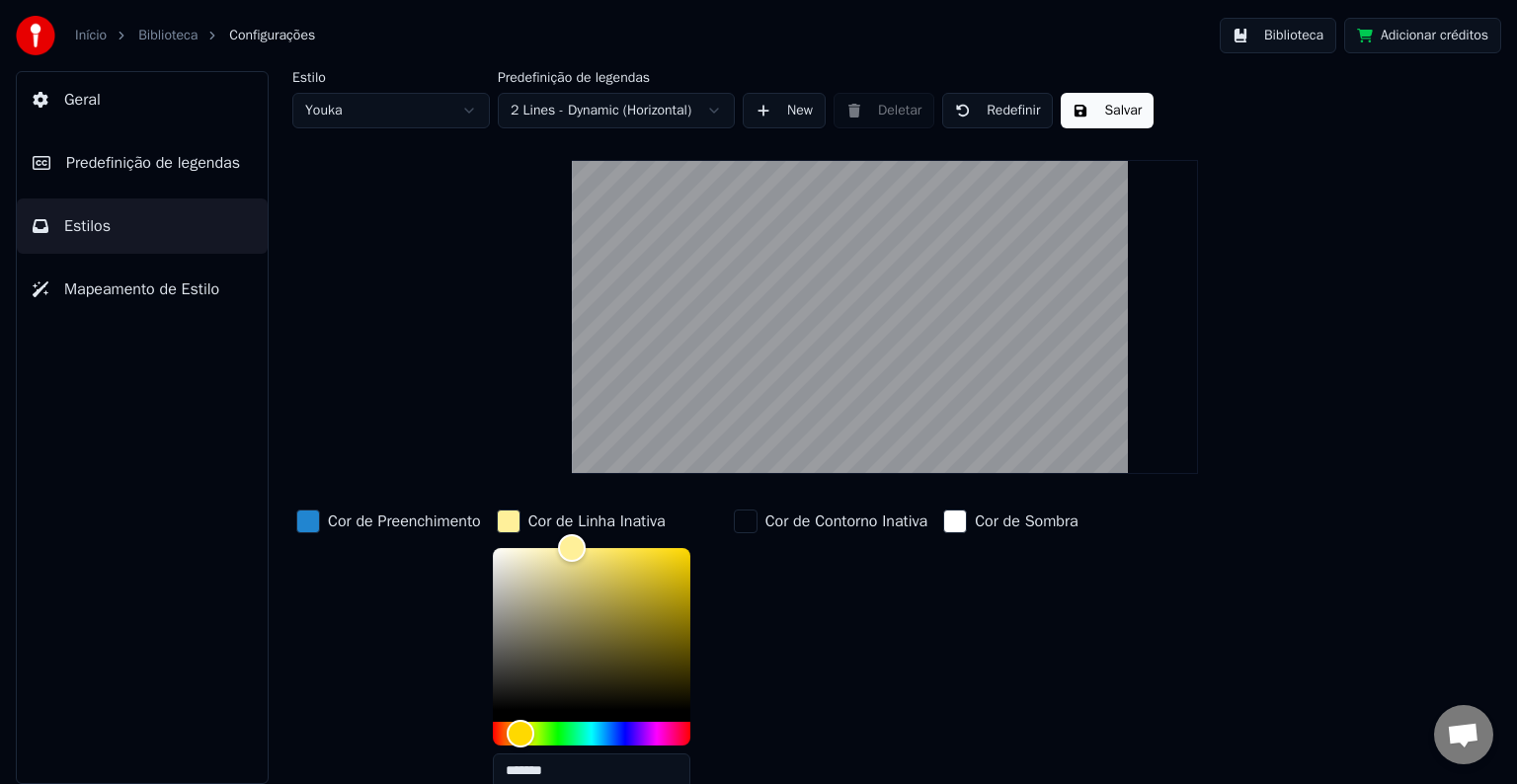 click on "Cor de Linha Inativa" at bounding box center [597, 521] 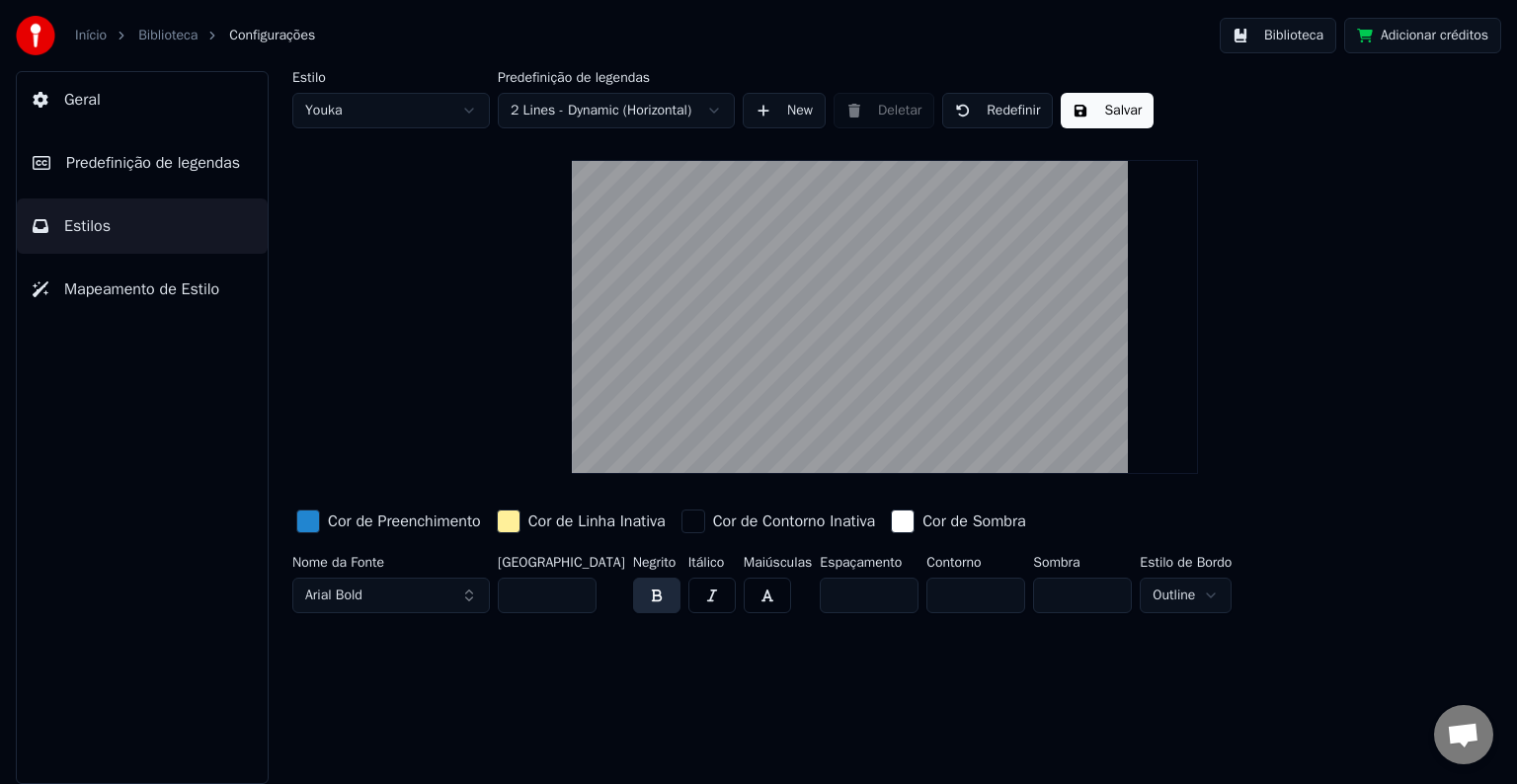 click on "Salvar" at bounding box center [1107, 111] 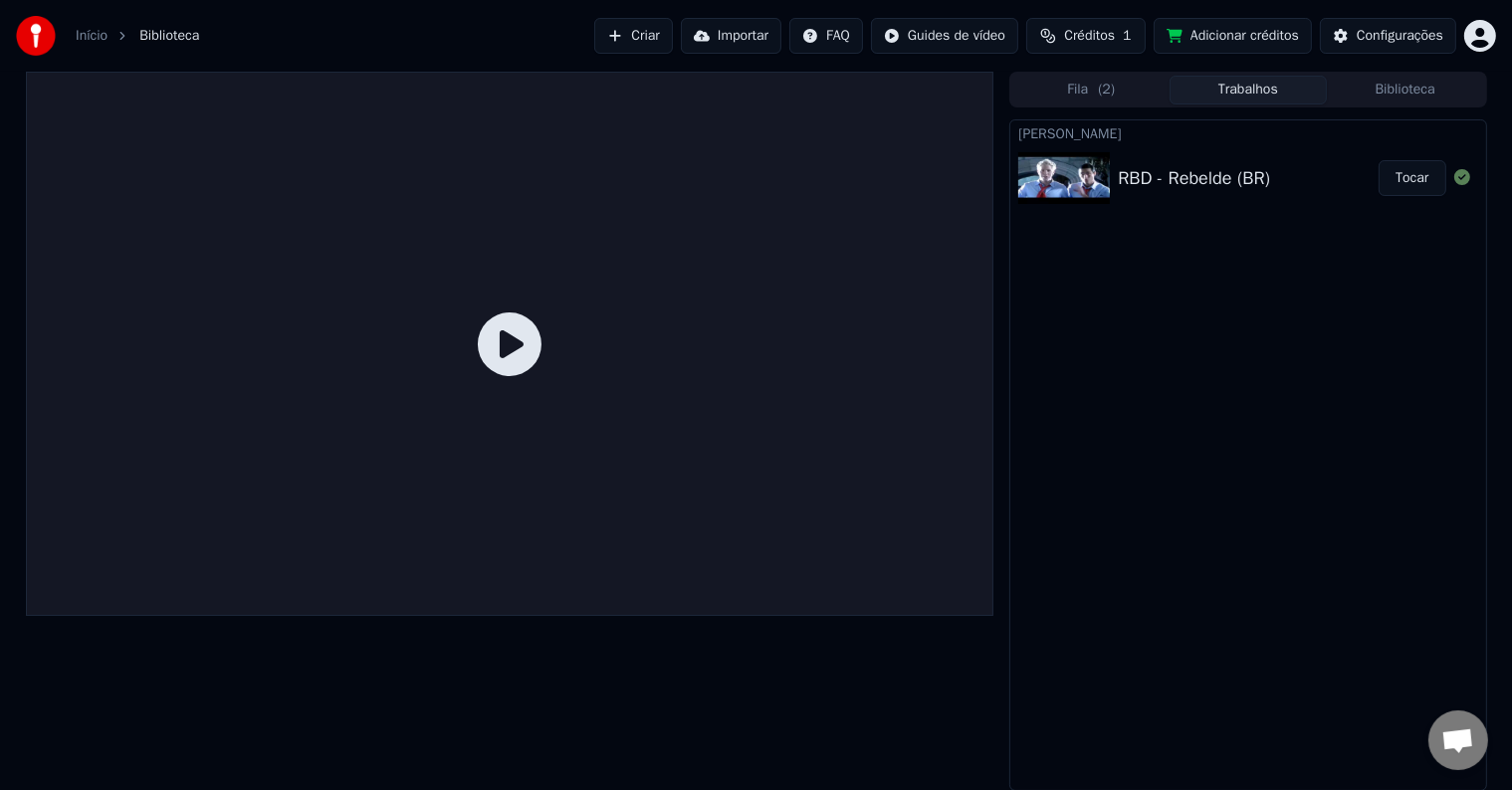 click on "Fila ( 2 ) Trabalhos Biblioteca" at bounding box center (1247, 90) 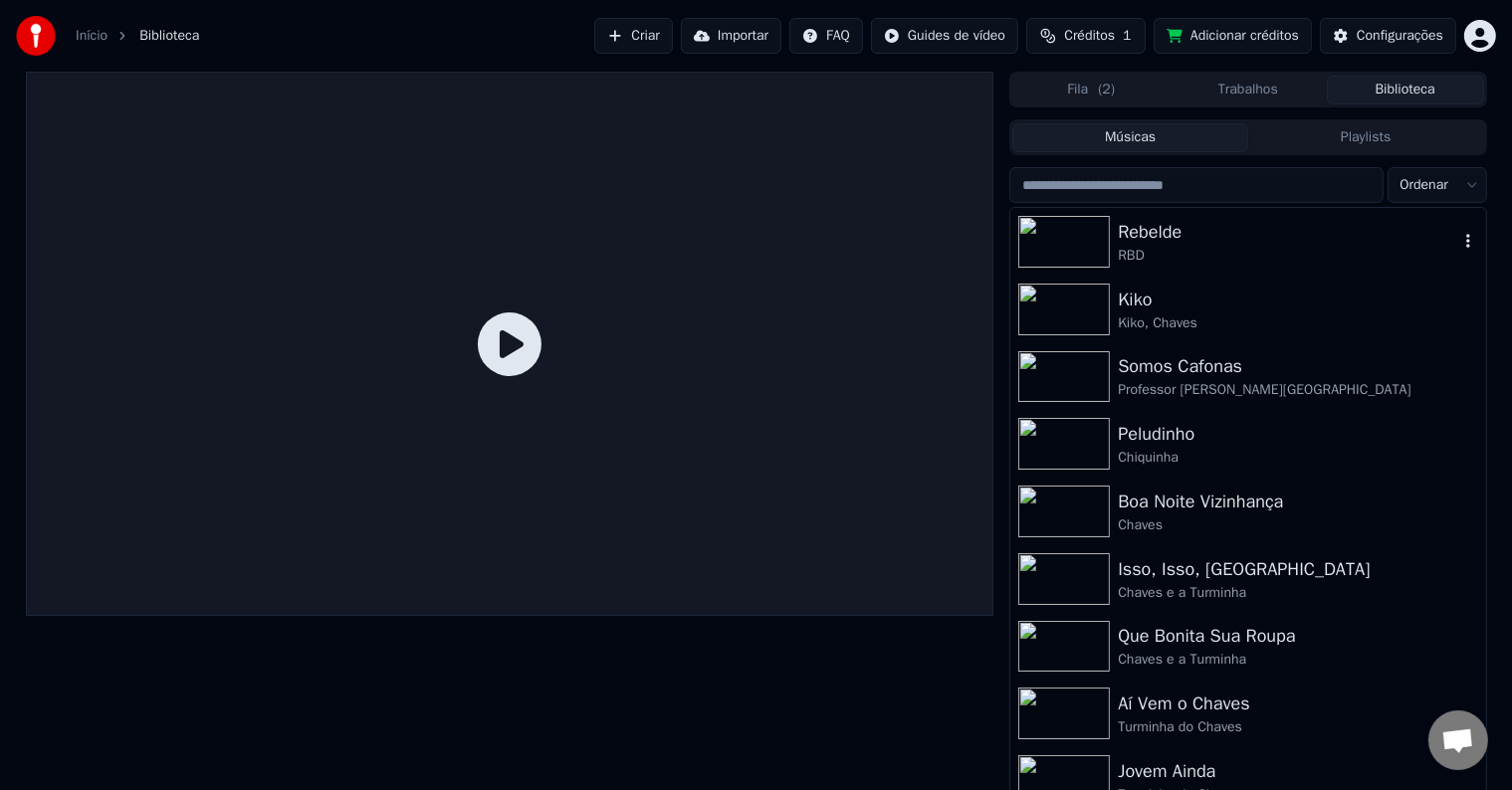 click on "Rebelde RBD" at bounding box center [1247, 242] 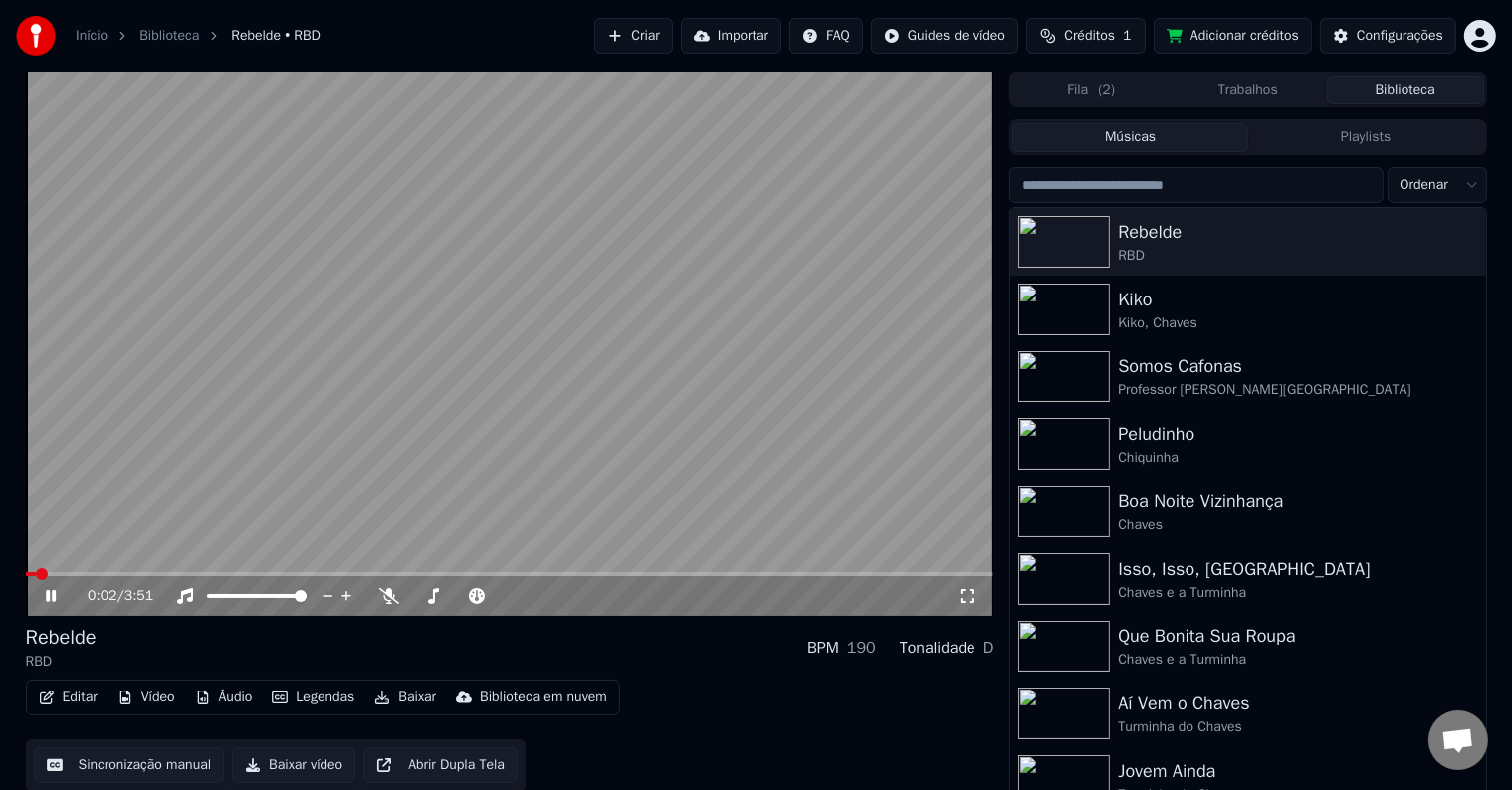 click on "Legendas" at bounding box center [313, 697] 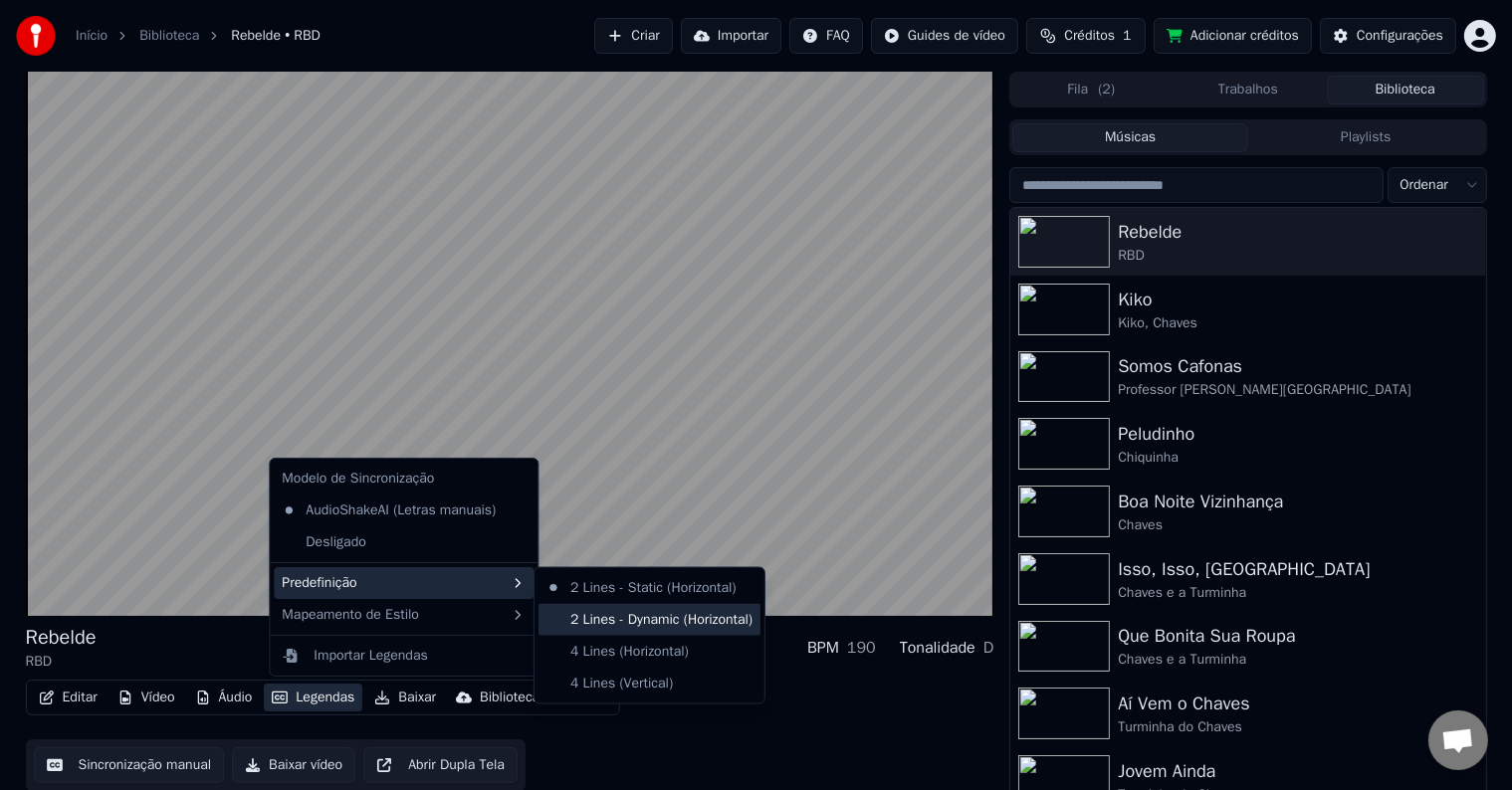 click on "2 Lines - Dynamic (Horizontal)" at bounding box center [649, 620] 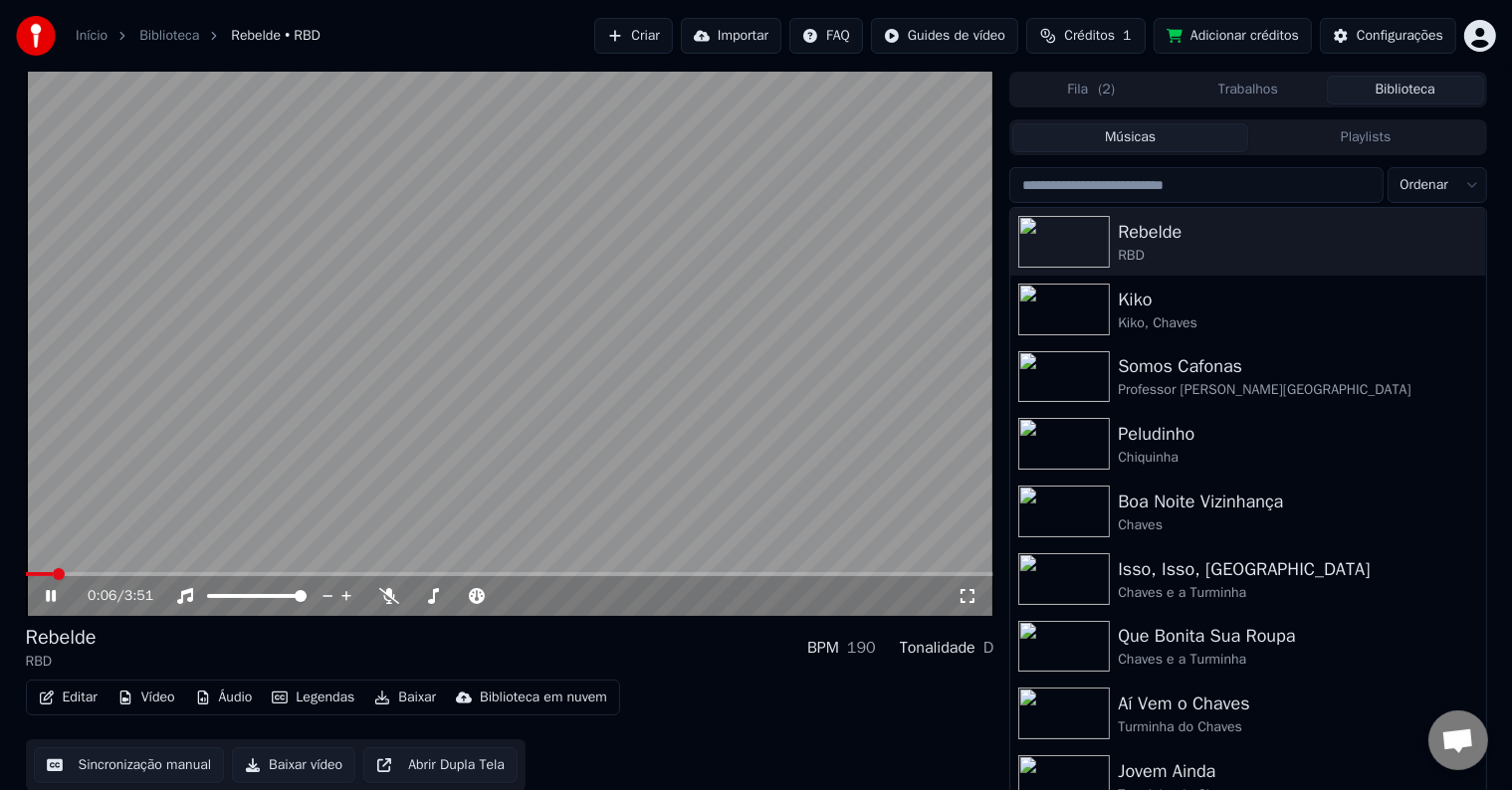 click at bounding box center (510, 343) 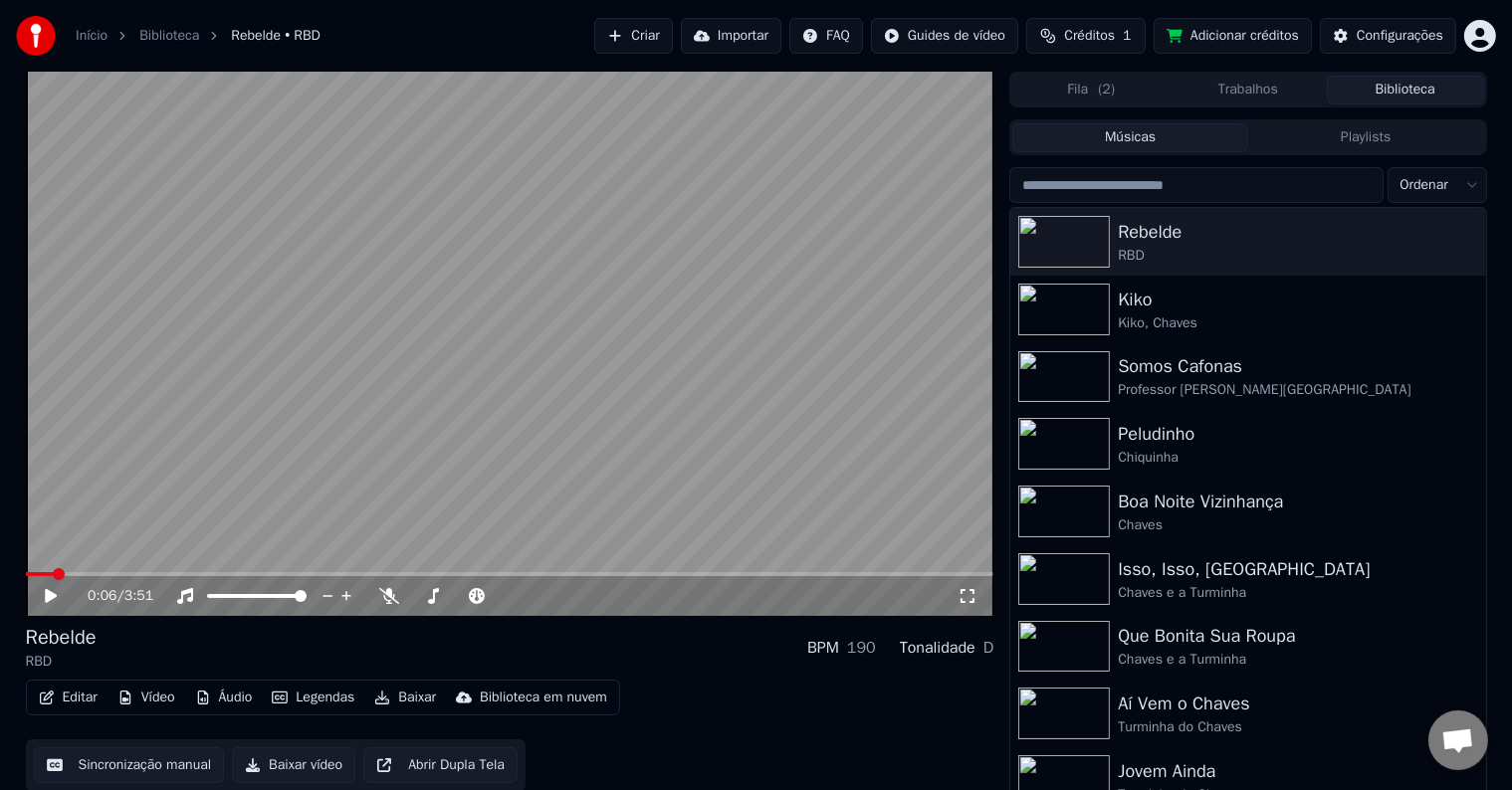 click on "0:06  /  3:51" at bounding box center (510, 596) 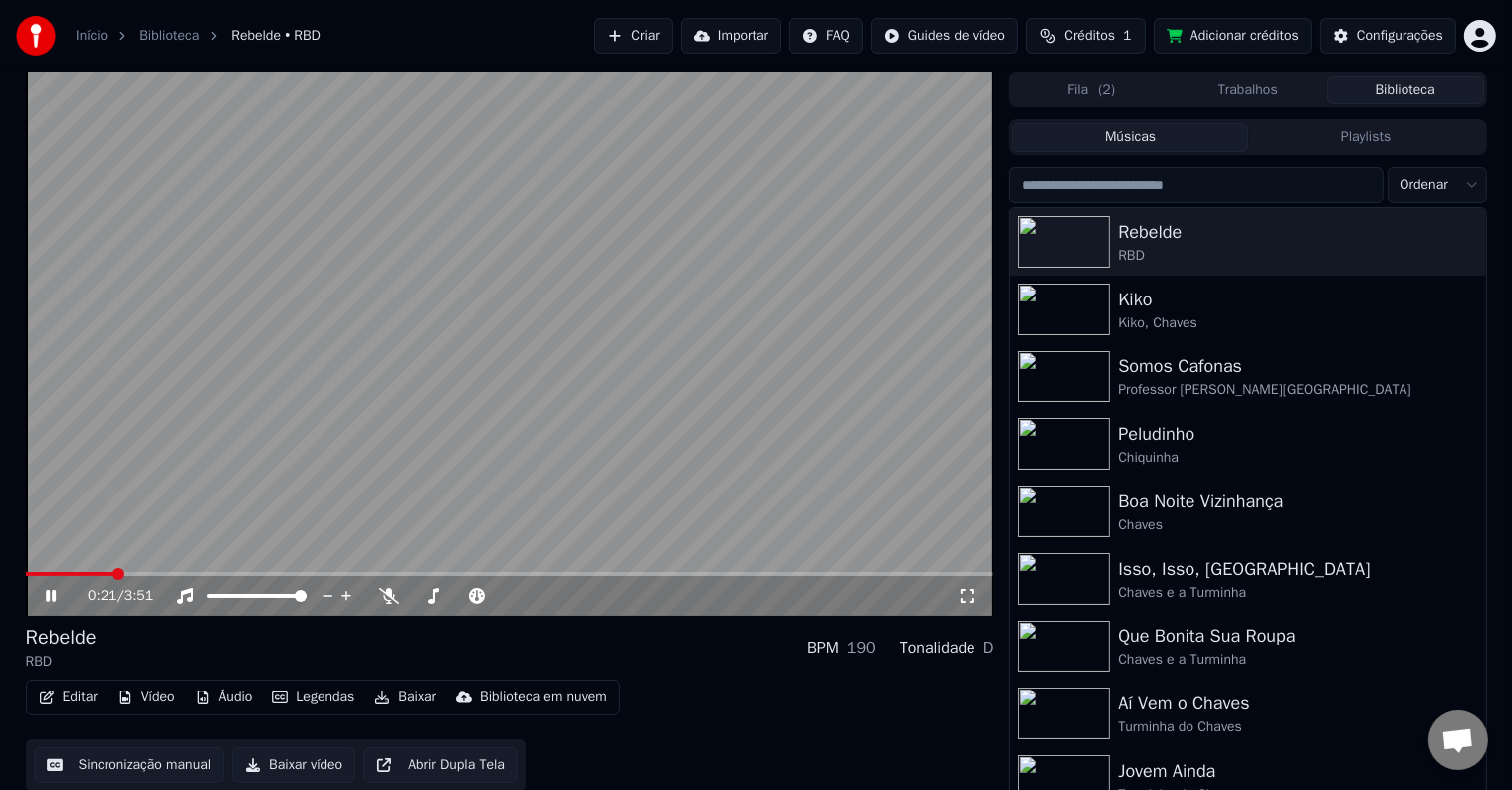 click at bounding box center (510, 574) 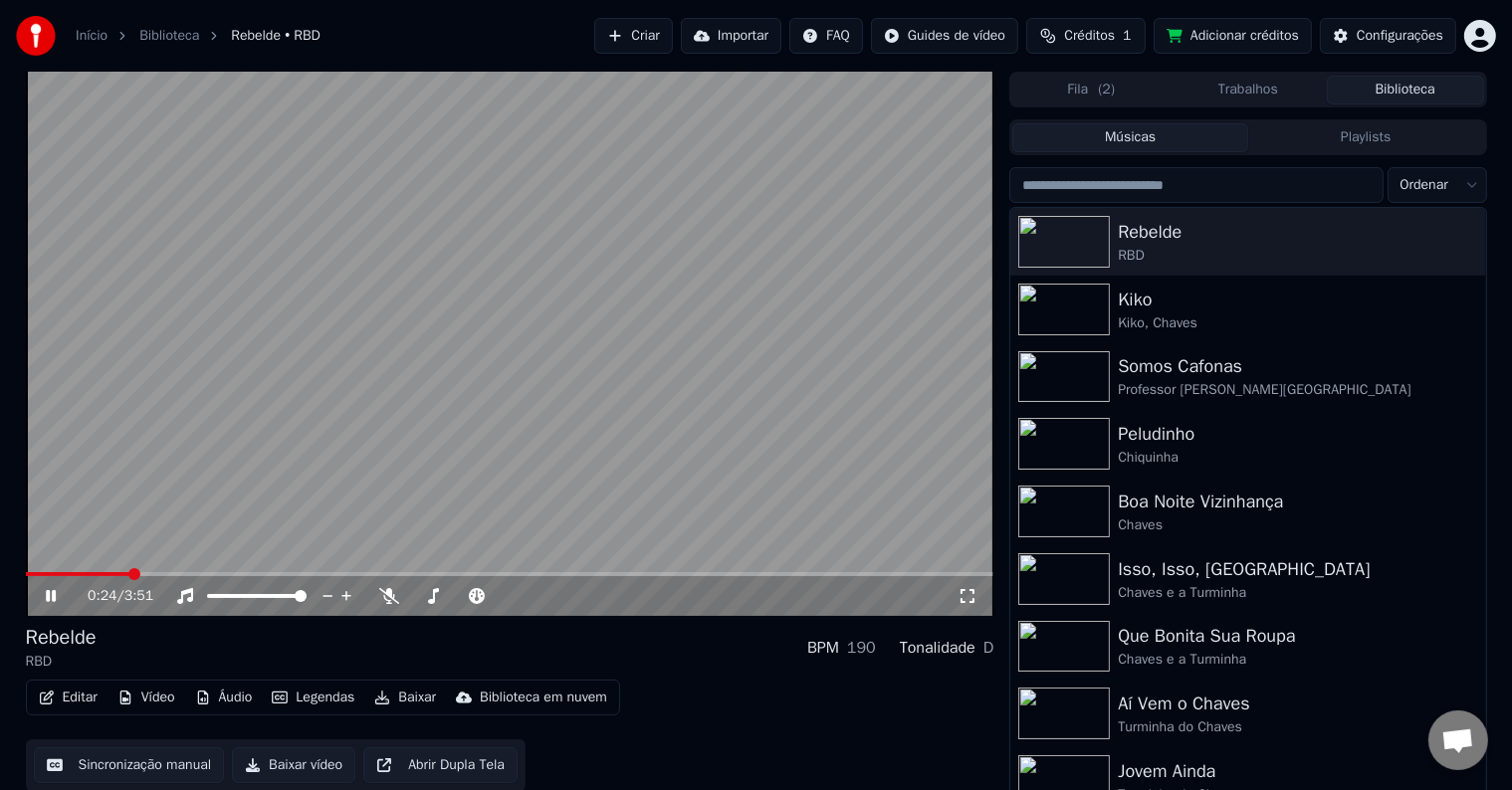 click at bounding box center [78, 574] 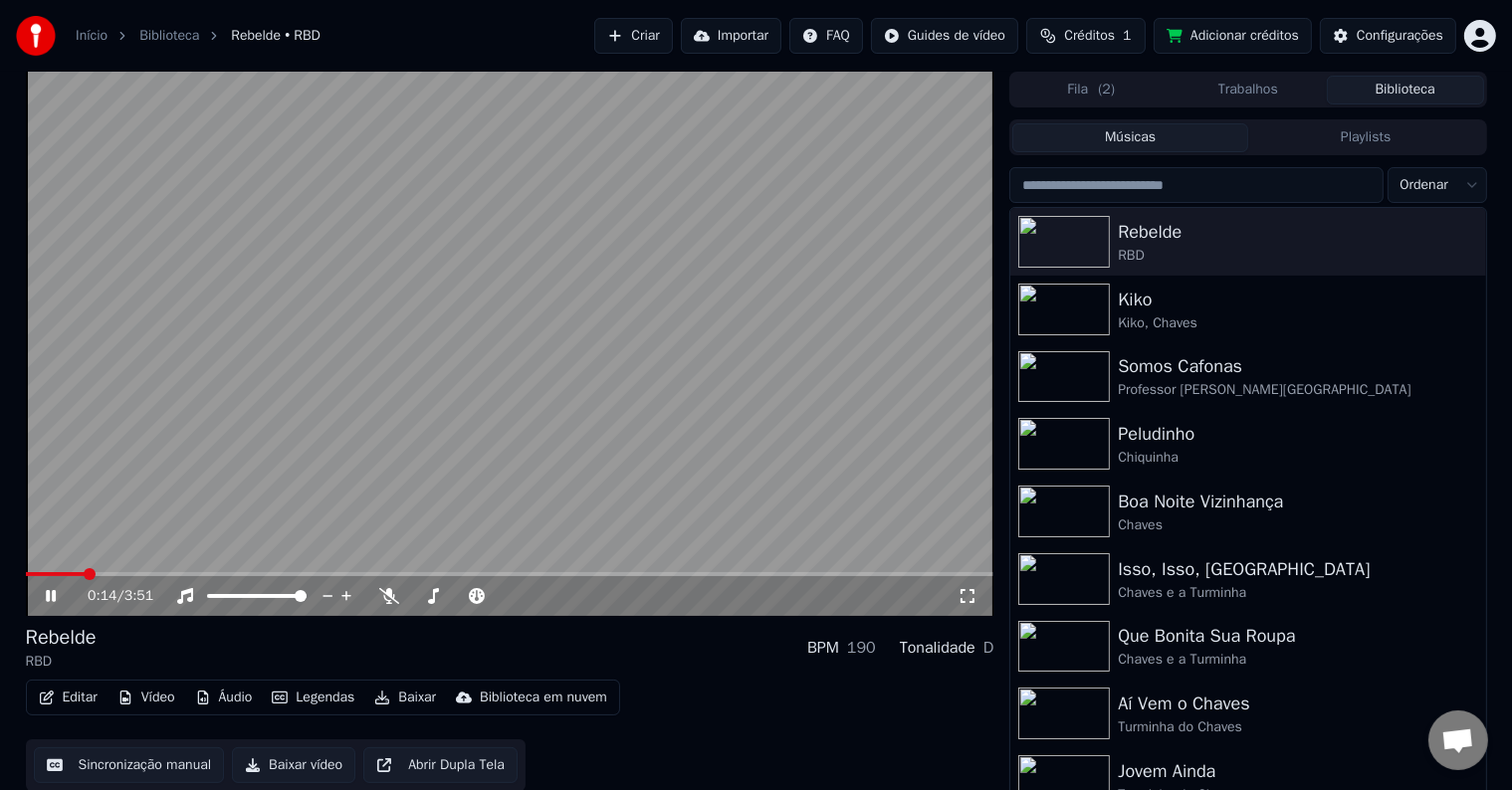 click at bounding box center (55, 574) 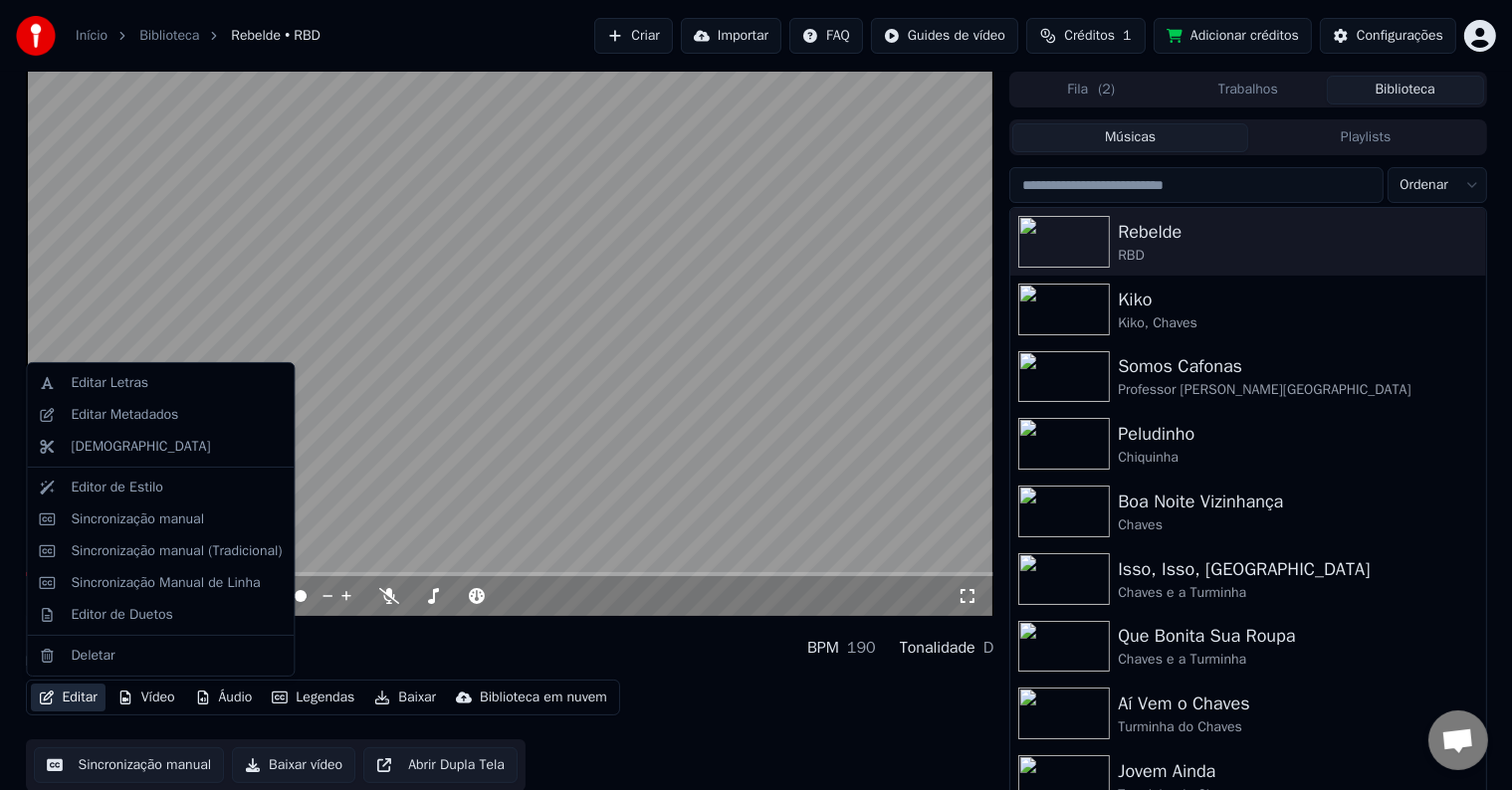 click on "Editar" at bounding box center [68, 697] 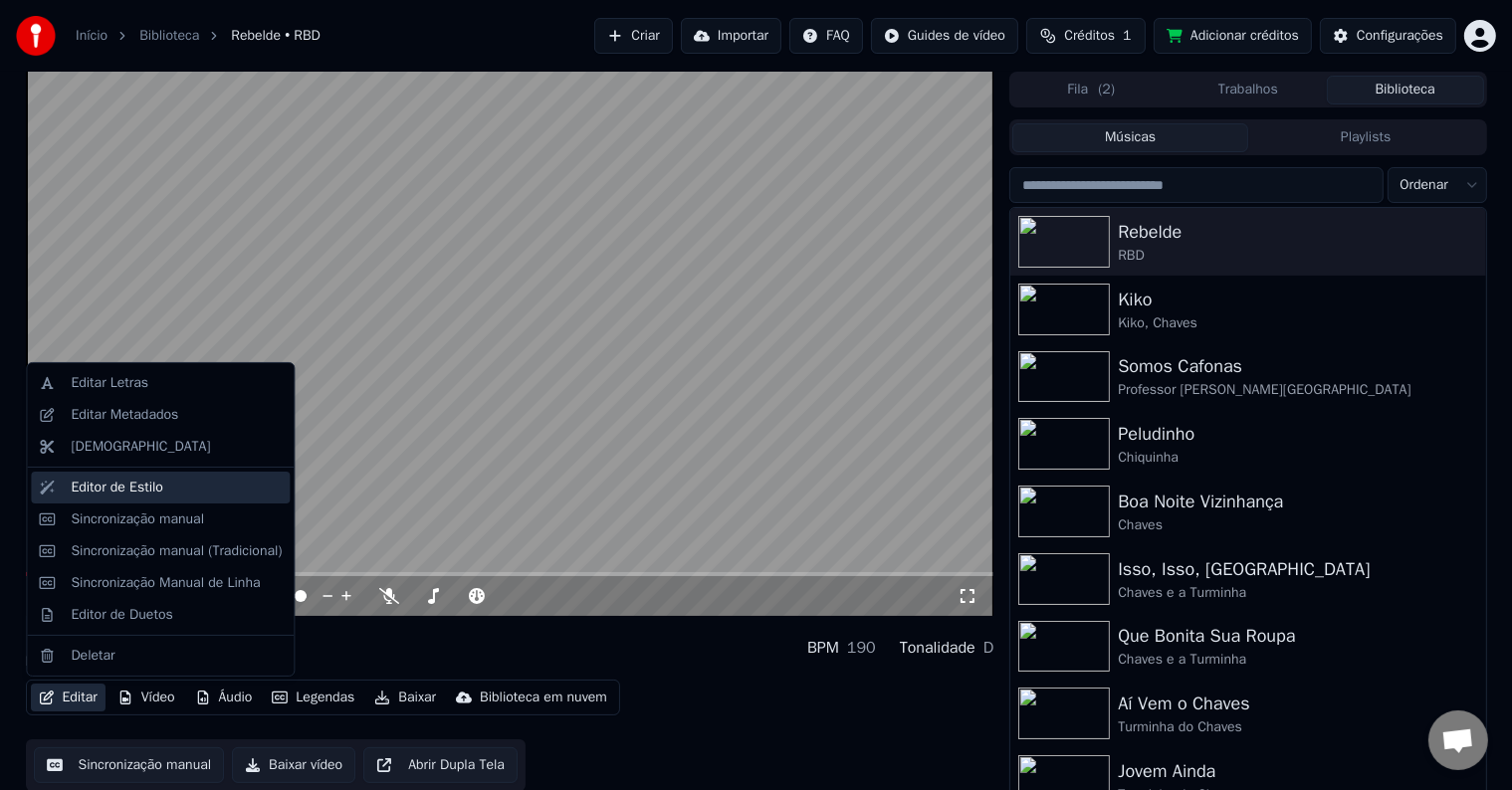 click on "Editor de Estilo" at bounding box center (116, 488) 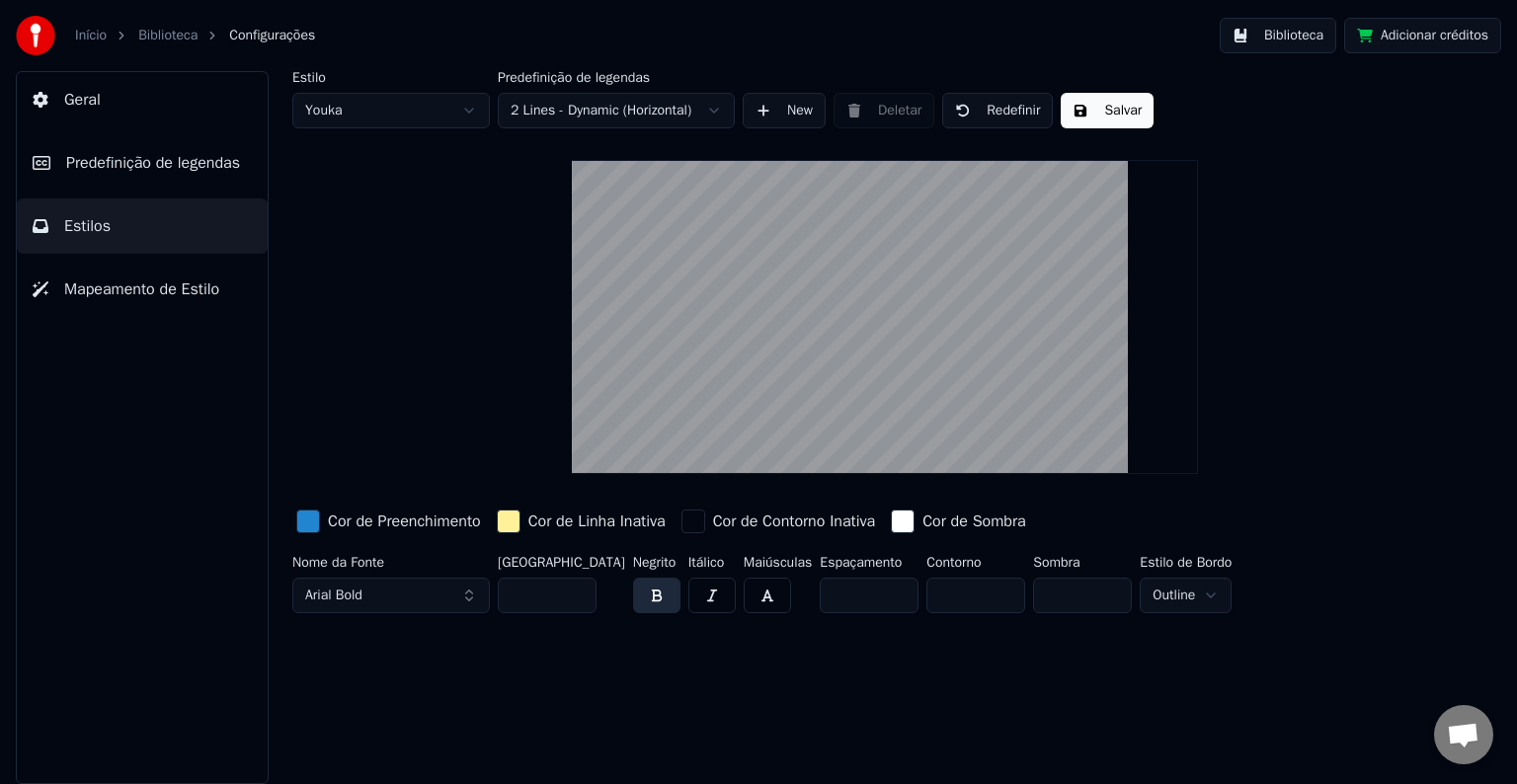 click on "Início Biblioteca Configurações Biblioteca Adicionar créditos Geral Predefinição de legendas Estilos Mapeamento de Estilo Estilo Youka Predefinição de legendas 2 Lines - Dynamic (Horizontal) New Deletar Redefinir Salvar Cor de Preenchimento Cor de Linha Inativa Cor de Contorno Inativa Cor de Sombra Nome da Fonte Arial Bold Tamanho da Fonte ** Negrito Itálico Maiúsculas Espaçamento * Contorno * Sombra * Estilo de Bordo Outline" at bounding box center (758, 392) 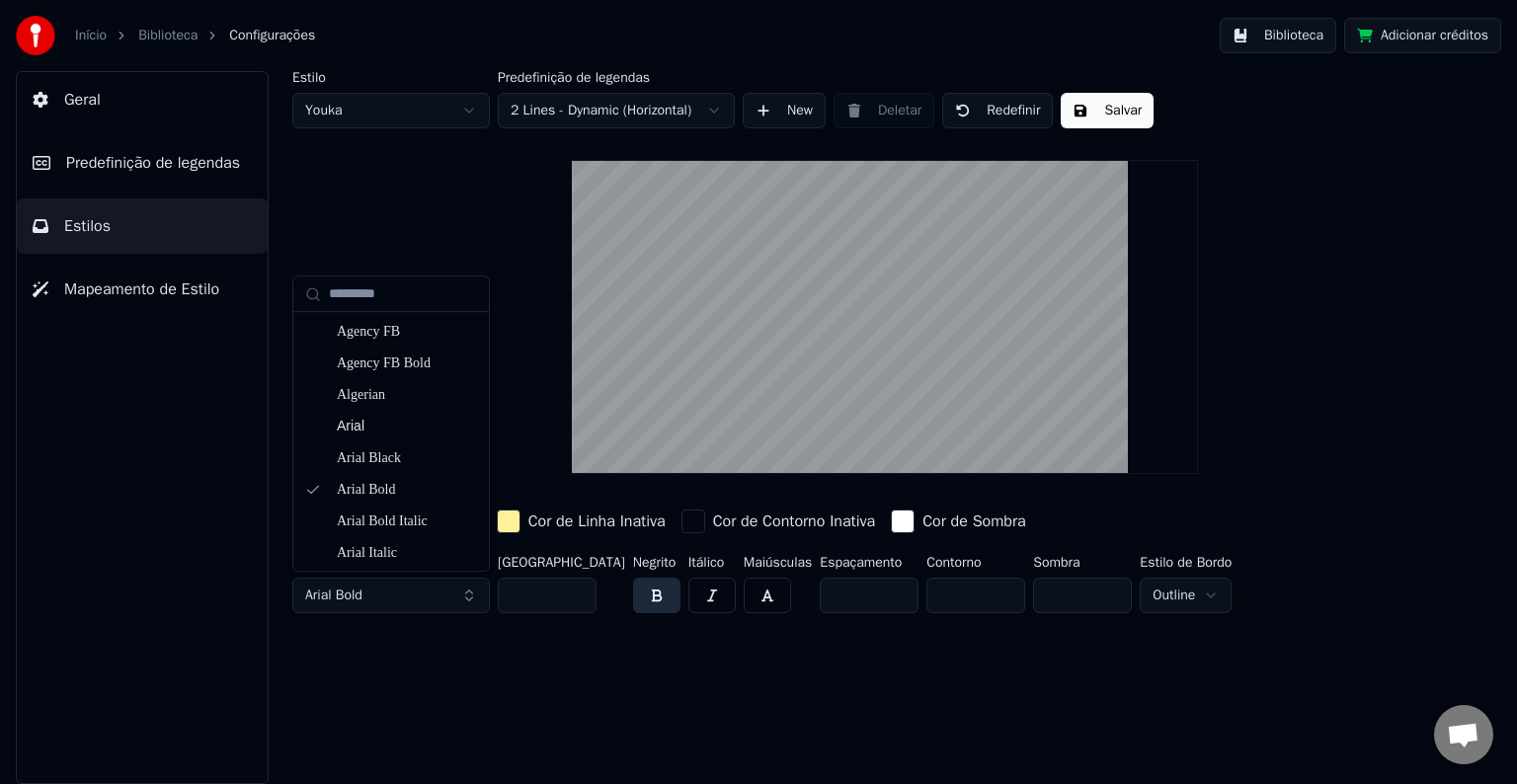 click on "Arial Bold" at bounding box center (391, 595) 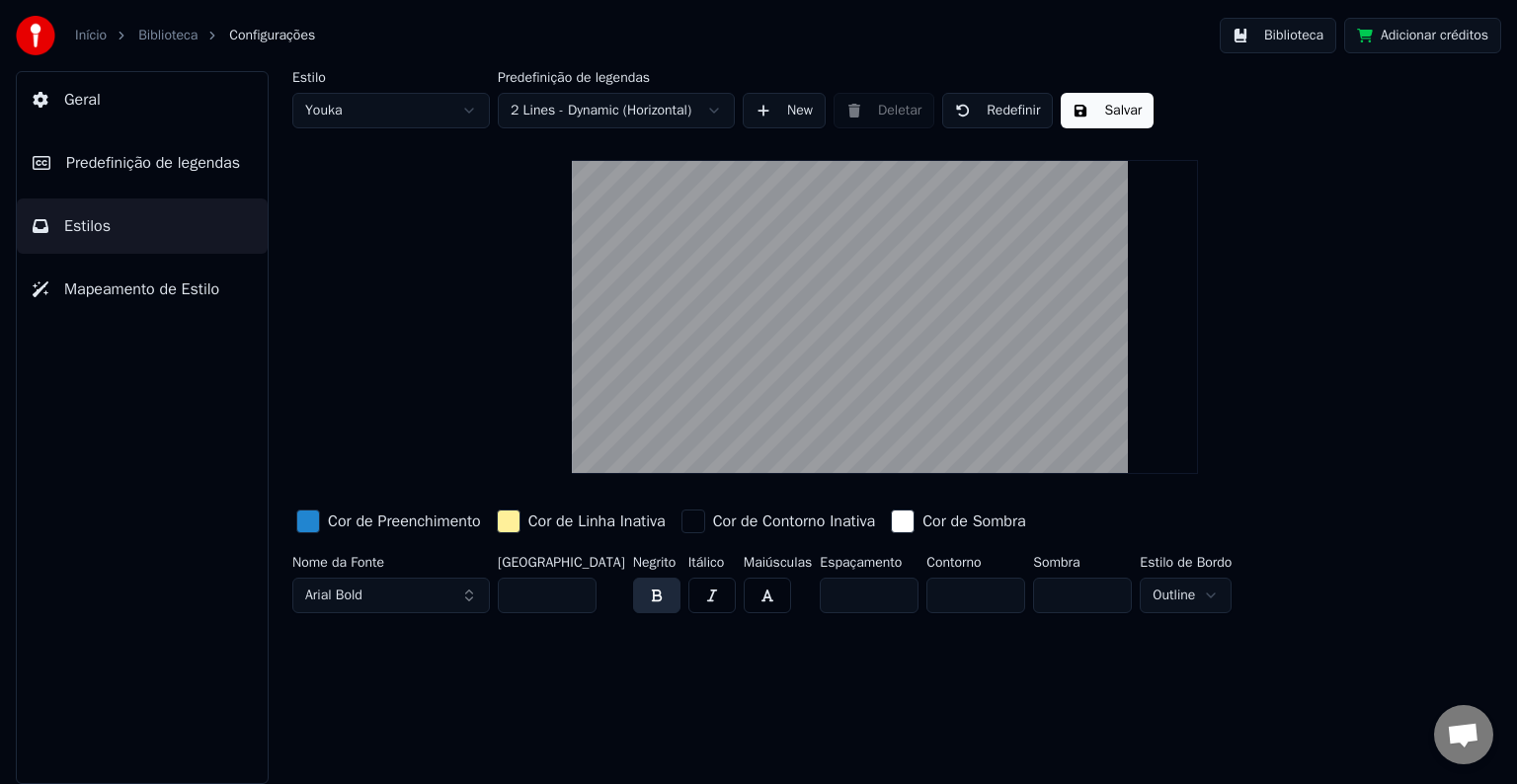 click on "Arial Bold" at bounding box center (391, 595) 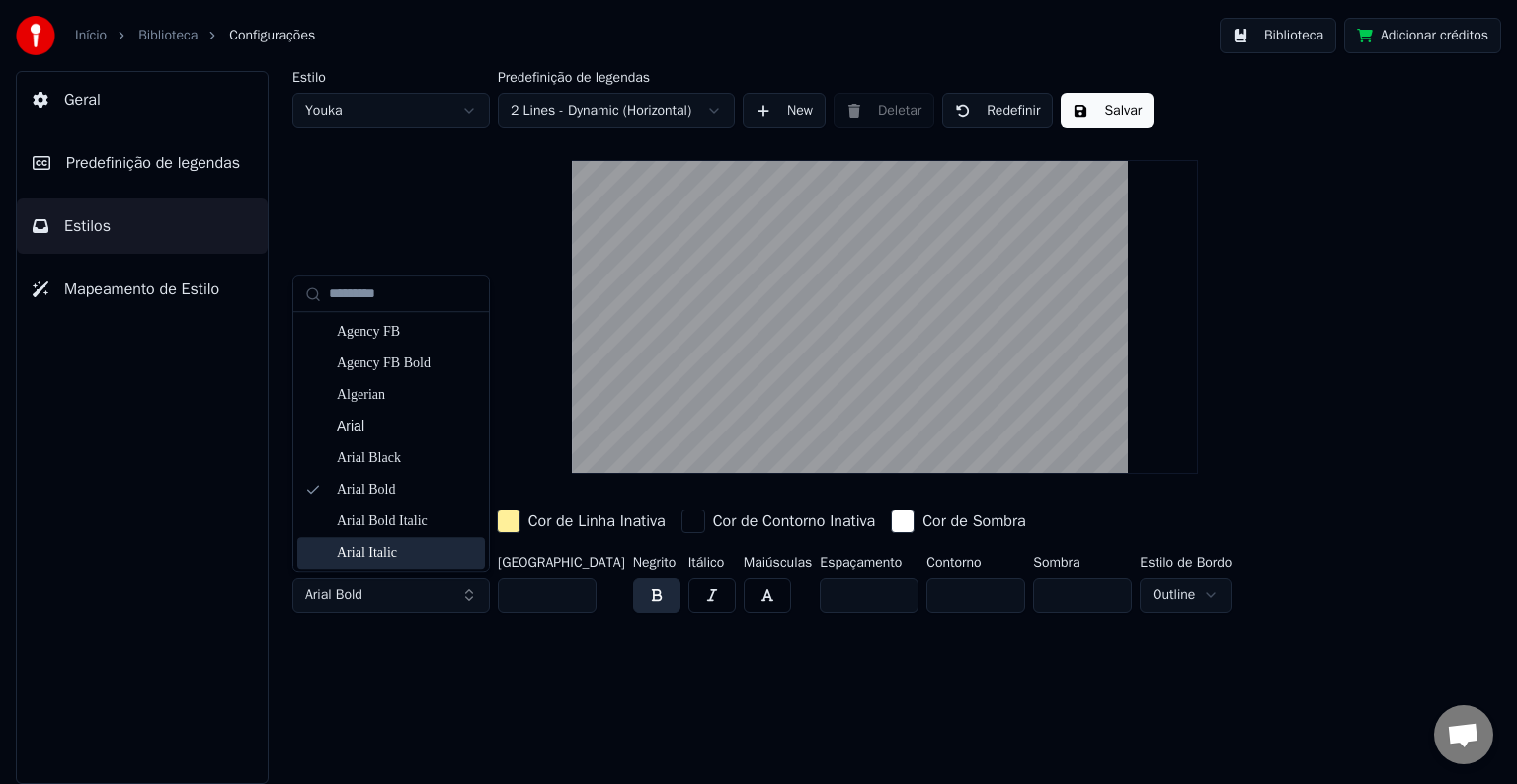 click on "Estilo Youka Predefinição de legendas 2 Lines - Dynamic (Horizontal) New Deletar Redefinir Salvar Cor de Preenchimento Cor de Linha Inativa Cor de Contorno Inativa Cor de Sombra Nome da Fonte Arial Bold [GEOGRAPHIC_DATA] ** Negrito Itálico Maiúsculas Espaçamento * Contorno * Sombra * Estilo de Bordo Outline" at bounding box center (885, 428) 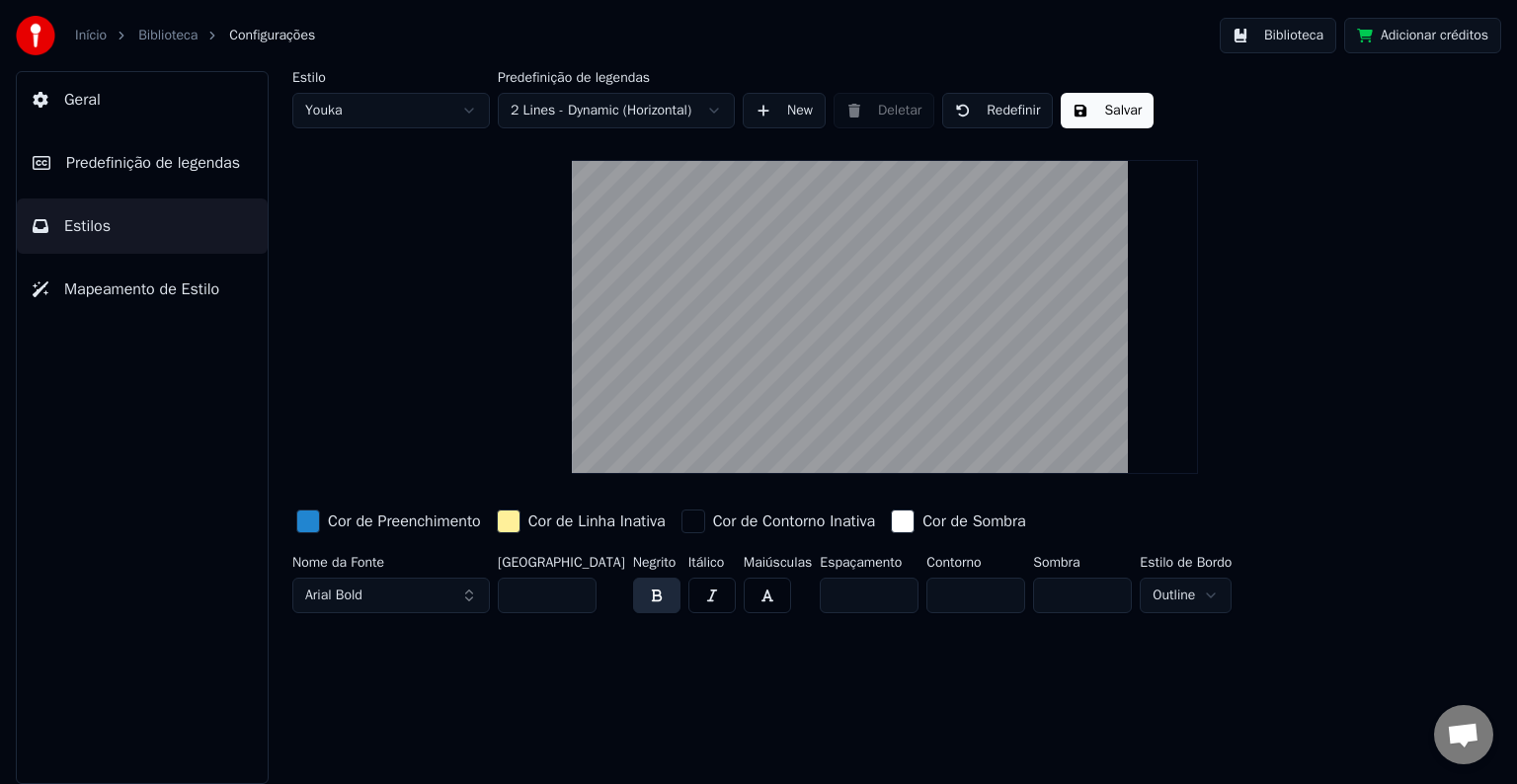 click on "Estilo Youka Predefinição de legendas 2 Lines - Dynamic (Horizontal) New Deletar Redefinir Salvar" at bounding box center (885, 100) 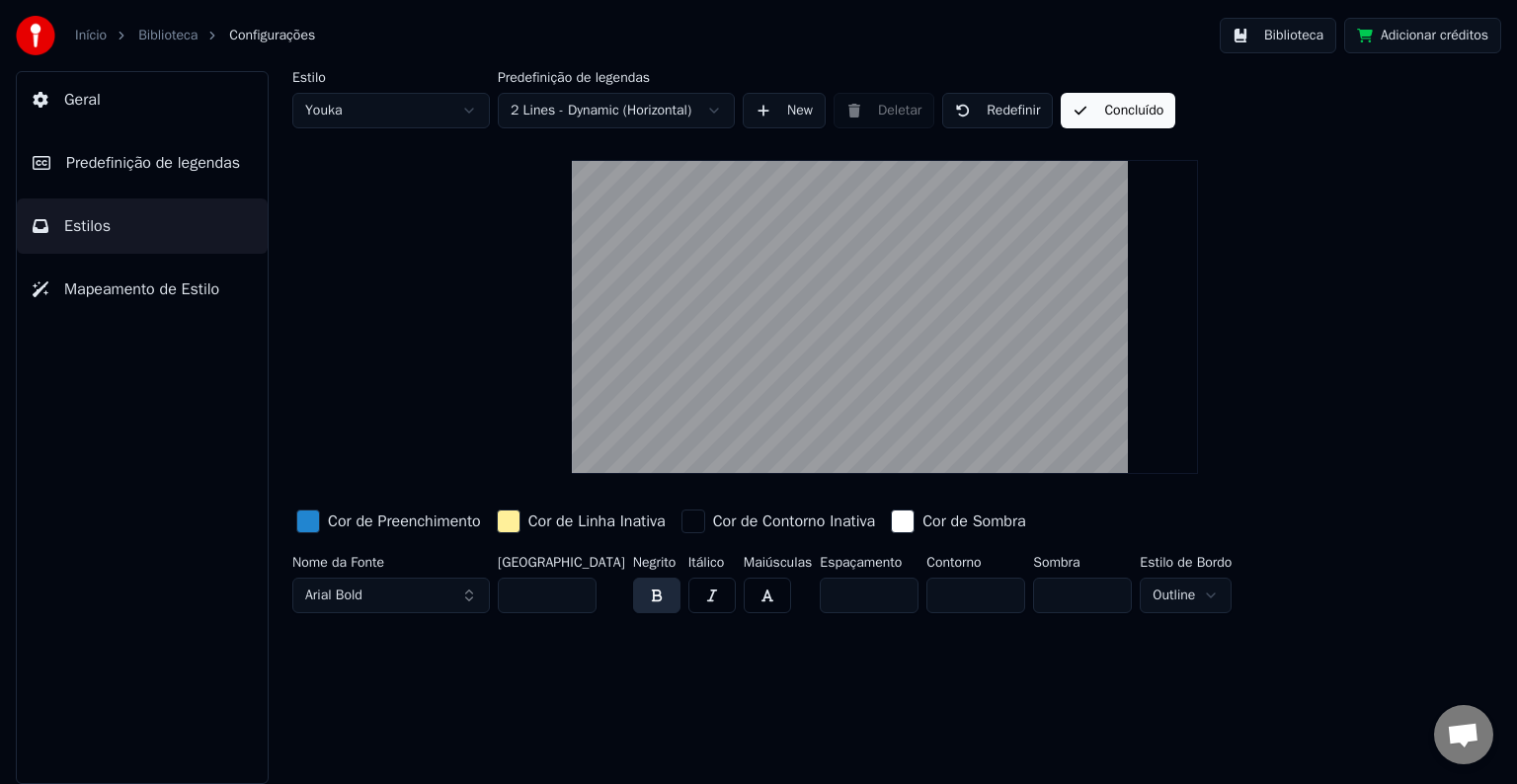 click on "Concluído" at bounding box center (1118, 111) 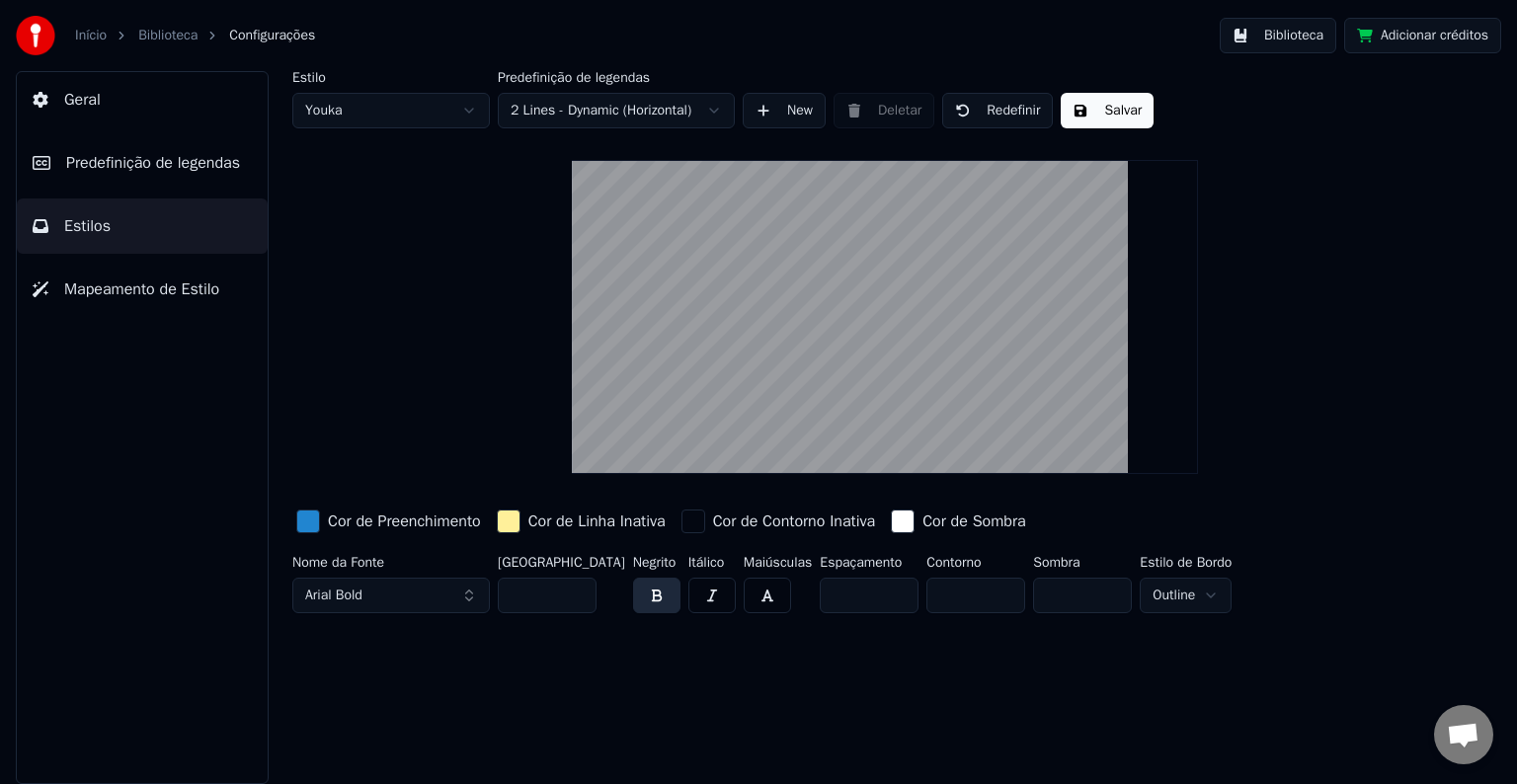 click on "Salvar" at bounding box center [1107, 111] 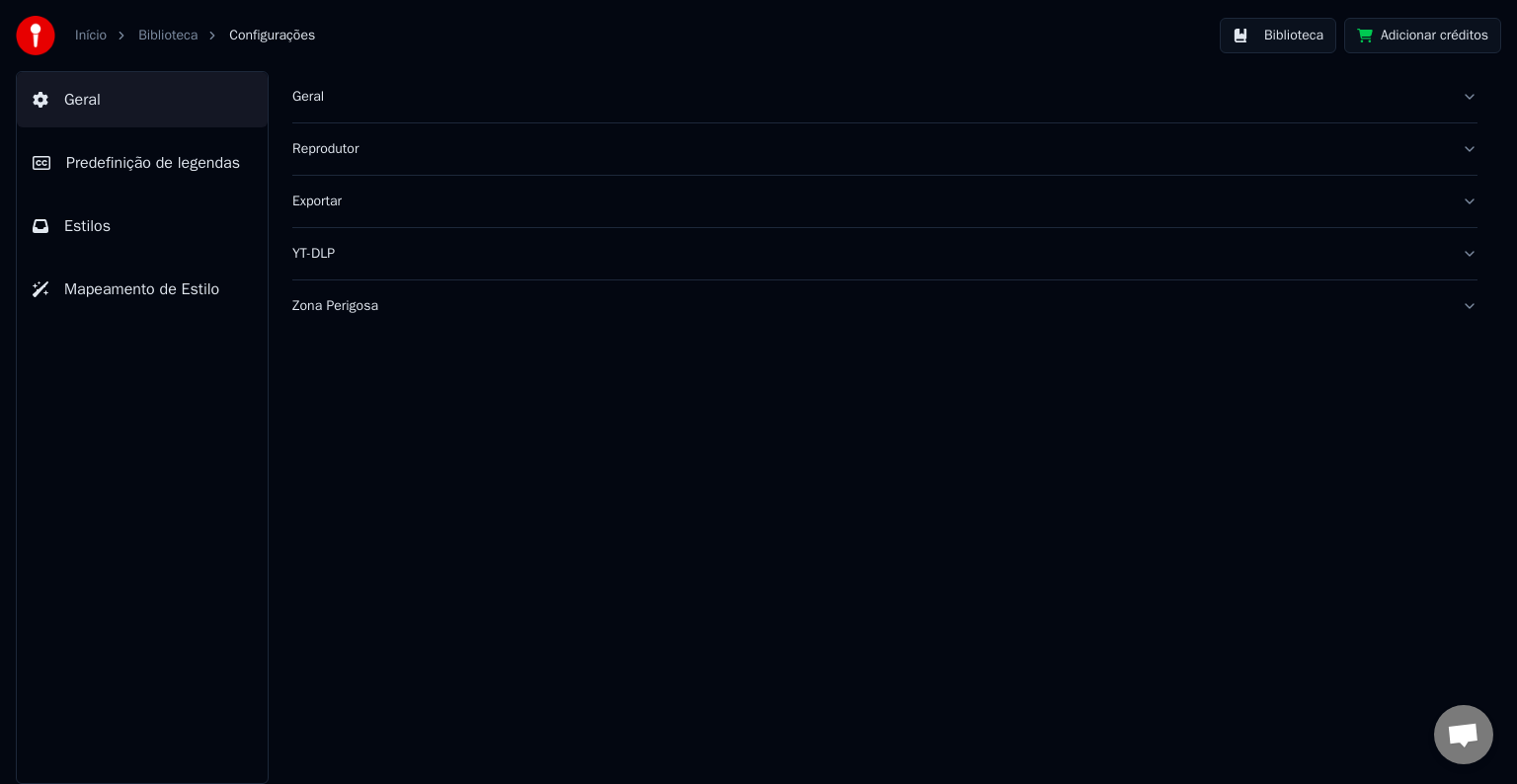 click on "Biblioteca" at bounding box center [168, 36] 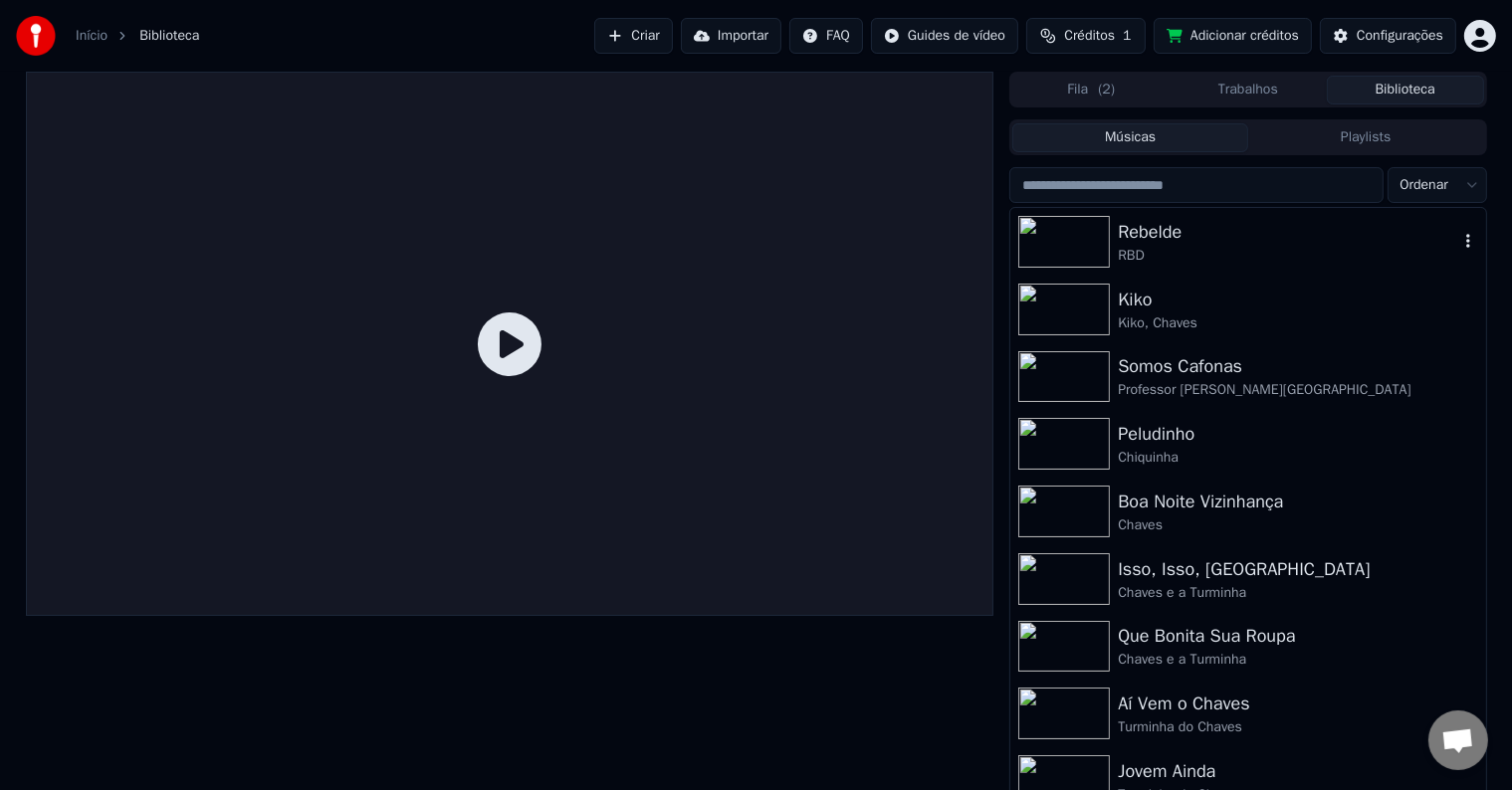 click on "RBD" at bounding box center (1287, 256) 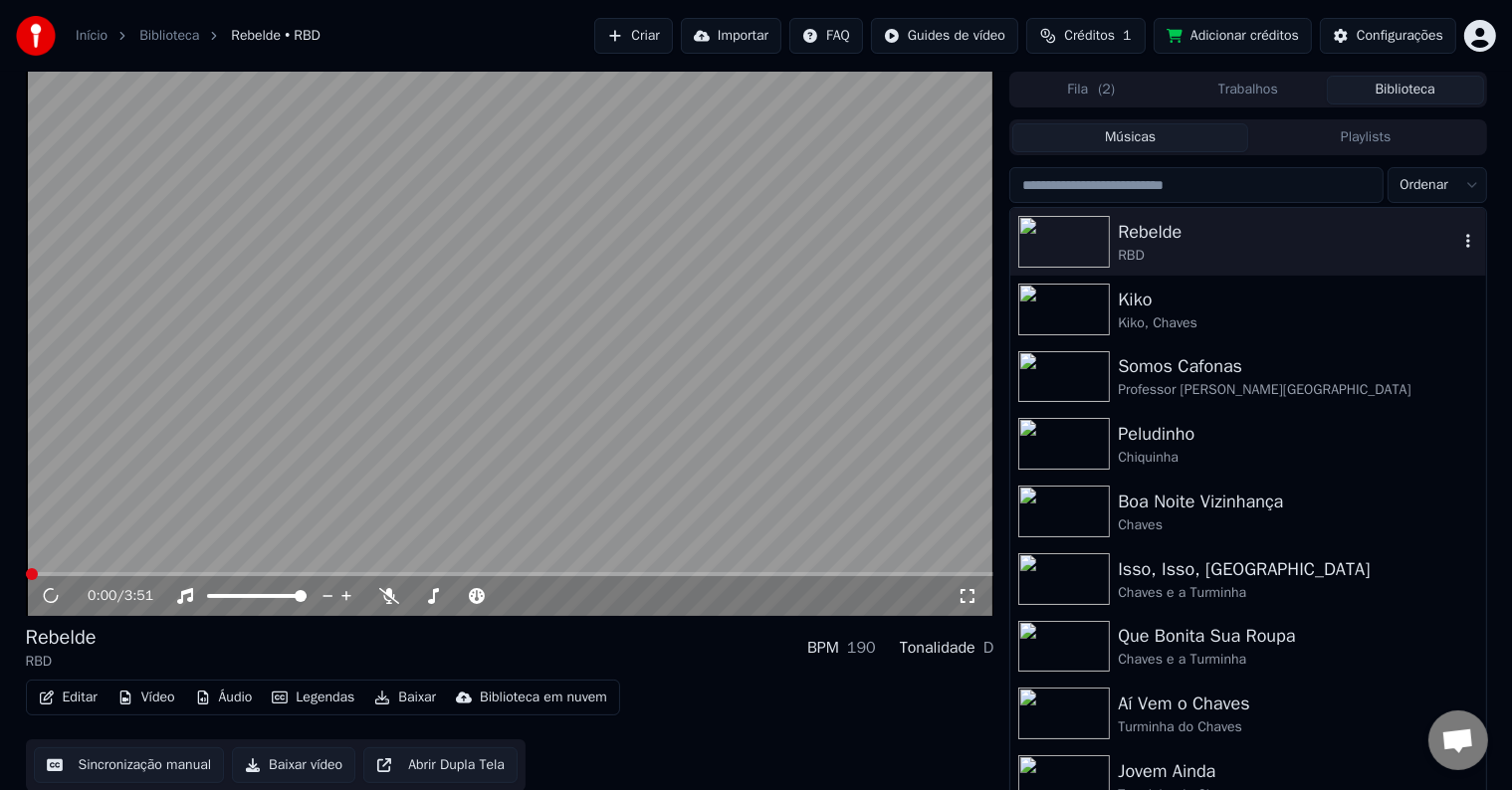 click on "RBD" at bounding box center (1287, 256) 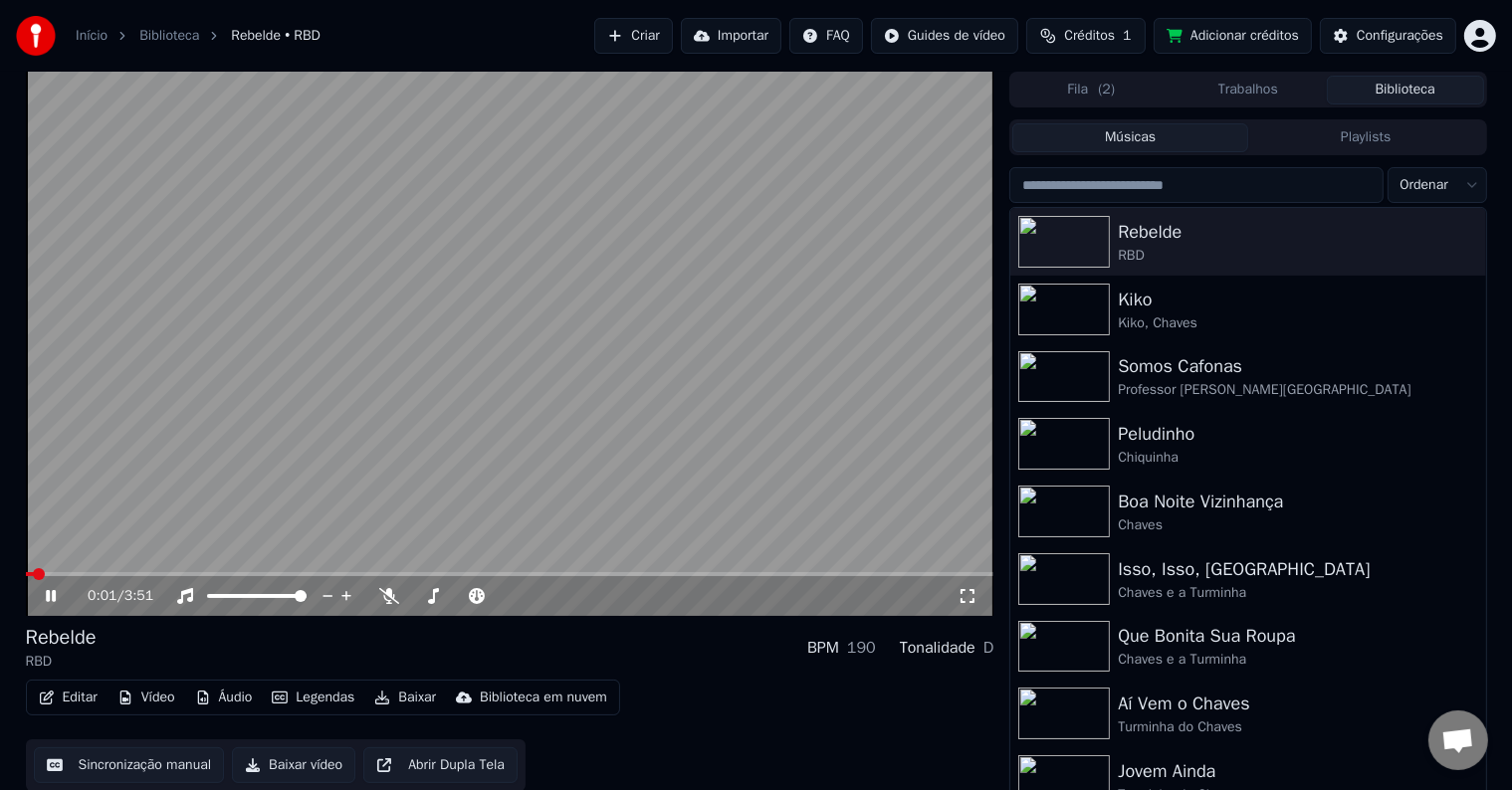 click at bounding box center [510, 574] 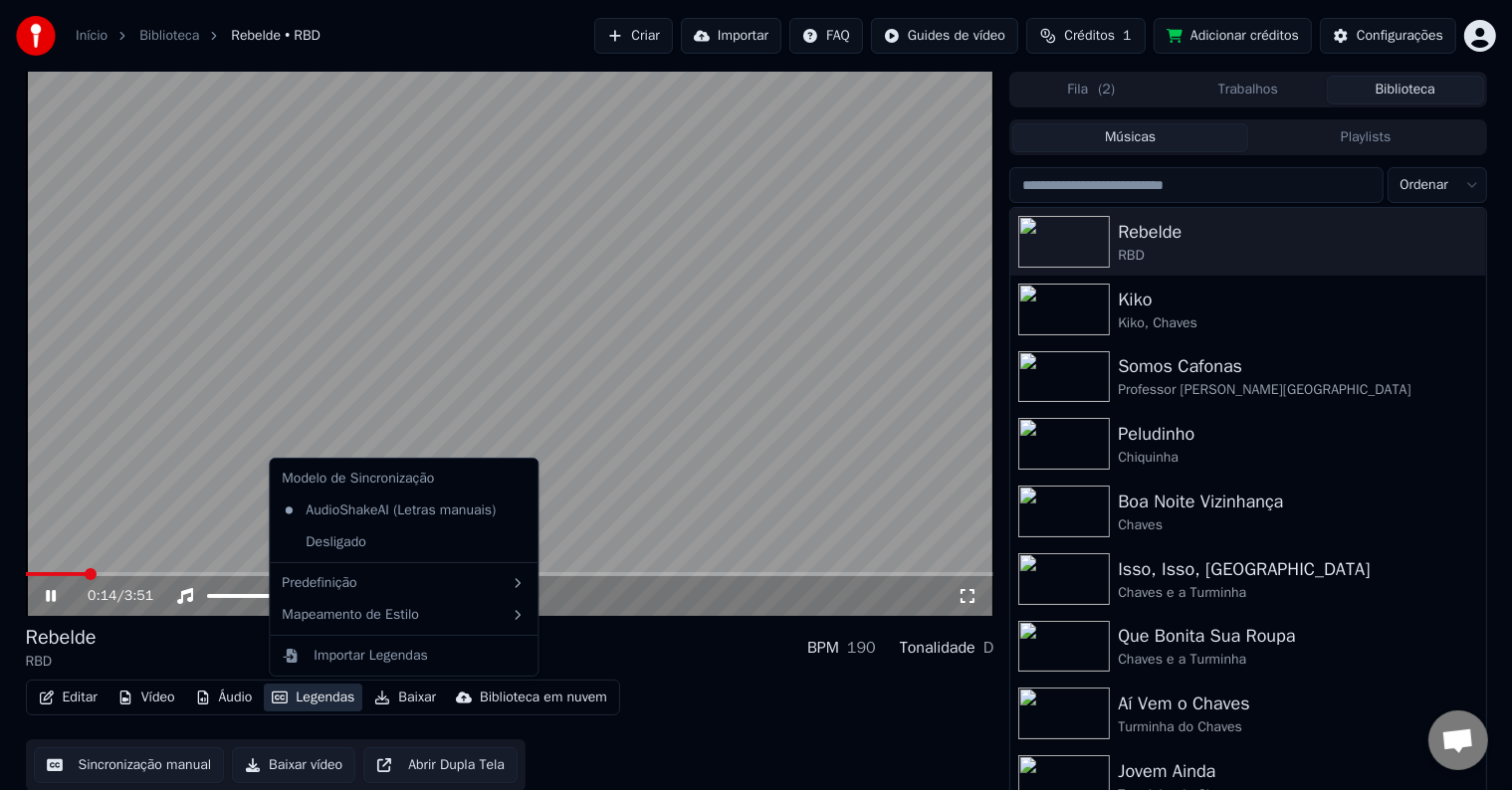 click on "Legendas" at bounding box center [313, 697] 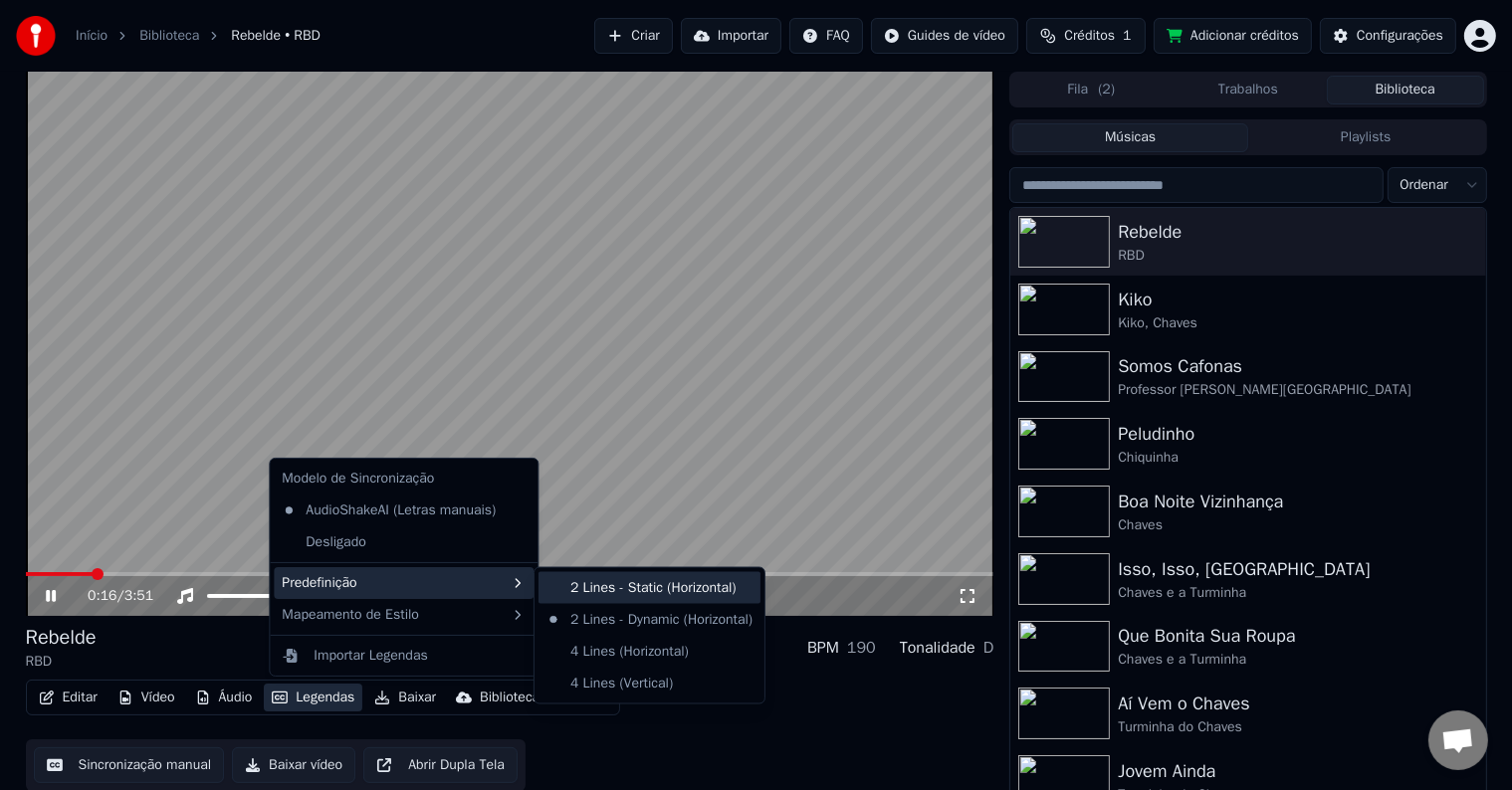 click on "2 Lines - Static (Horizontal)" at bounding box center (649, 588) 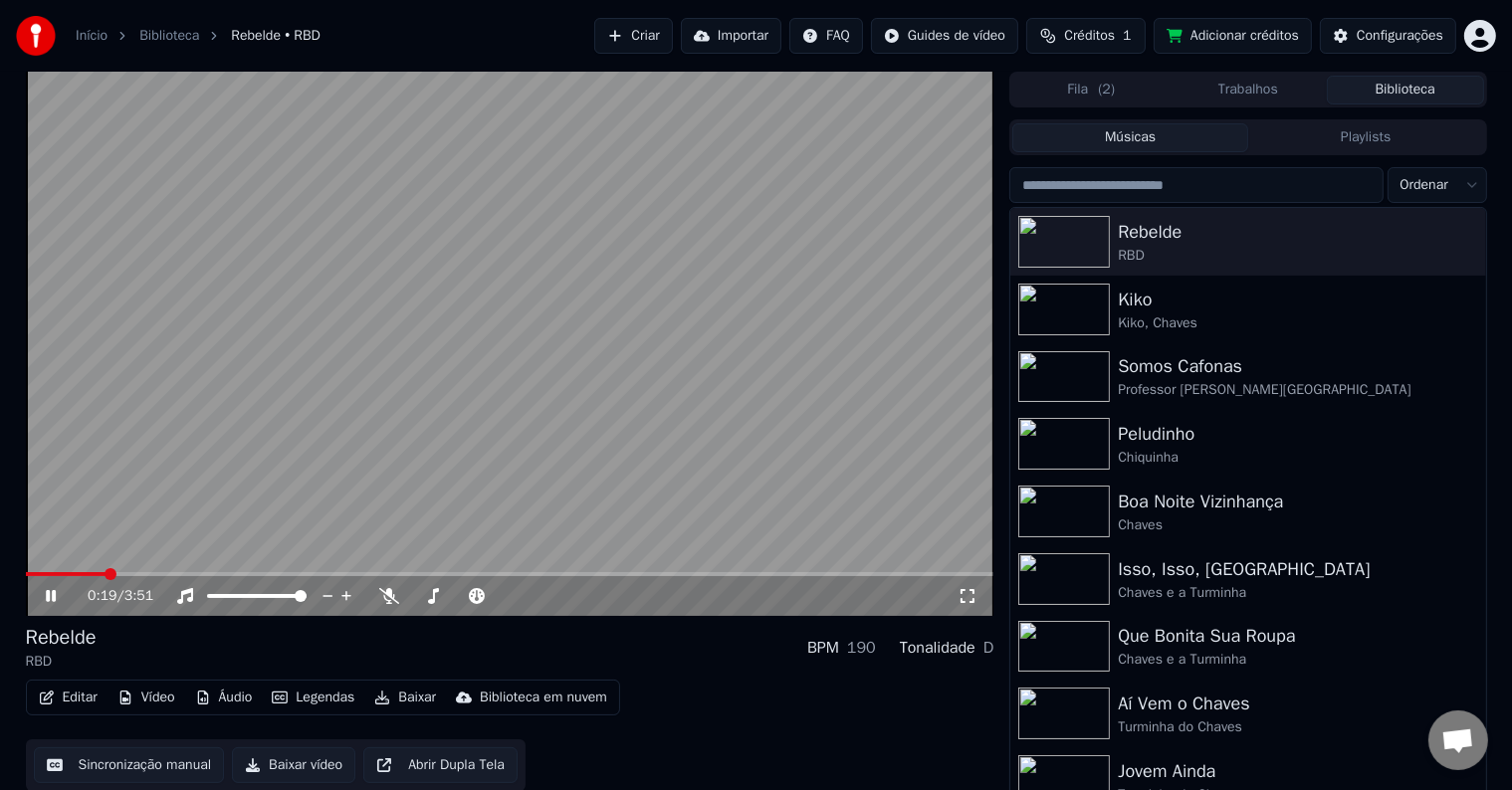 click on "Legendas" at bounding box center (313, 697) 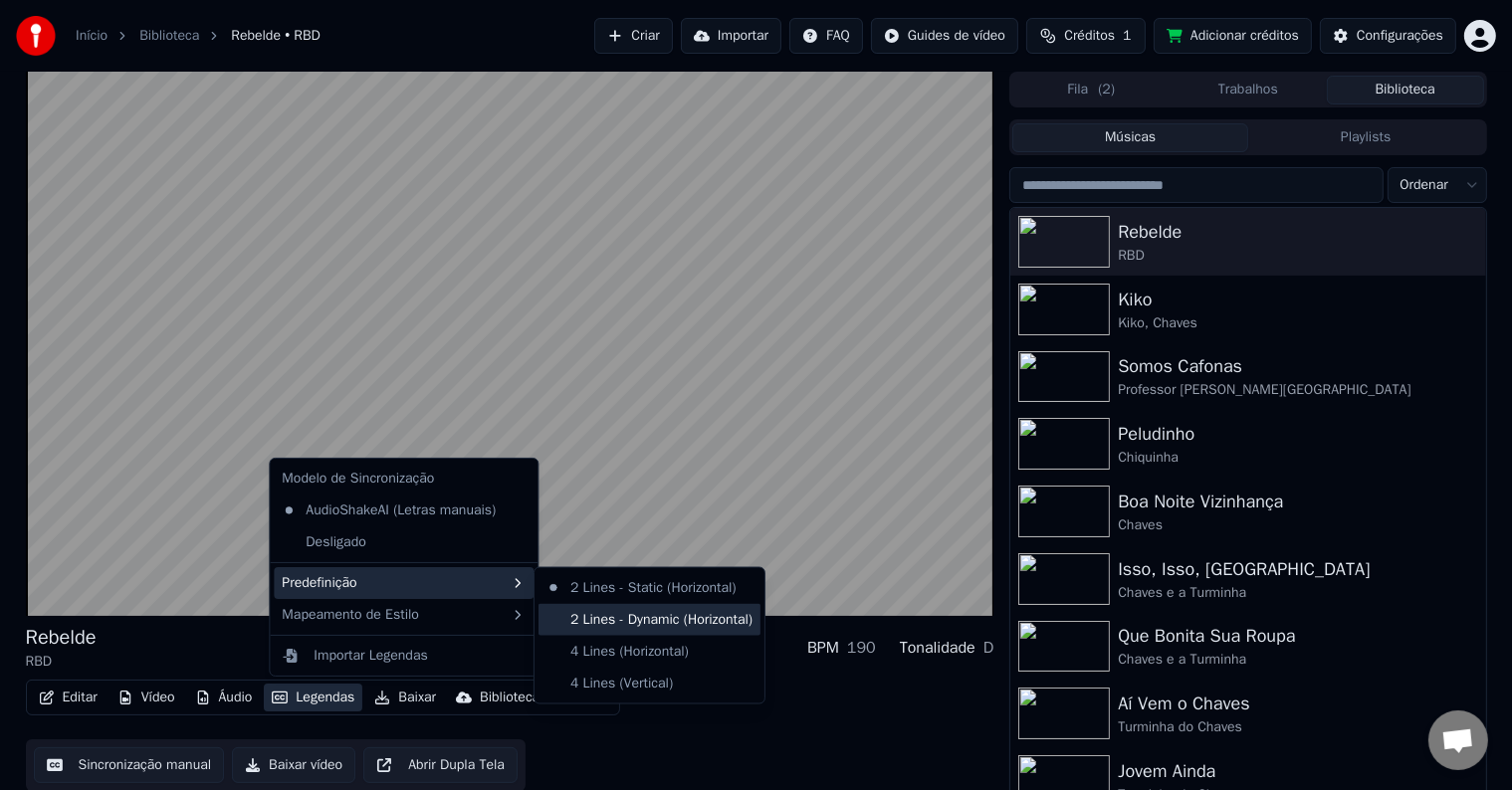 click on "2 Lines - Dynamic (Horizontal)" at bounding box center [649, 620] 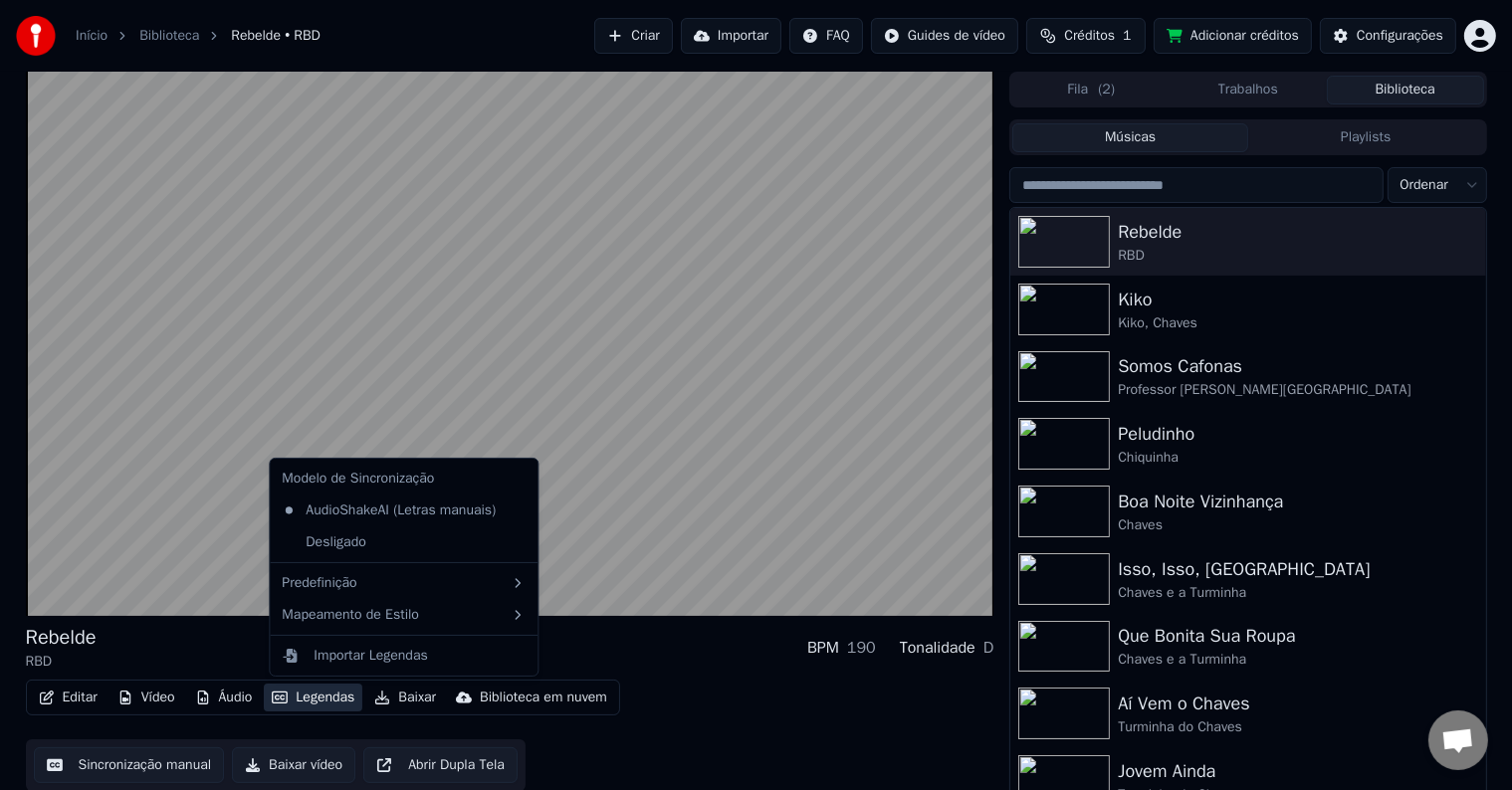 click on "Legendas" at bounding box center (313, 697) 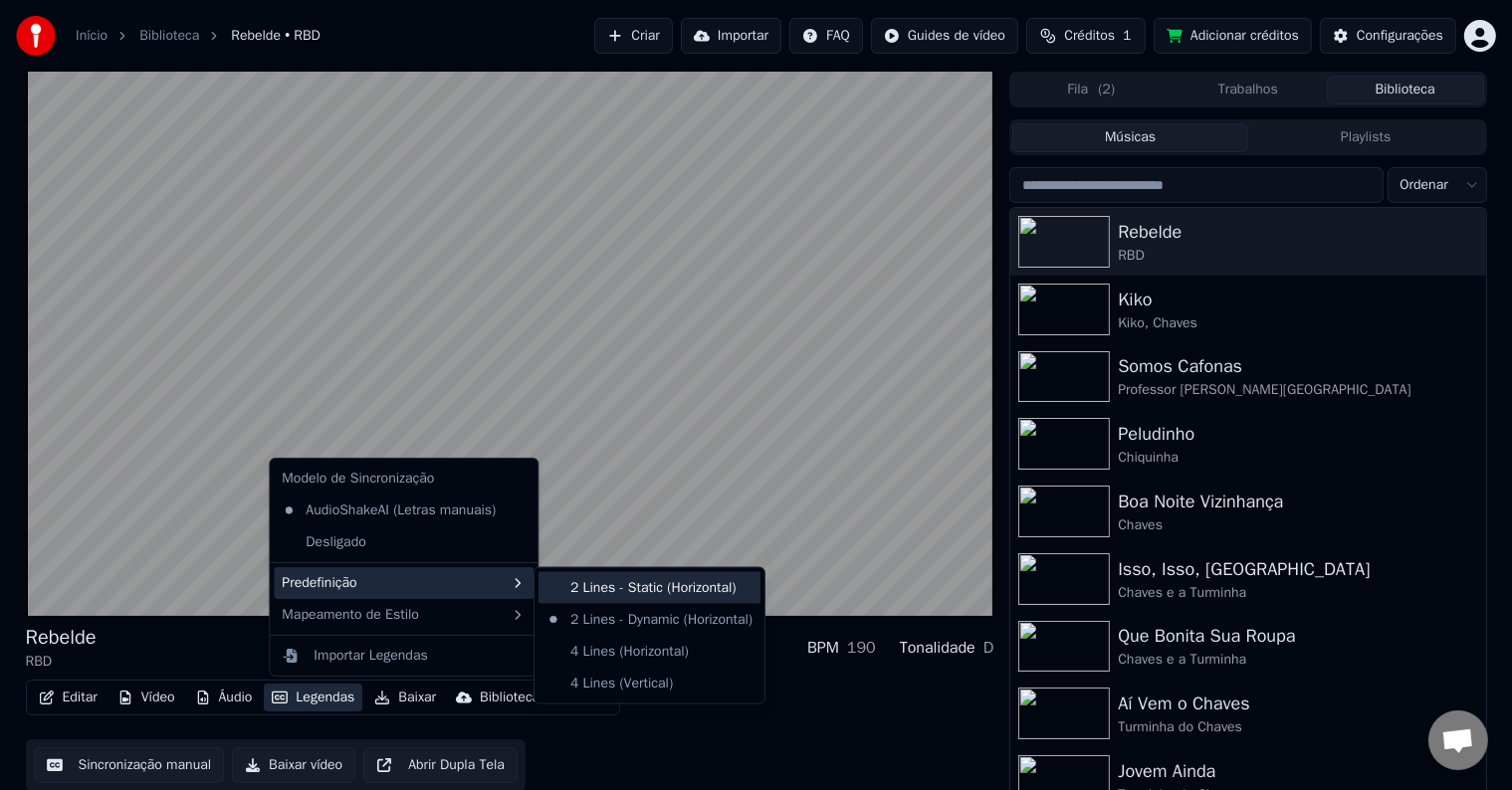 click on "2 Lines - Static (Horizontal)" at bounding box center (649, 588) 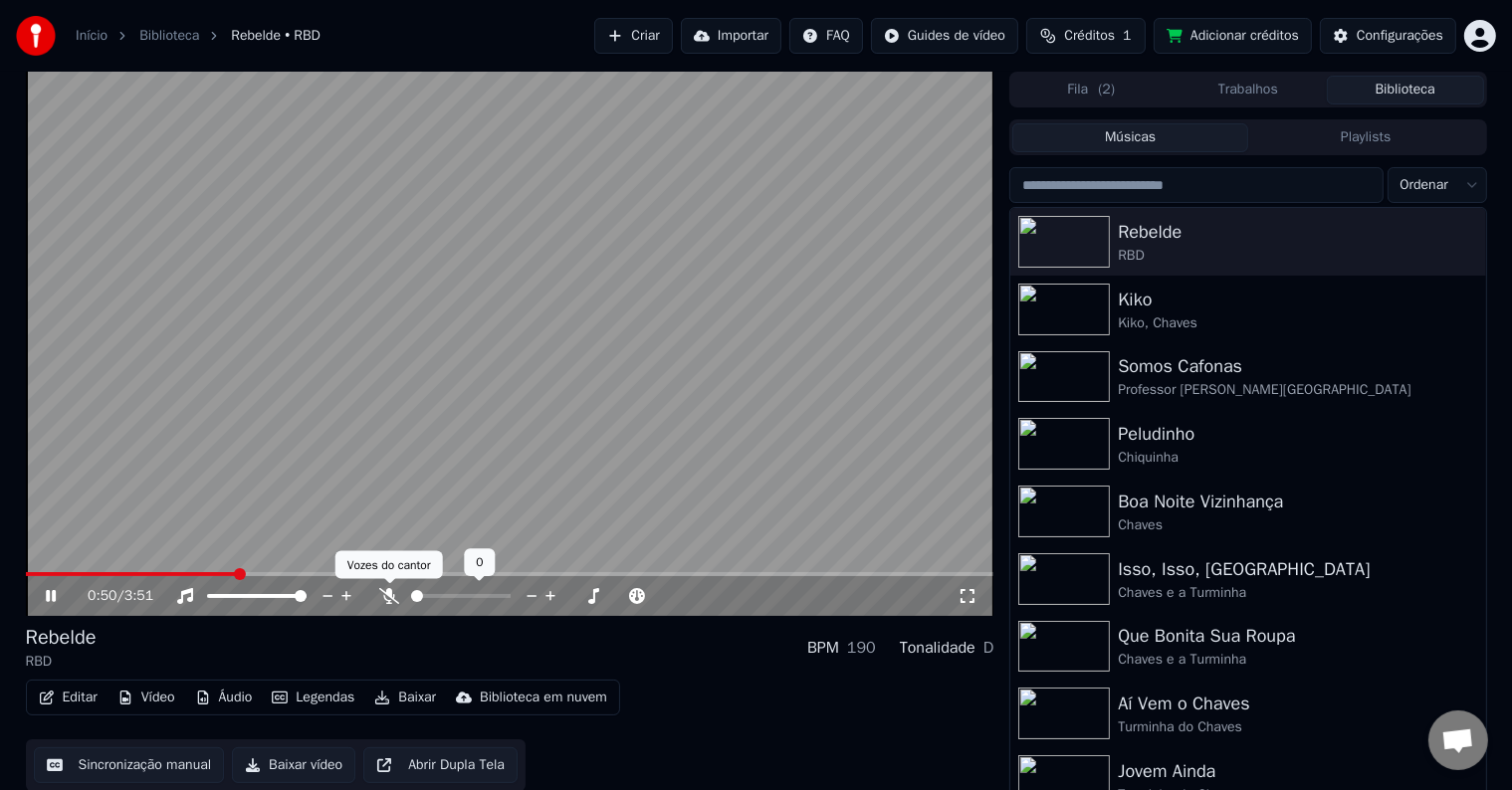 click 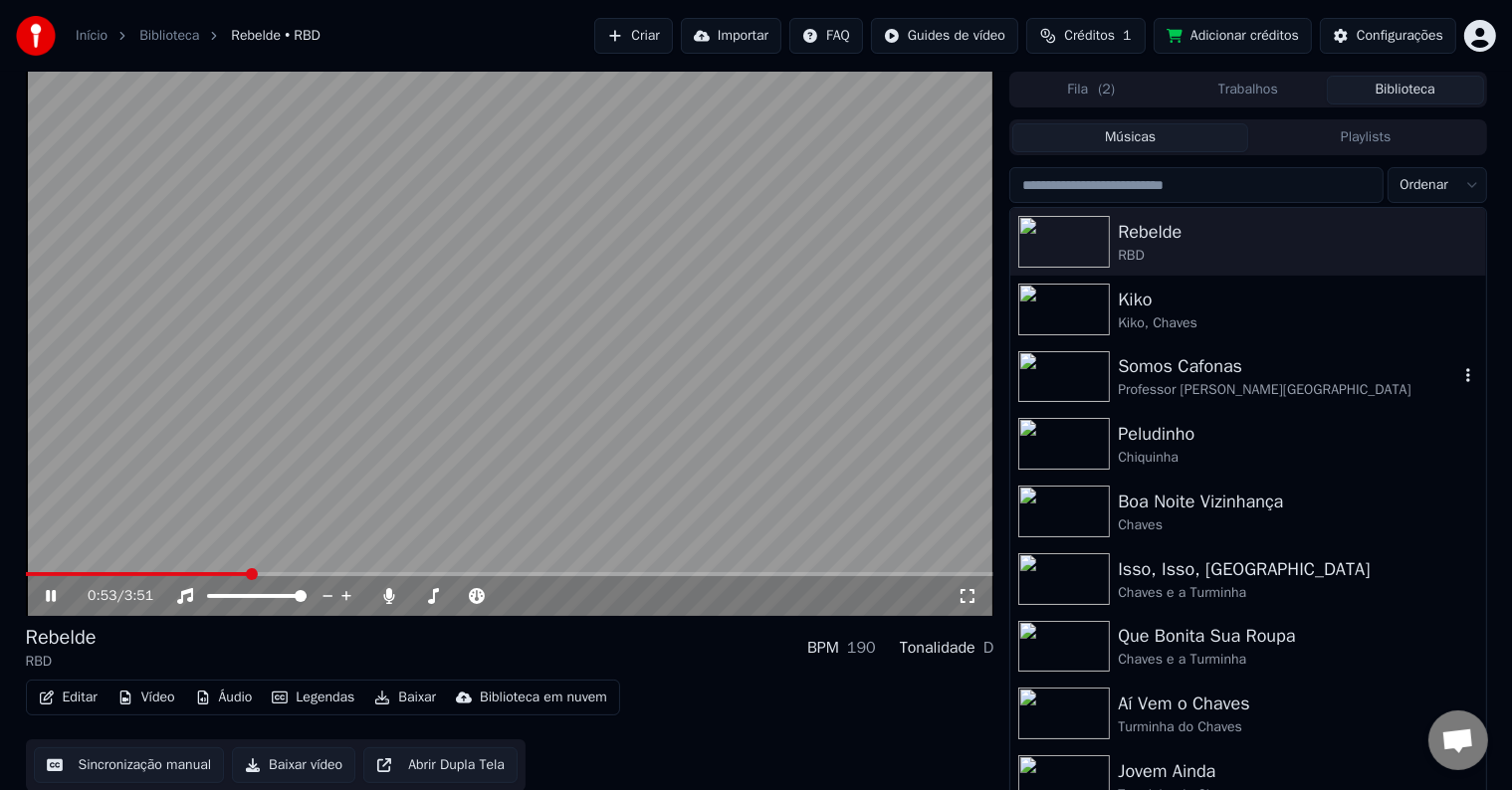 click on "Somos Cafonas" at bounding box center (1287, 366) 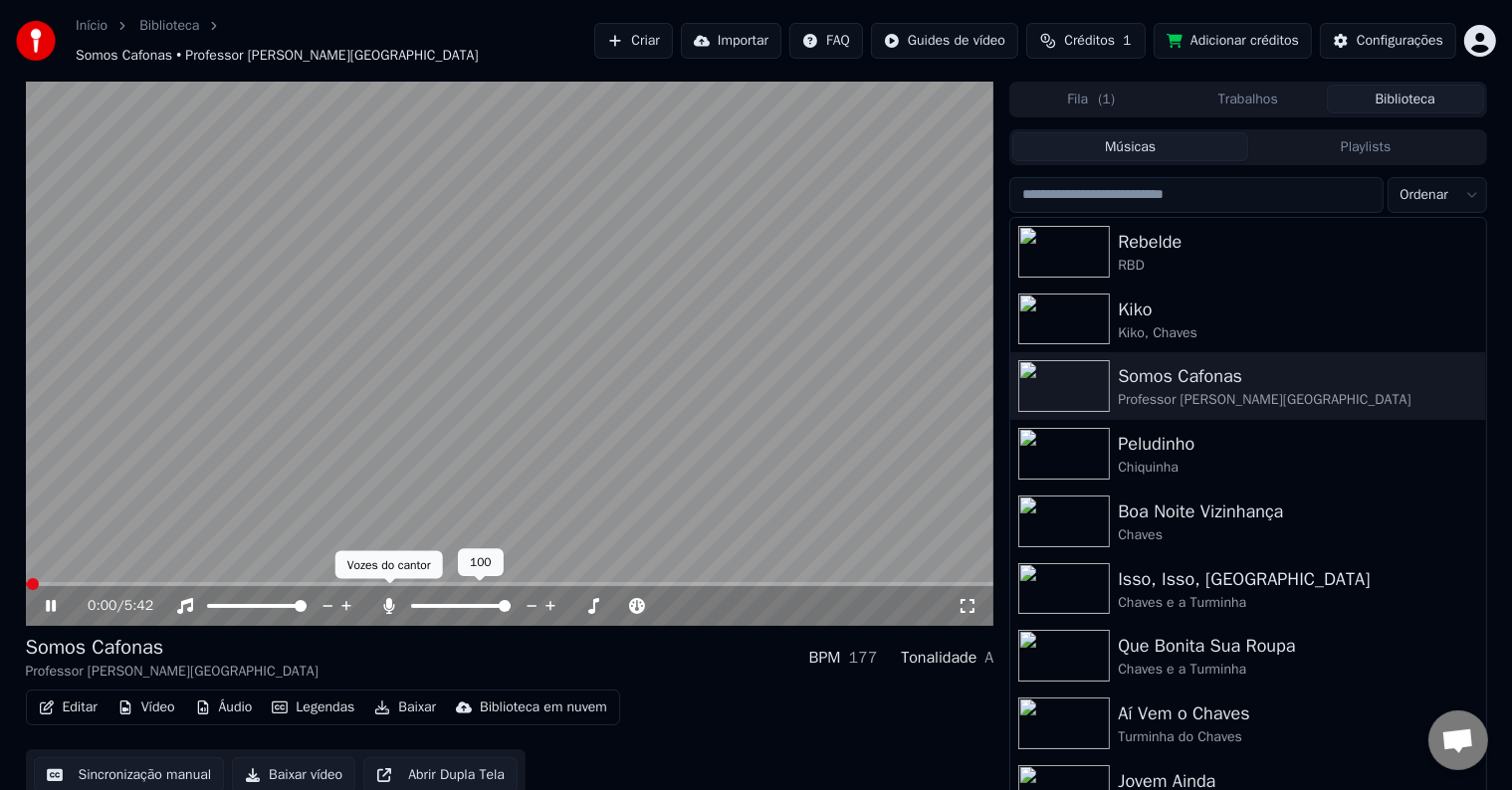 click 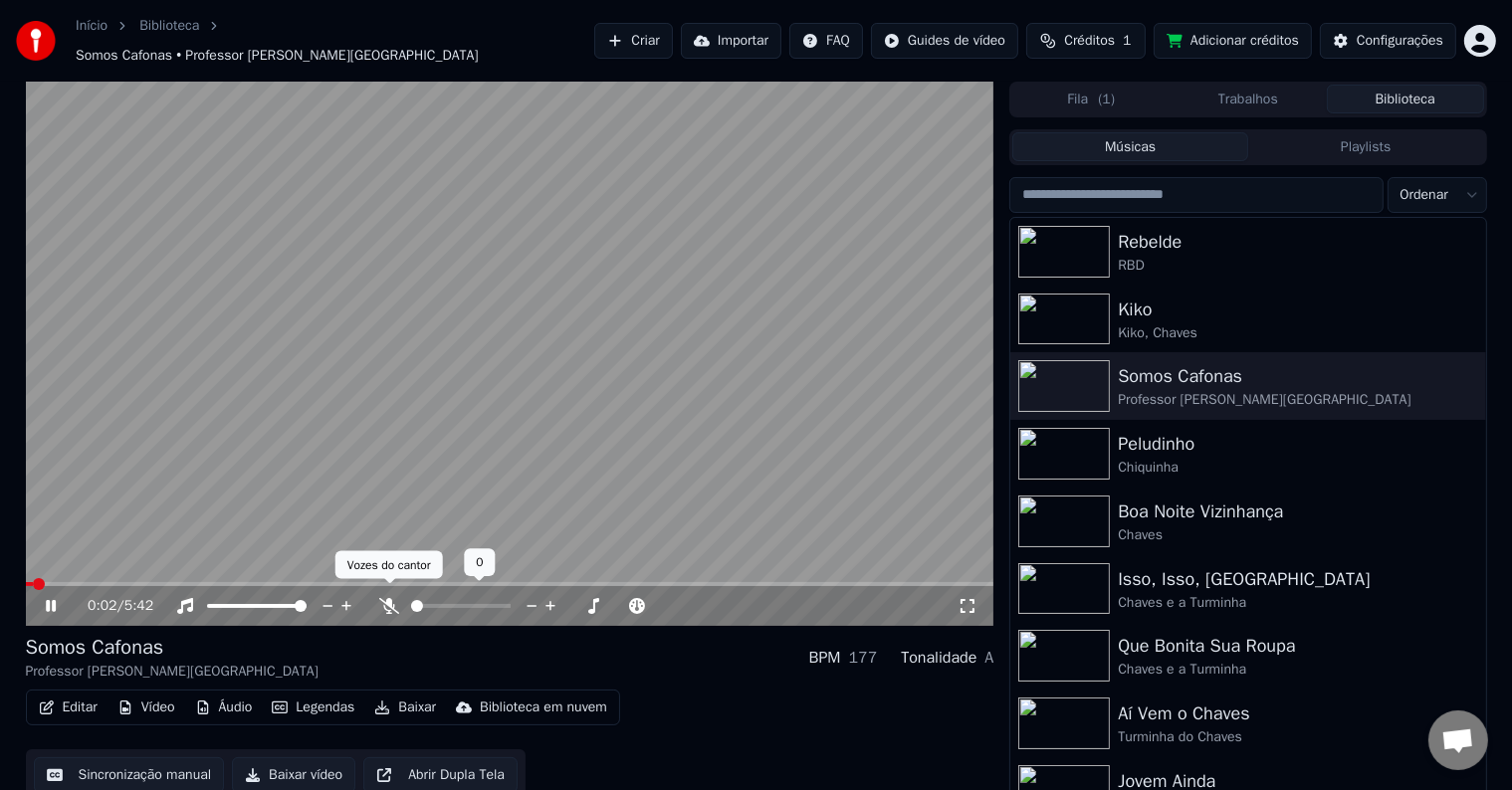 click 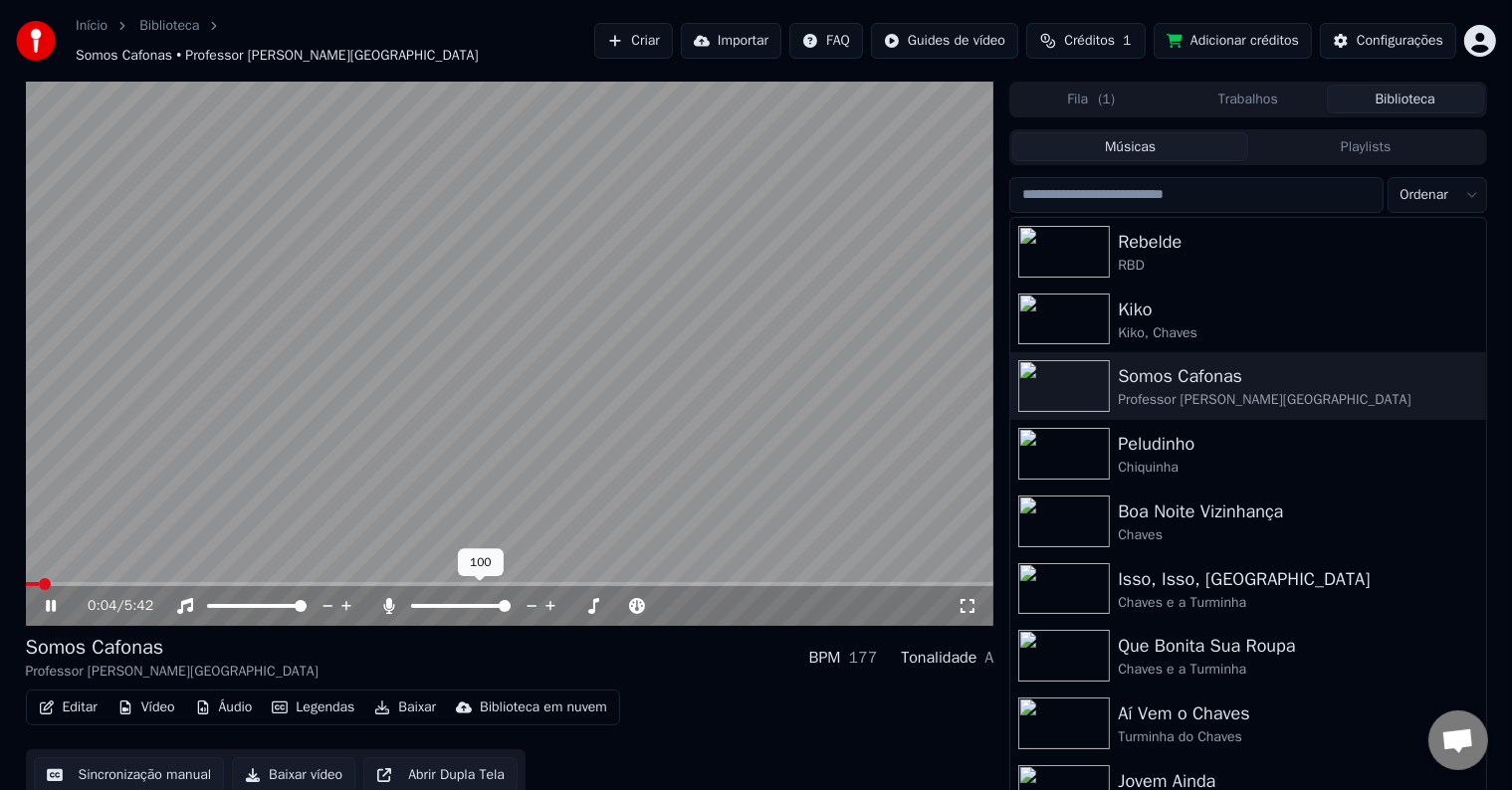 click 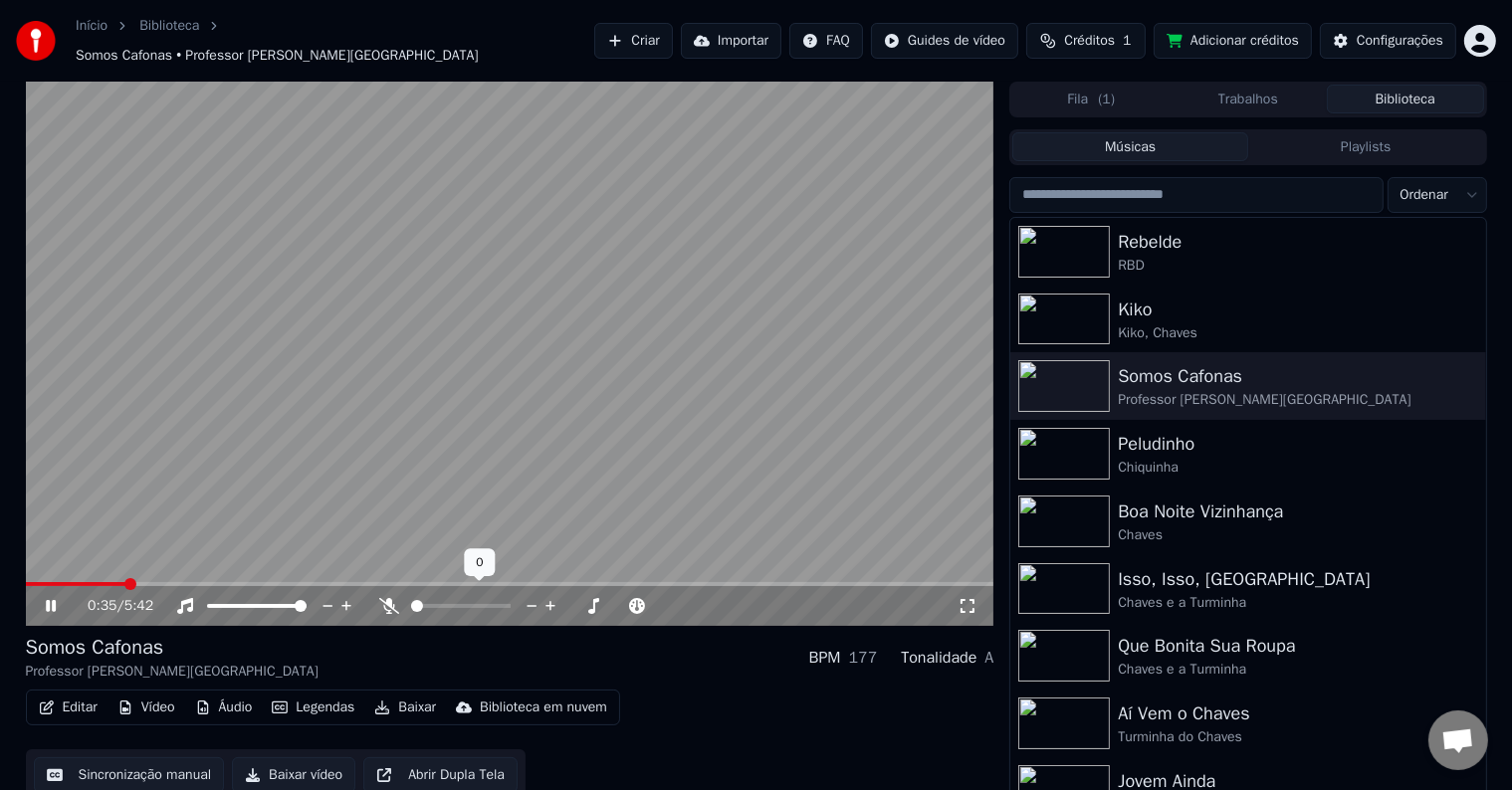 click 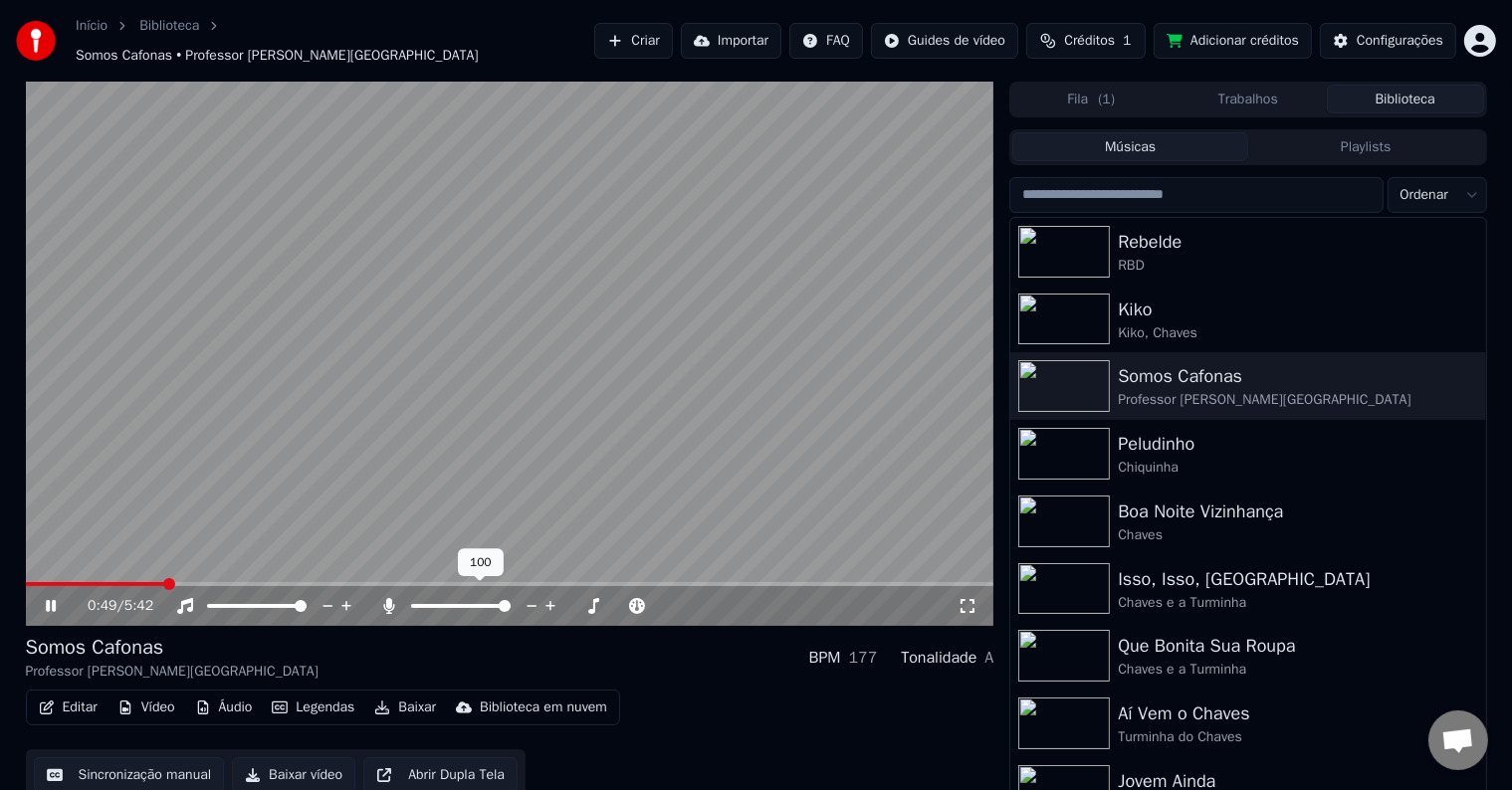 click 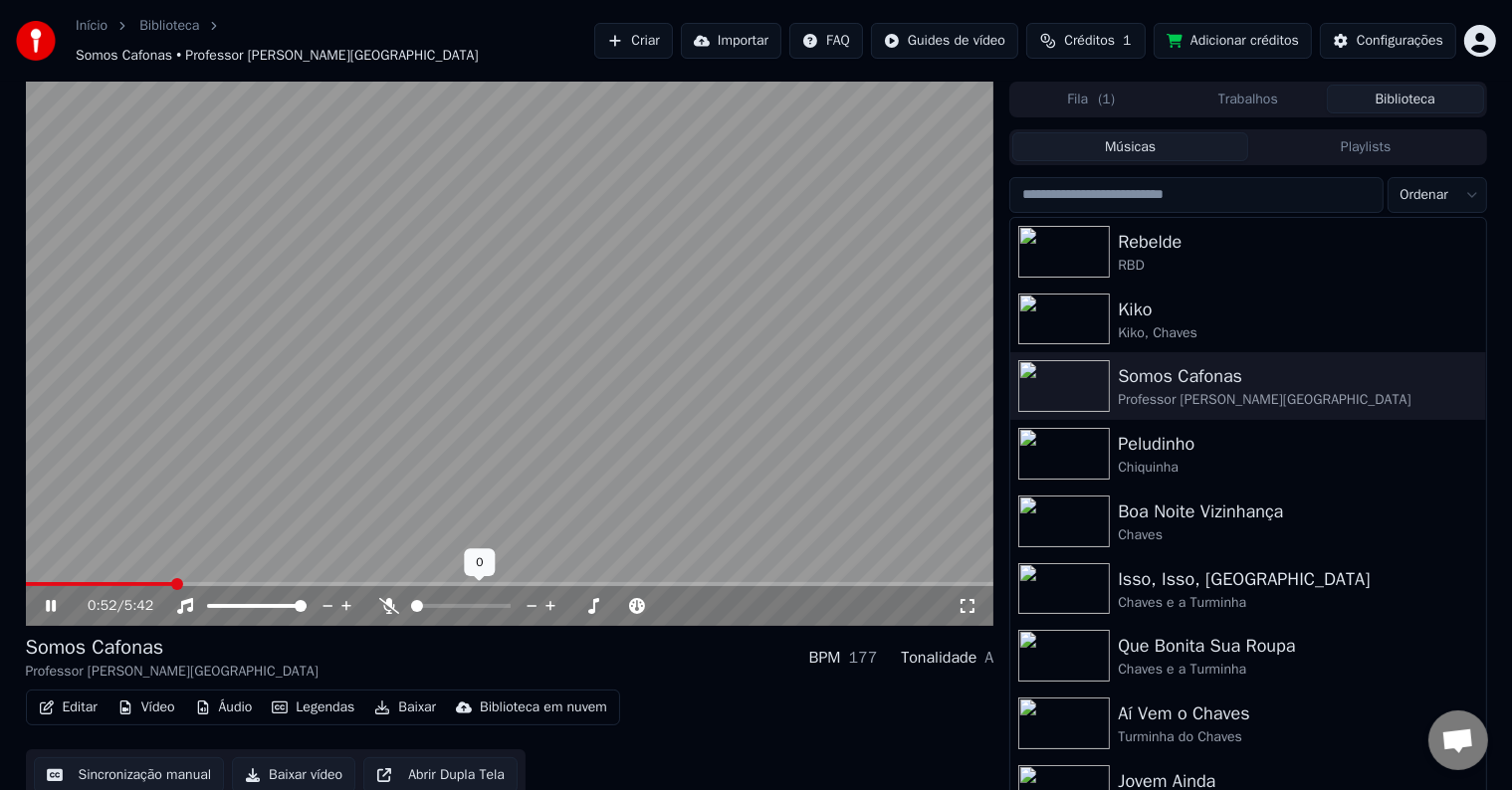 click 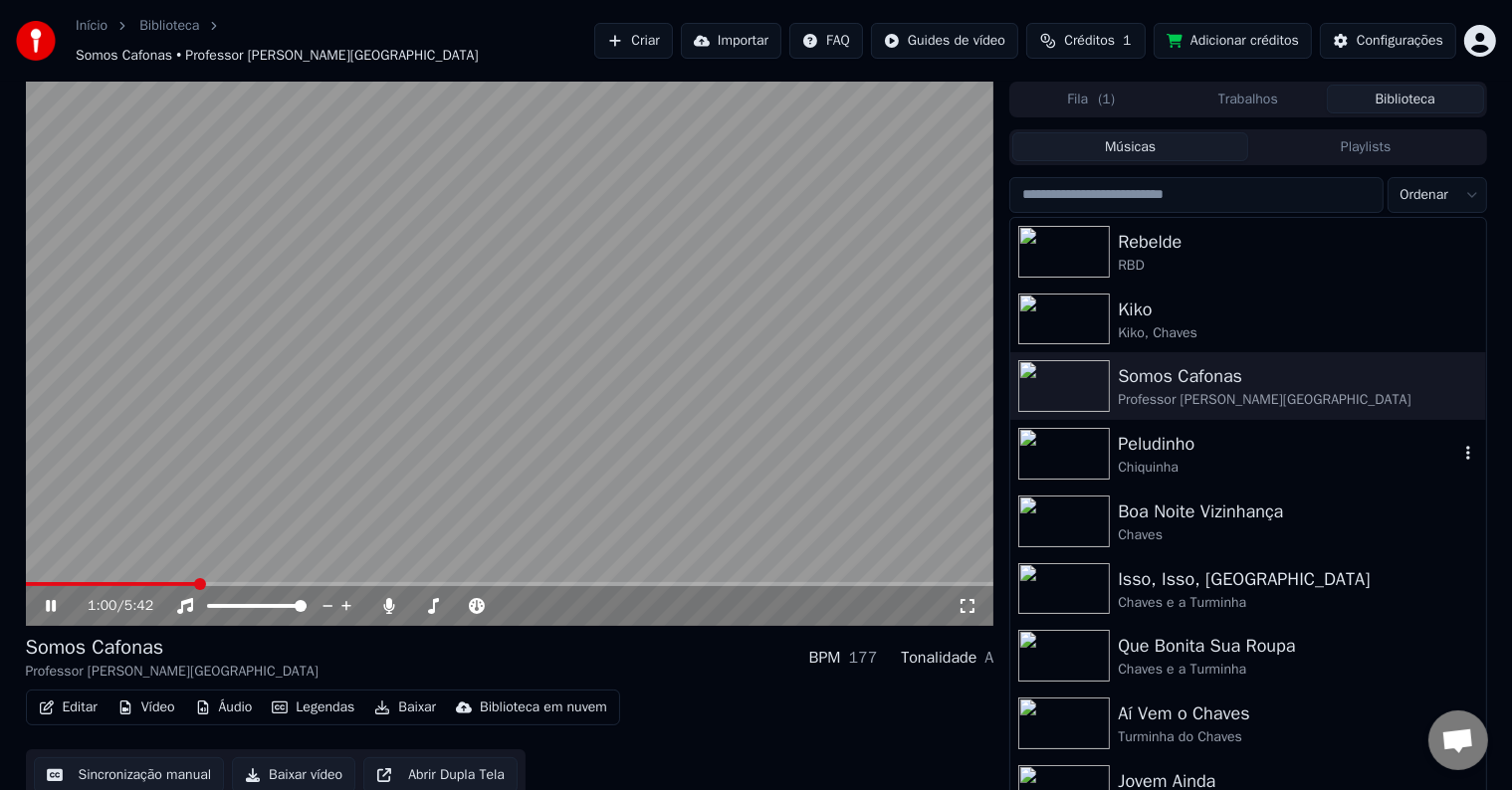 click on "Chiquinha" at bounding box center (1287, 468) 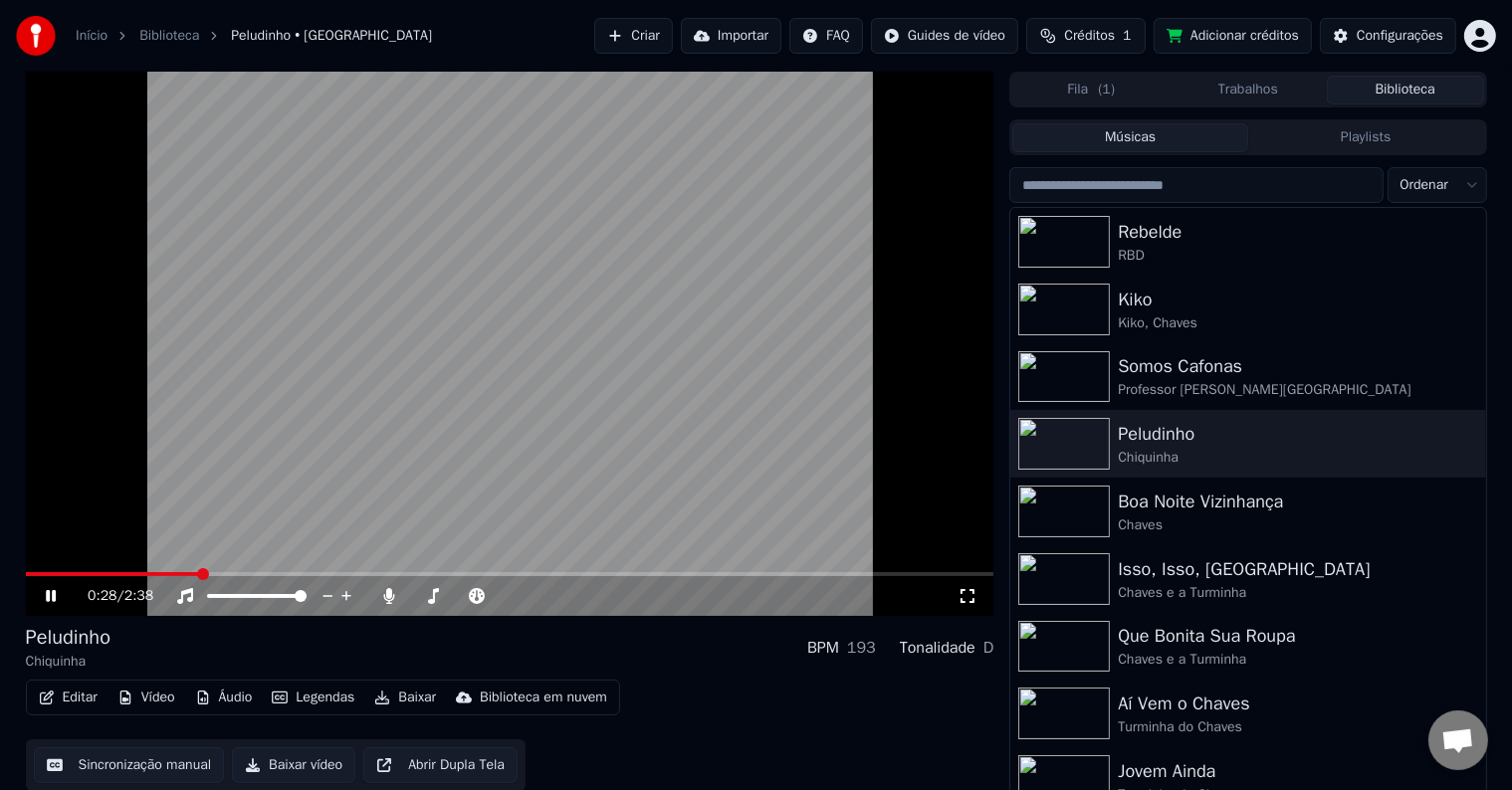 click on "Legendas" at bounding box center (313, 697) 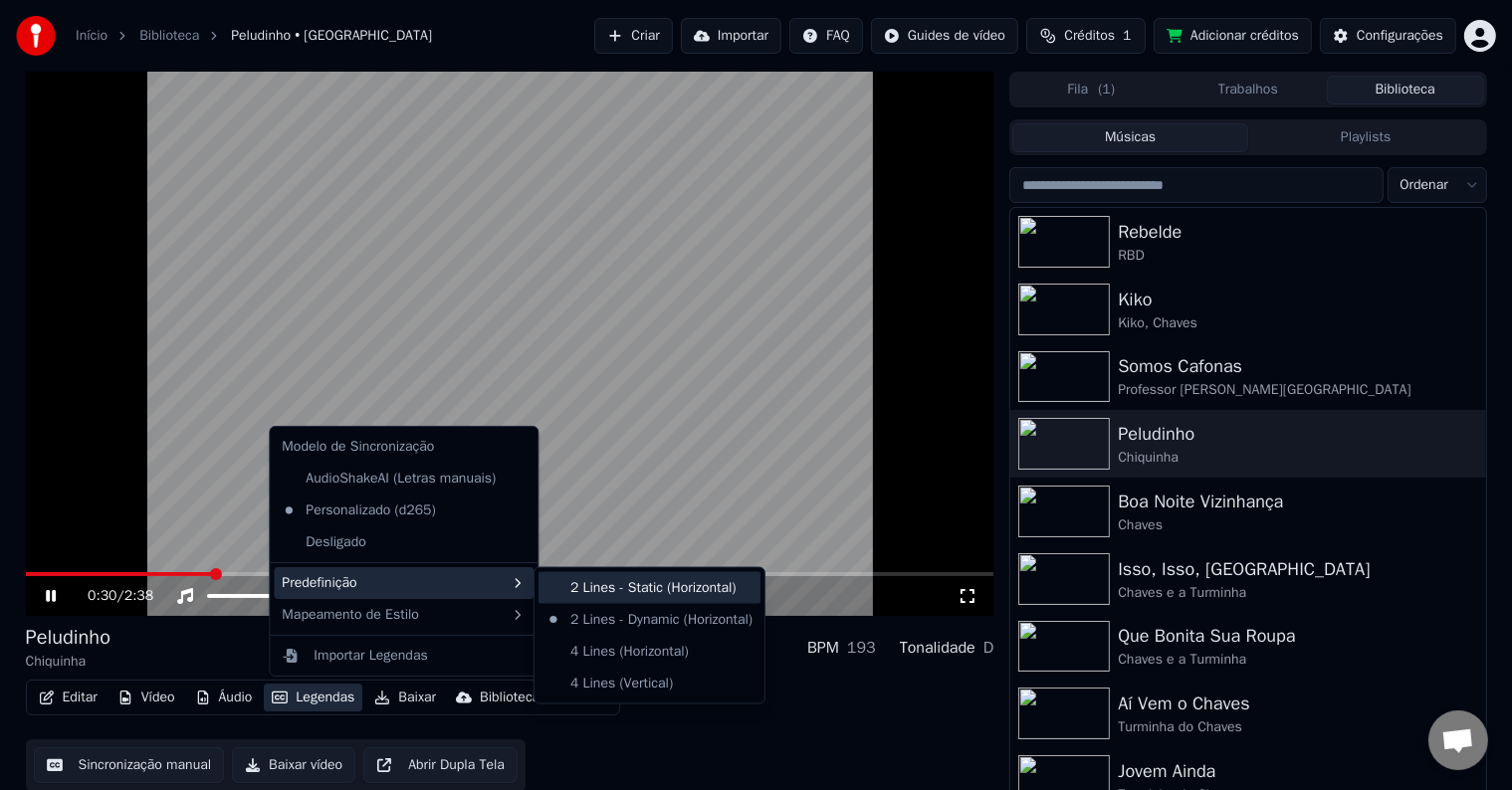 click on "2 Lines - Static (Horizontal)" at bounding box center [649, 588] 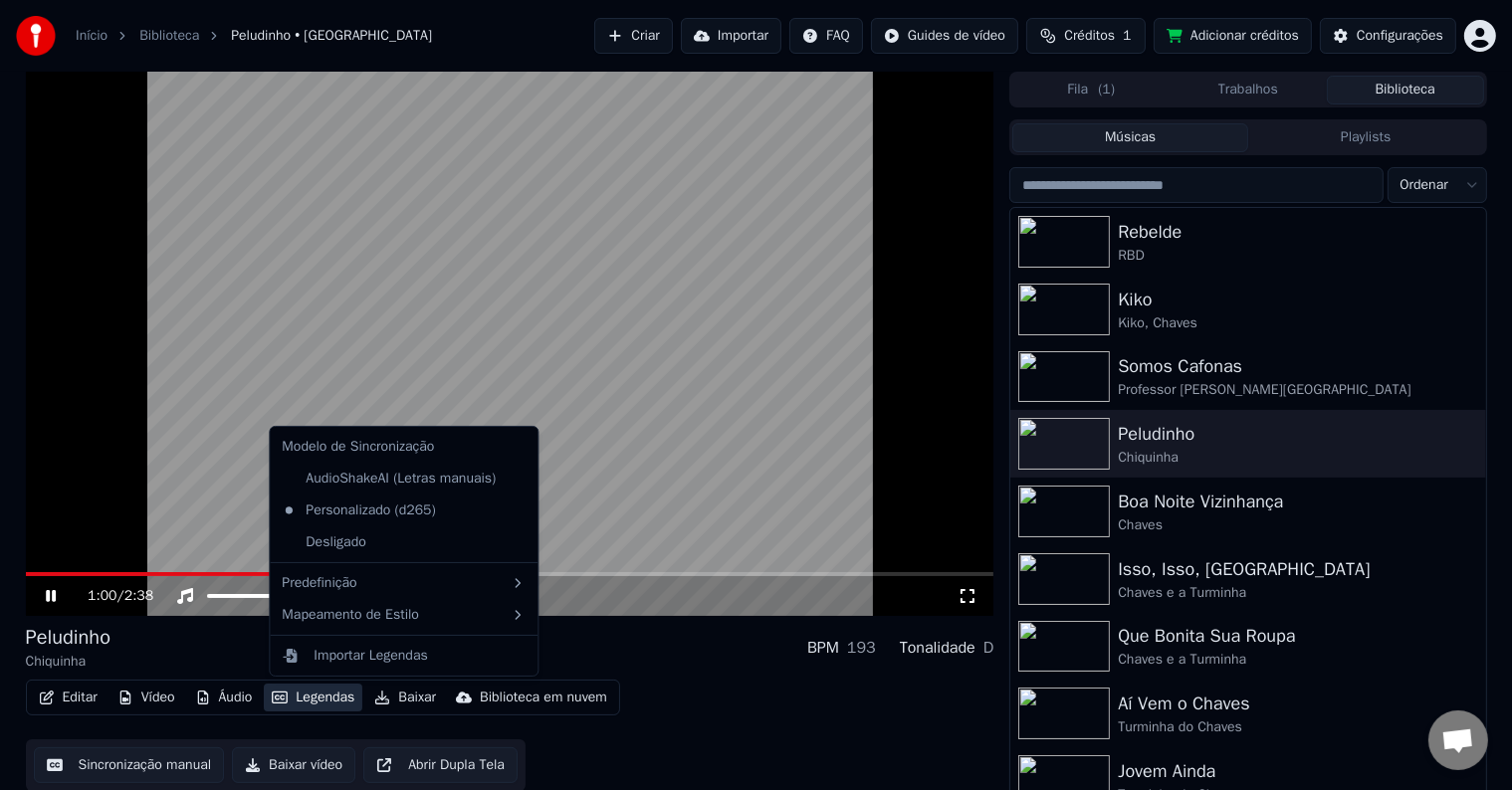 click on "Legendas" at bounding box center [313, 697] 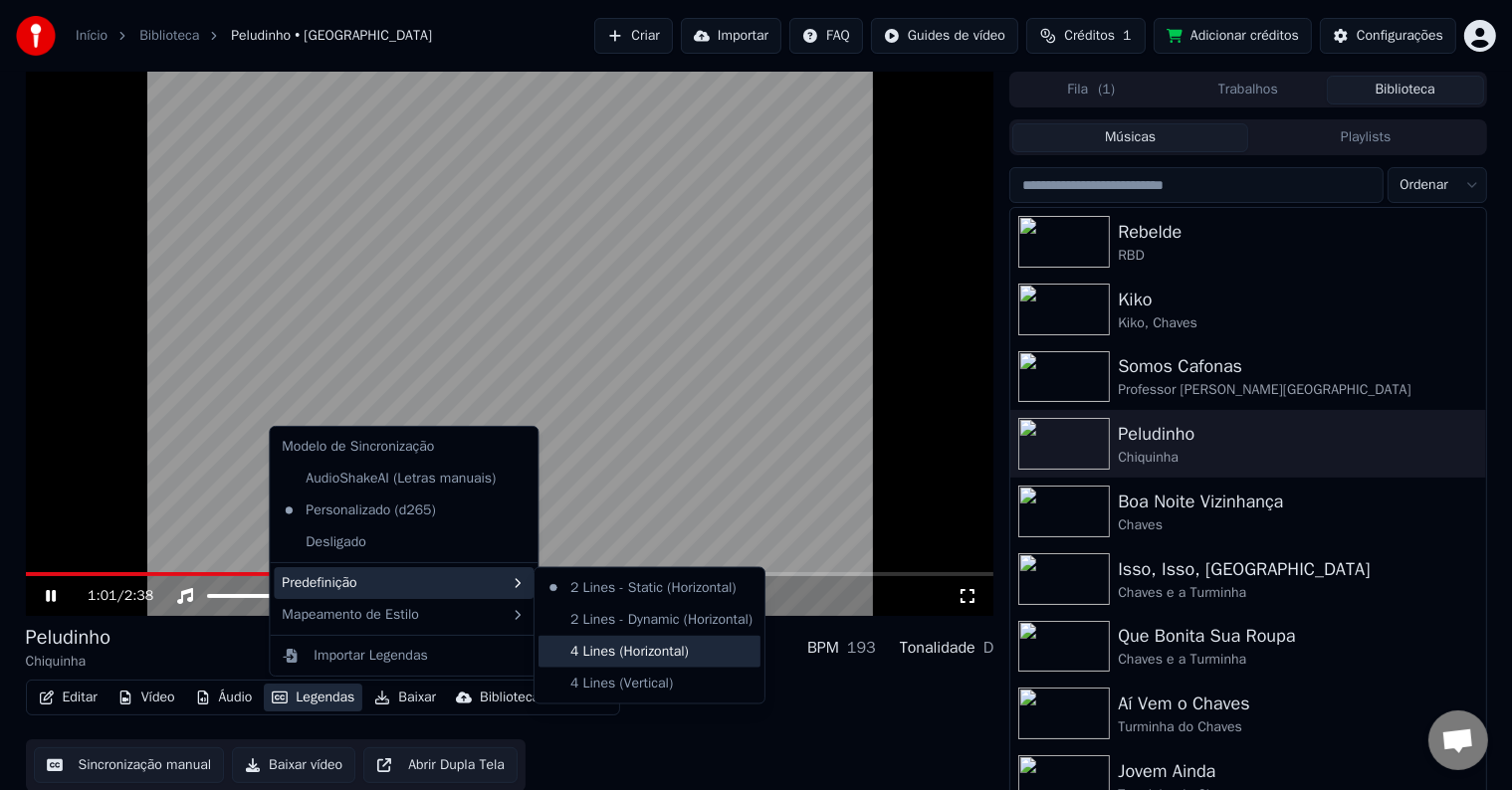 click on "4 Lines (Horizontal)" at bounding box center (649, 652) 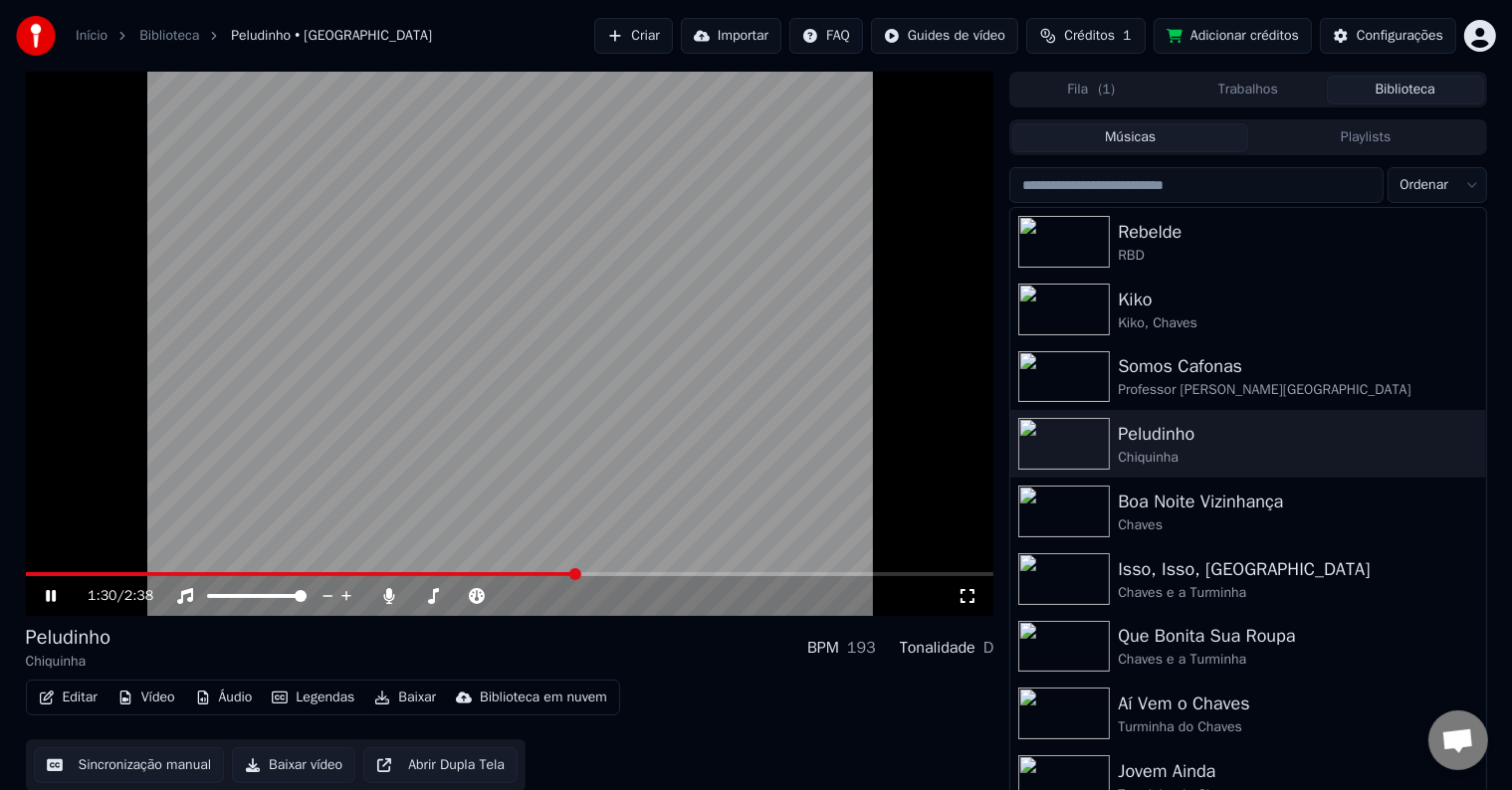 click on "Legendas" at bounding box center (313, 697) 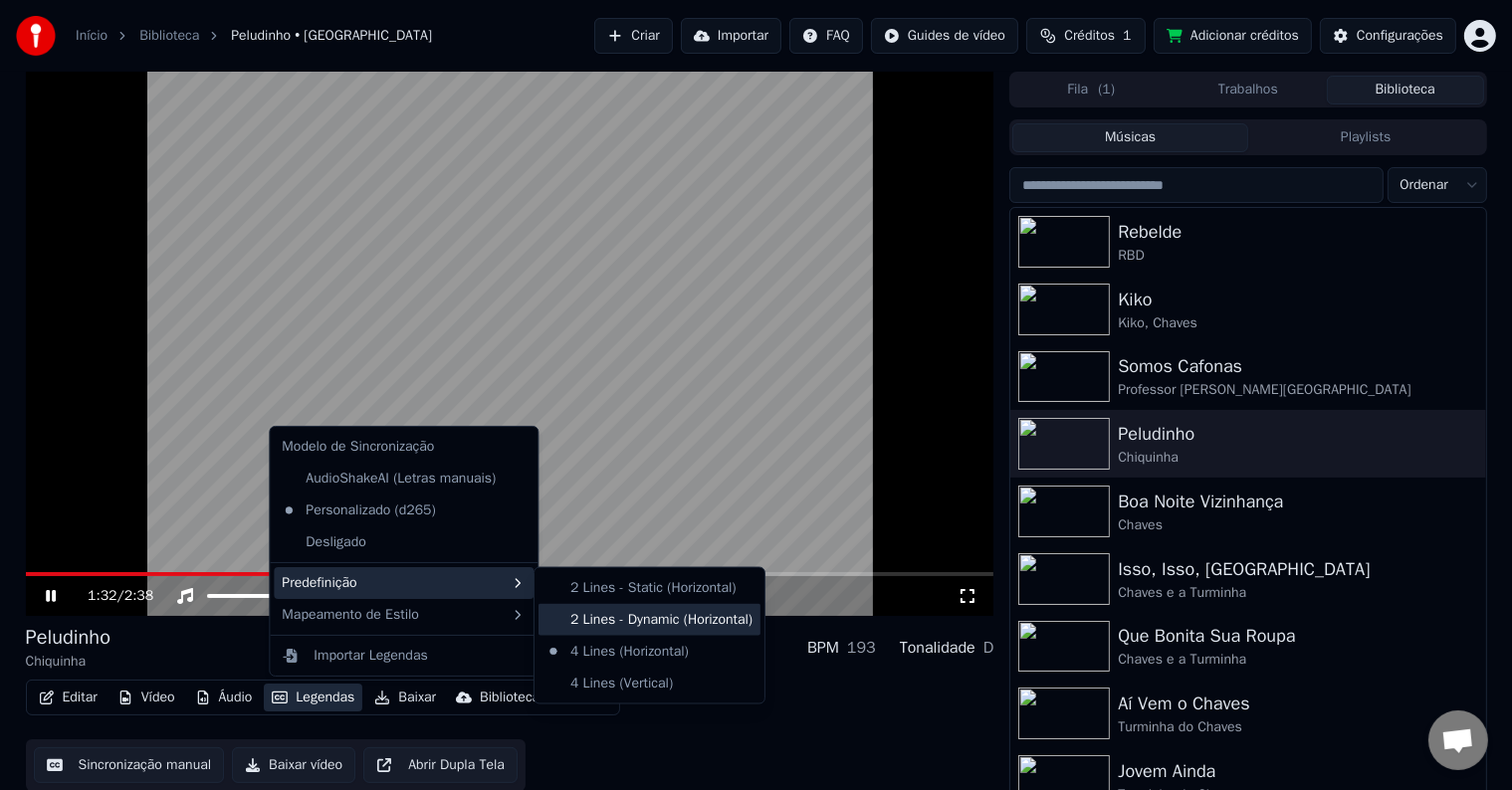 click on "2 Lines - Dynamic (Horizontal)" at bounding box center [649, 620] 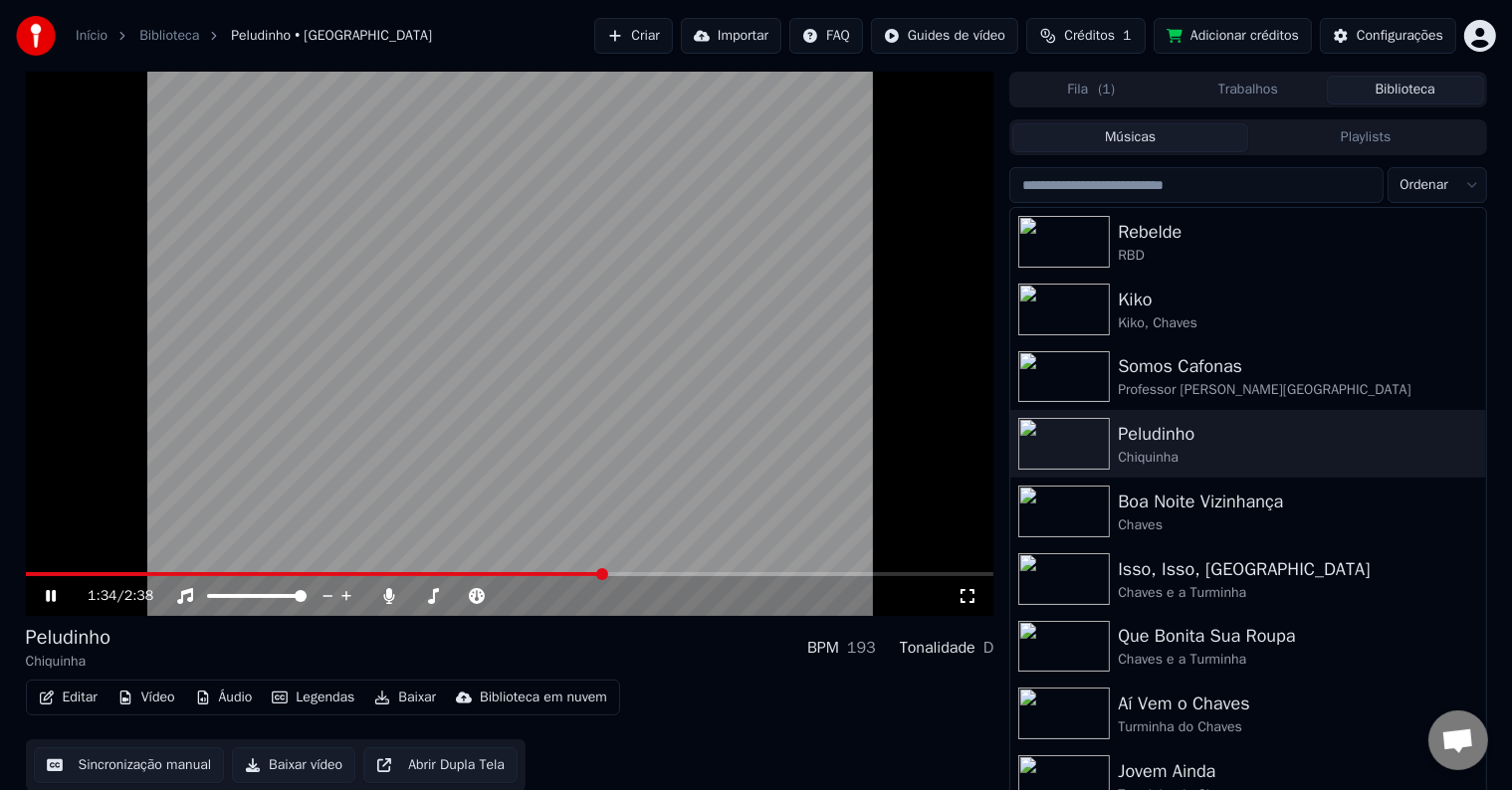 click at bounding box center [315, 574] 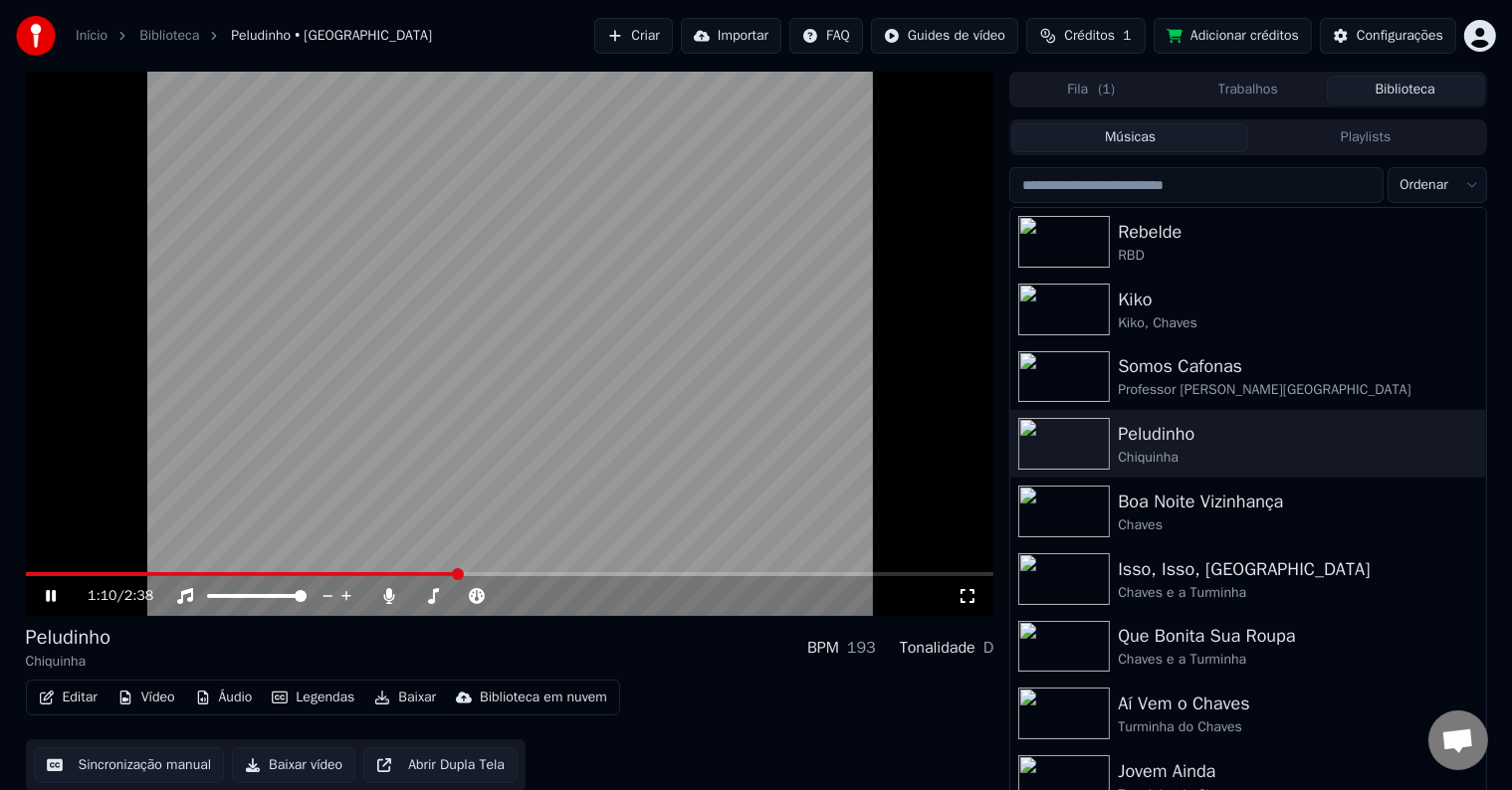 click at bounding box center [510, 343] 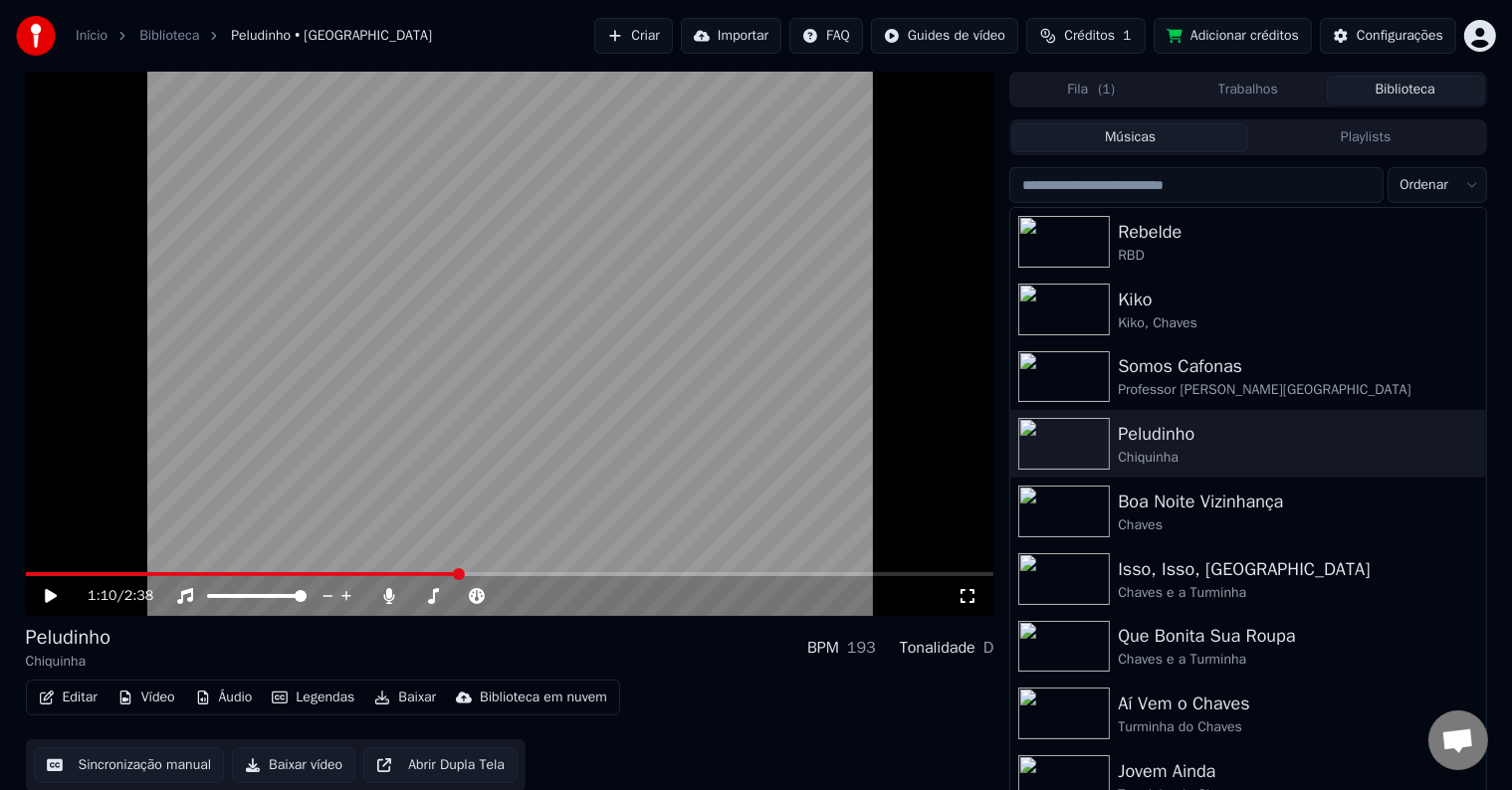 click at bounding box center [510, 343] 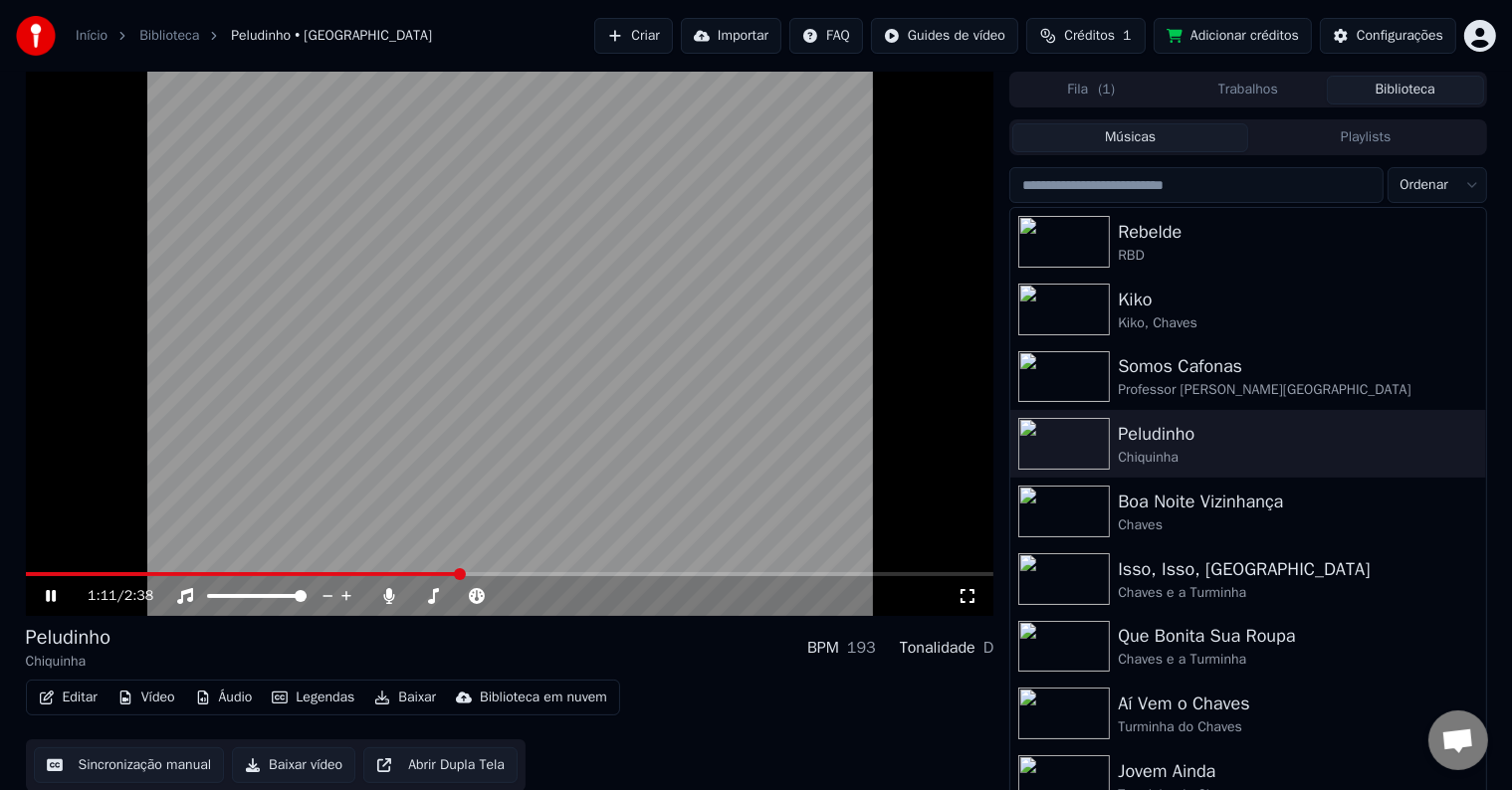 click at bounding box center (510, 343) 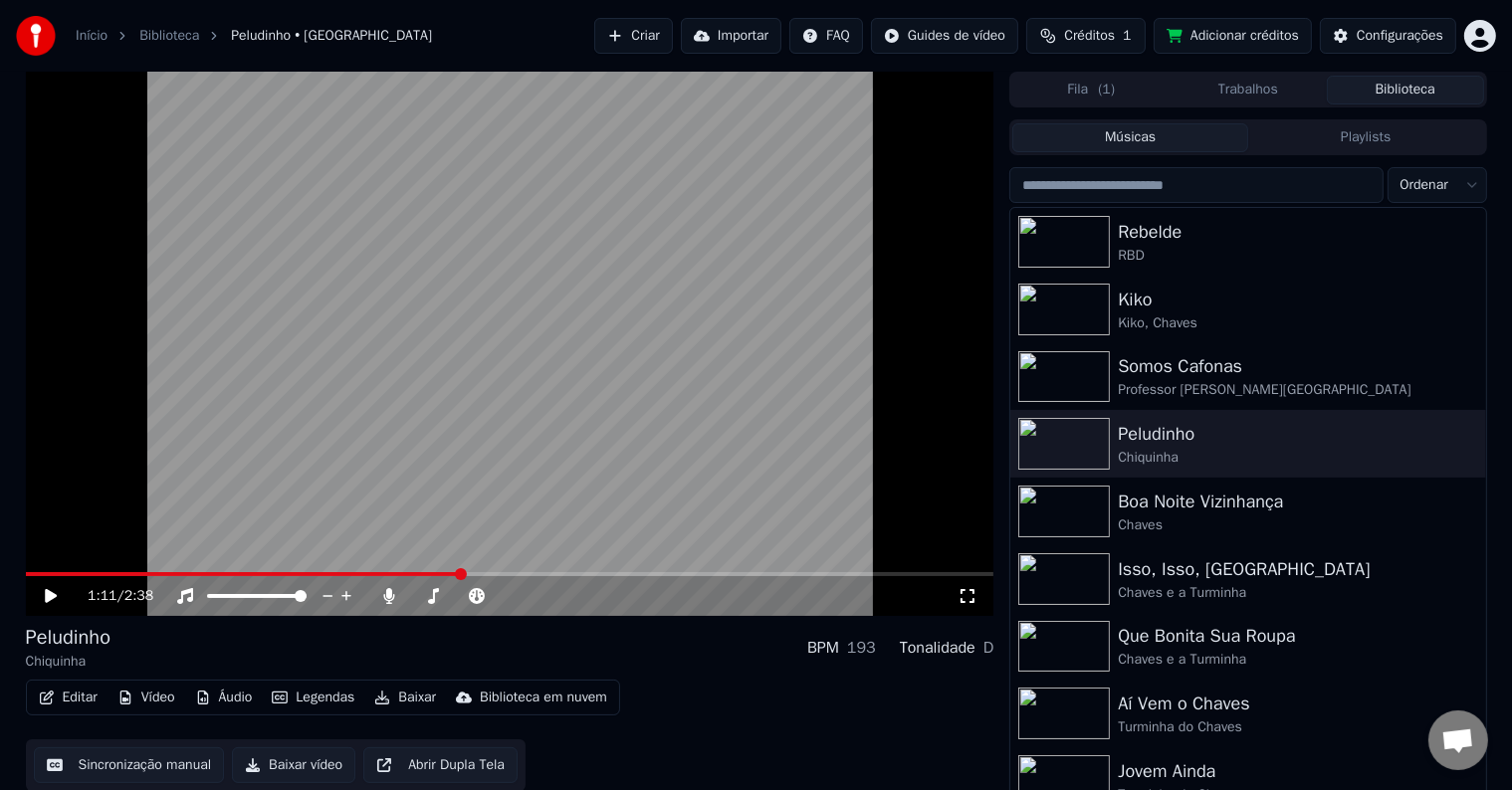 click at bounding box center (510, 343) 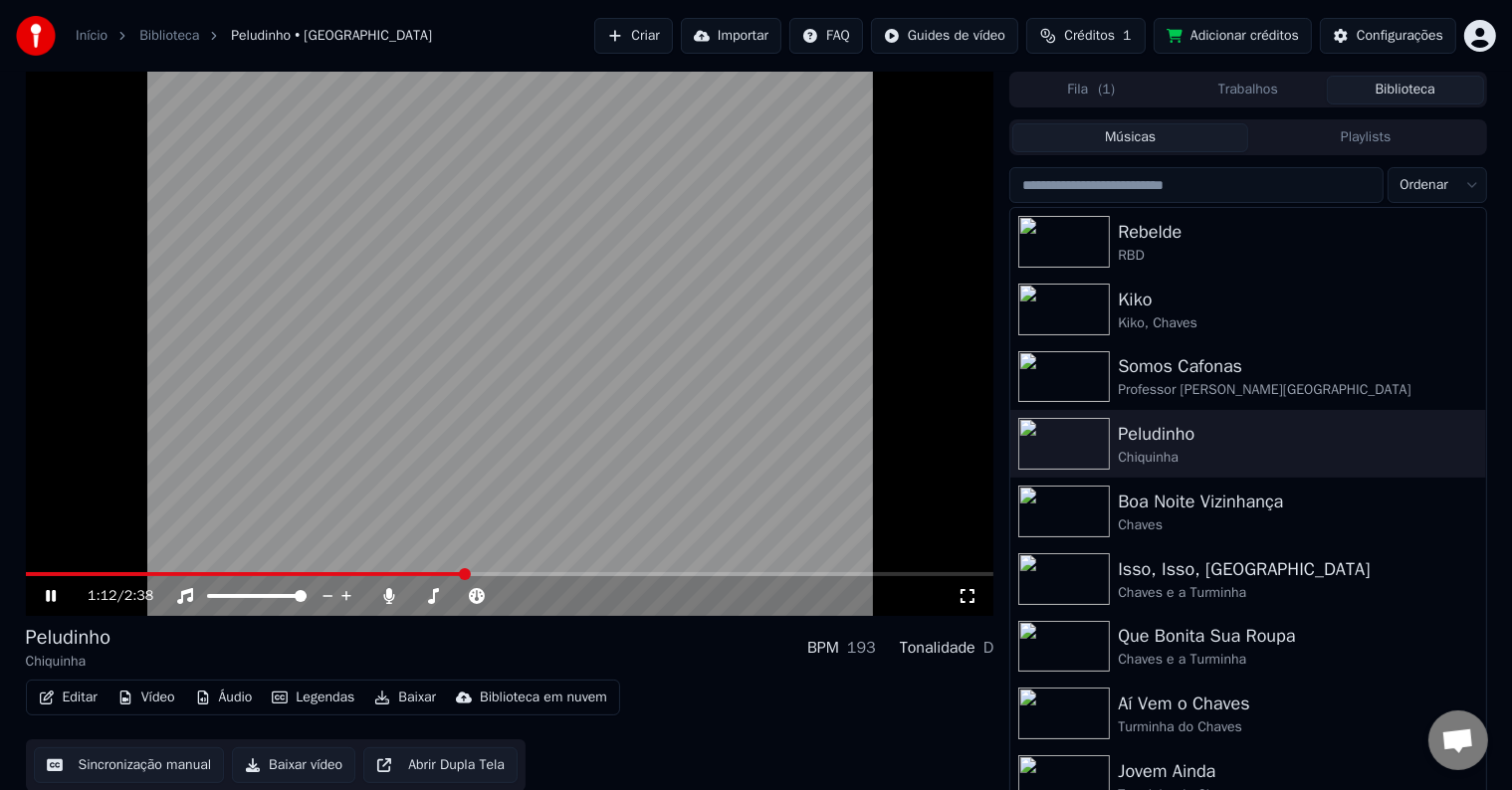 click on "1:12  /  2:38" at bounding box center [510, 596] 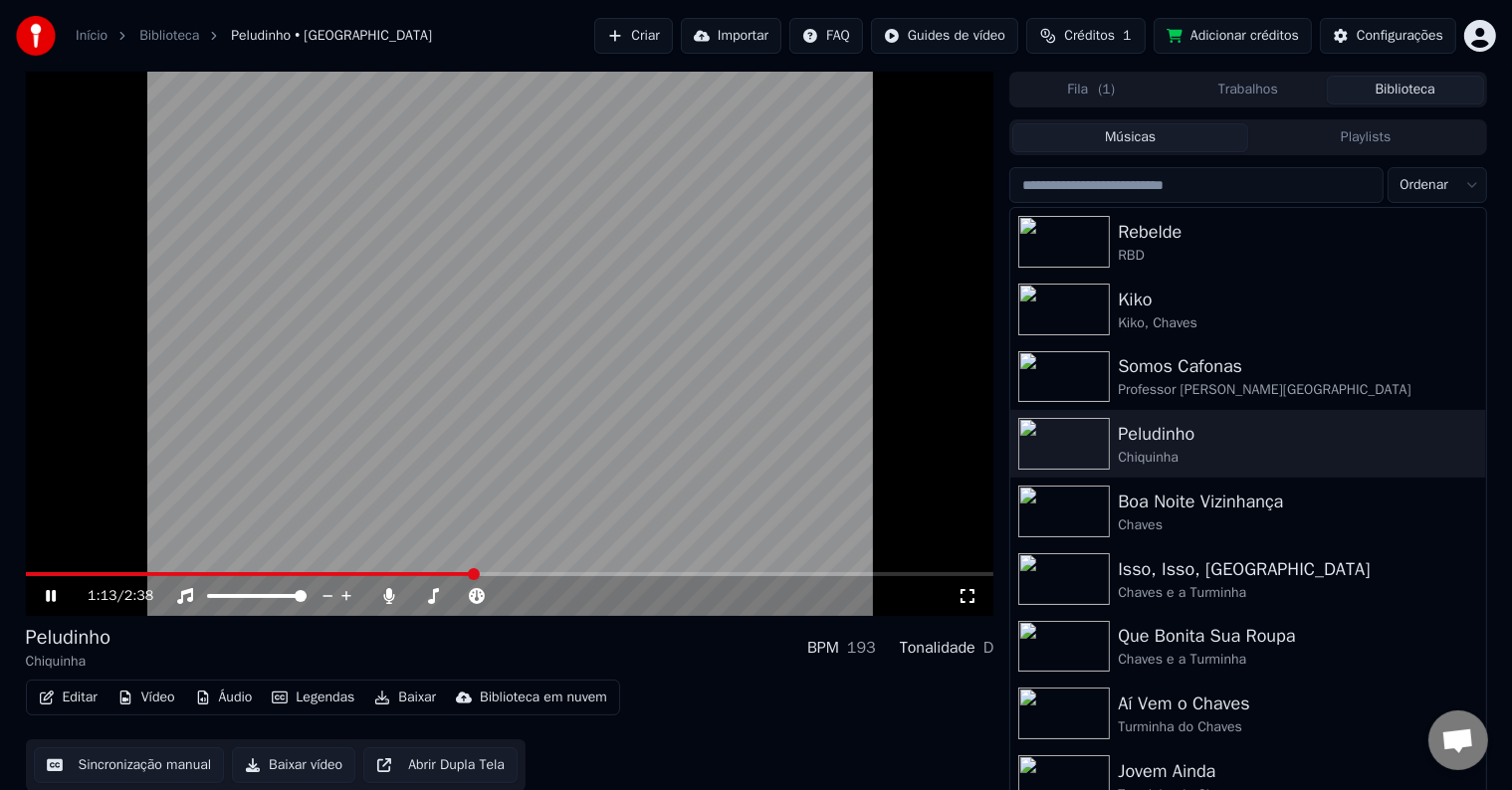 click at bounding box center (250, 574) 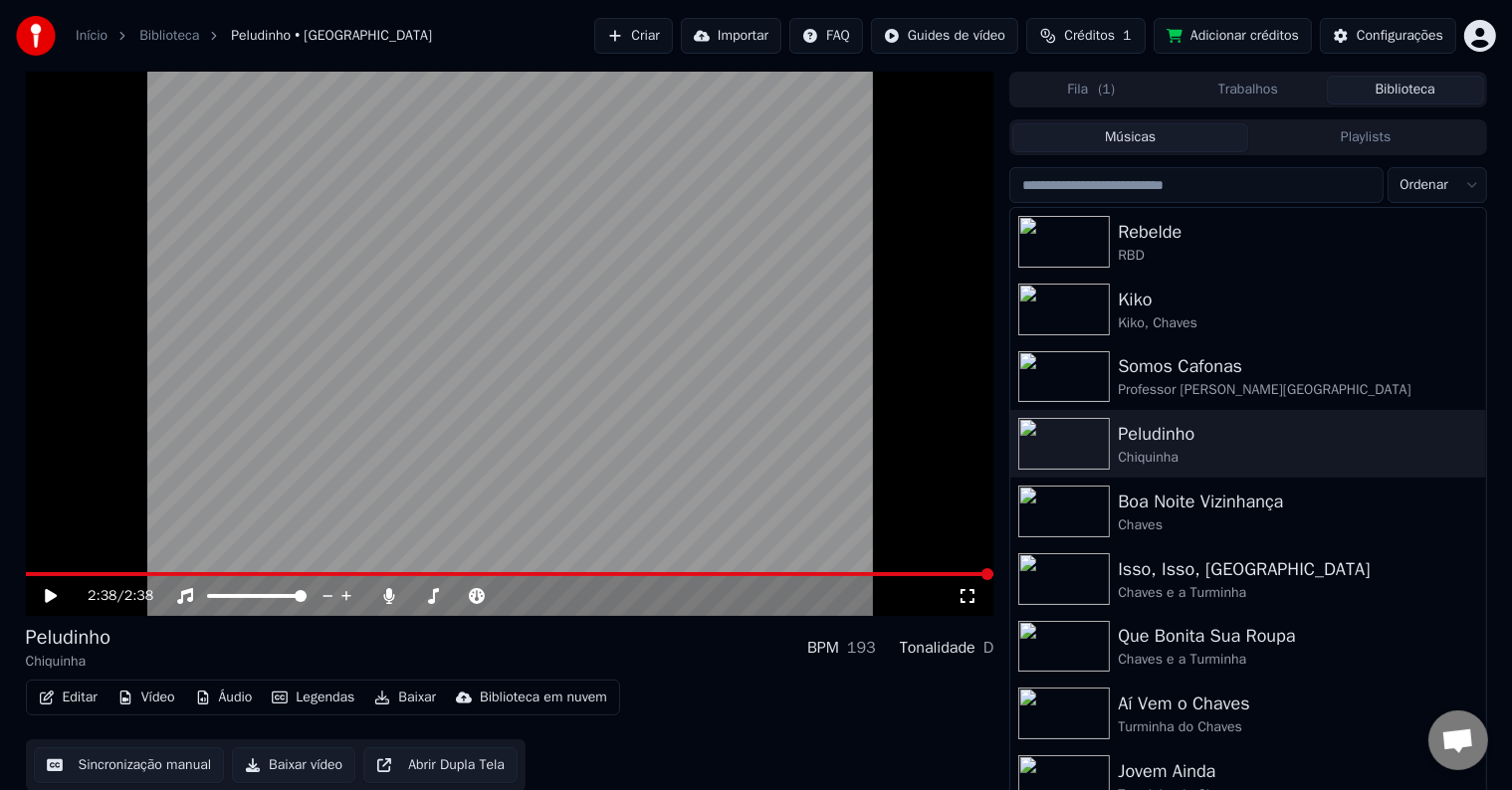 click at bounding box center (510, 343) 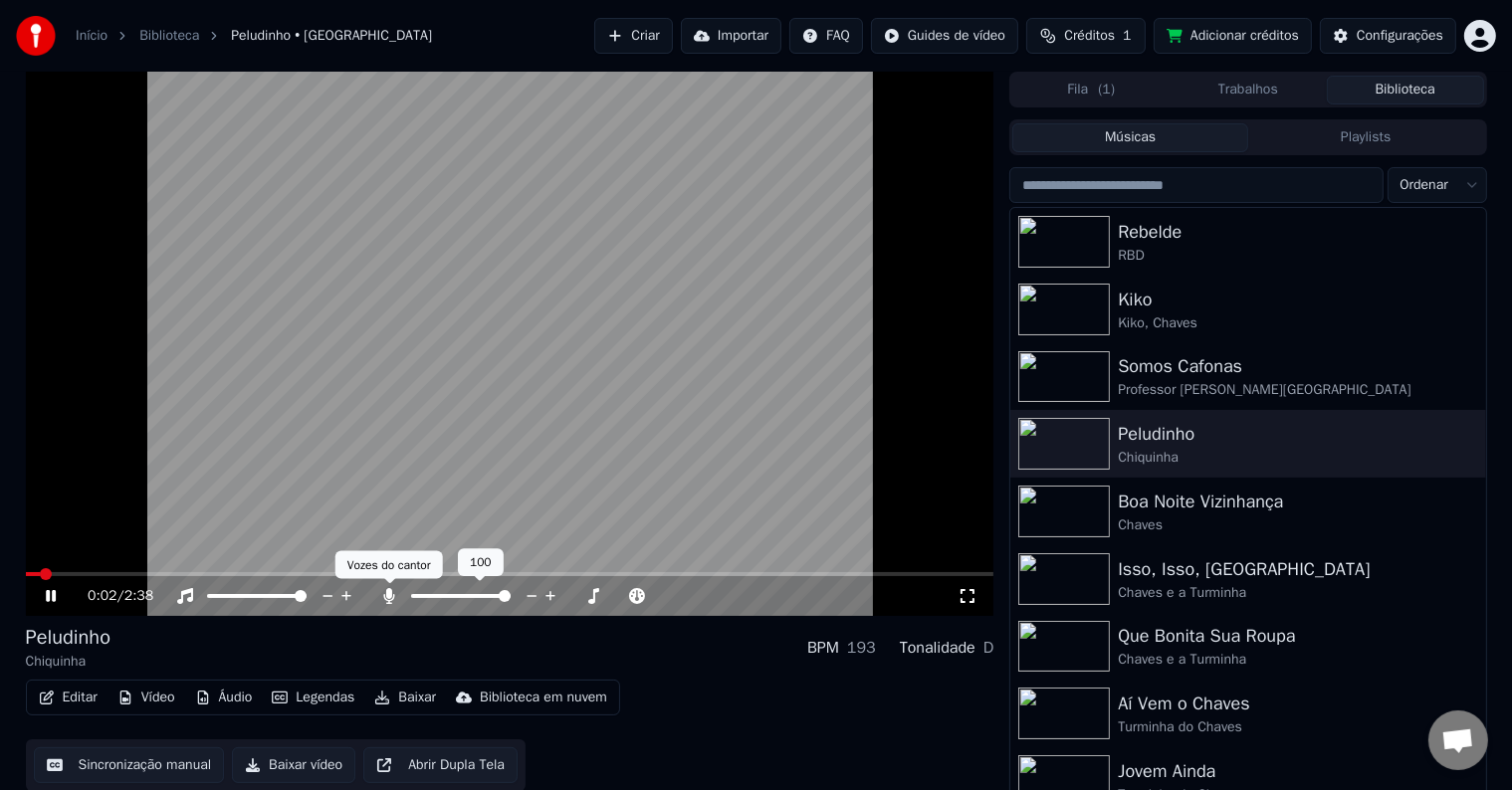 click 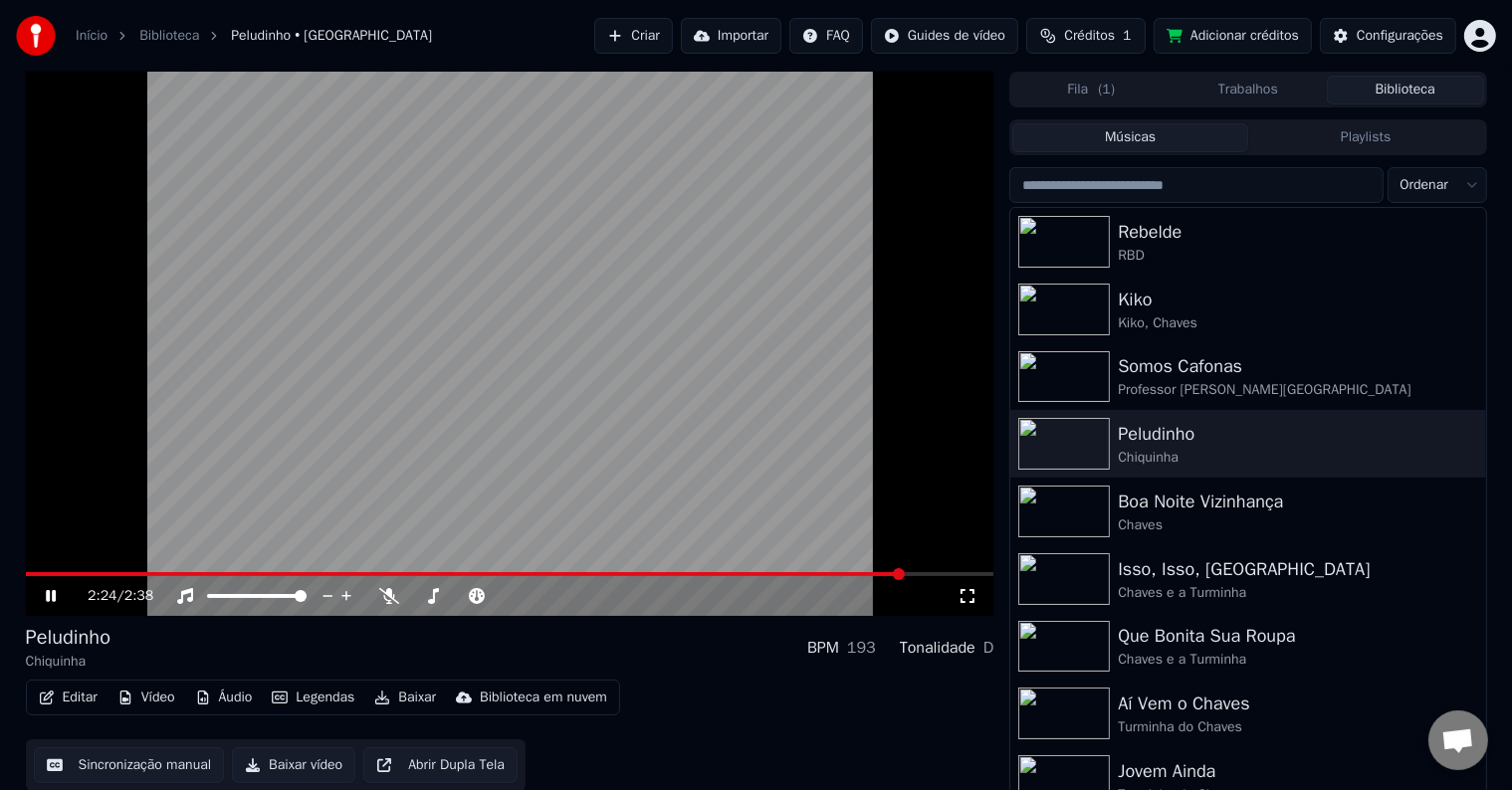 click at bounding box center (510, 574) 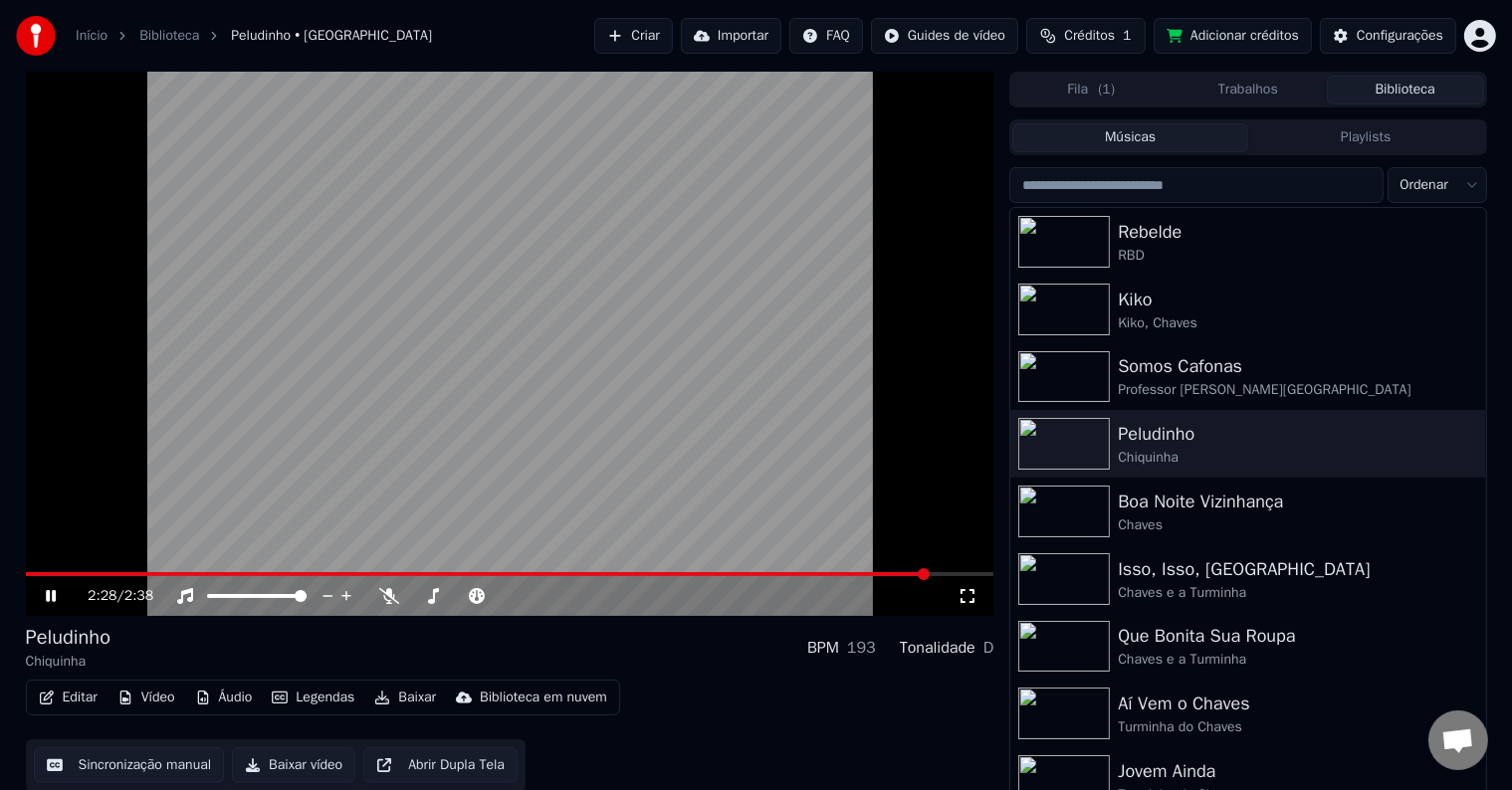 click at bounding box center (510, 574) 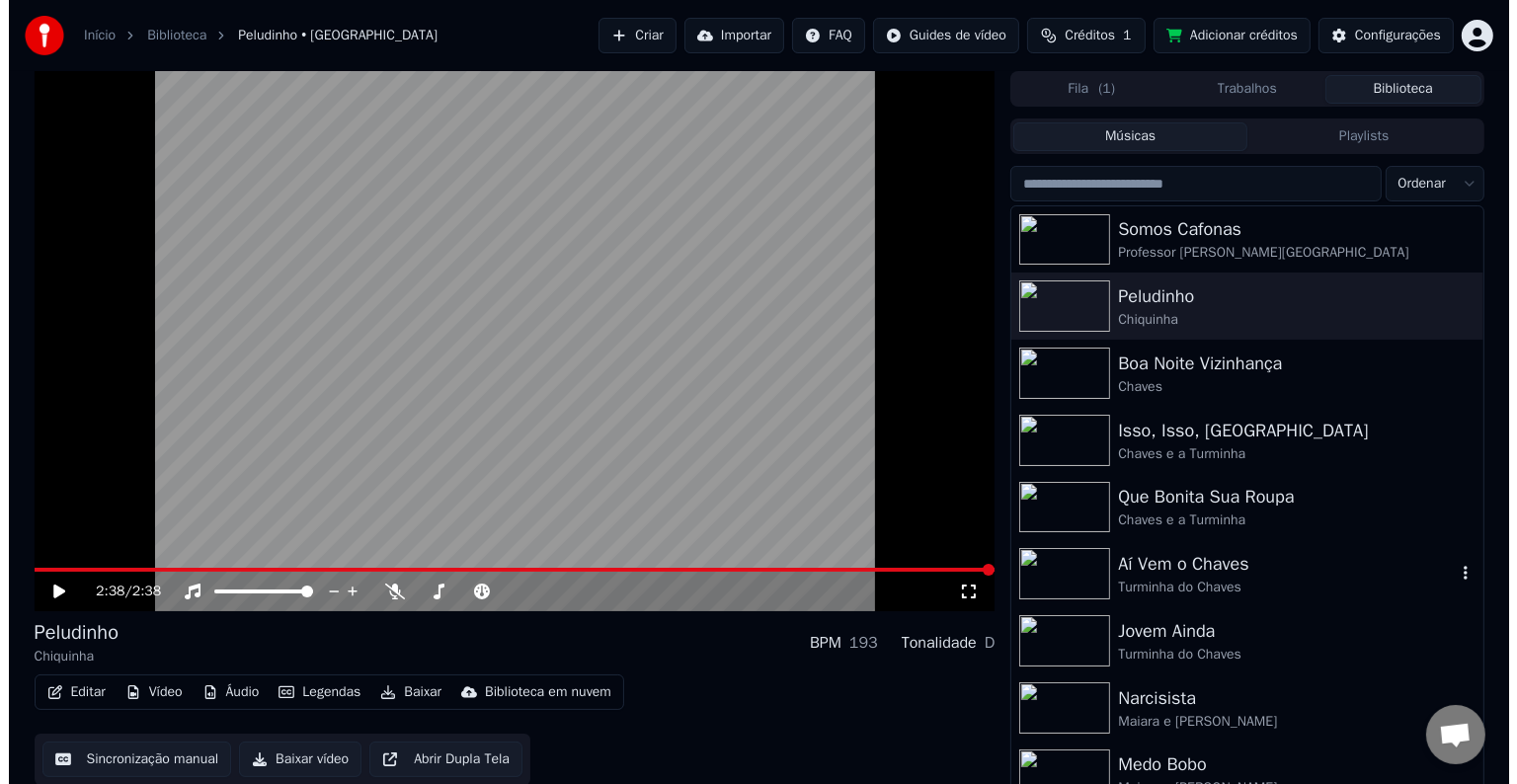 scroll, scrollTop: 197, scrollLeft: 0, axis: vertical 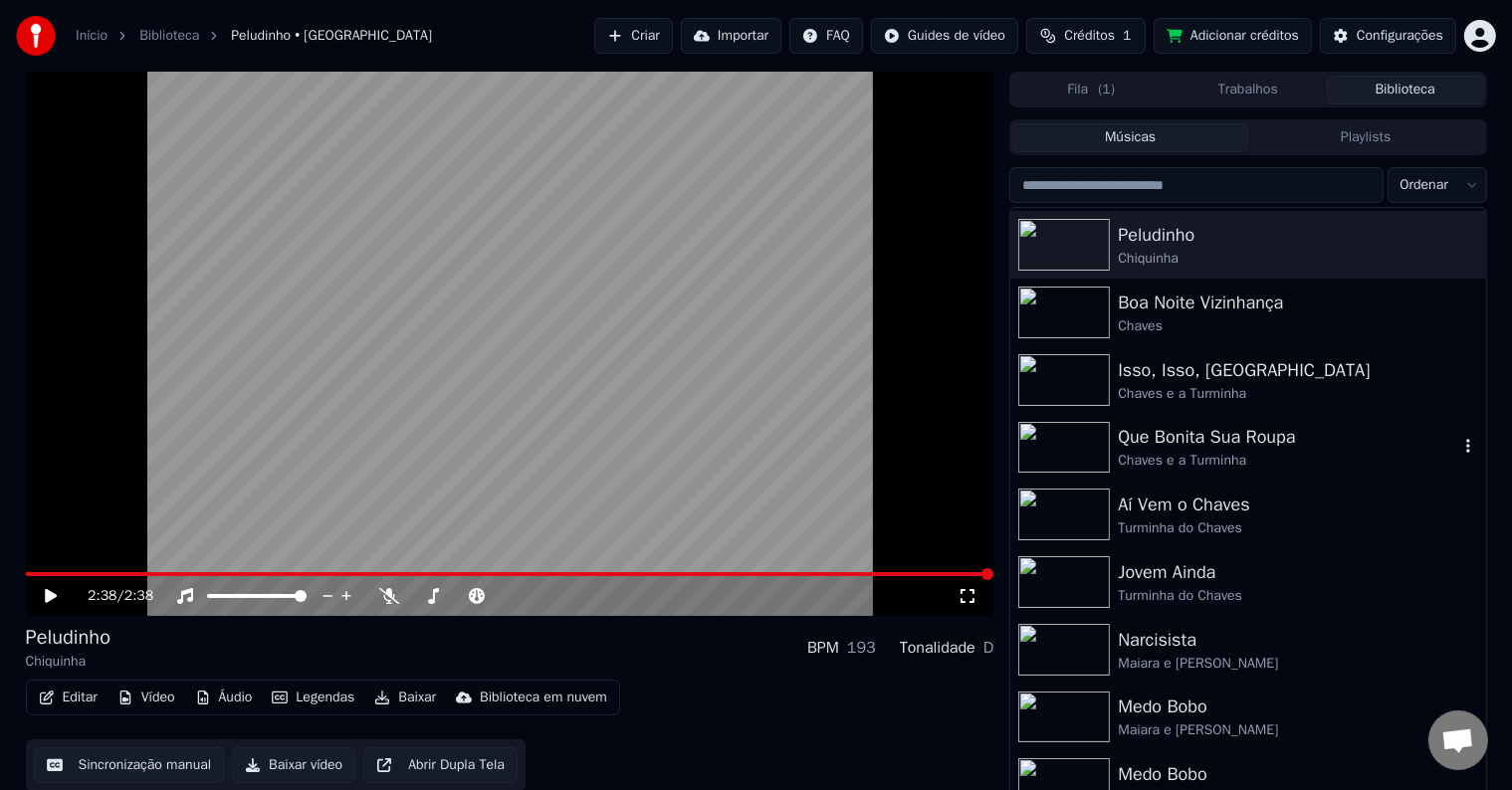 click on "Que Bonita Sua Roupa" at bounding box center (1287, 437) 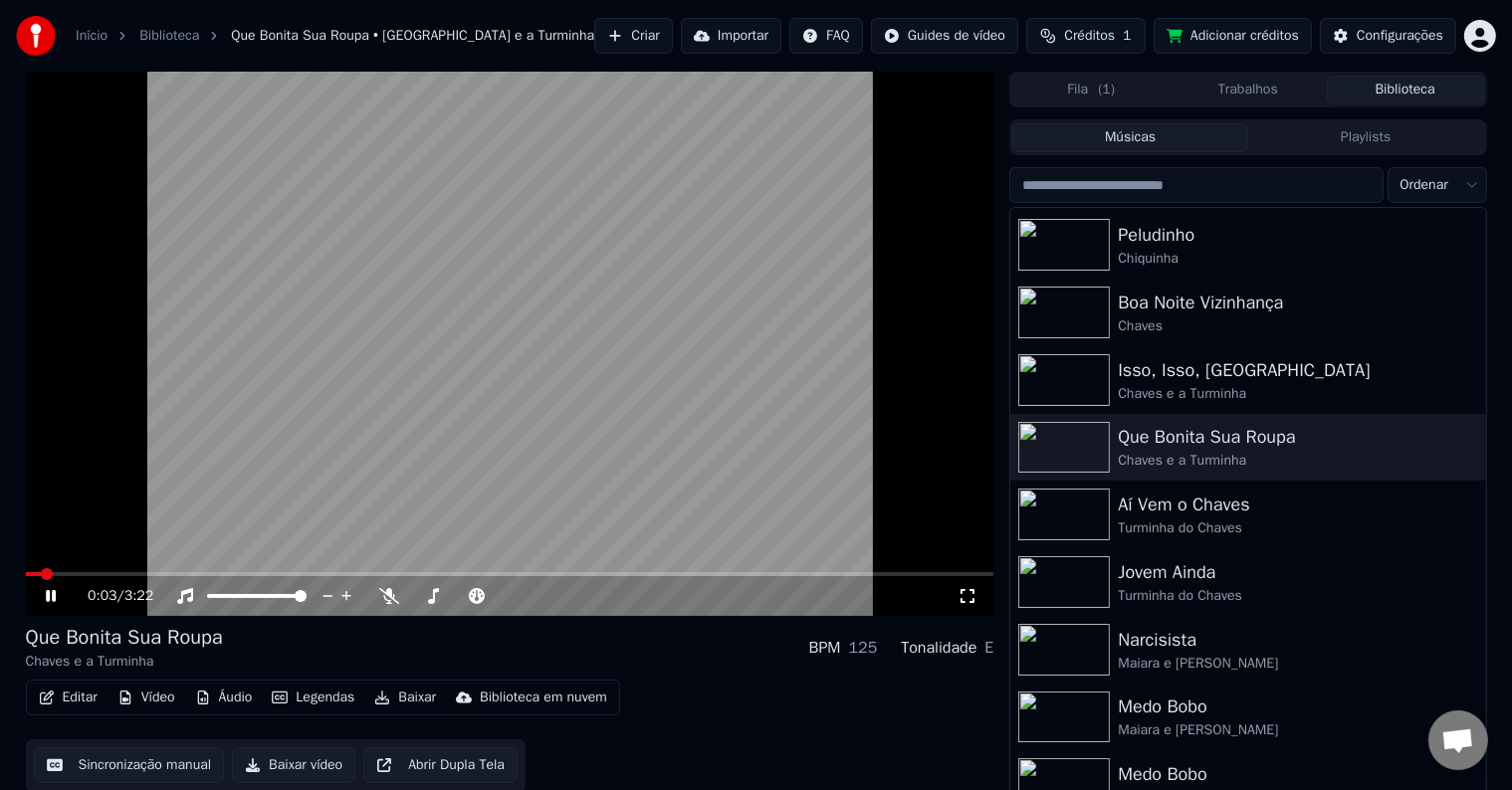 click on "0:03  /  3:22" at bounding box center (510, 596) 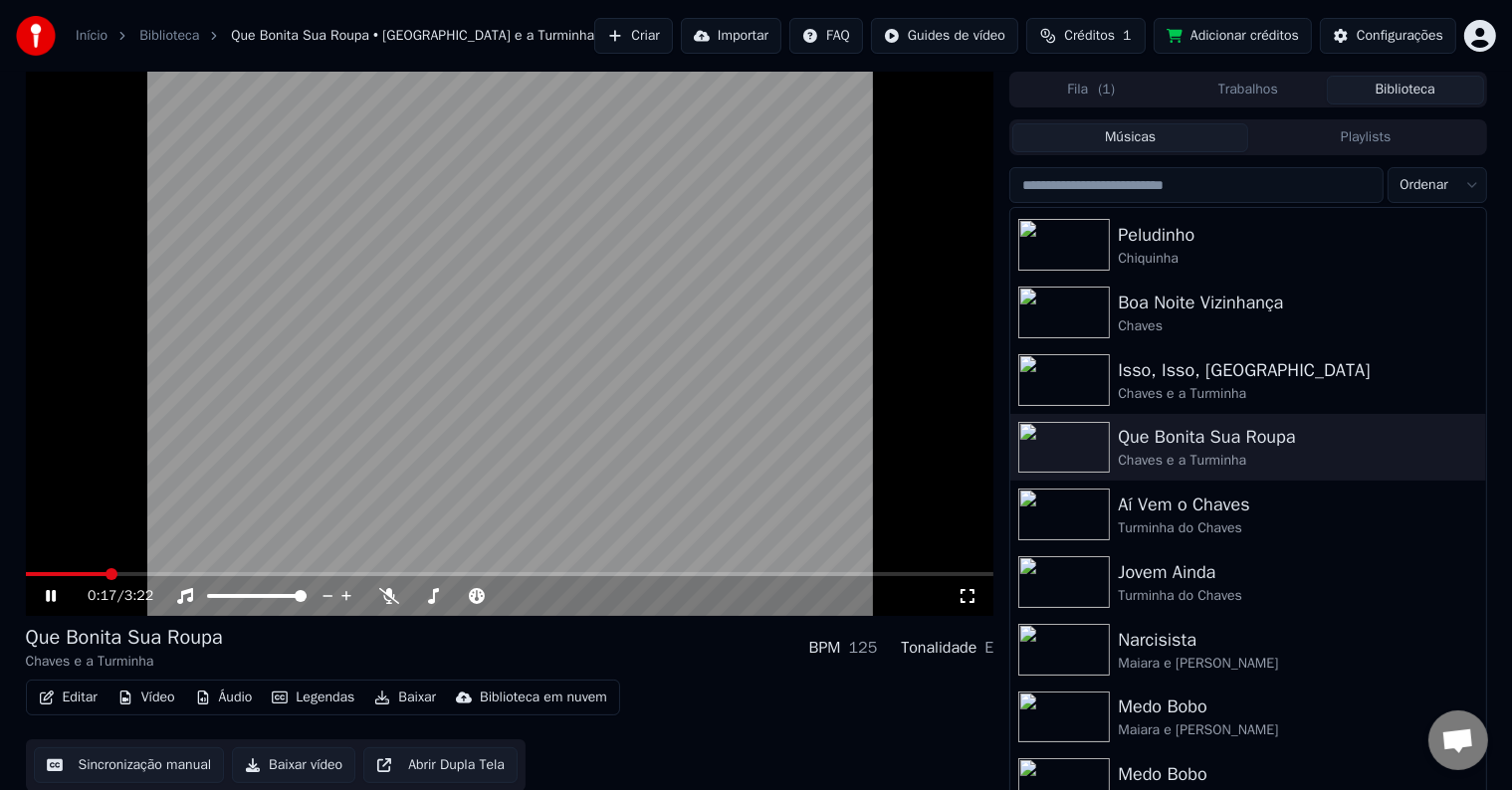 click at bounding box center [510, 574] 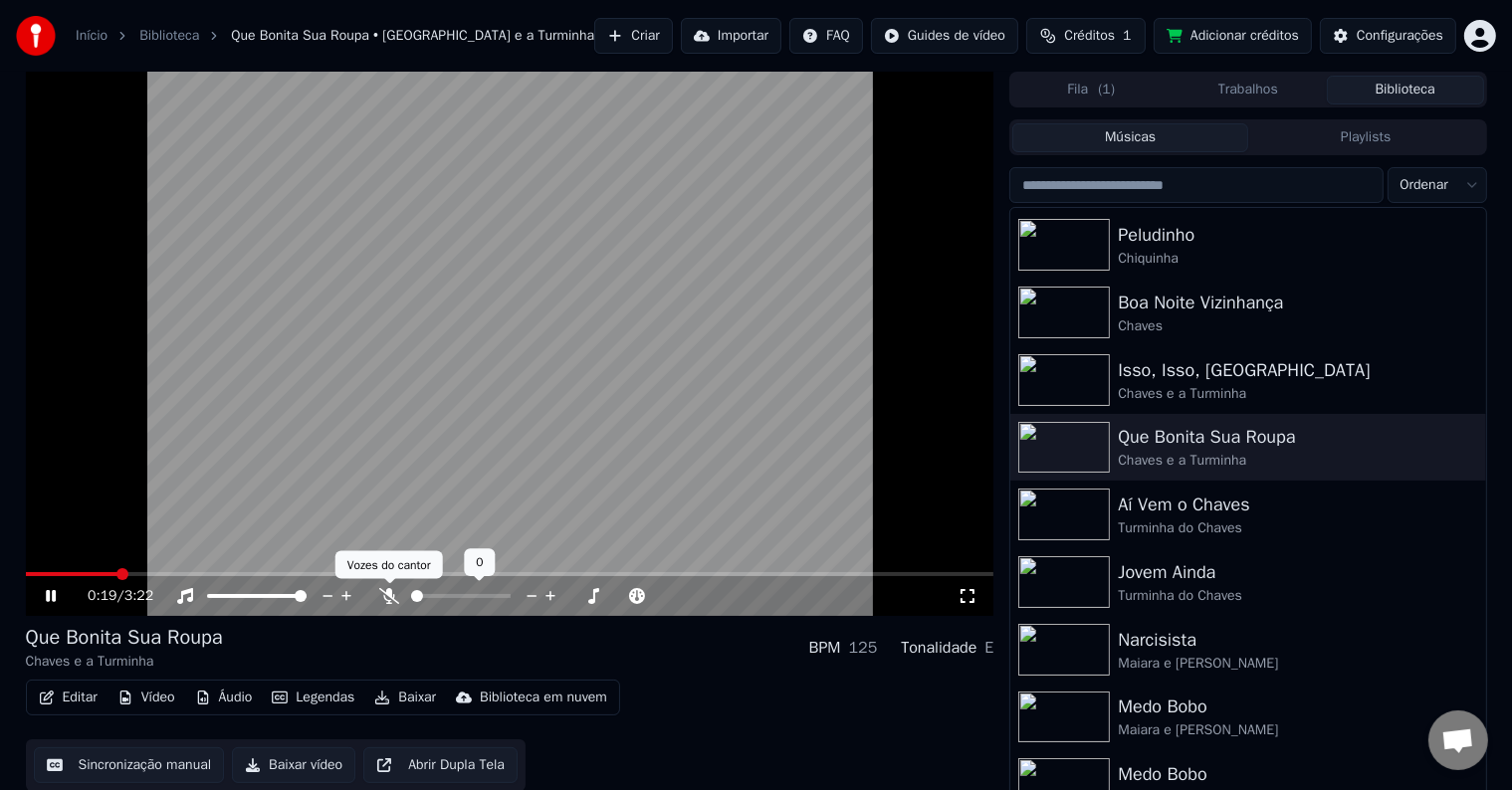 click 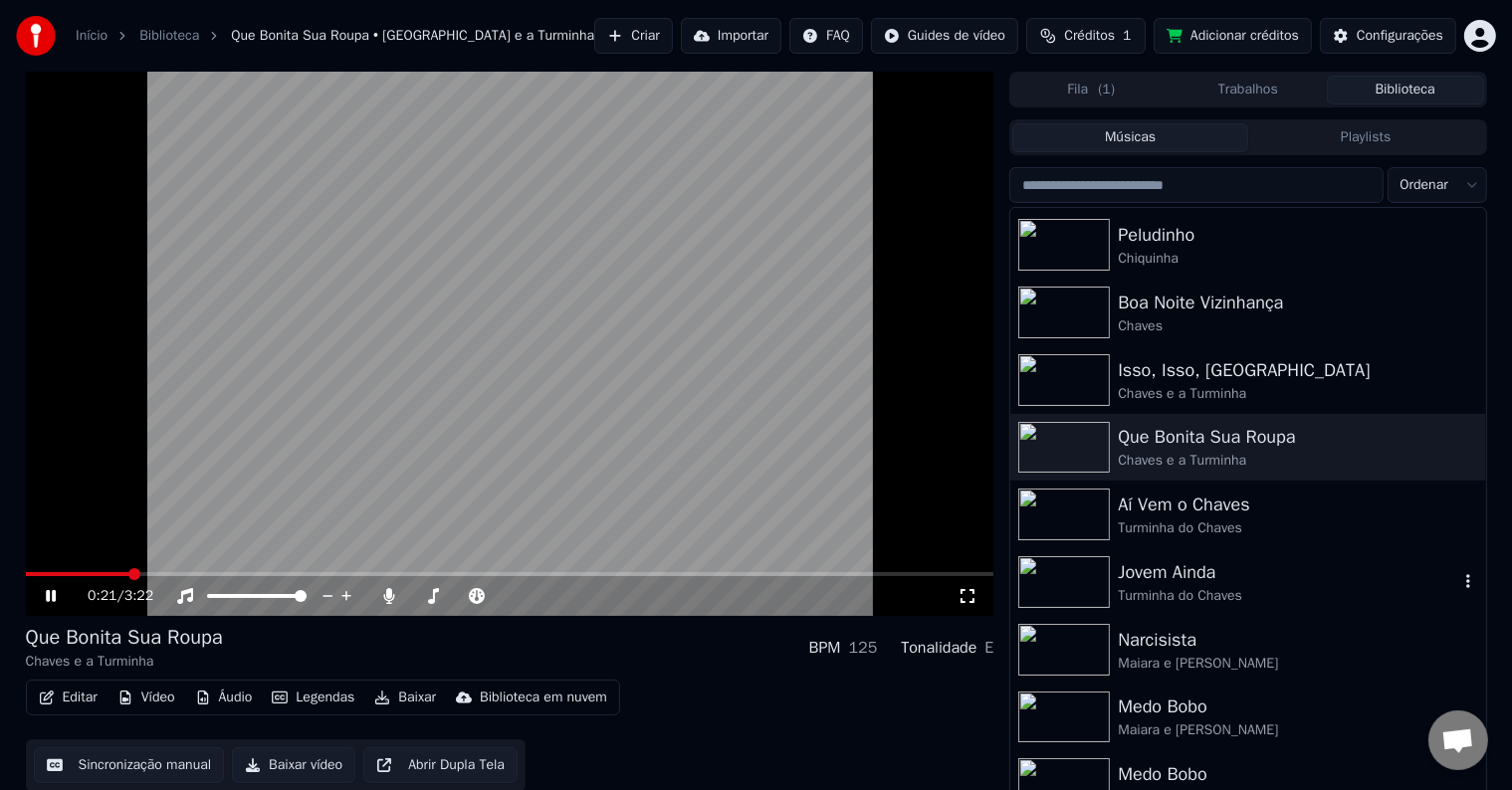 click on "Turminha do Chaves" at bounding box center (1287, 596) 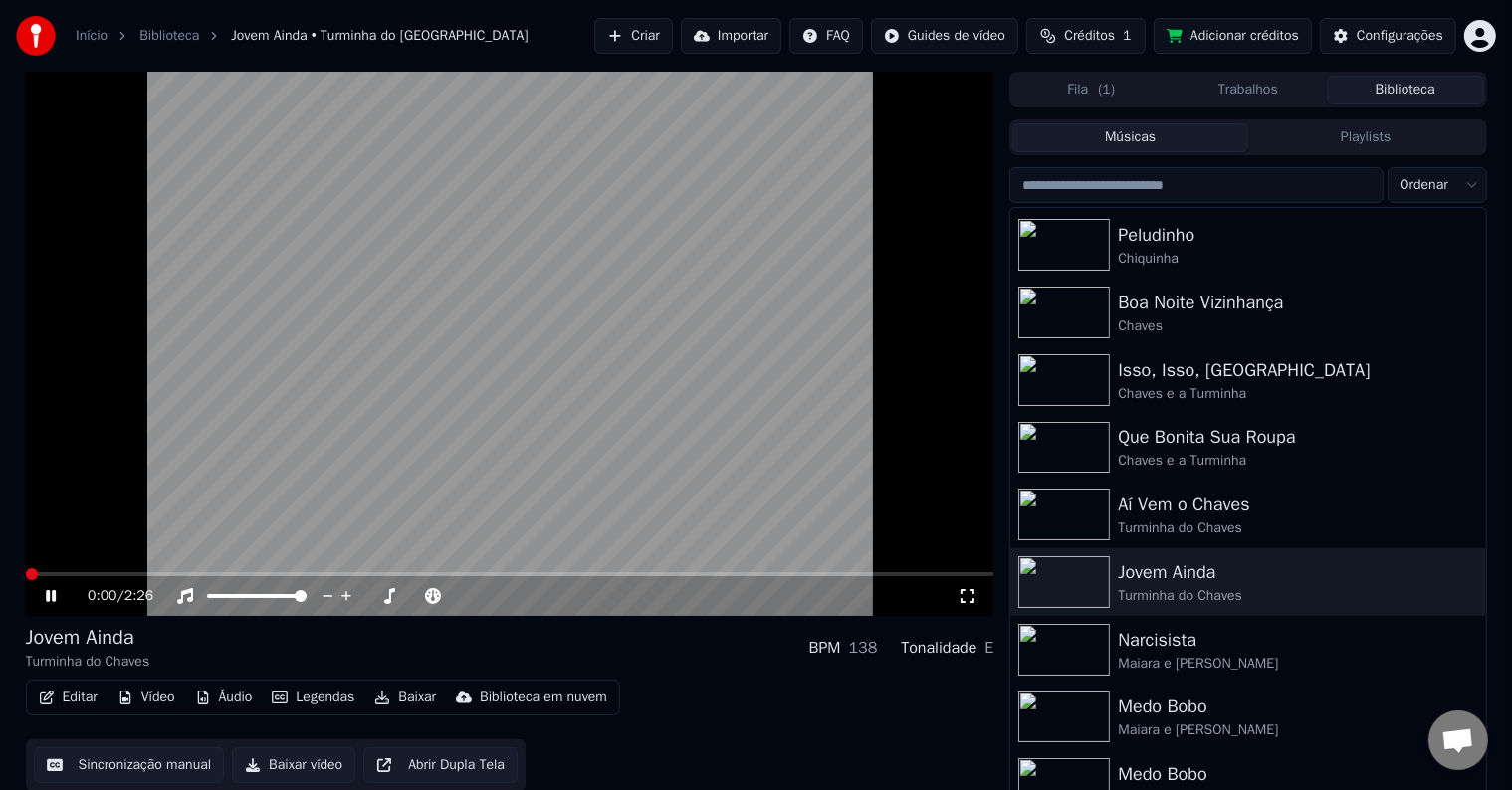 click at bounding box center [32, 574] 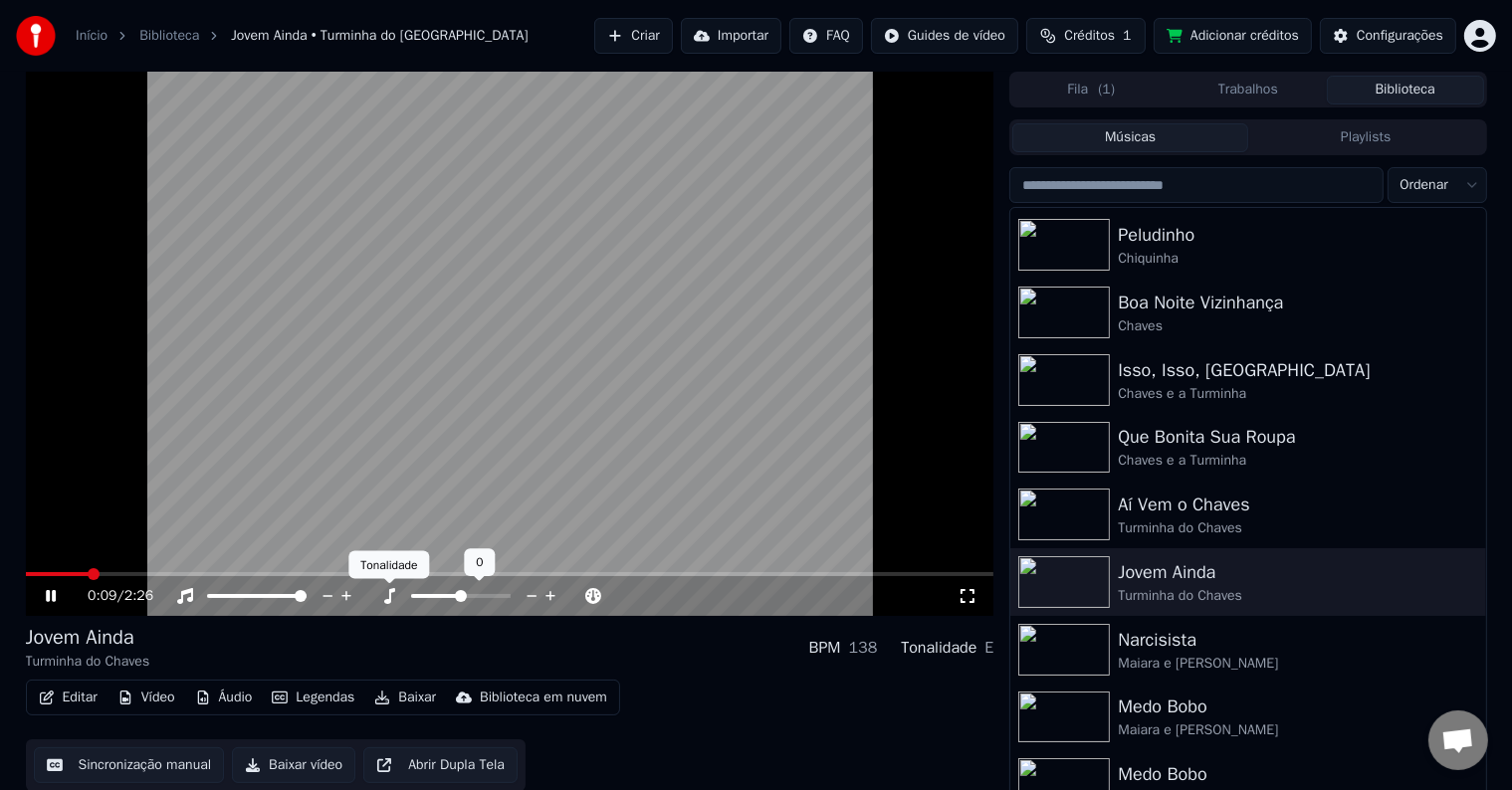 click 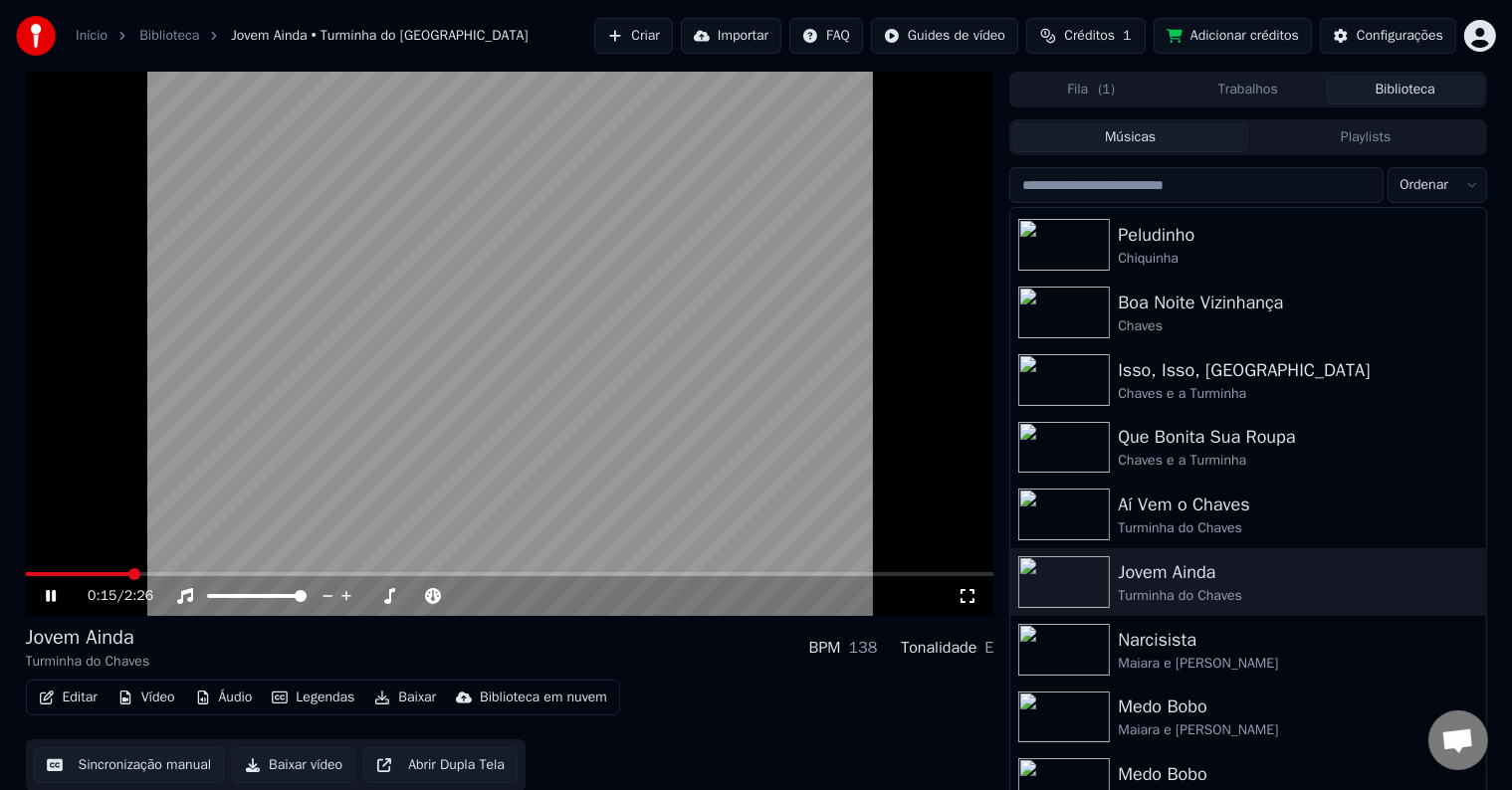 click 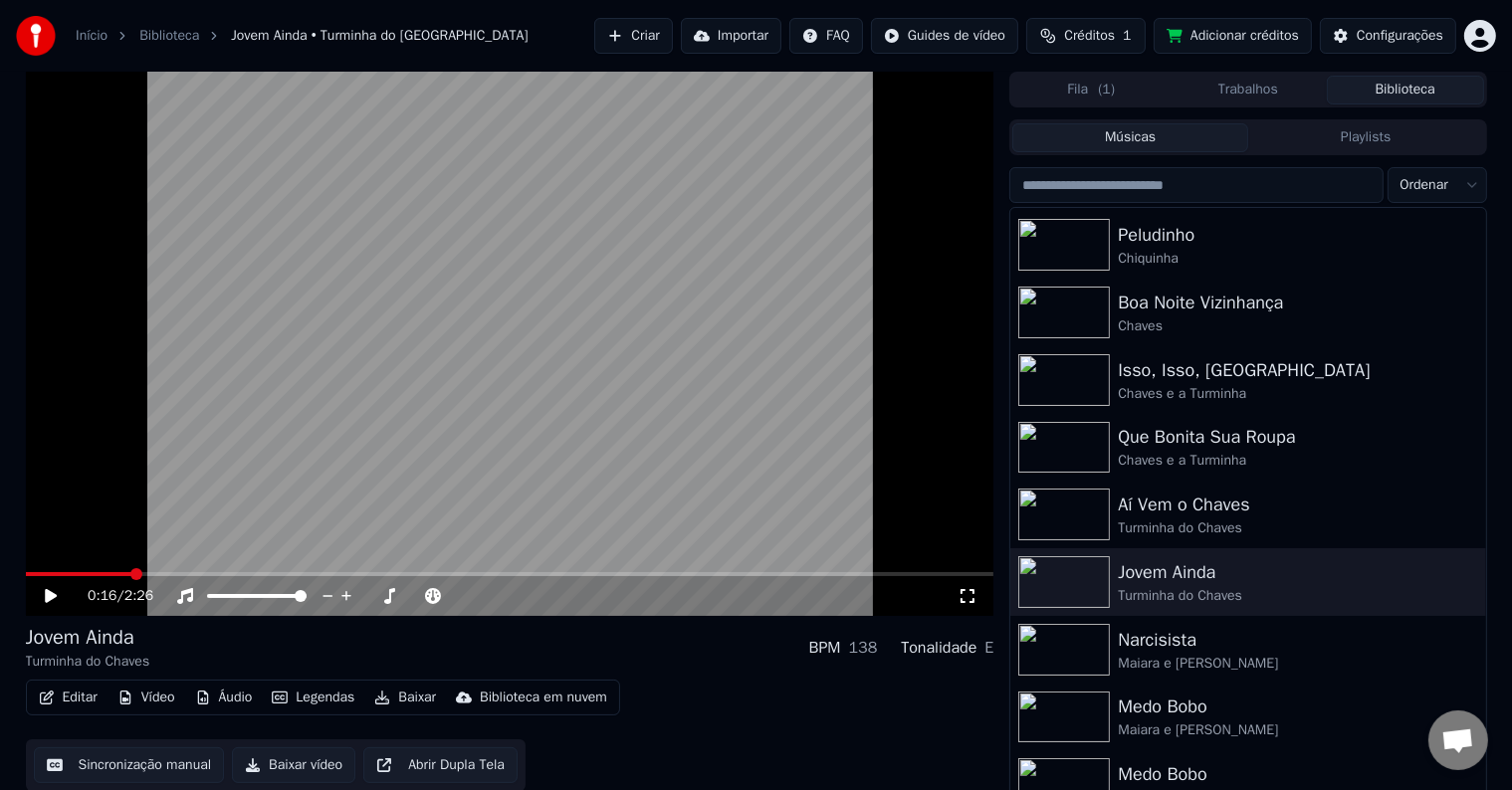 click 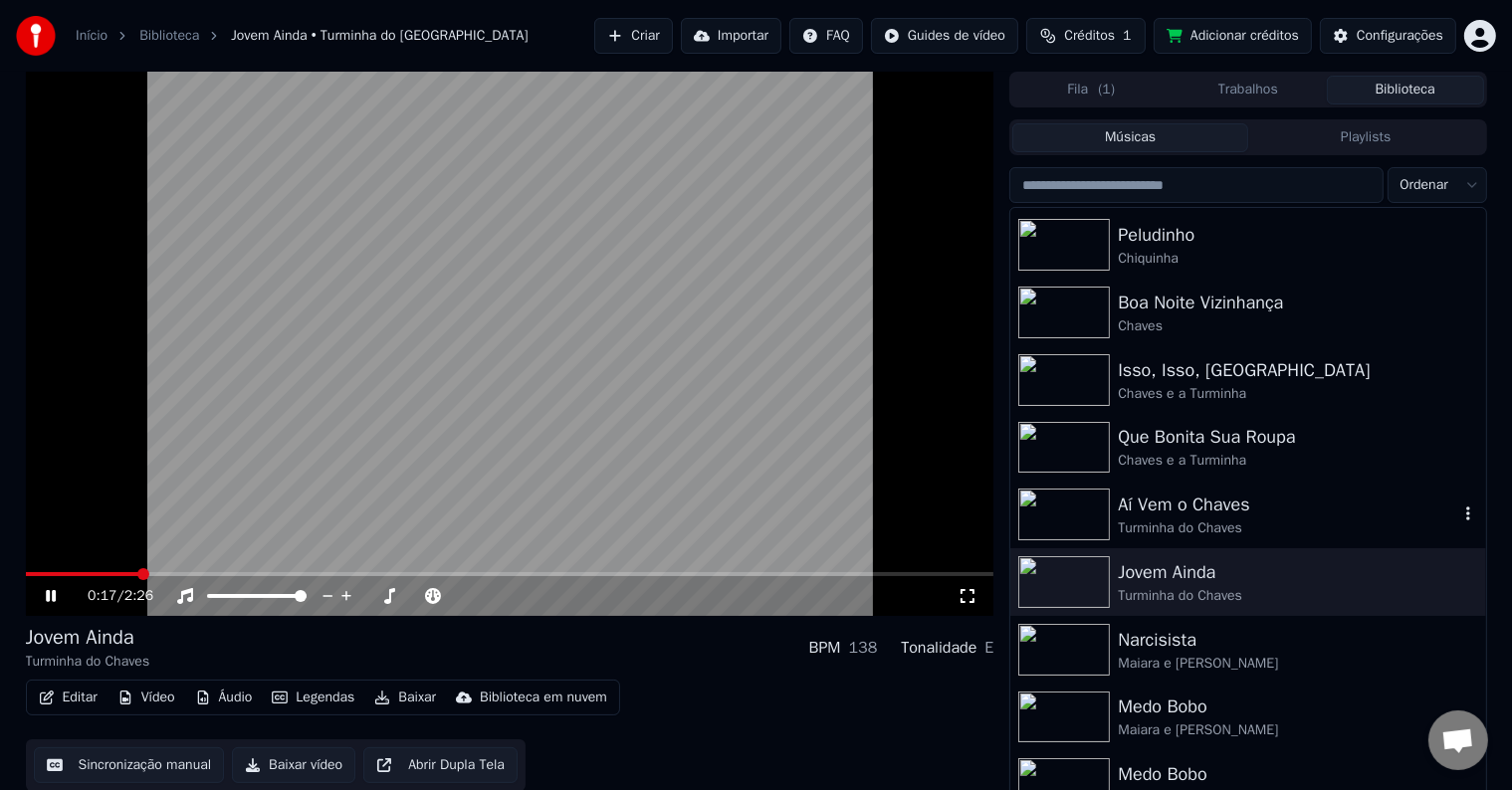 click on "Turminha do Chaves" at bounding box center (1287, 528) 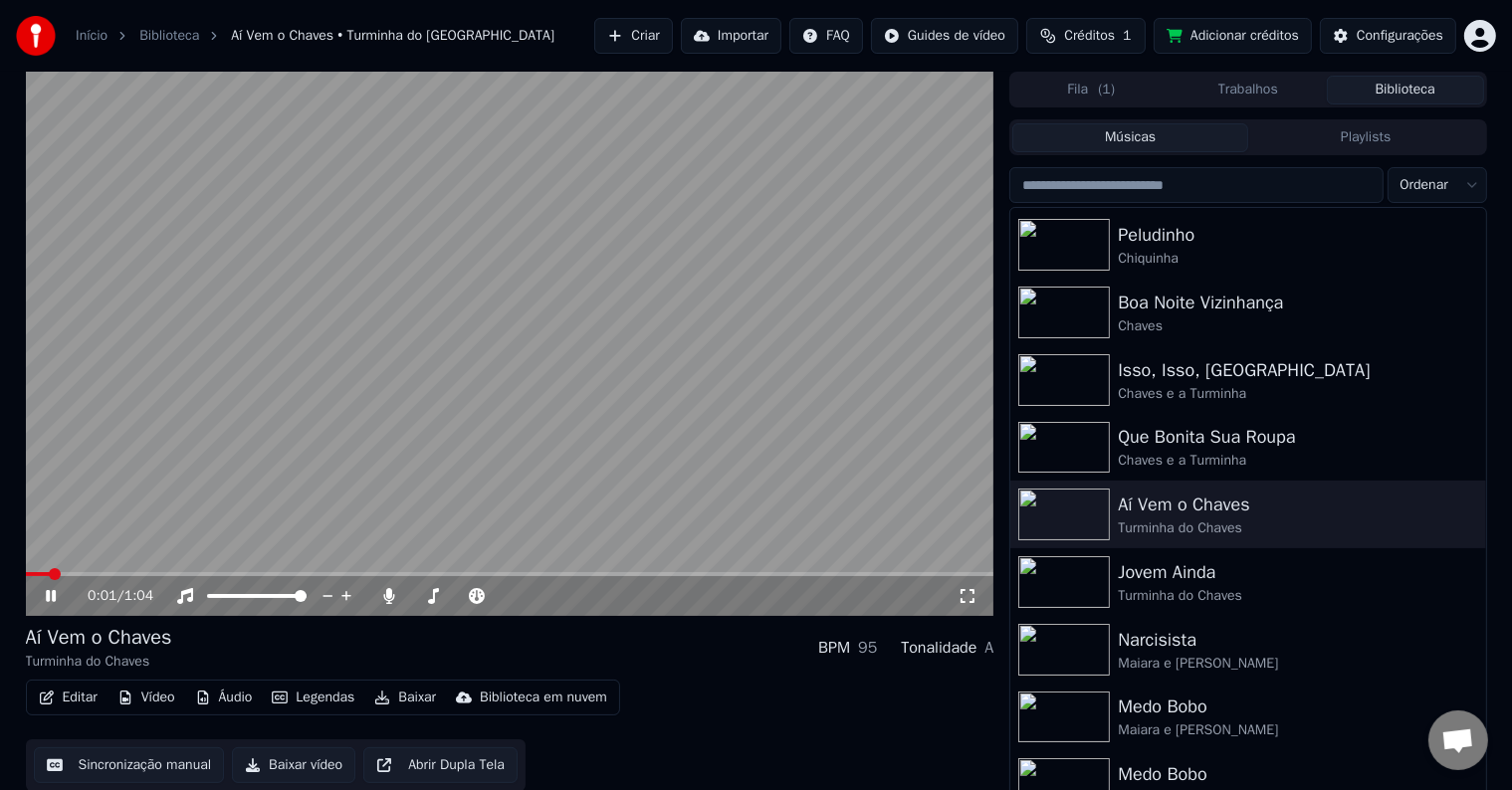 click at bounding box center [510, 574] 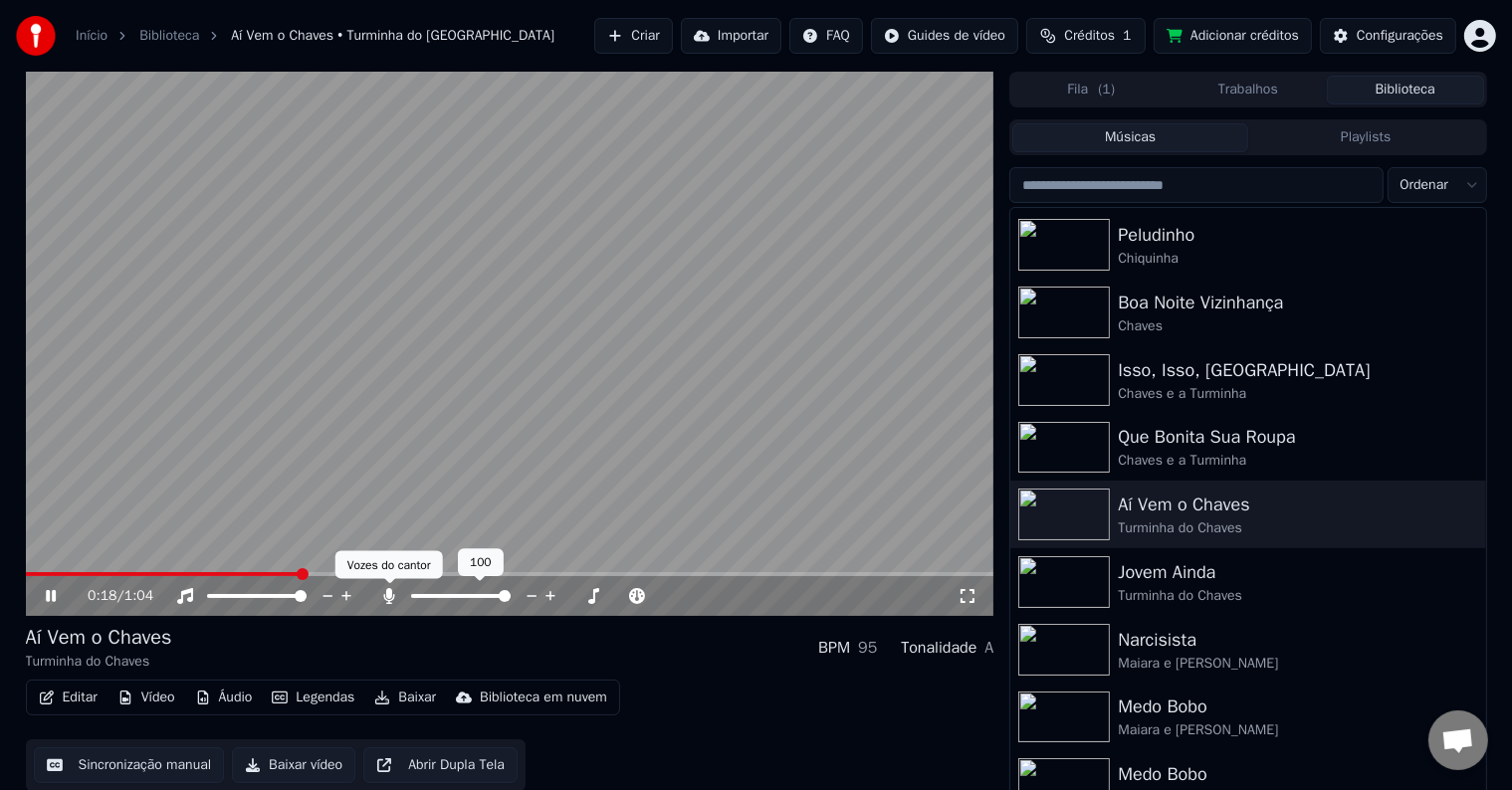 click 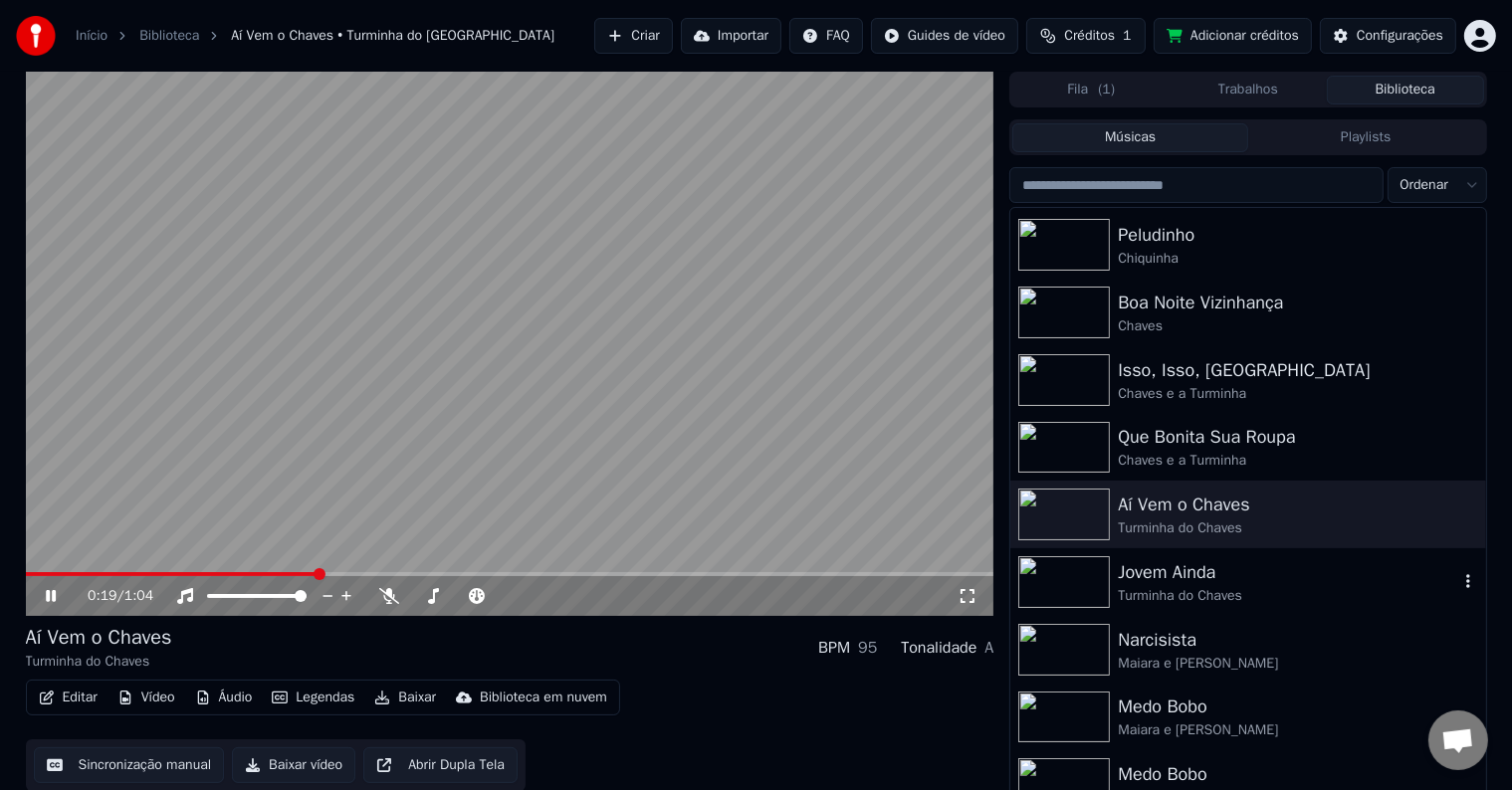 click on "Jovem Ainda" at bounding box center (1287, 572) 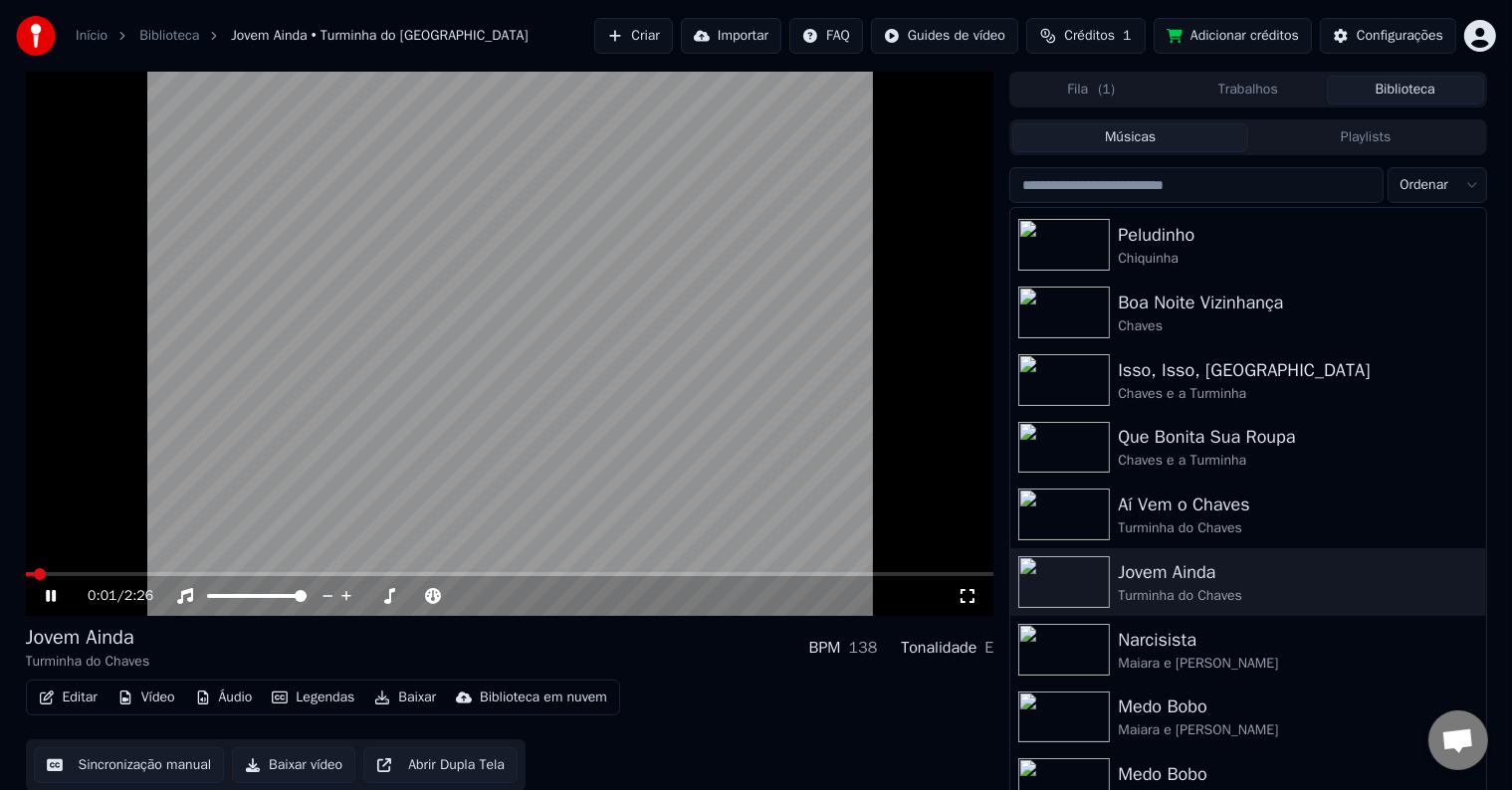 click at bounding box center (510, 574) 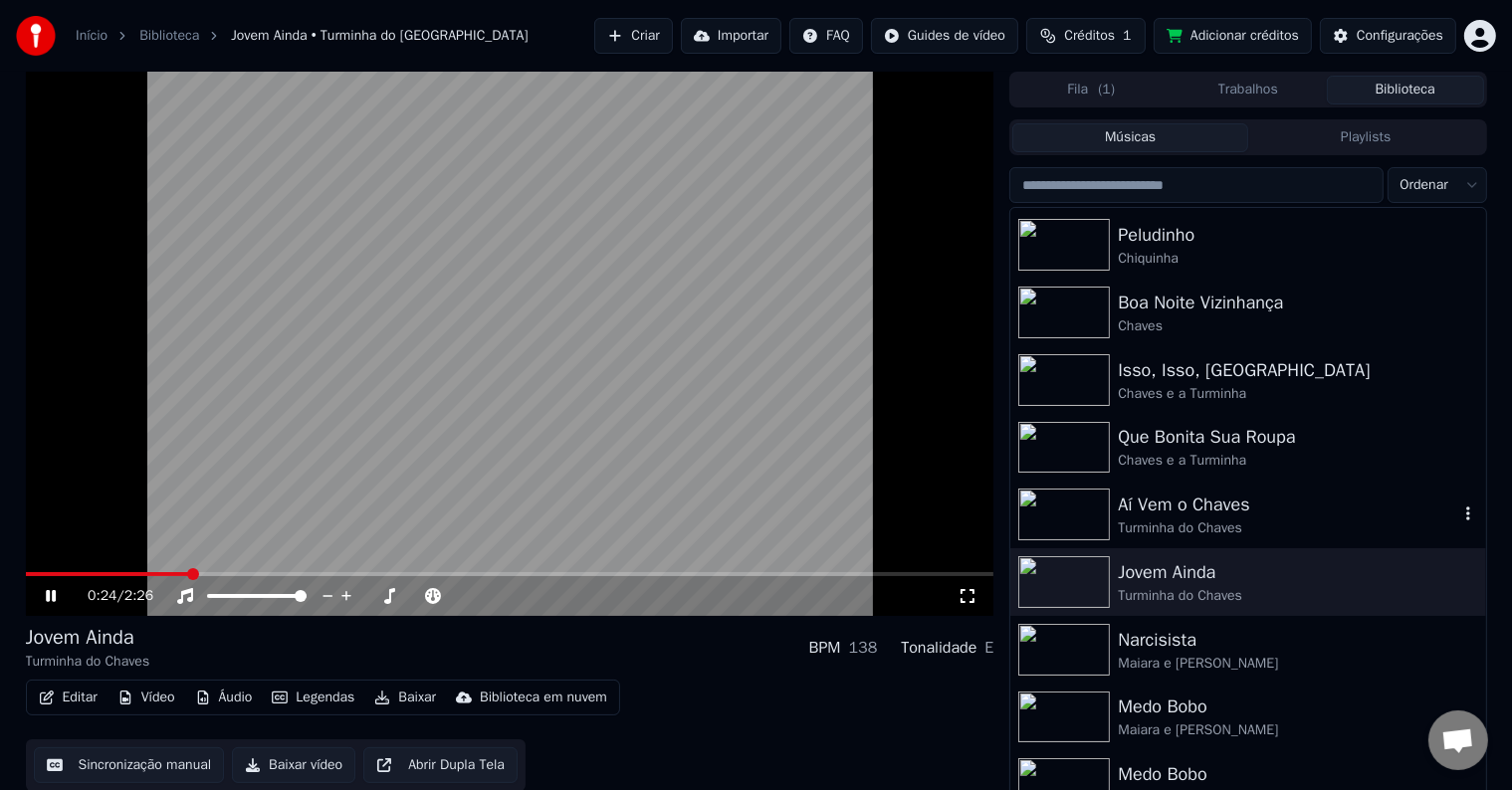 click on "Turminha do Chaves" at bounding box center [1287, 528] 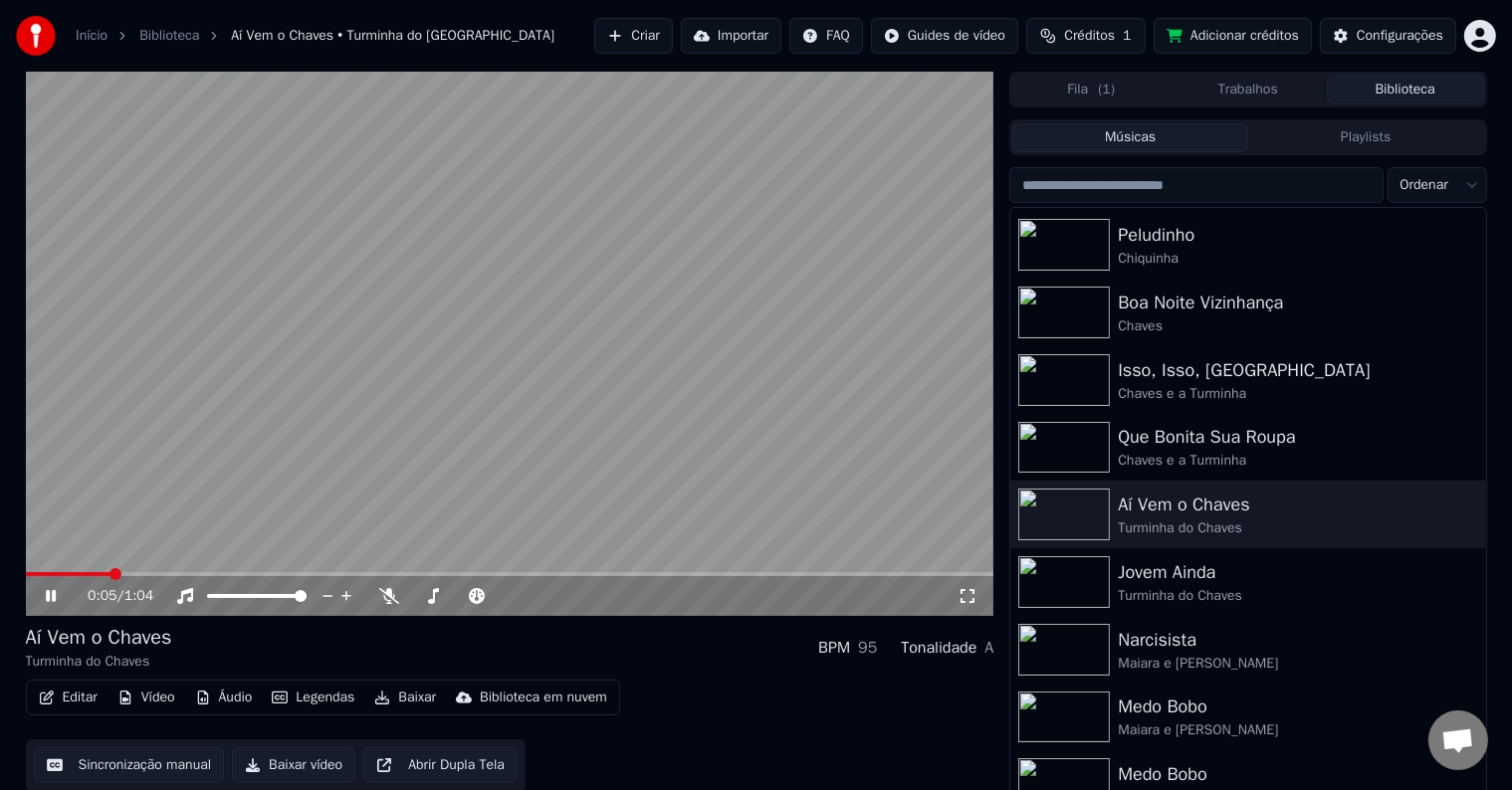 click at bounding box center [510, 574] 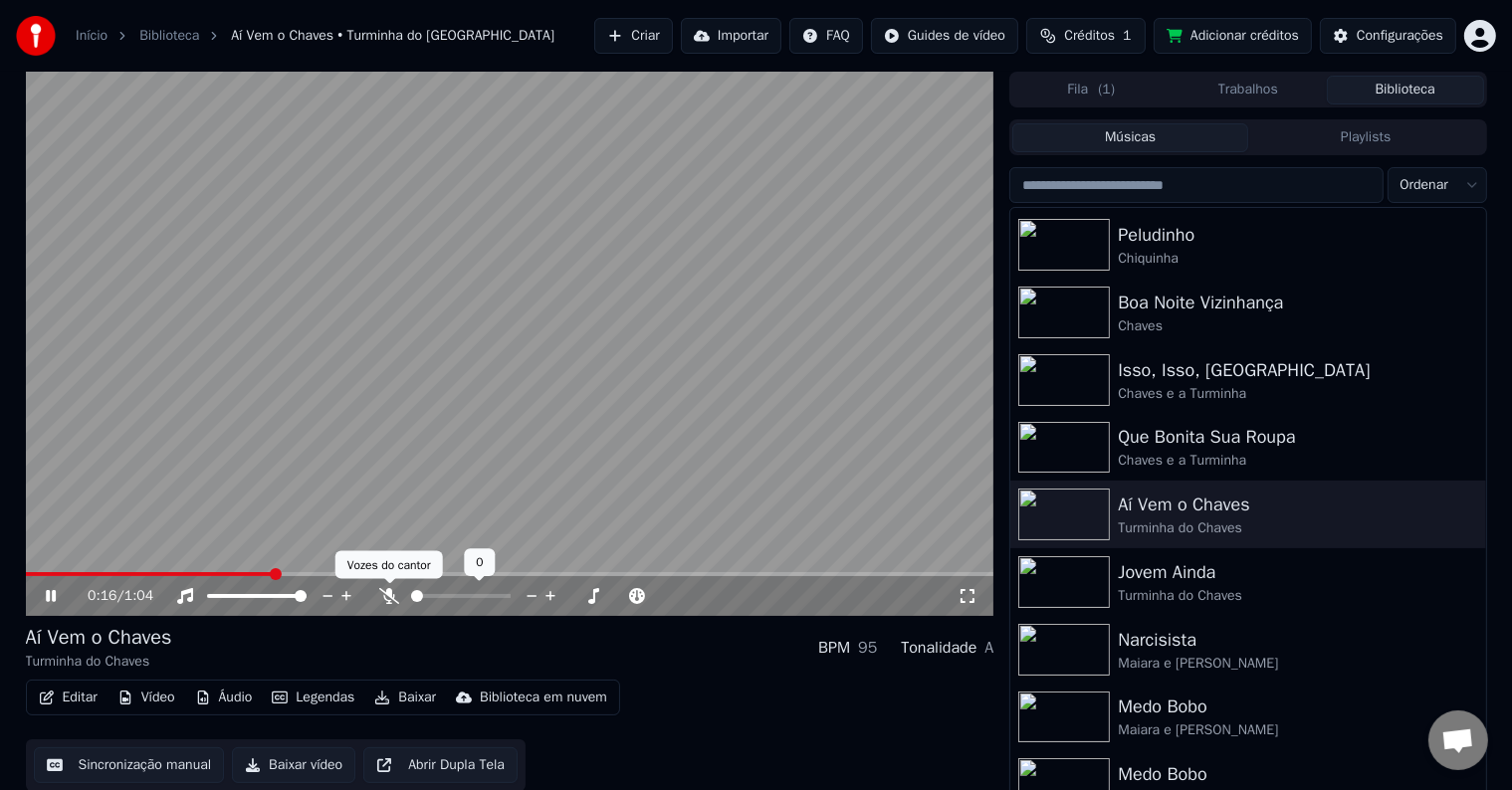 click 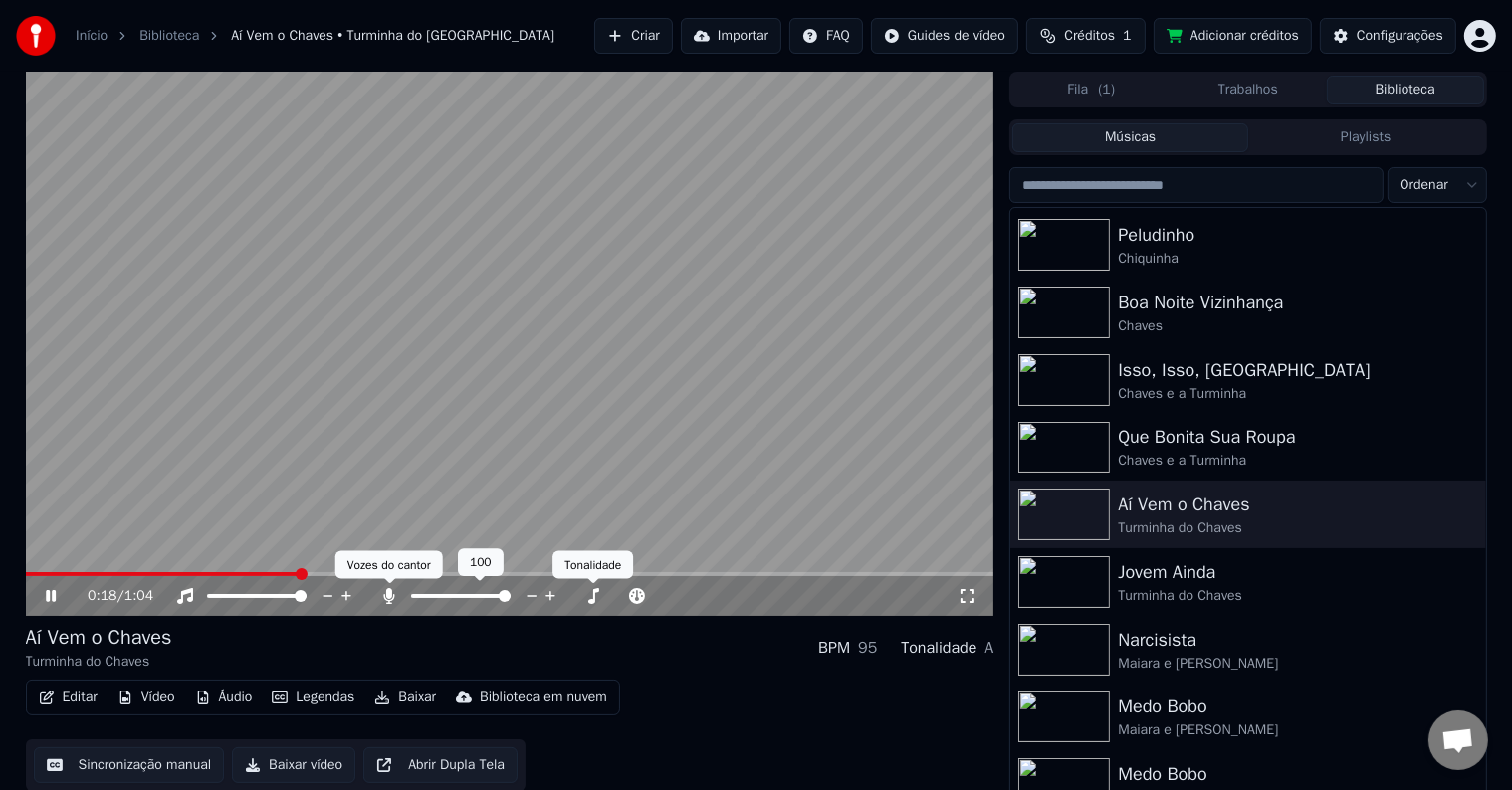 click 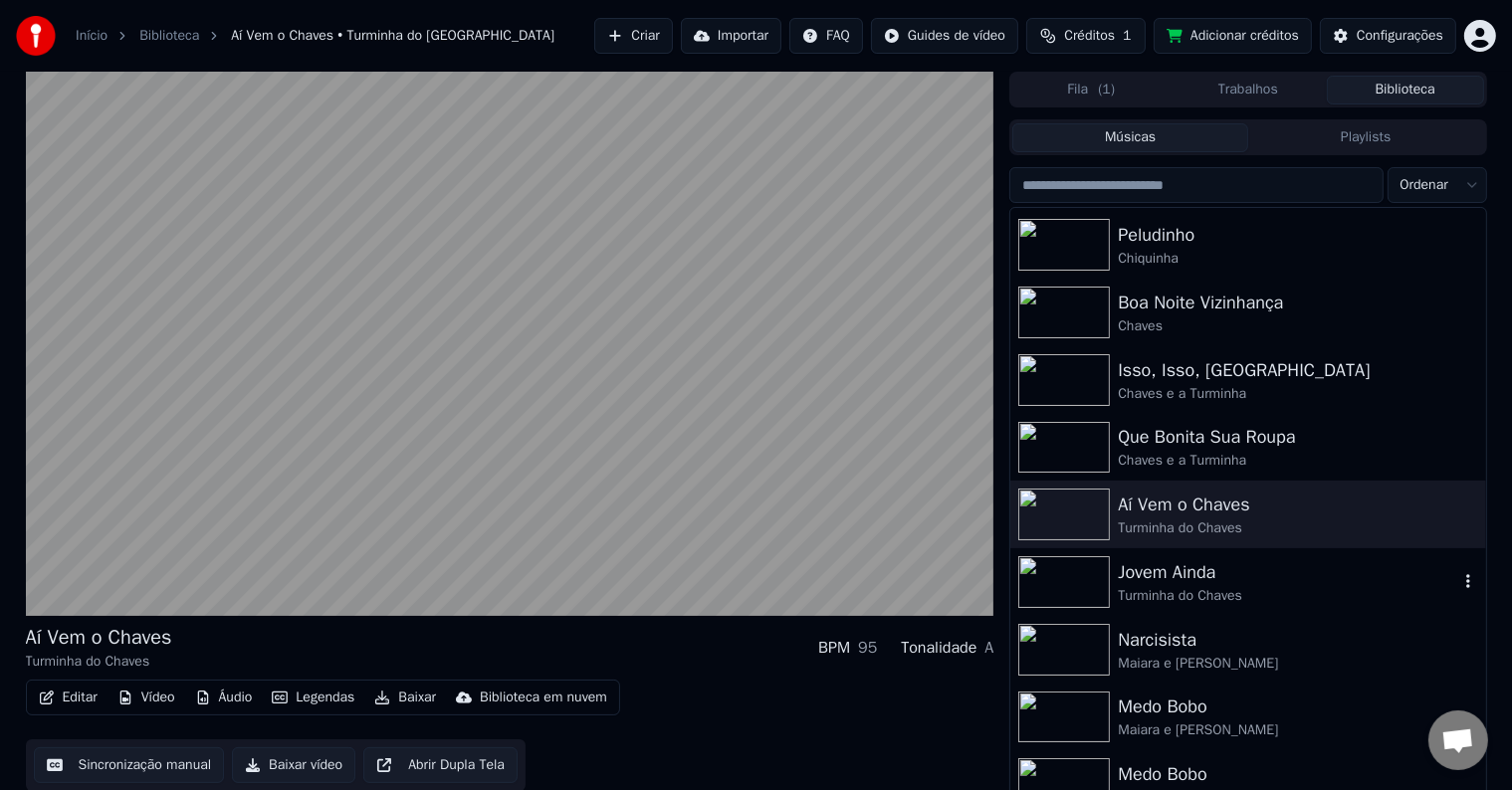 click on "Turminha do Chaves" at bounding box center [1287, 596] 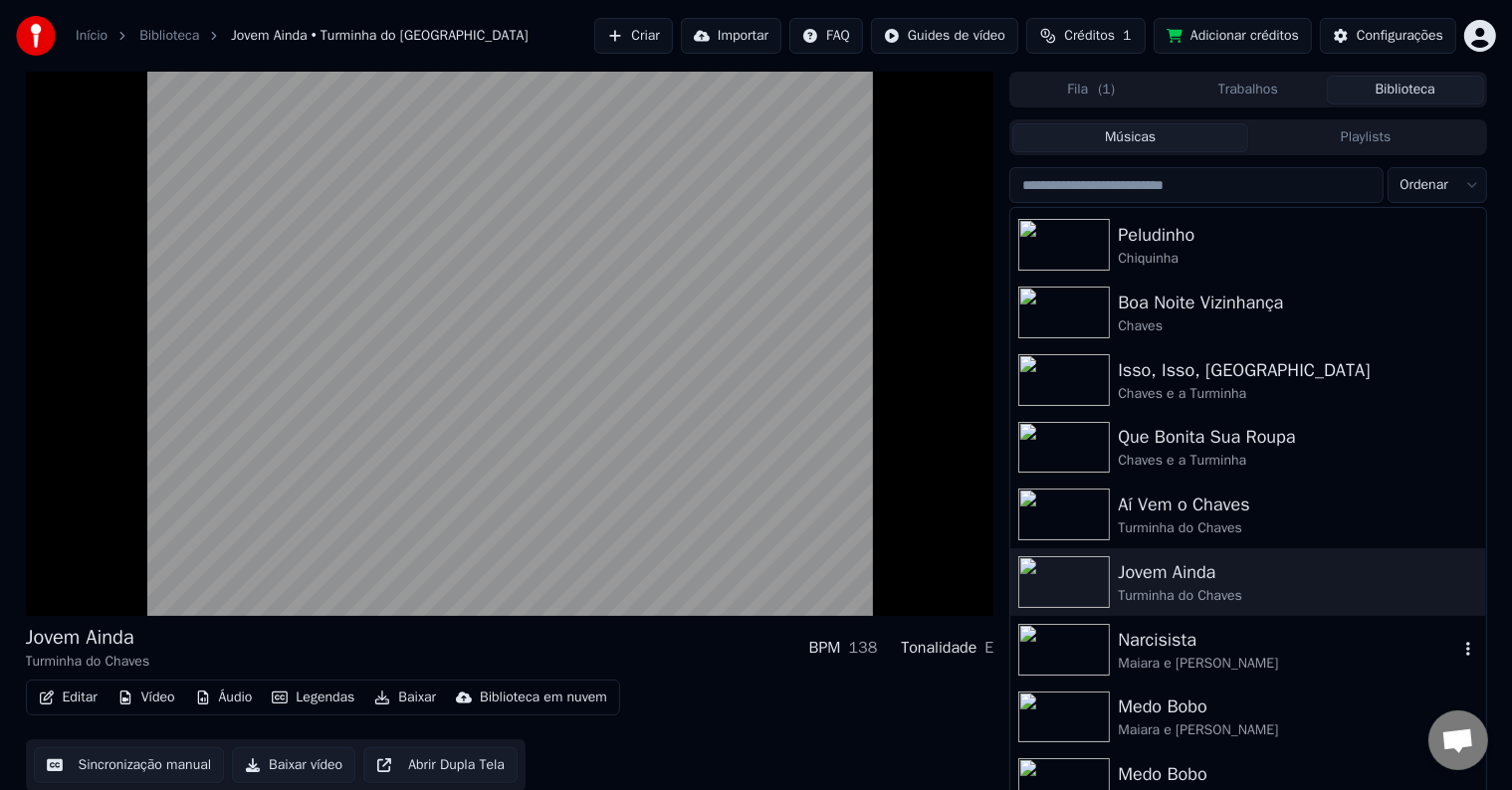 click on "Narcisista" at bounding box center [1287, 640] 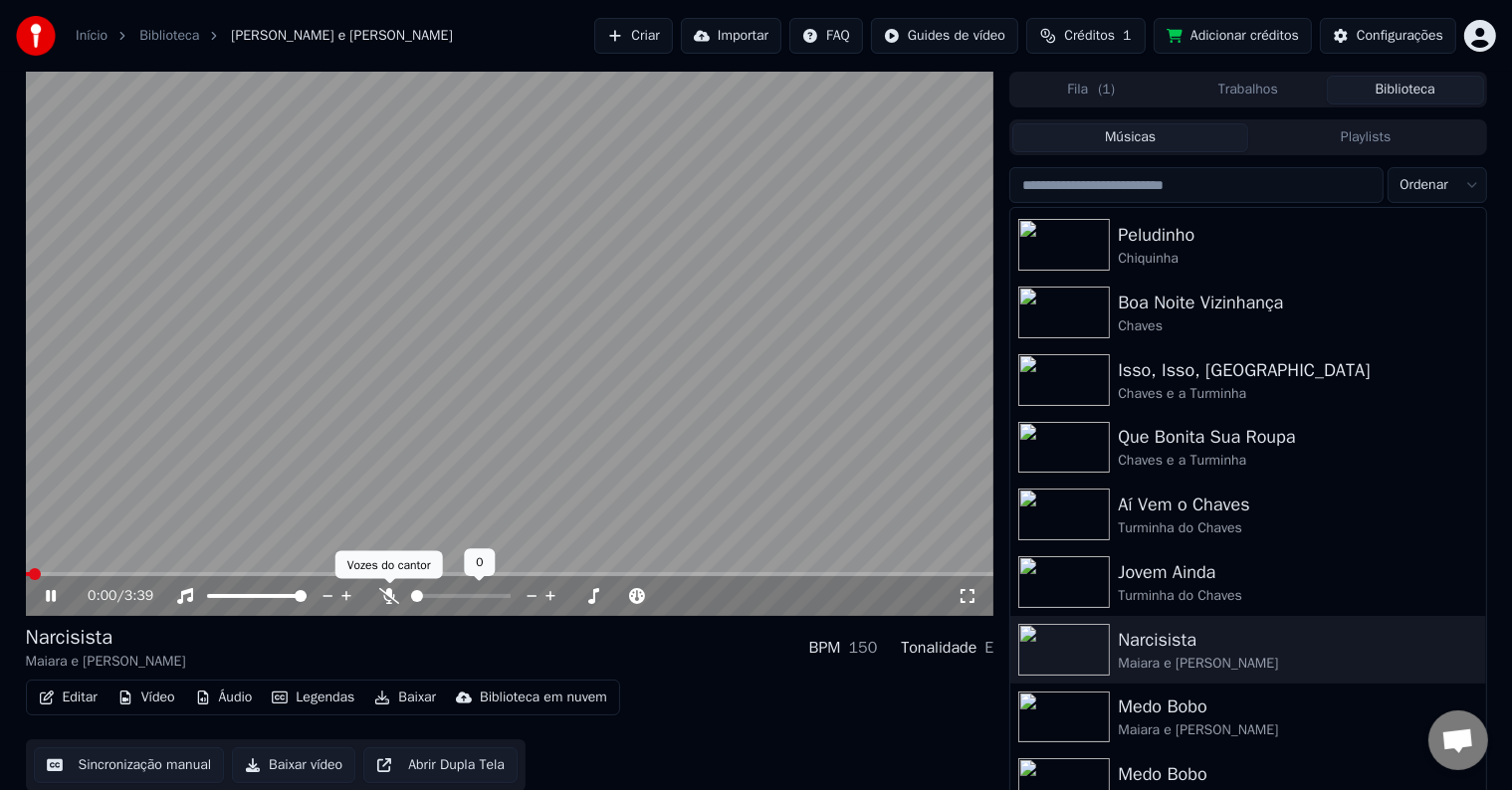 click 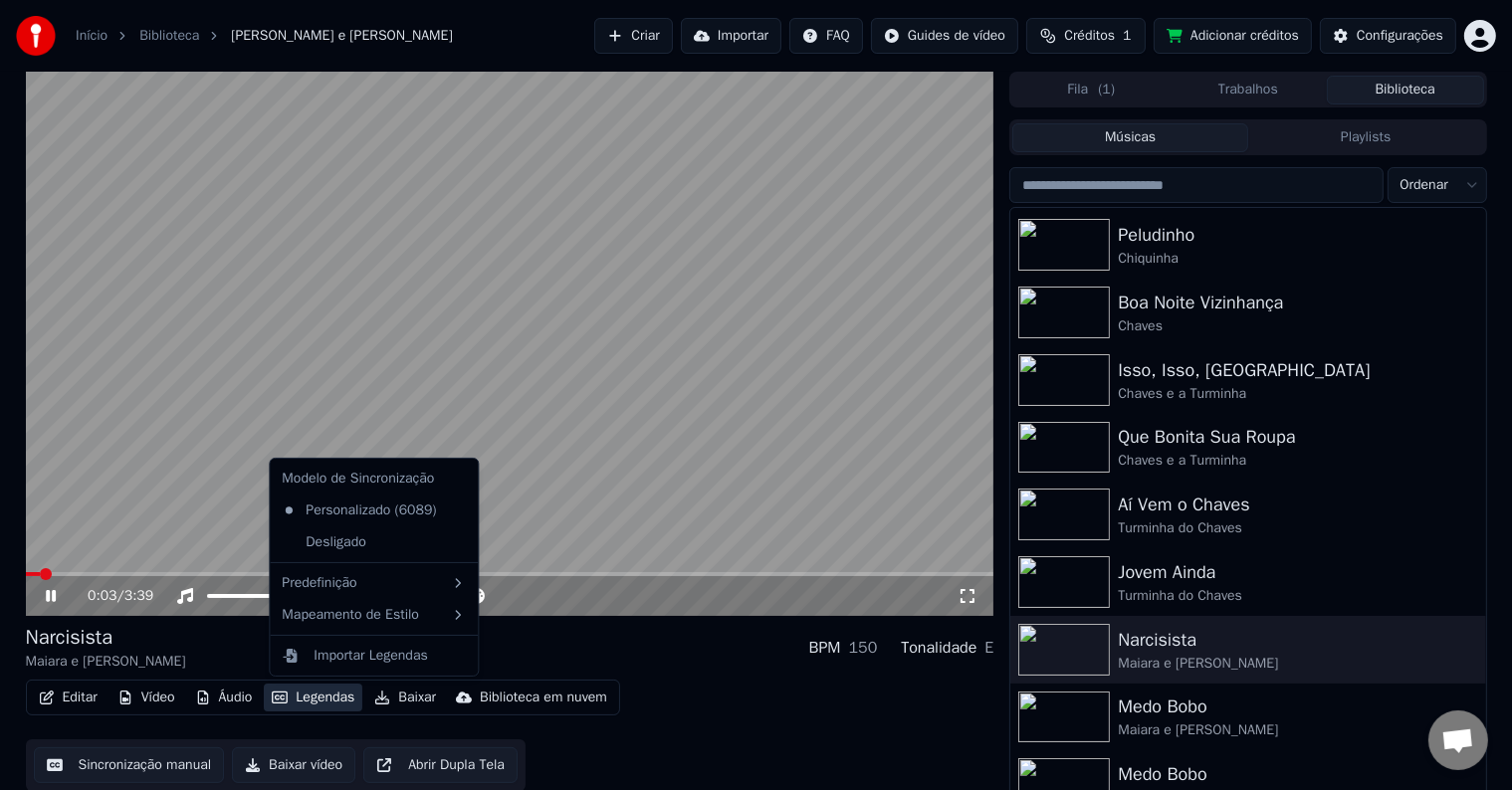 click on "Legendas" at bounding box center (313, 697) 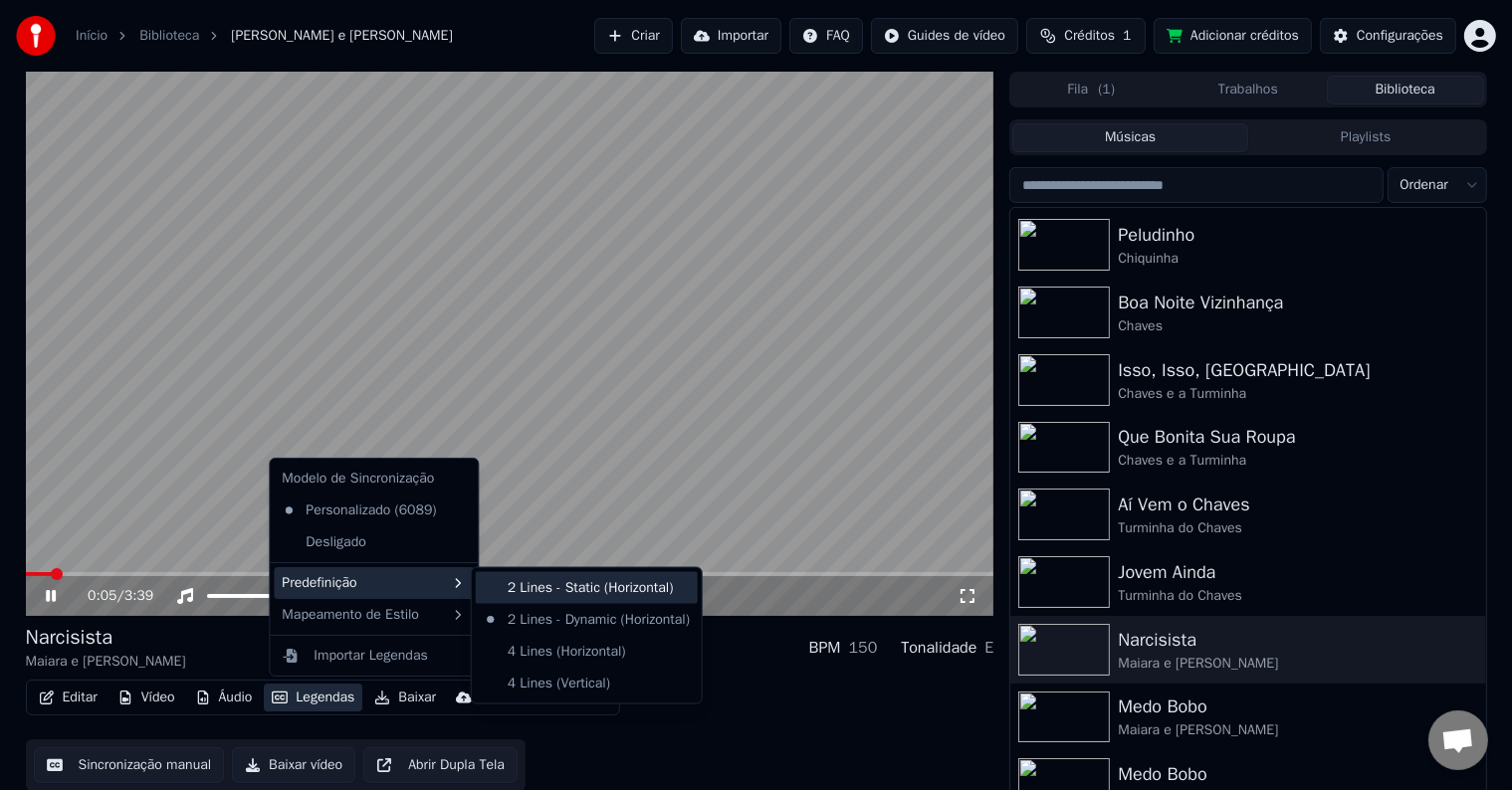click on "2 Lines - Static (Horizontal)" at bounding box center [586, 588] 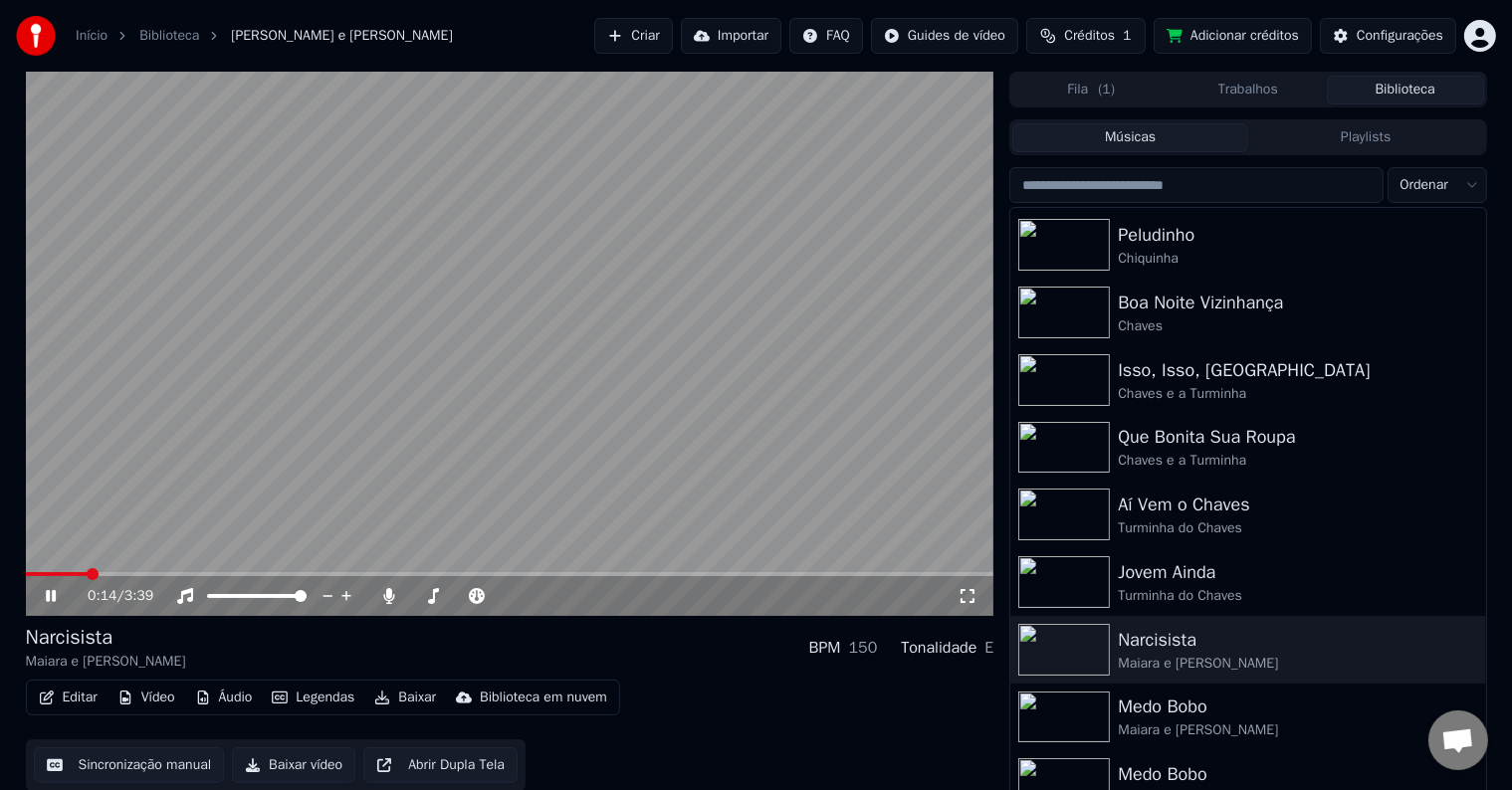 click at bounding box center [510, 574] 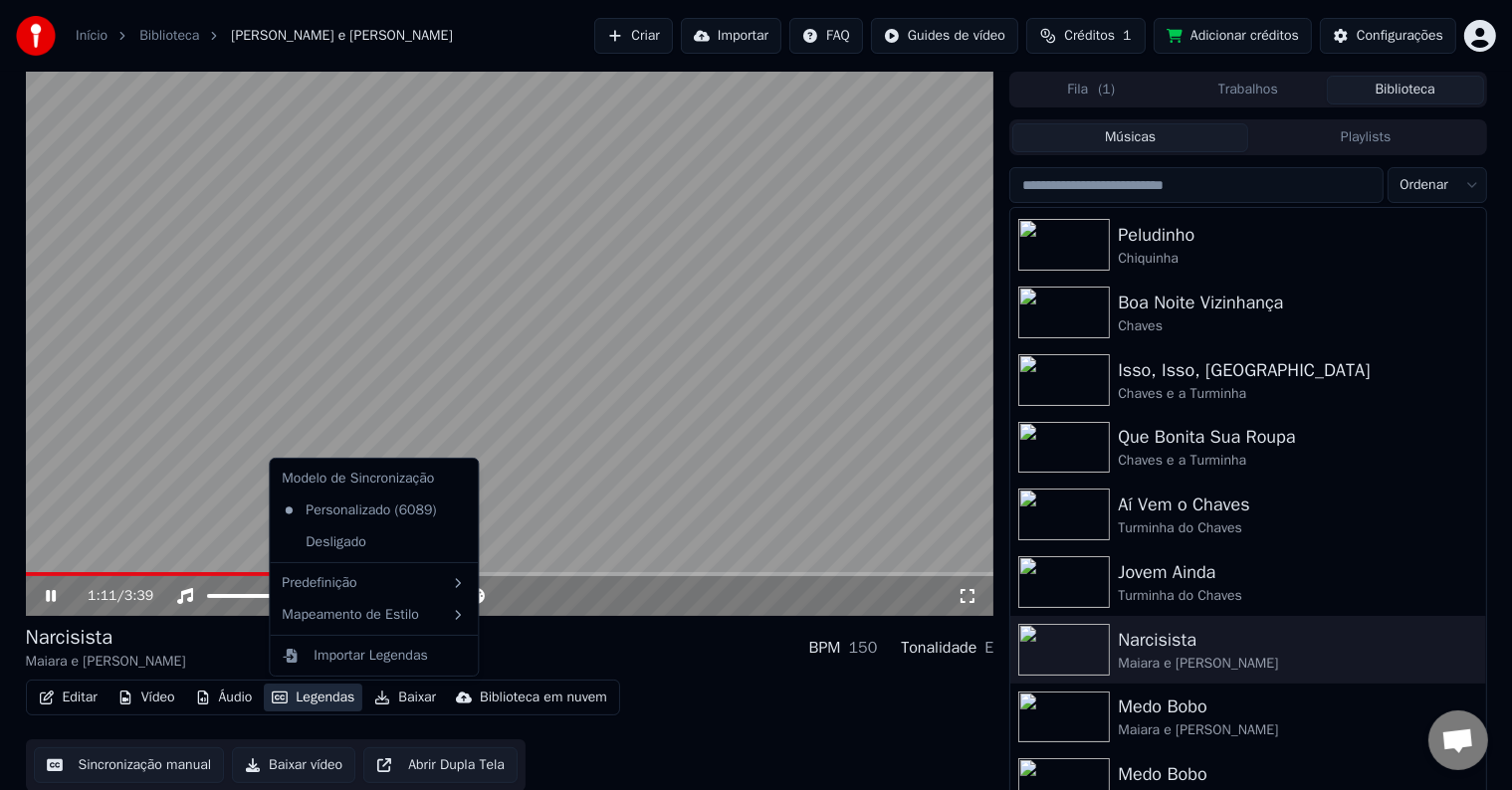 click on "Legendas" at bounding box center [313, 697] 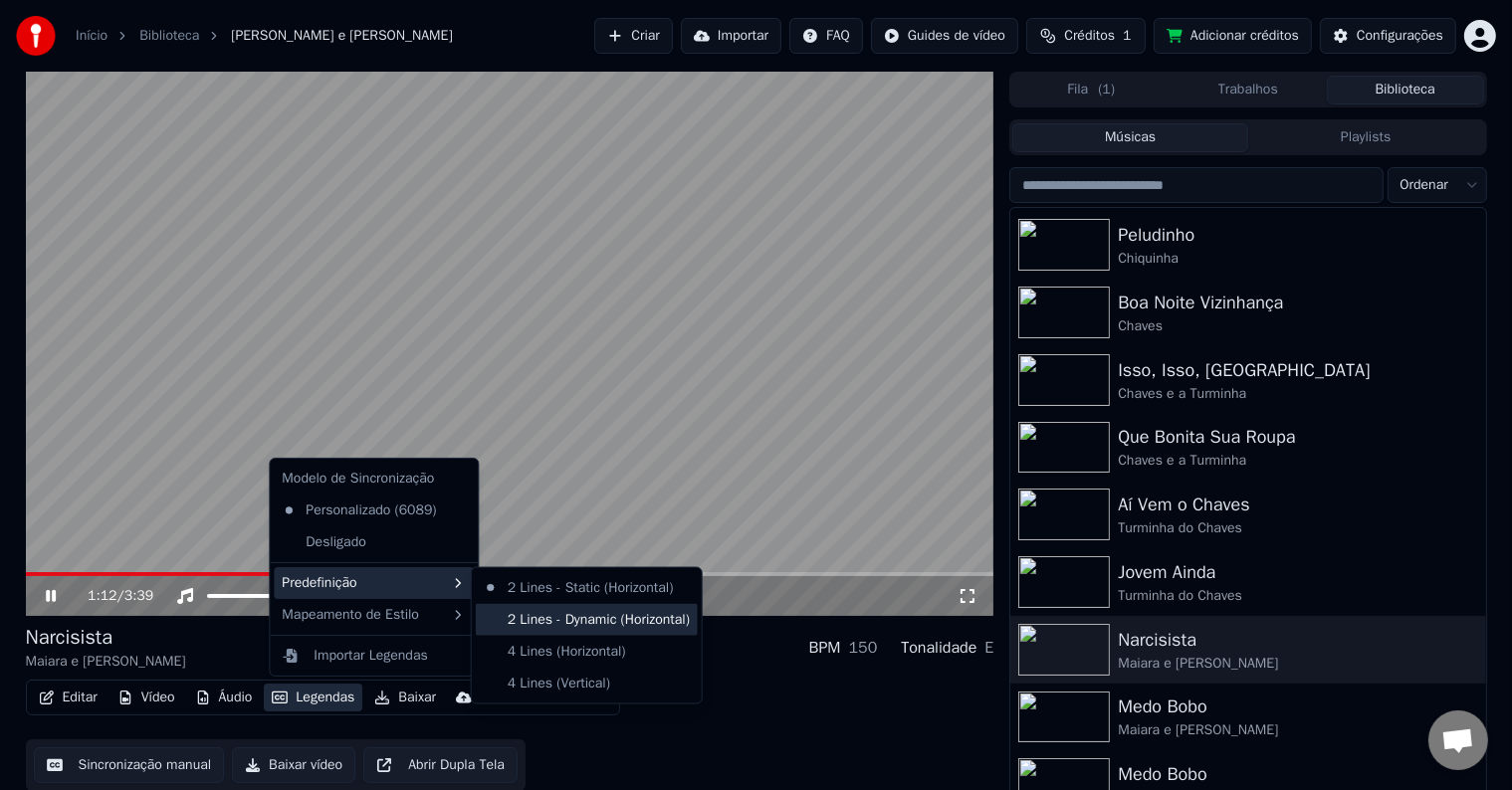 click on "2 Lines - Dynamic (Horizontal)" at bounding box center [586, 620] 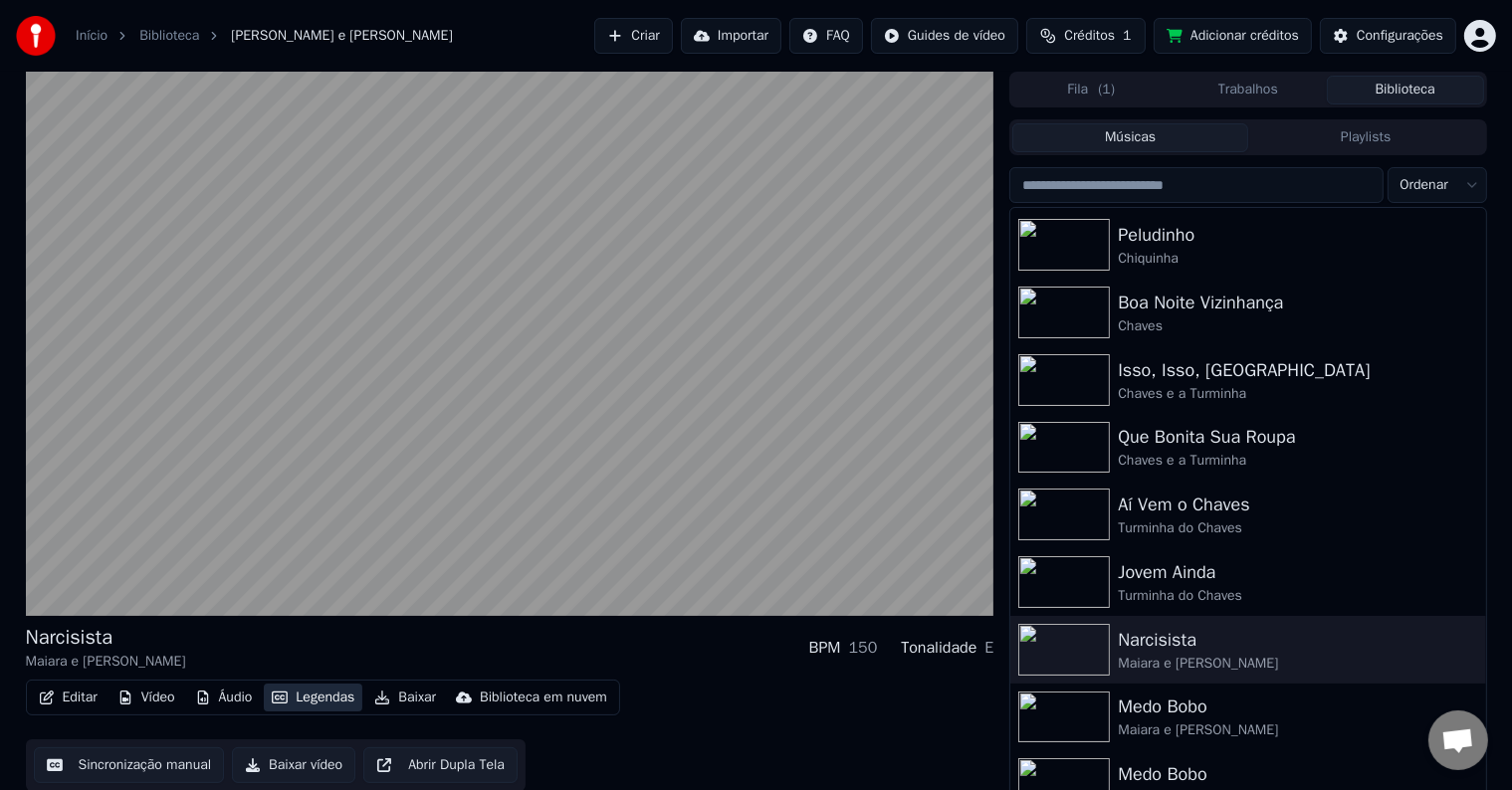 type 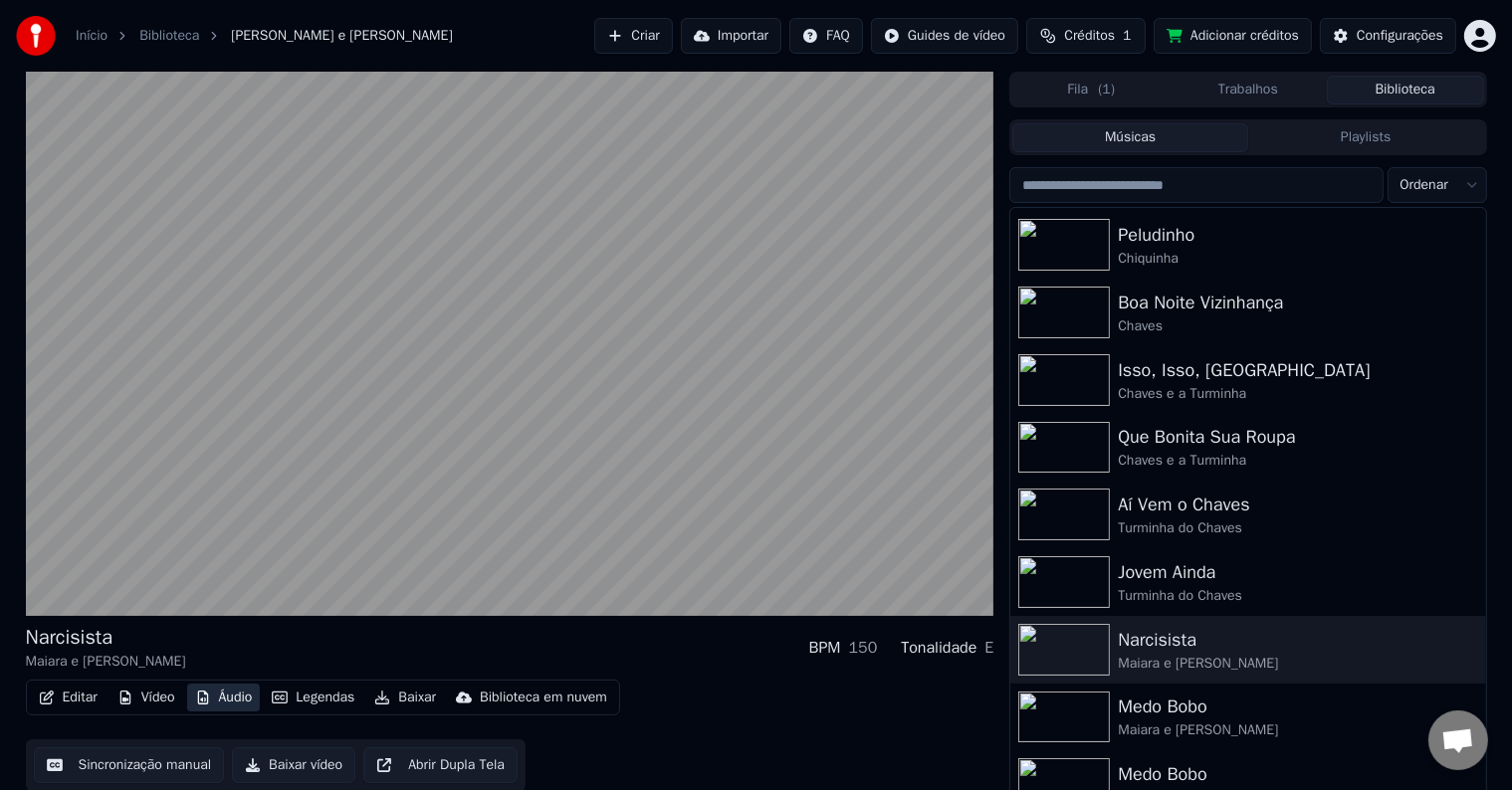 type 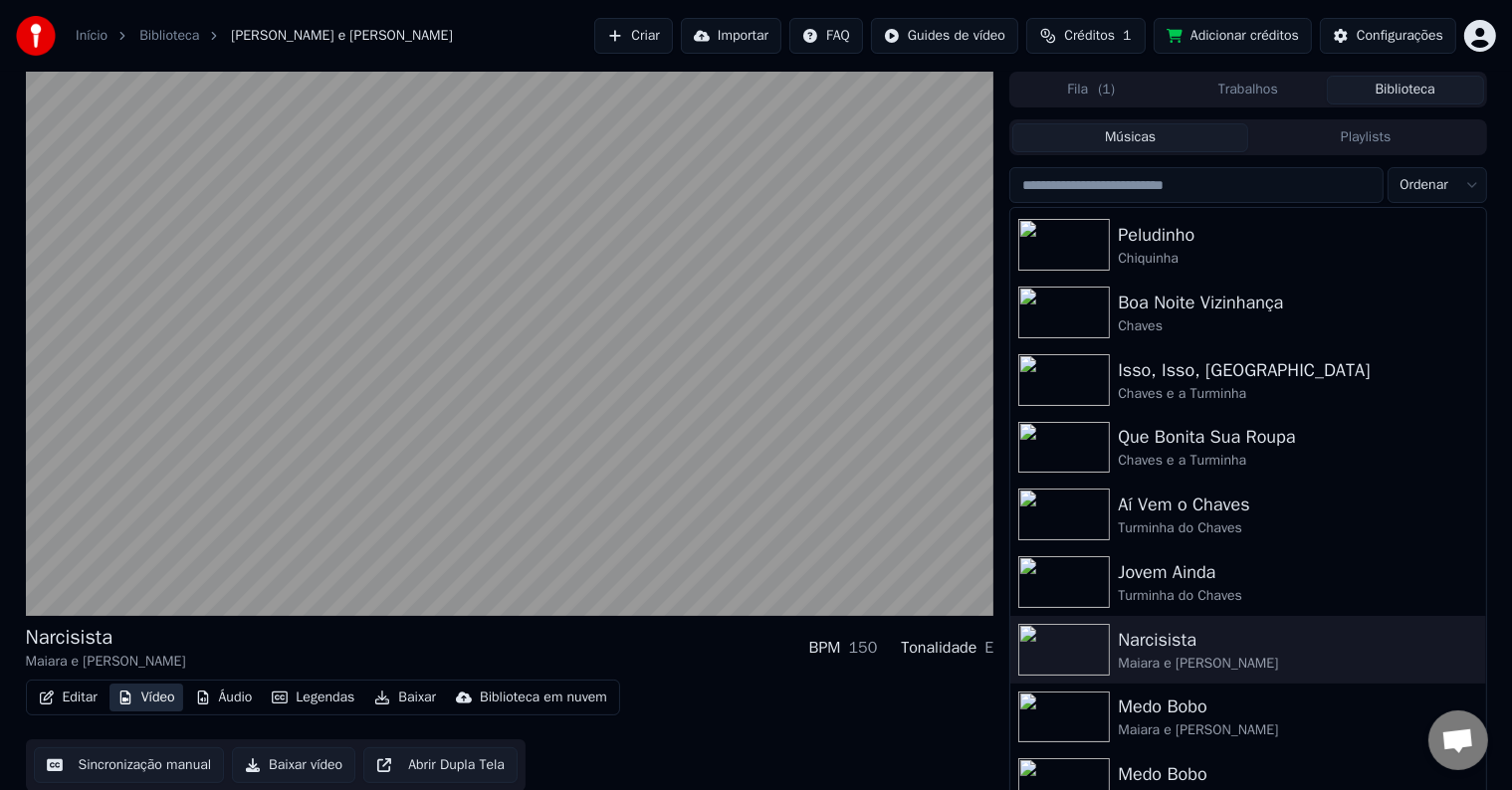type 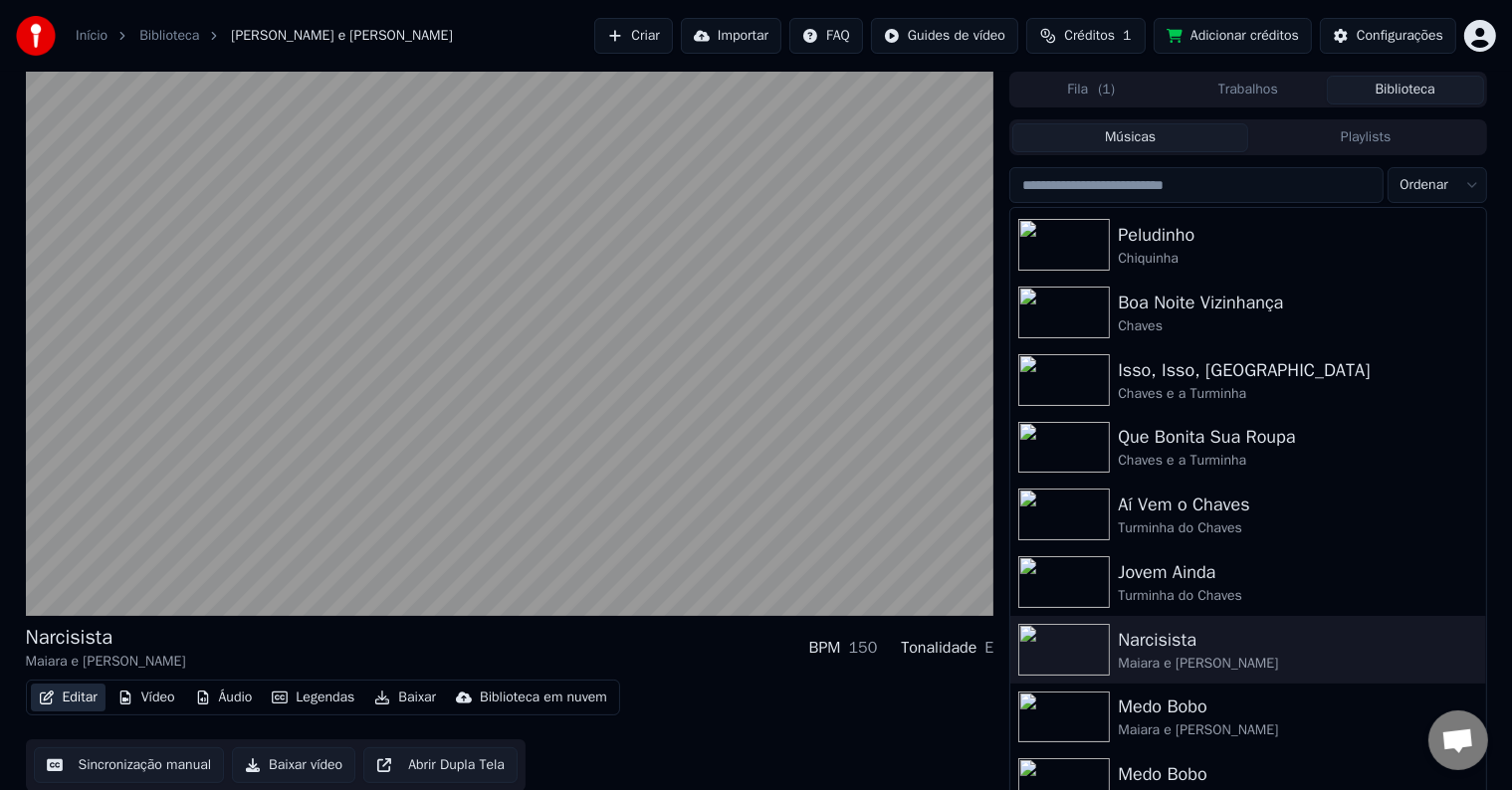 type 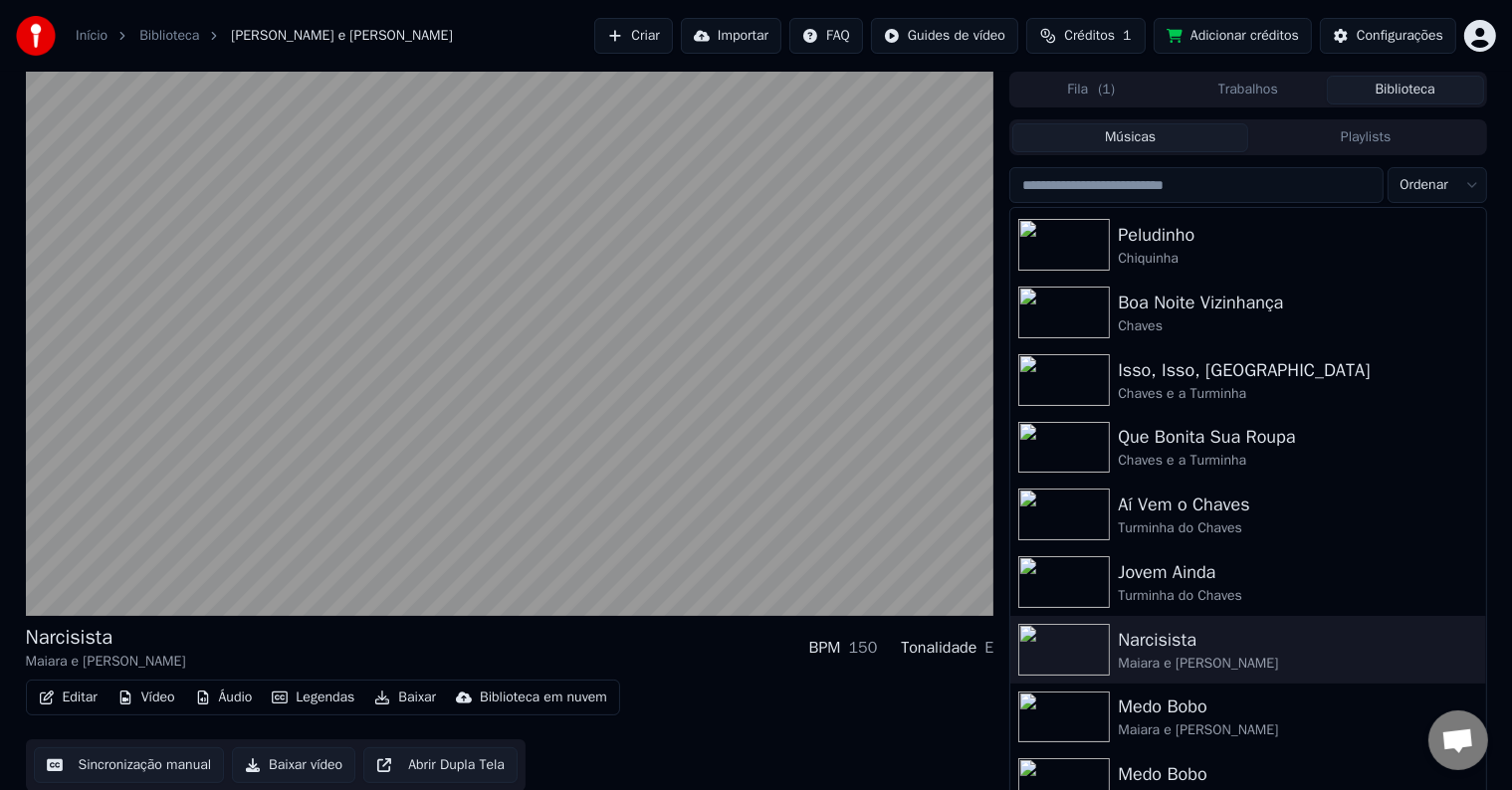click 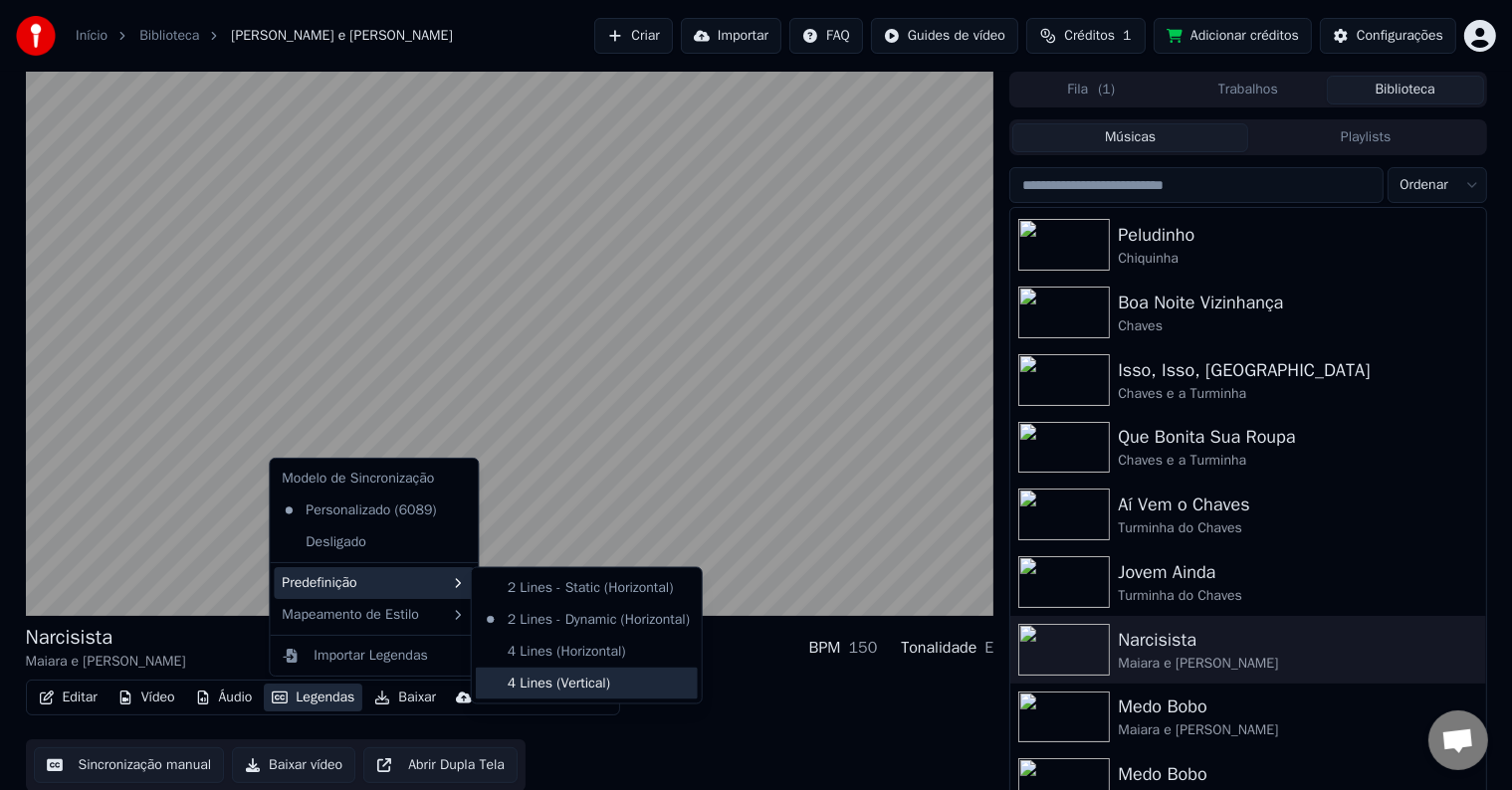 click on "4 Lines (Vertical)" at bounding box center [586, 684] 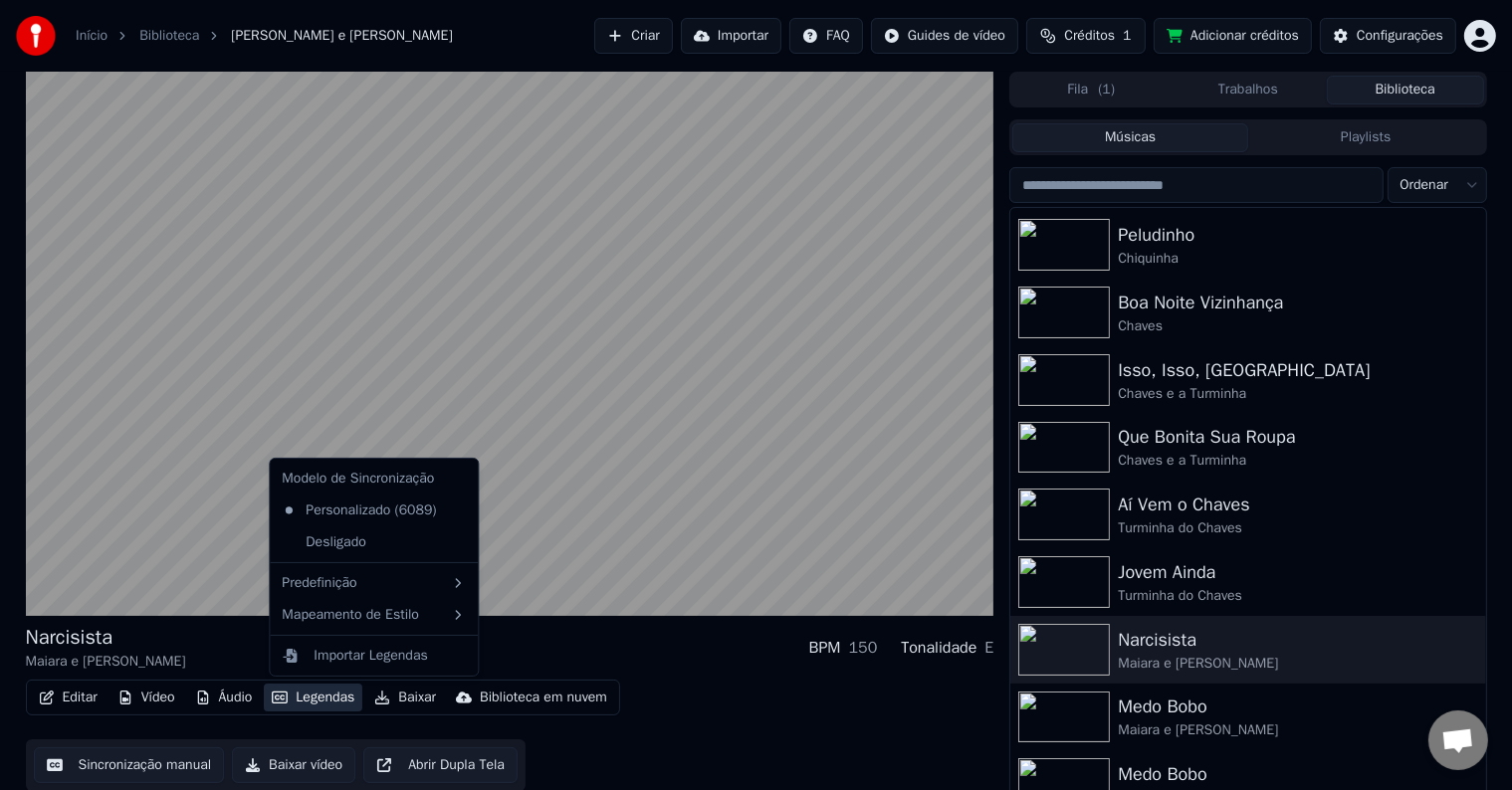 click on "Legendas" at bounding box center (313, 697) 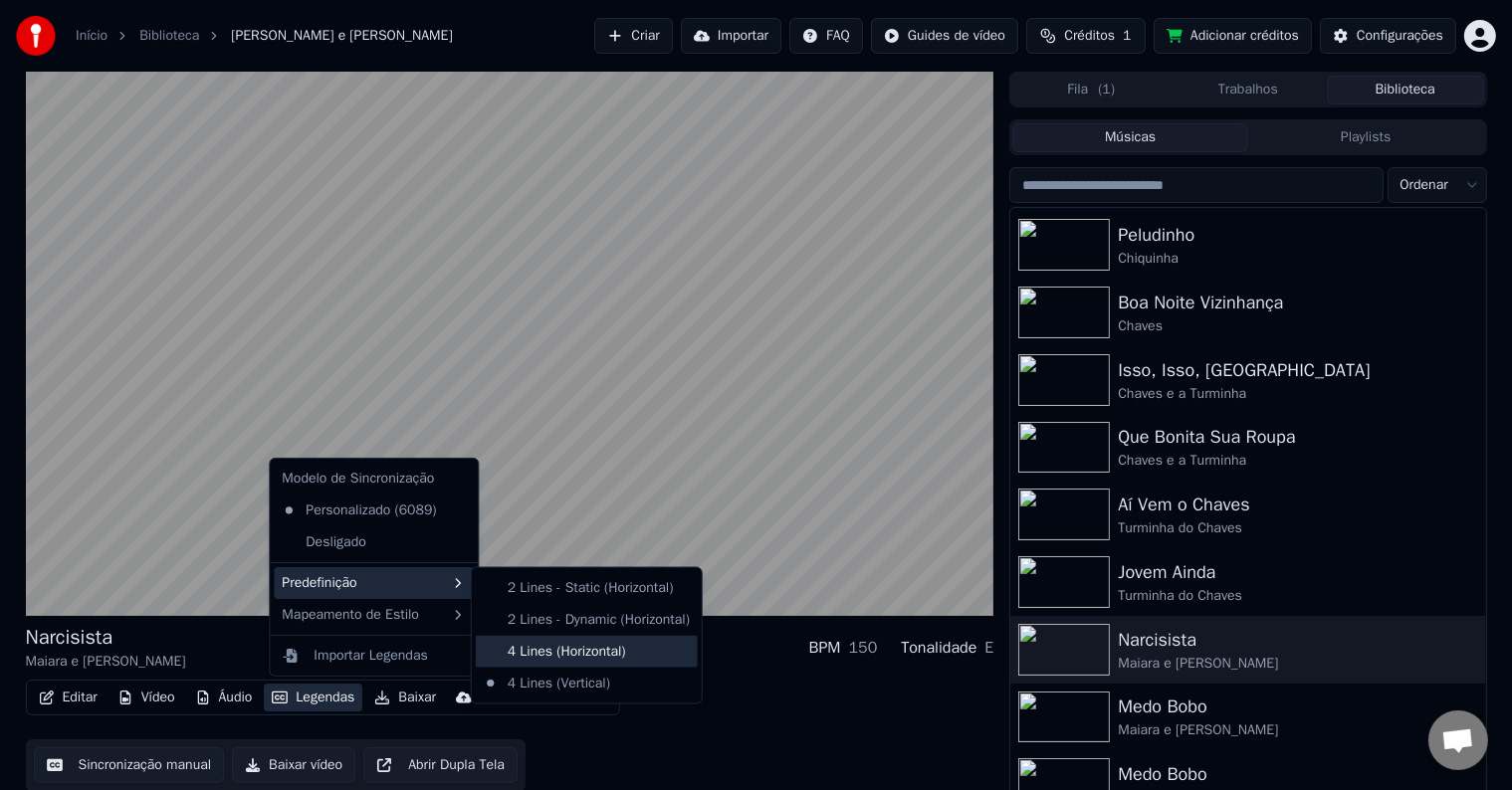 click on "4 Lines (Horizontal)" at bounding box center (586, 652) 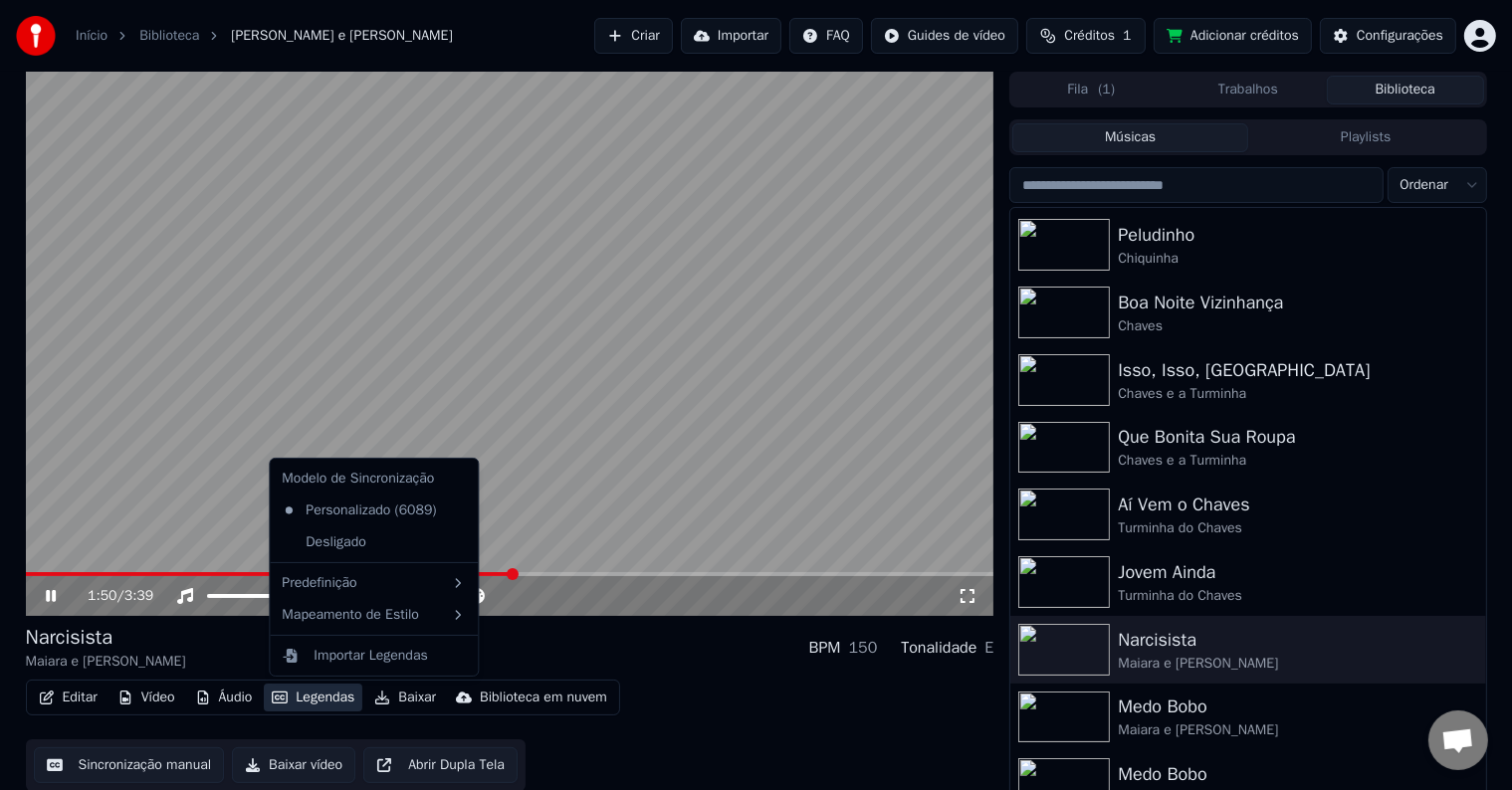 click on "Legendas" at bounding box center (313, 697) 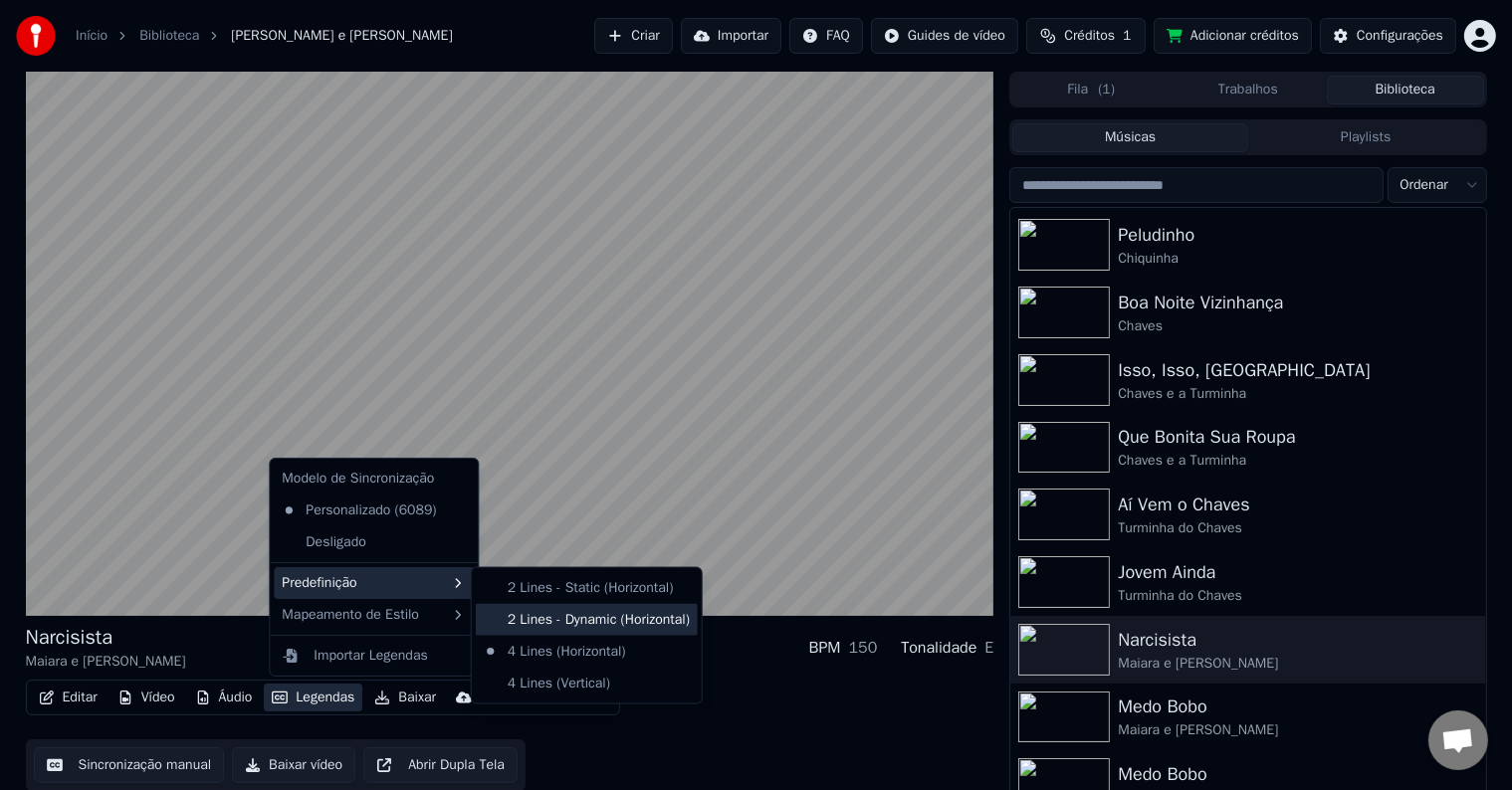 click on "2 Lines - Dynamic (Horizontal)" at bounding box center [586, 620] 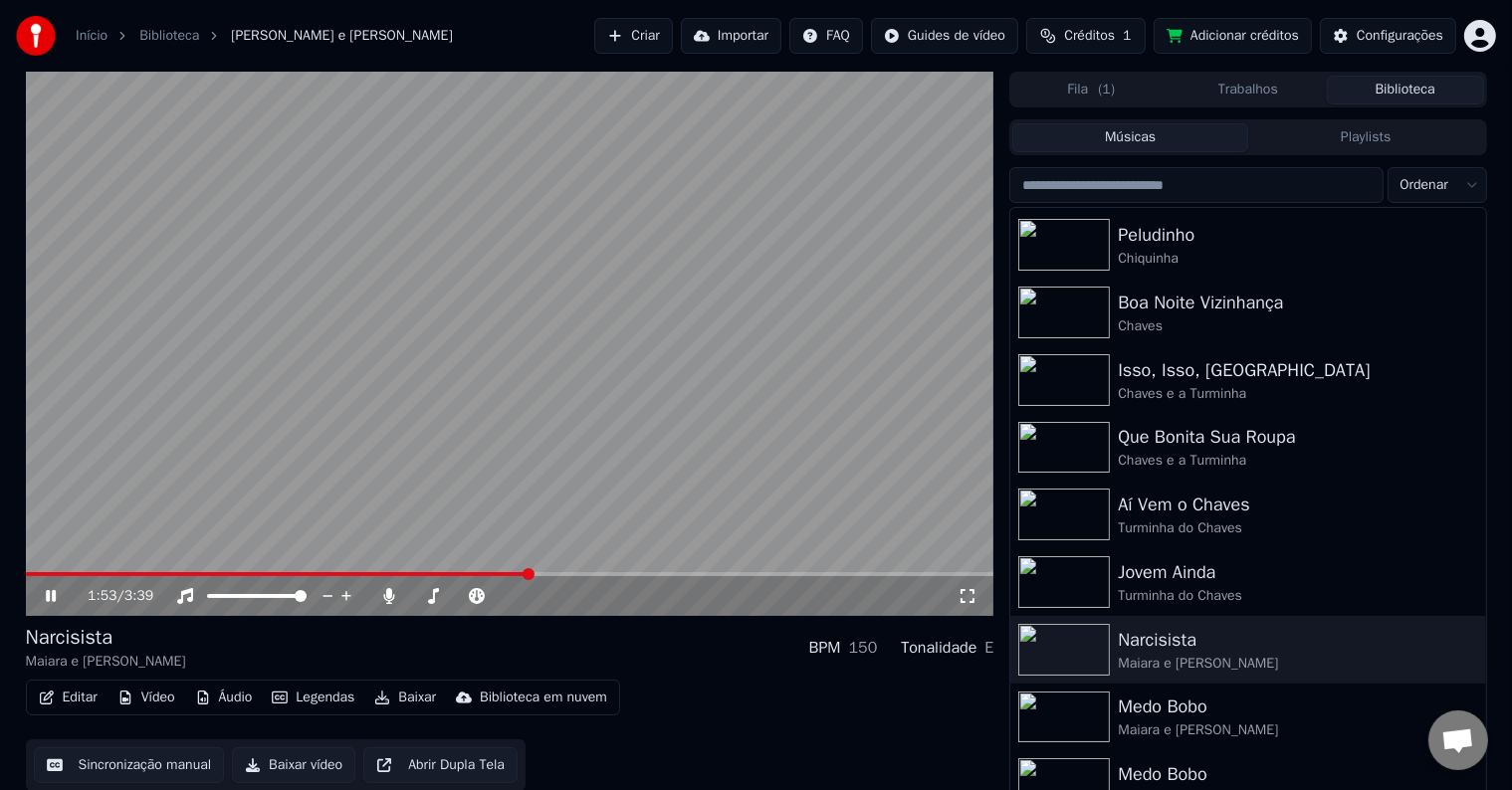 click on "Legendas" at bounding box center (313, 697) 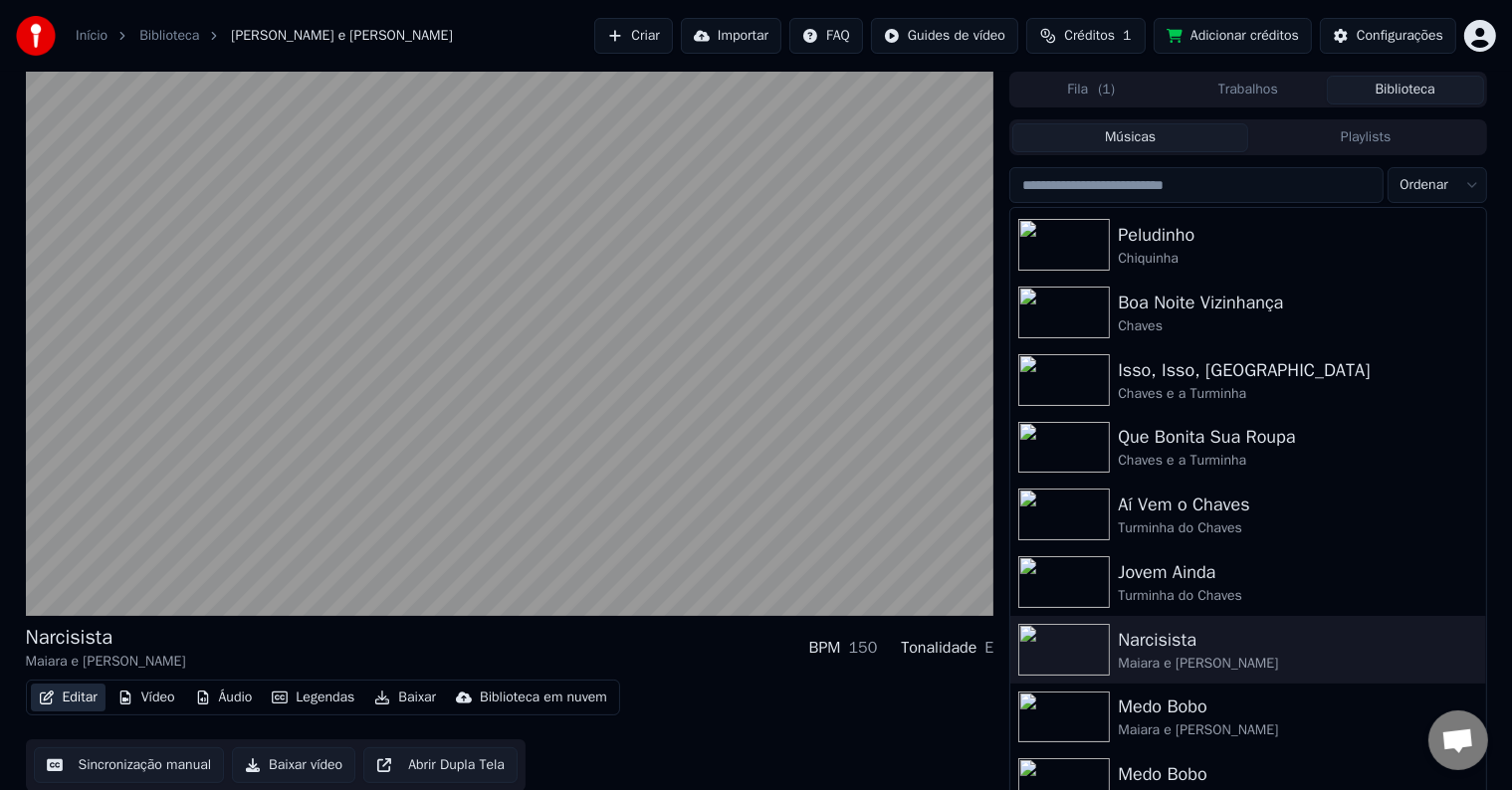 click on "Editar" at bounding box center (68, 697) 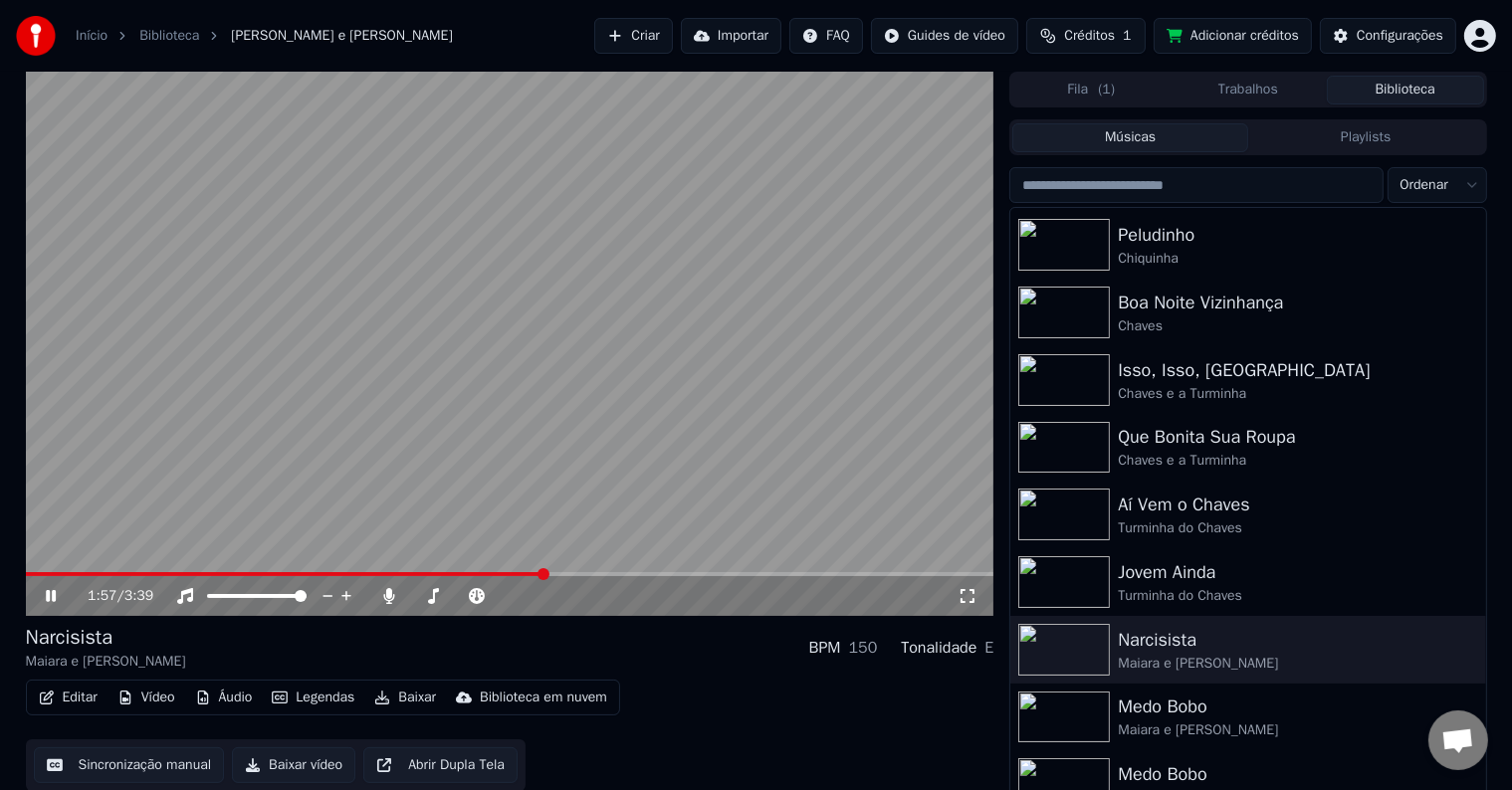 click on "Maiara e [PERSON_NAME]" at bounding box center [106, 662] 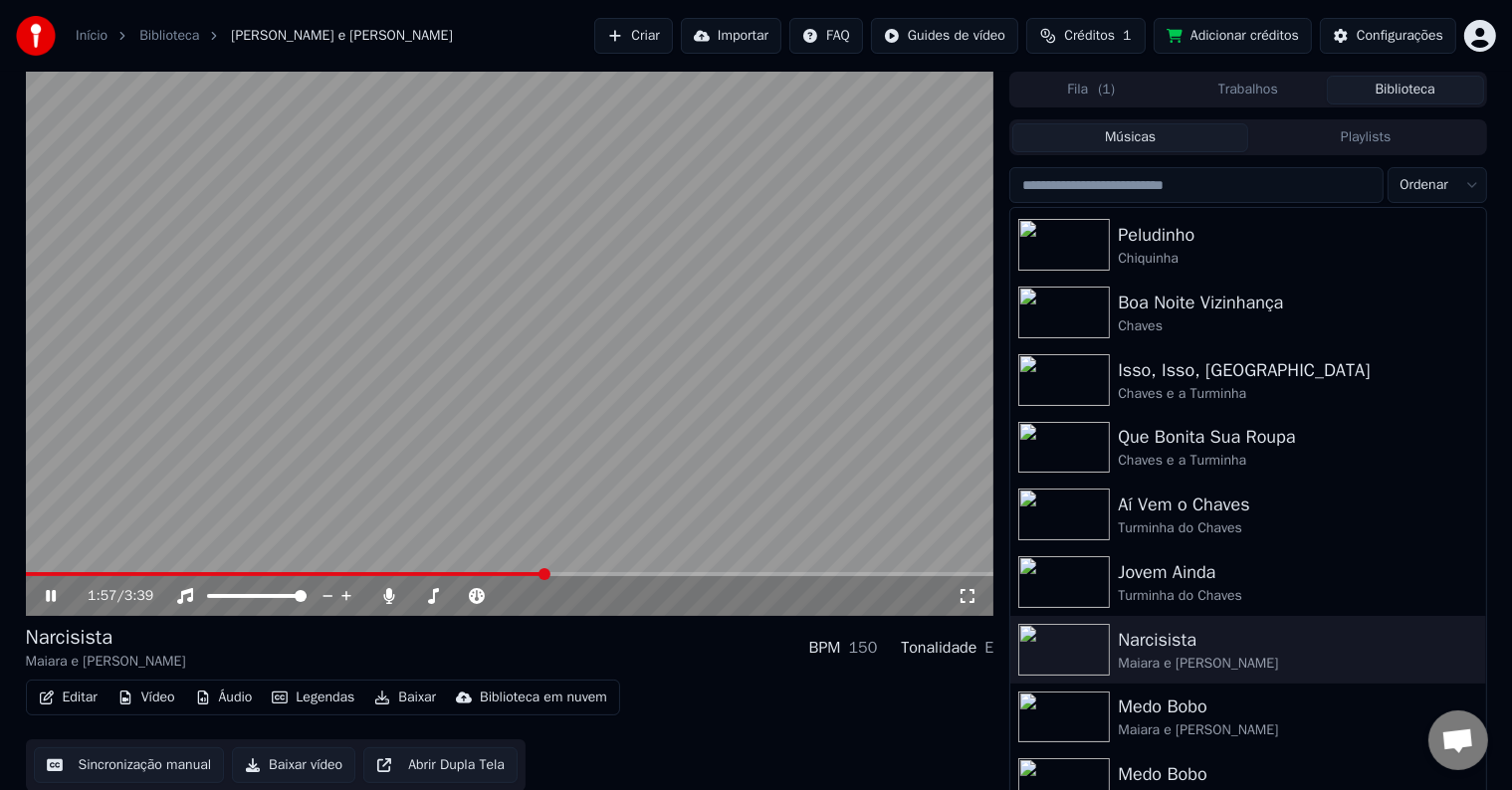 click on "Editar" at bounding box center [68, 697] 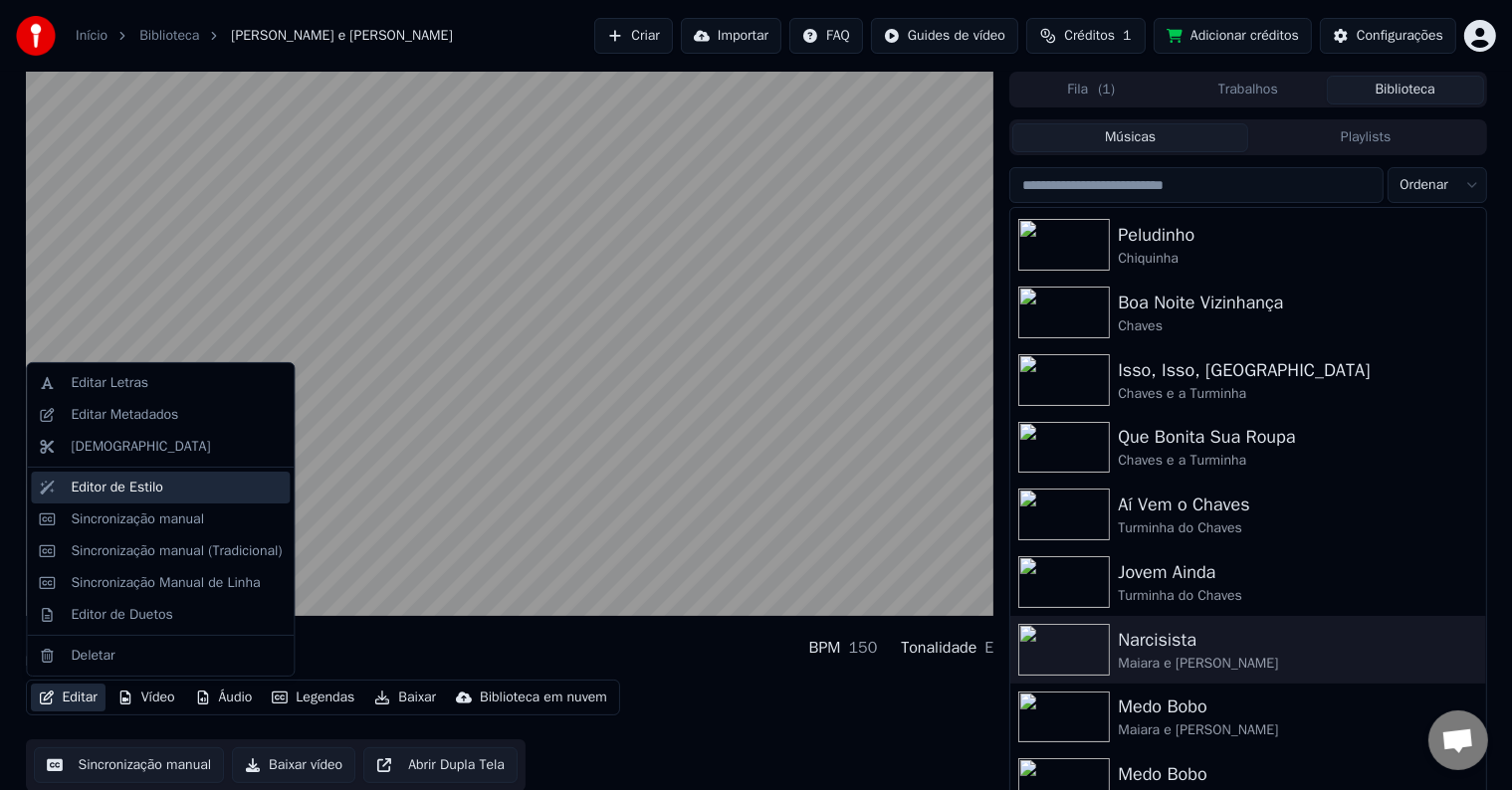 click on "Editor de Estilo" at bounding box center (116, 488) 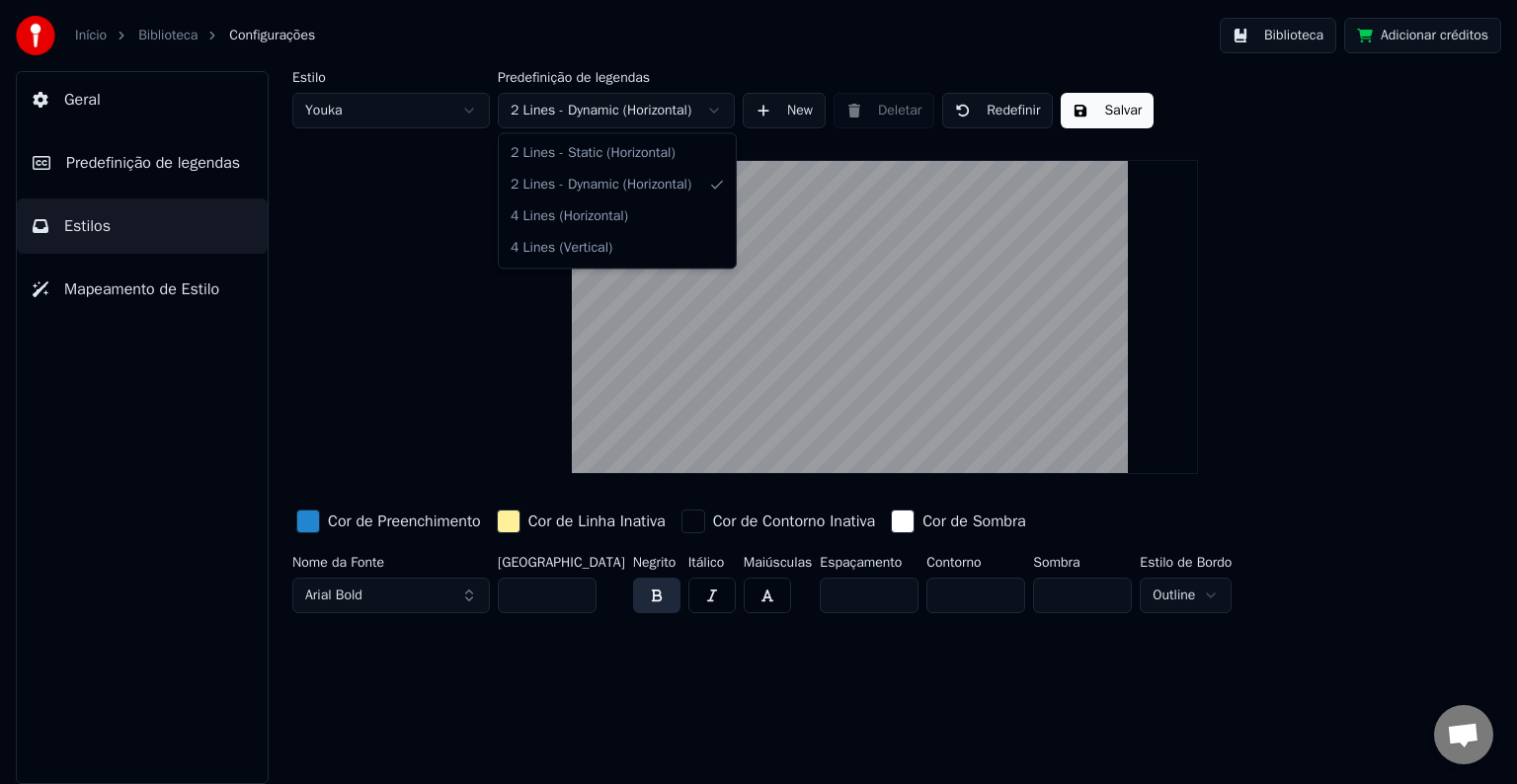 click on "Início Biblioteca Configurações Biblioteca Adicionar créditos Geral Predefinição de legendas Estilos Mapeamento de Estilo Estilo Youka Predefinição de legendas 2 Lines - Dynamic (Horizontal) New Deletar Redefinir Salvar Cor de Preenchimento Cor de Linha Inativa Cor de Contorno Inativa Cor de Sombra Nome da Fonte Arial Bold Tamanho da Fonte ** Negrito Itálico Maiúsculas Espaçamento * Contorno * Sombra * Estilo de Bordo Outline 2 Lines - Static (Horizontal) 2 Lines - Dynamic (Horizontal) 4 Lines (Horizontal) 4 Lines (Vertical)" at bounding box center (758, 392) 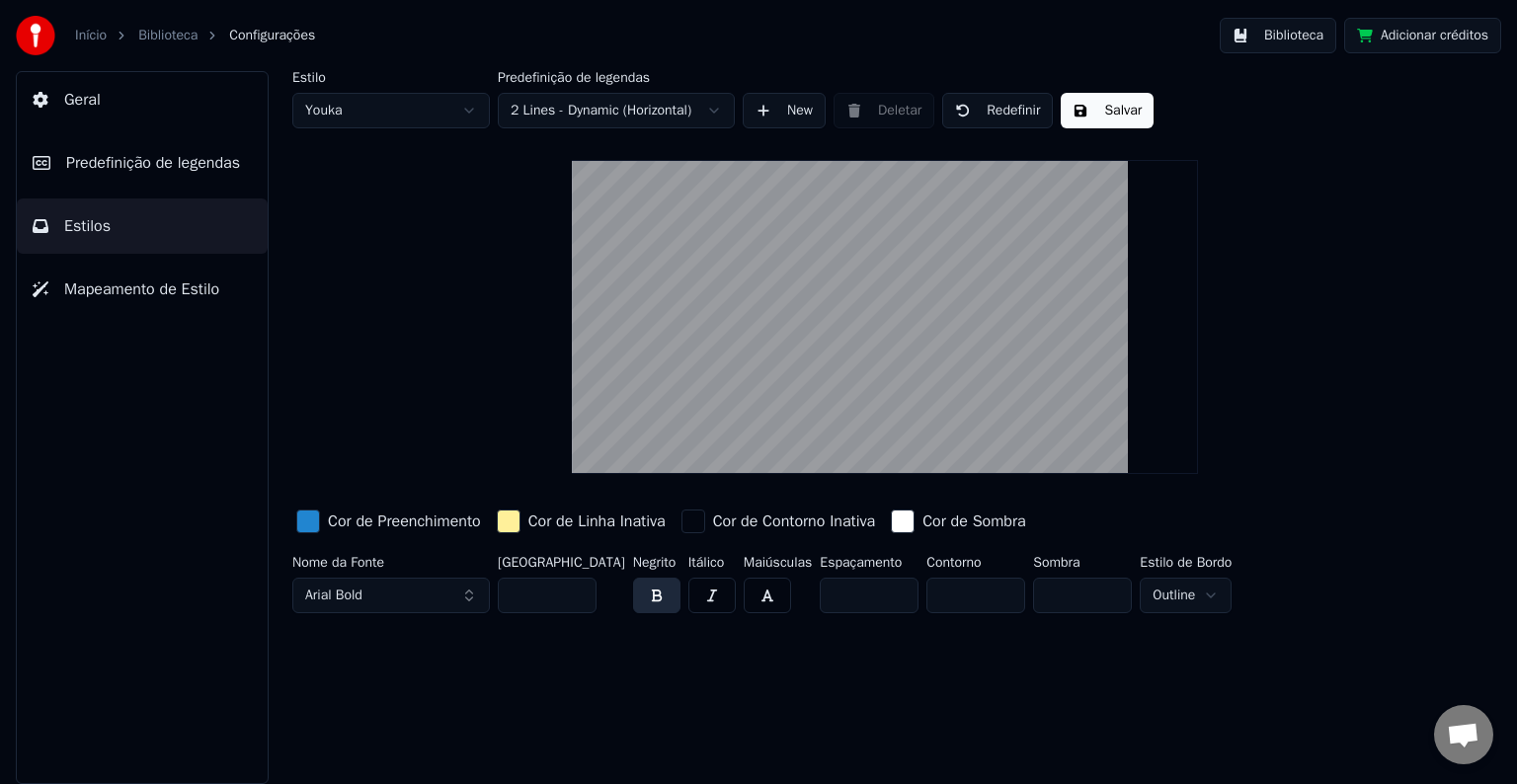 click on "Início Biblioteca Configurações Biblioteca Adicionar créditos Geral Predefinição de legendas Estilos Mapeamento de Estilo Estilo Youka Predefinição de legendas 2 Lines - Dynamic (Horizontal) New Deletar Redefinir Salvar Cor de Preenchimento Cor de Linha Inativa Cor de Contorno Inativa Cor de Sombra Nome da Fonte Arial Bold Tamanho da Fonte ** Negrito Itálico Maiúsculas Espaçamento * Contorno * Sombra * Estilo de Bordo Outline" at bounding box center (758, 392) 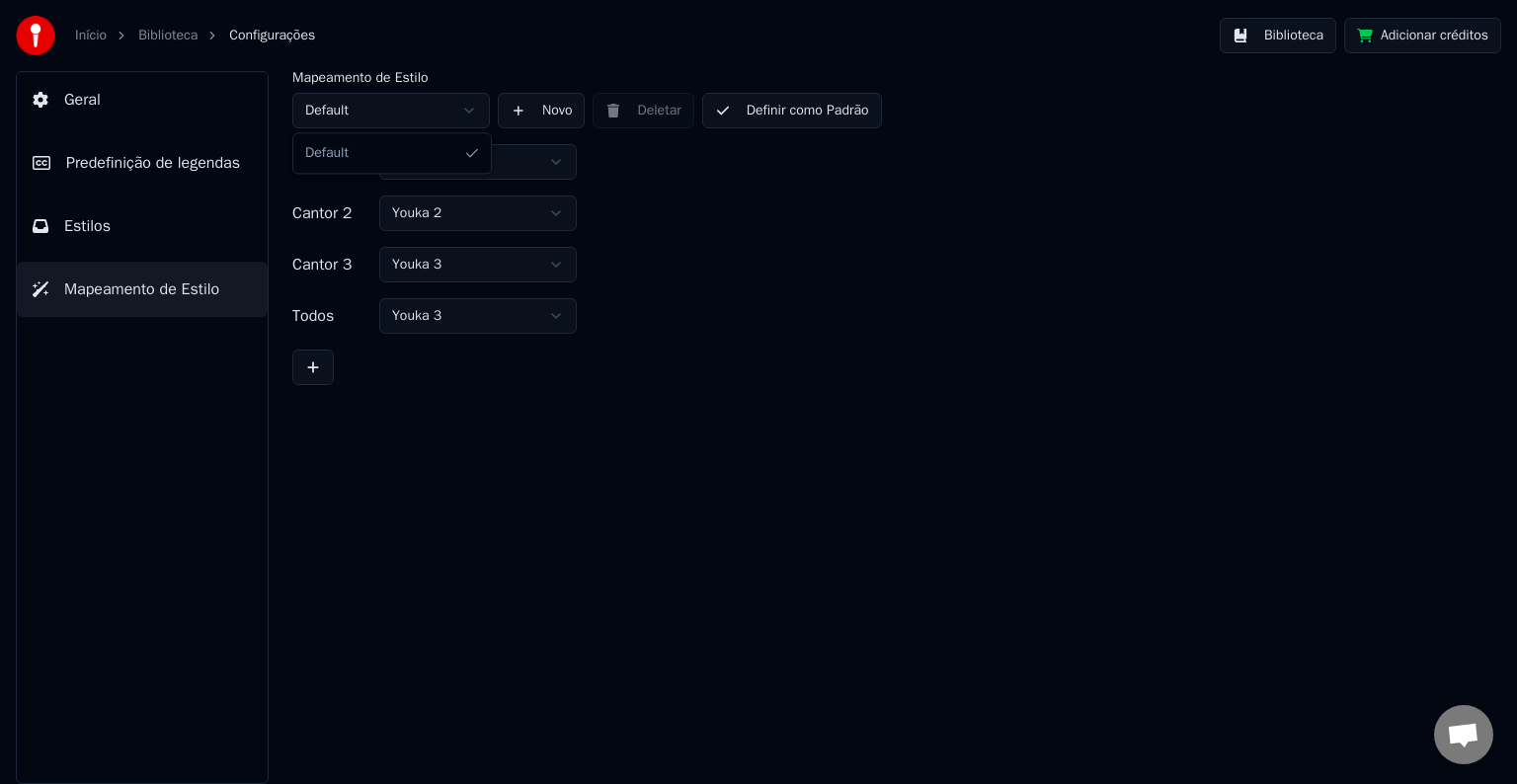 click on "Início Biblioteca Configurações Biblioteca Adicionar créditos Geral Predefinição de legendas Estilos Mapeamento de Estilo Mapeamento de Estilo Default Novo Deletar Definir como Padrão Cantor   1 Youka Cantor   2 Youka 2 Cantor   3 Youka 3 Todos Youka 3 Default" at bounding box center [758, 392] 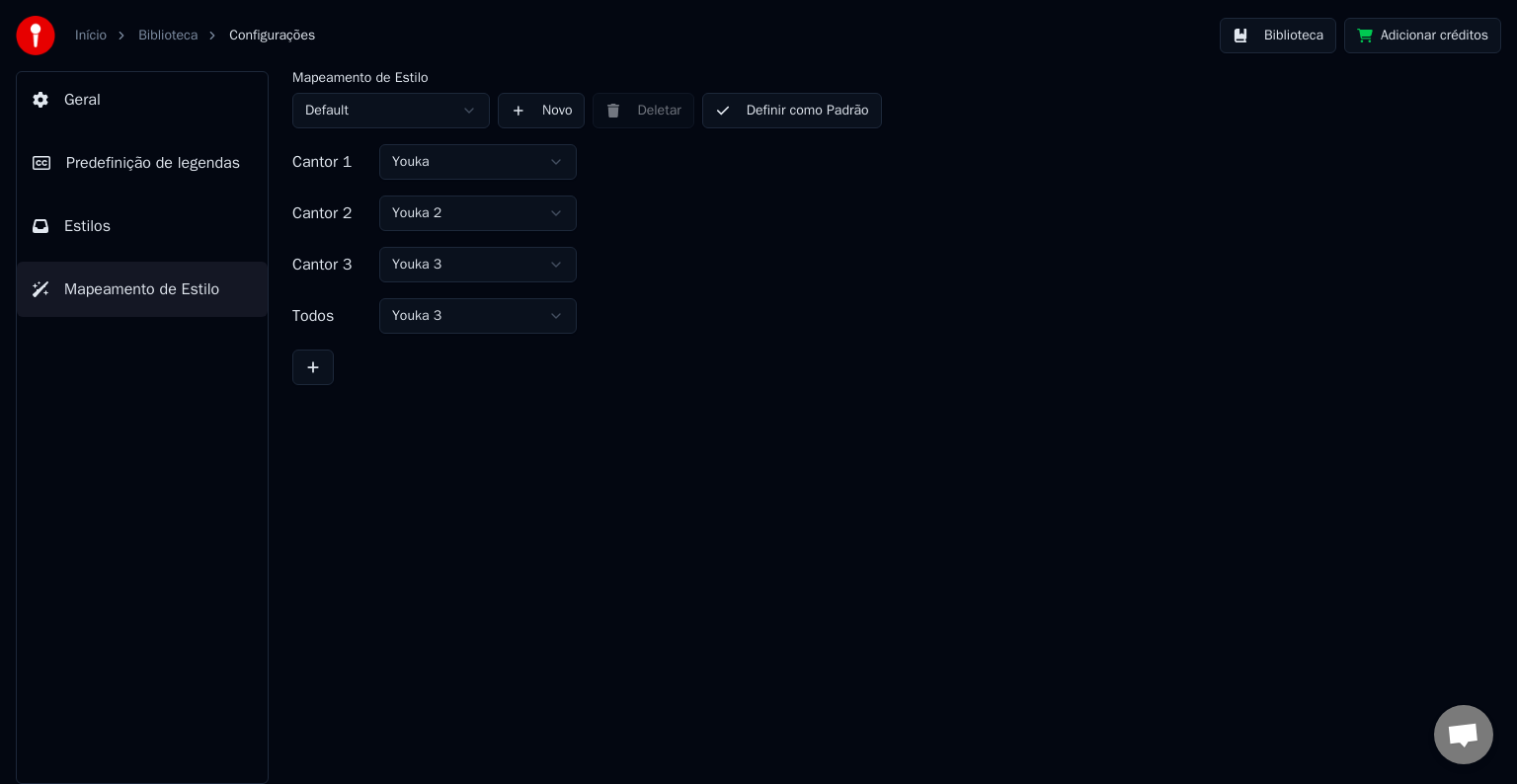 click on "Estilos" at bounding box center [142, 226] 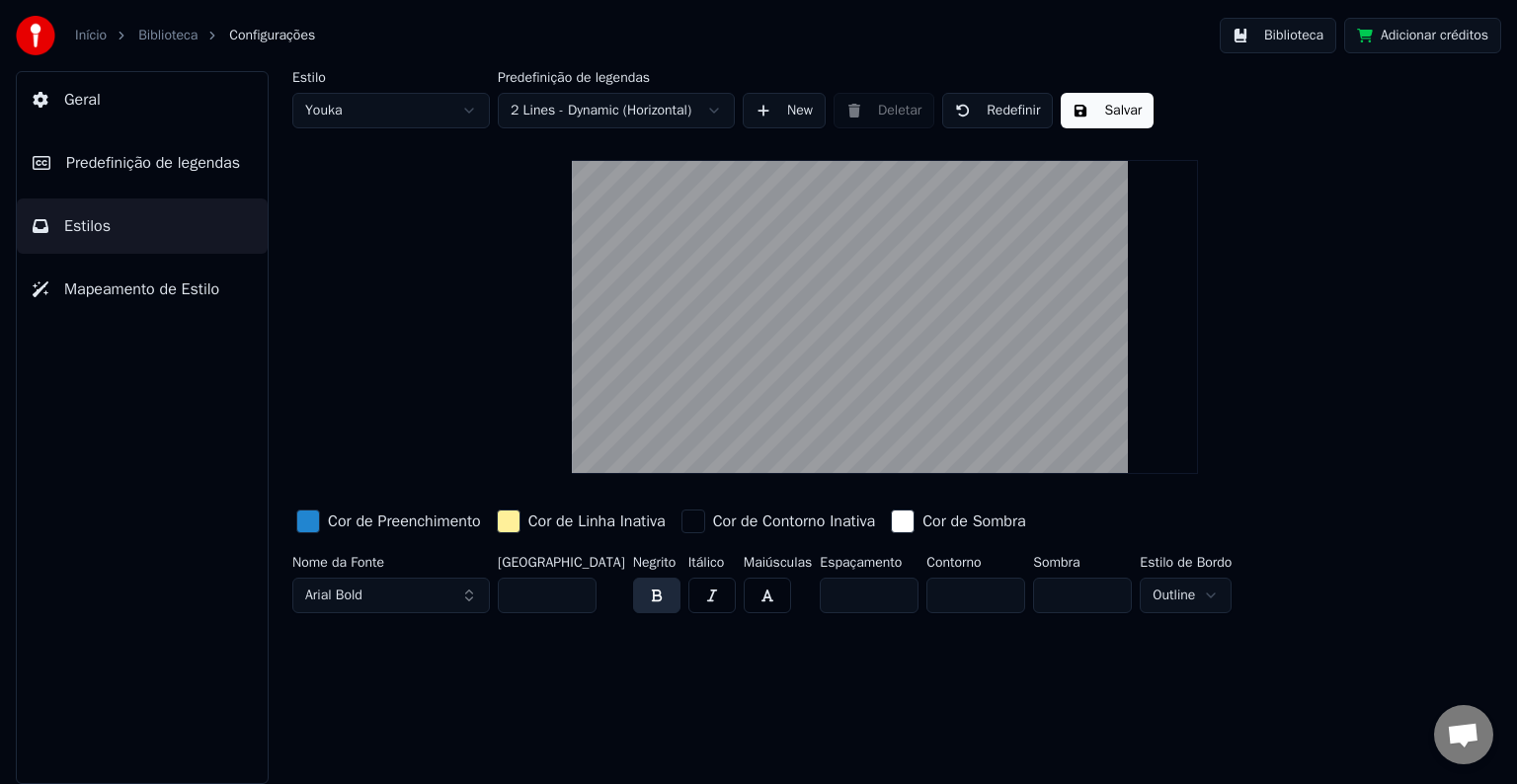 click on "Início Biblioteca Configurações Biblioteca Adicionar créditos Geral Predefinição de legendas Estilos Mapeamento de Estilo Estilo Youka Predefinição de legendas 2 Lines - Dynamic (Horizontal) New Deletar Redefinir Salvar Cor de Preenchimento Cor de Linha Inativa Cor de Contorno Inativa Cor de Sombra Nome da Fonte Arial Bold Tamanho da Fonte ** Negrito Itálico Maiúsculas Espaçamento * Contorno * Sombra * Estilo de Bordo Outline" at bounding box center [758, 392] 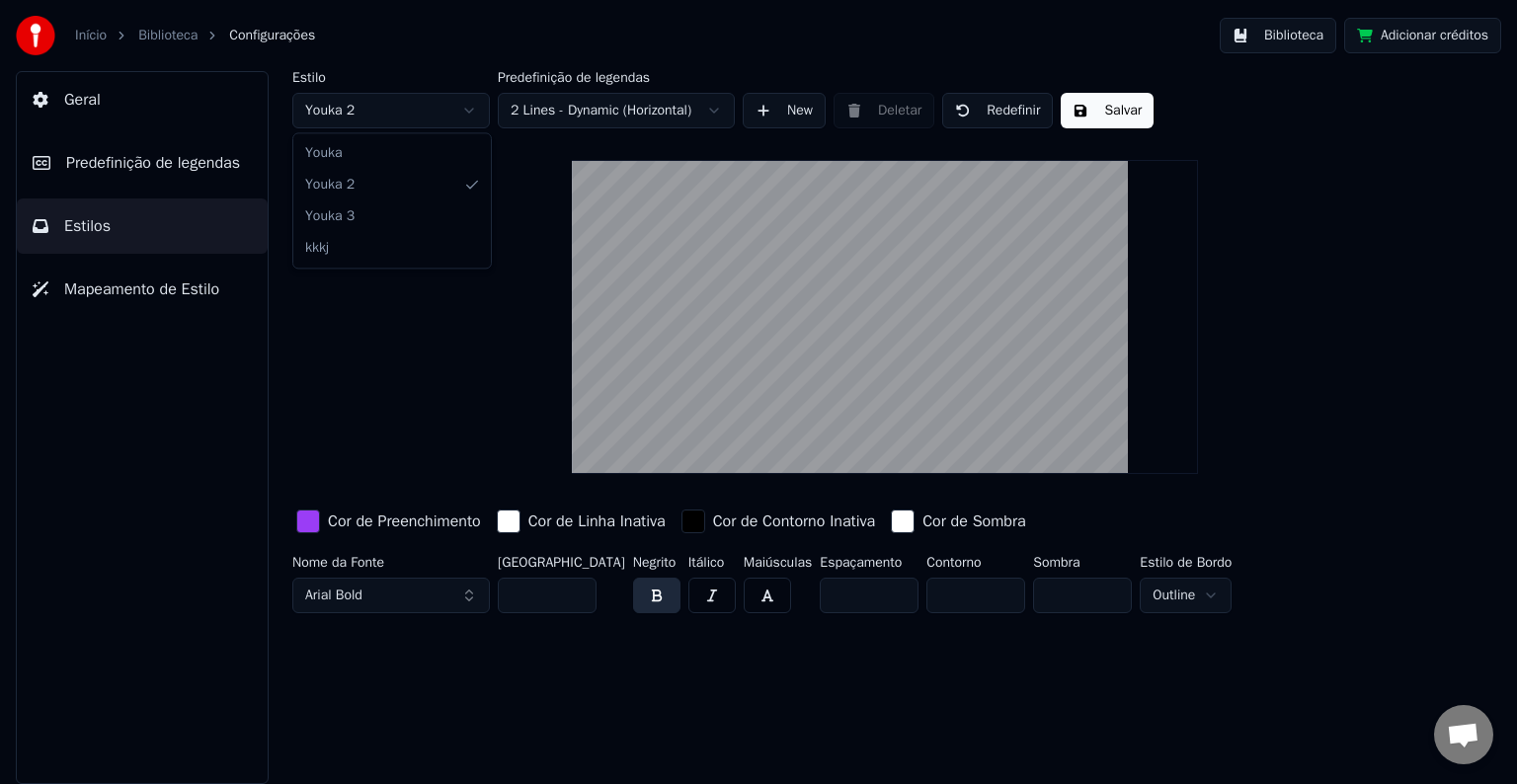 click on "Início Biblioteca Configurações Biblioteca Adicionar créditos Geral Predefinição de legendas Estilos Mapeamento de Estilo Estilo Youka 2 Predefinição de legendas 2 Lines - Dynamic (Horizontal) New Deletar Redefinir Salvar Cor de Preenchimento Cor de Linha Inativa Cor de Contorno Inativa Cor de Sombra Nome da Fonte Arial Bold Tamanho da Fonte ** Negrito Itálico Maiúsculas Espaçamento * Contorno * Sombra * Estilo de Bordo Outline [PERSON_NAME] 2 Youka 3 kkkj" at bounding box center [758, 392] 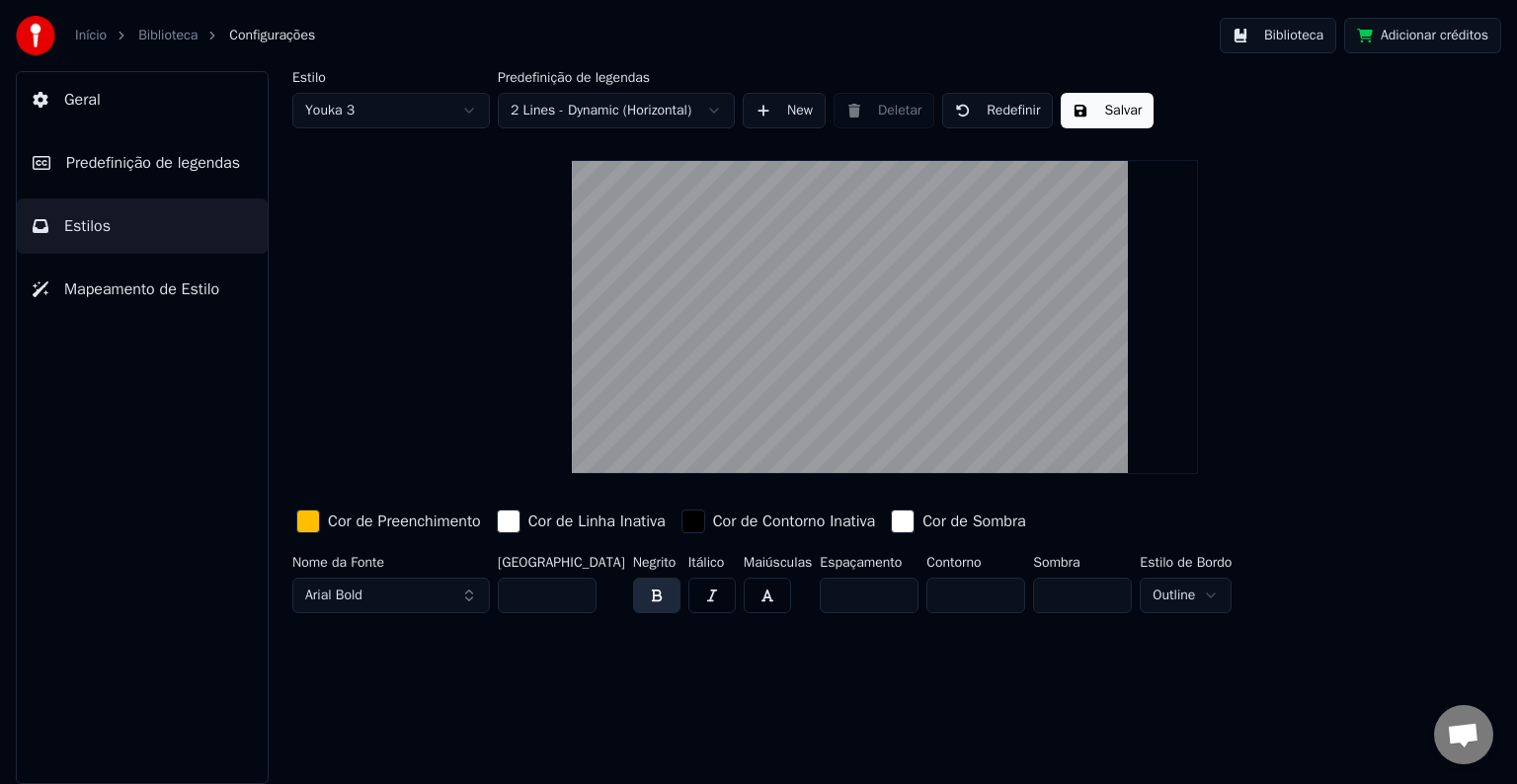 click on "Início Biblioteca Configurações Biblioteca Adicionar créditos Geral Predefinição de legendas Estilos Mapeamento de Estilo Estilo Youka 3 Predefinição de legendas 2 Lines - Dynamic (Horizontal) New Deletar Redefinir Salvar Cor de Preenchimento Cor de Linha Inativa Cor de Contorno Inativa Cor de Sombra Nome da Fonte Arial Bold Tamanho da Fonte ** Negrito Itálico Maiúsculas Espaçamento * Contorno * Sombra * Estilo de Bordo Outline" at bounding box center (758, 392) 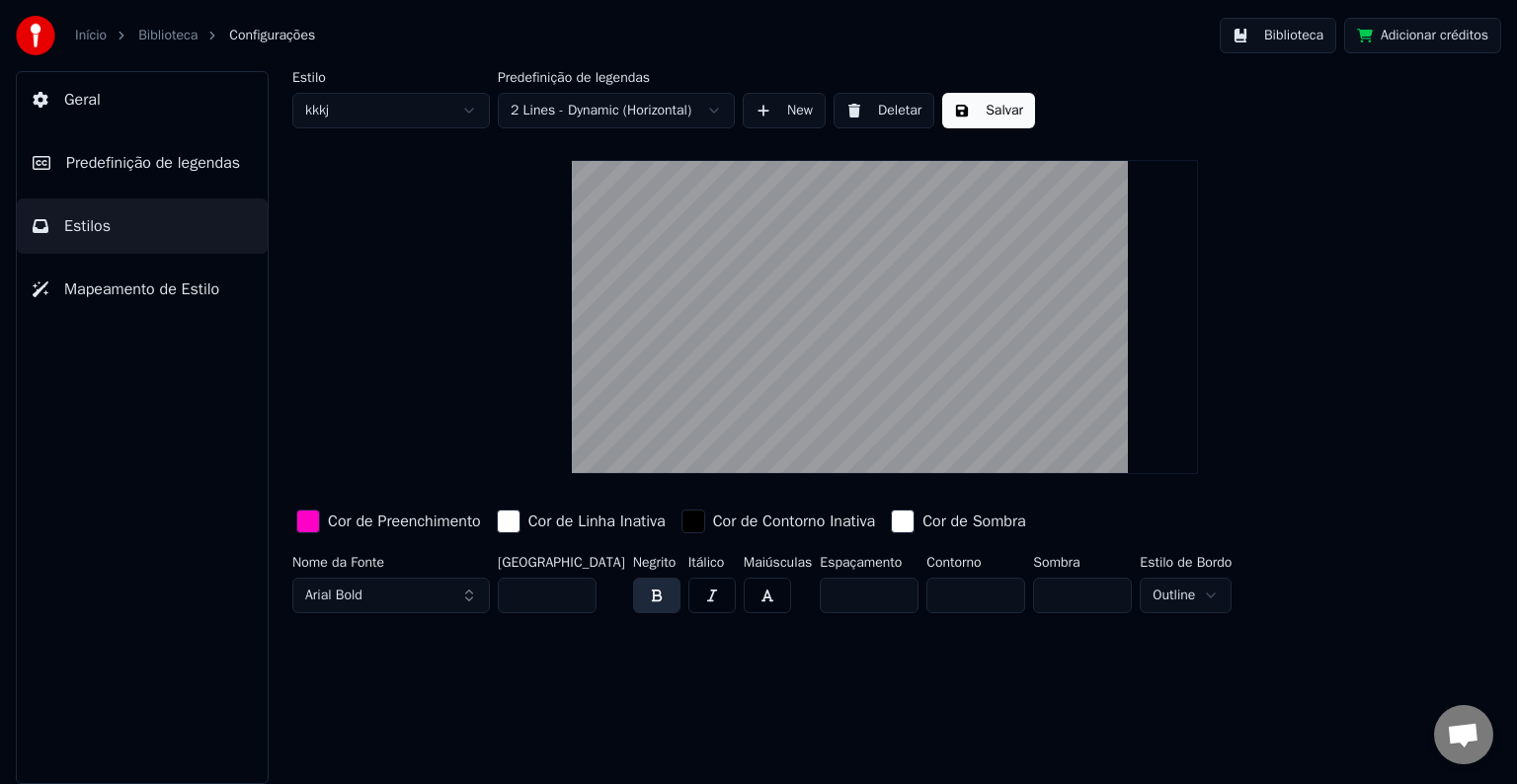 click on "Estilo" at bounding box center (391, 78) 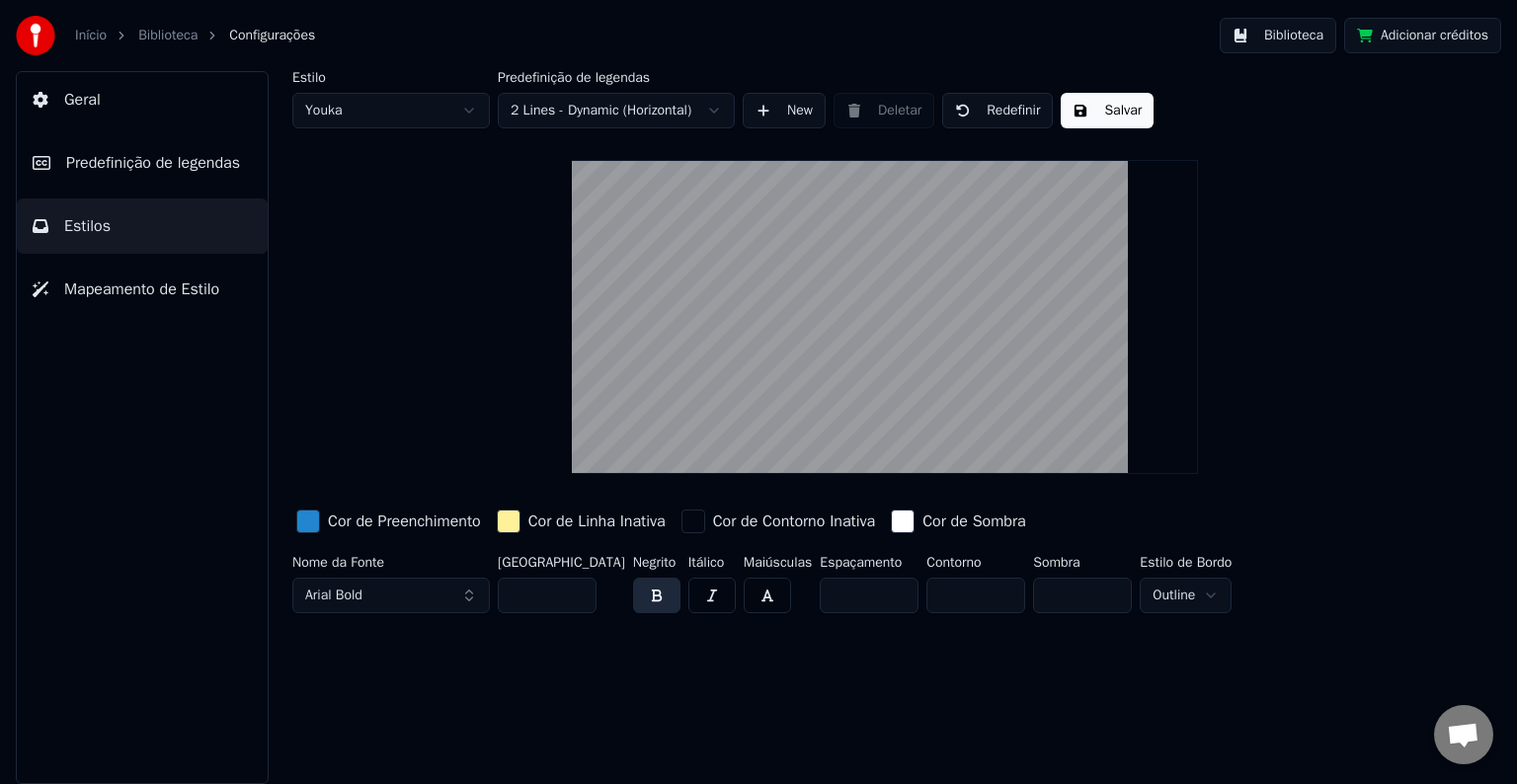 click on "Mapeamento de Estilo" at bounding box center [142, 289] 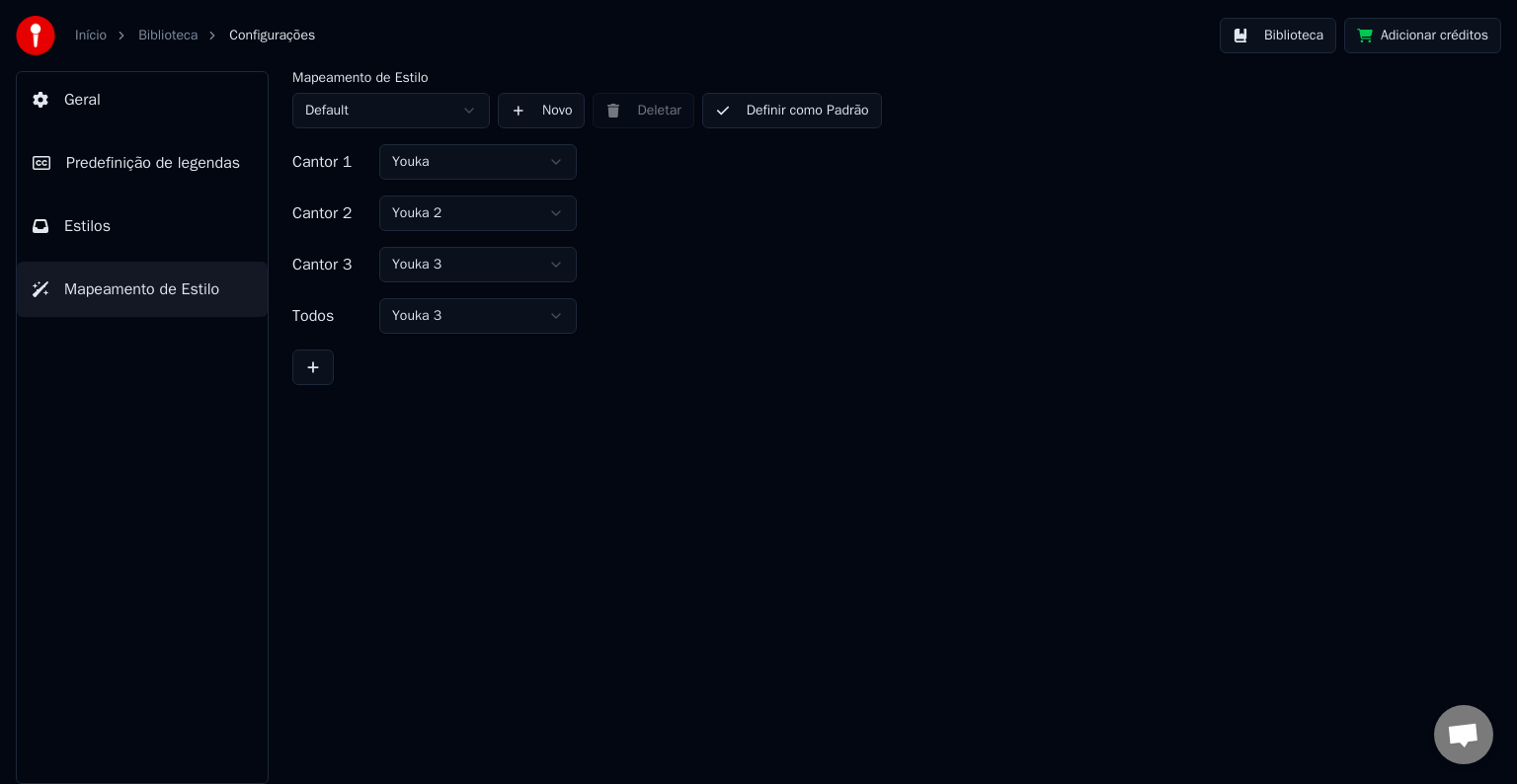 click on "Estilos" at bounding box center (142, 226) 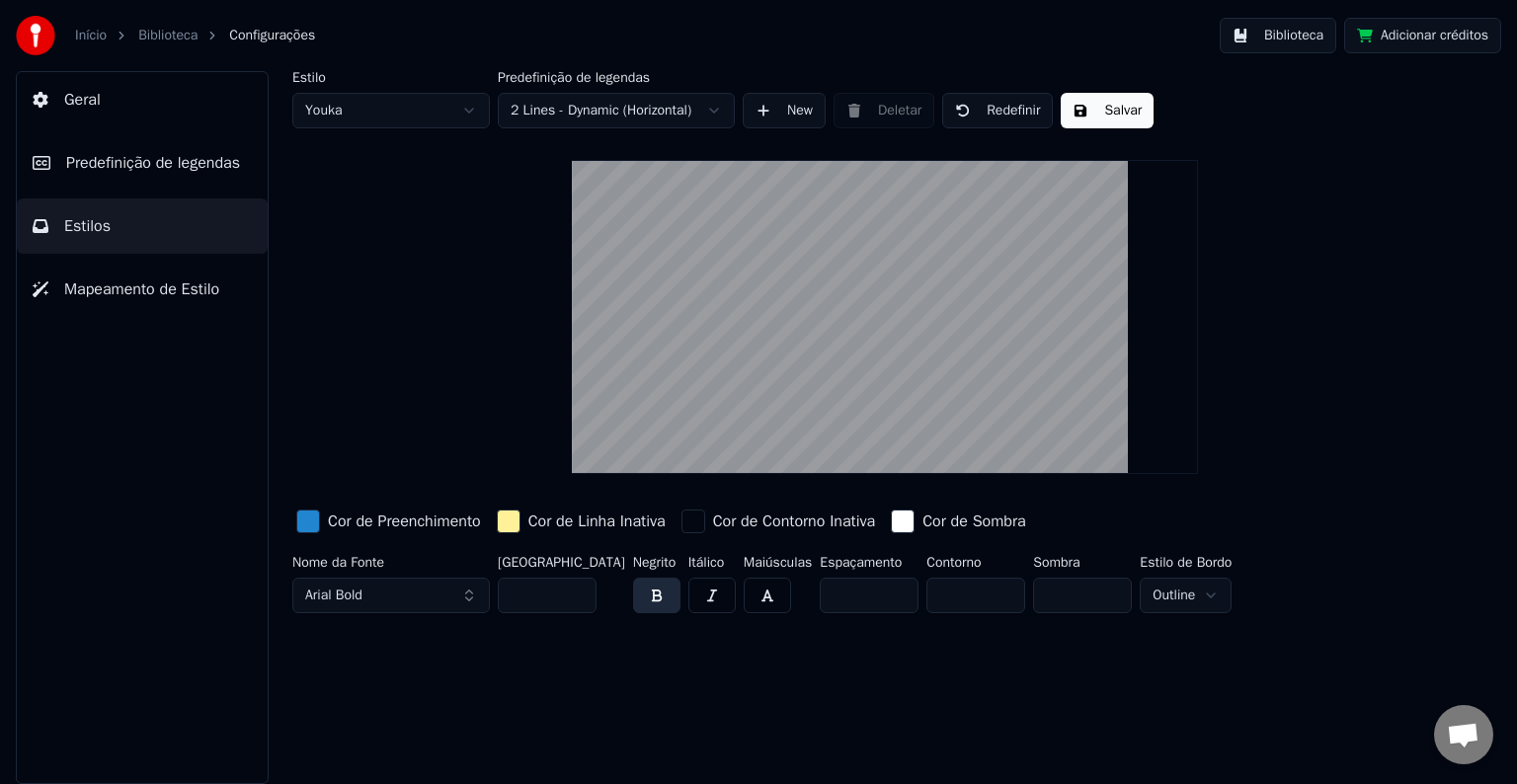 click on "Início Biblioteca Configurações Biblioteca Adicionar créditos Geral Predefinição de legendas Estilos Mapeamento de Estilo Estilo Youka Predefinição de legendas 2 Lines - Dynamic (Horizontal) New Deletar Redefinir Salvar Cor de Preenchimento Cor de Linha Inativa Cor de Contorno Inativa Cor de Sombra Nome da Fonte Arial Bold Tamanho da Fonte ** Negrito Itálico Maiúsculas Espaçamento * Contorno * Sombra * Estilo de Bordo Outline" at bounding box center (758, 392) 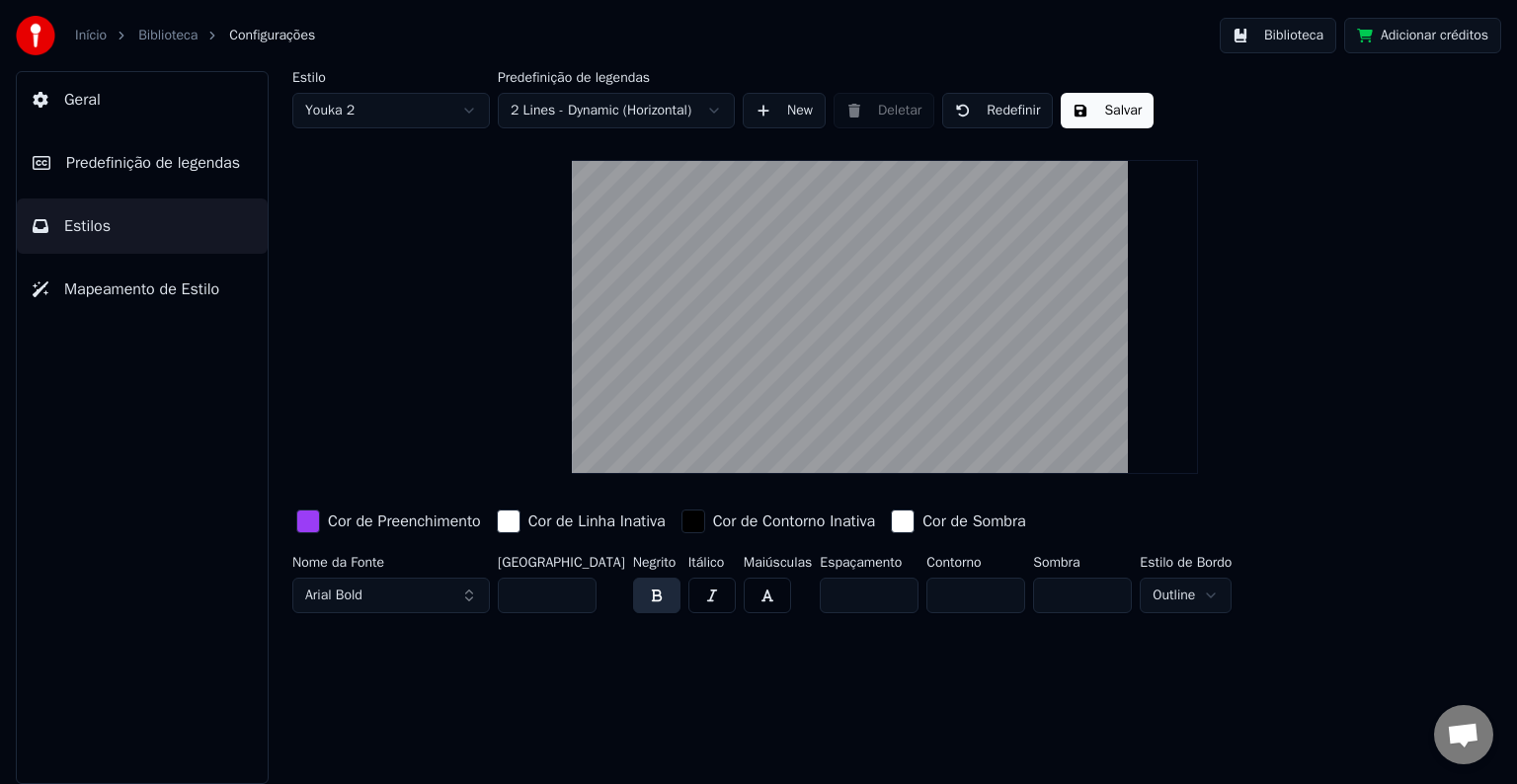 click on "Cor de Linha Inativa" at bounding box center (597, 521) 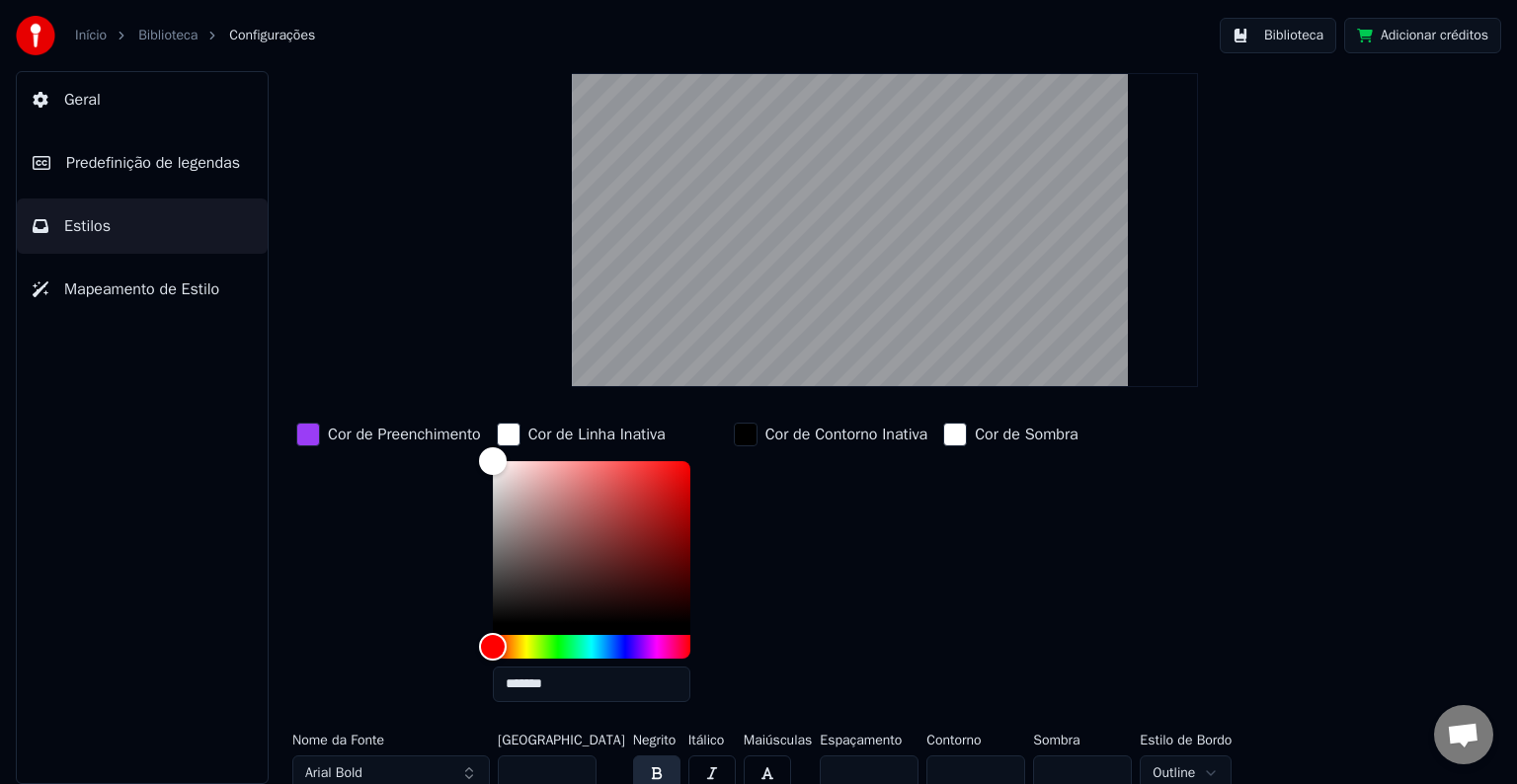 scroll, scrollTop: 100, scrollLeft: 0, axis: vertical 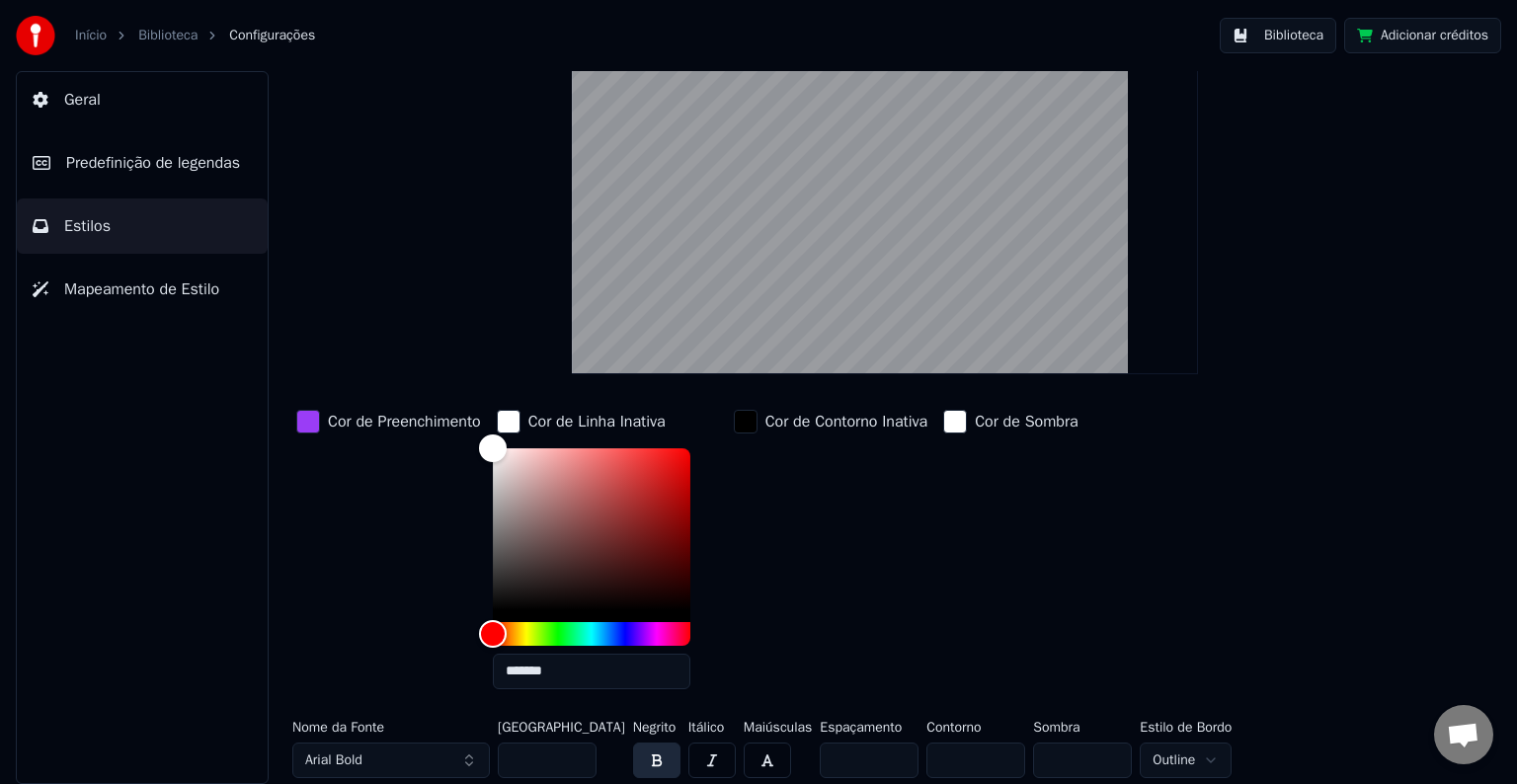 click on "*******" at bounding box center (592, 671) 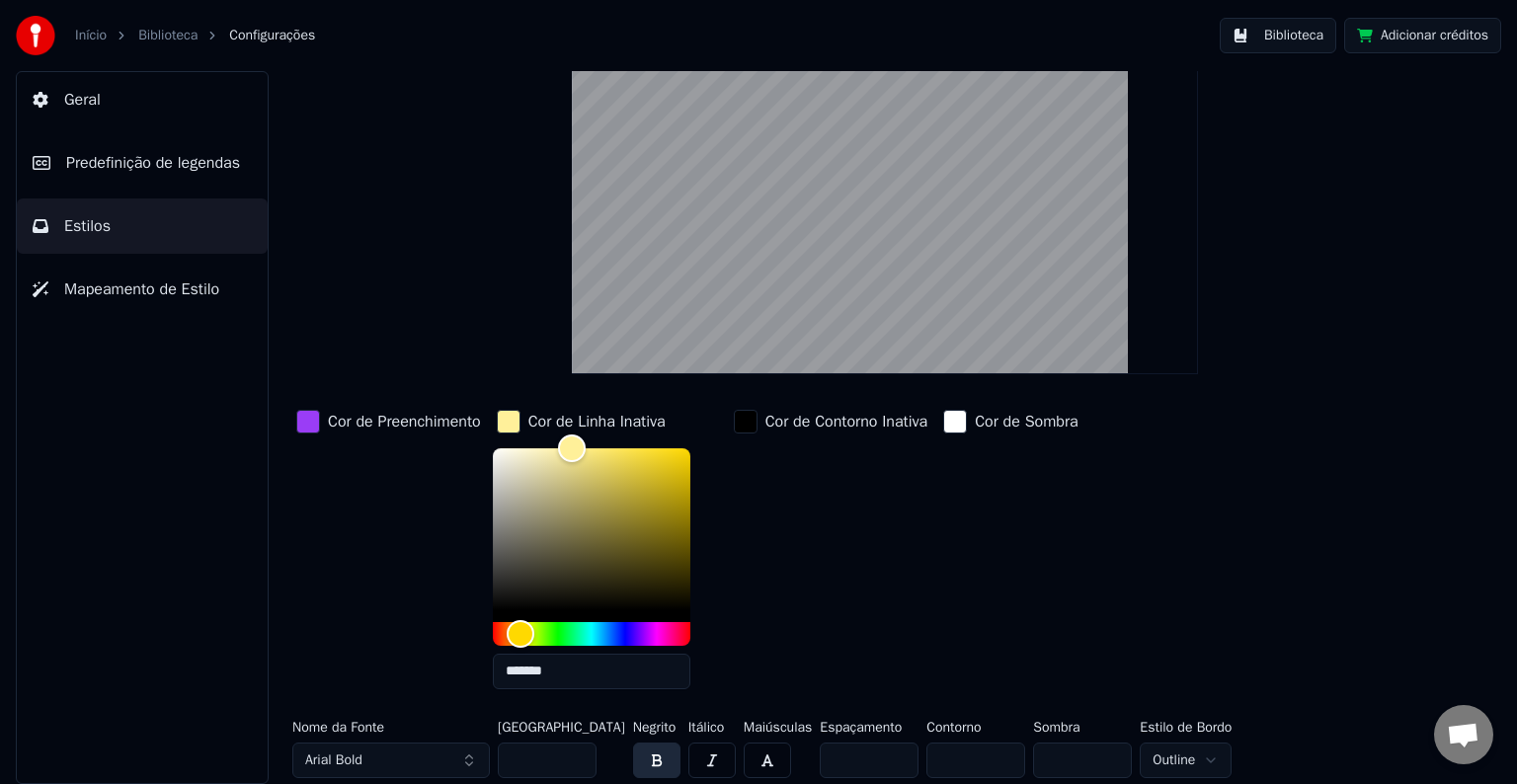 type on "*******" 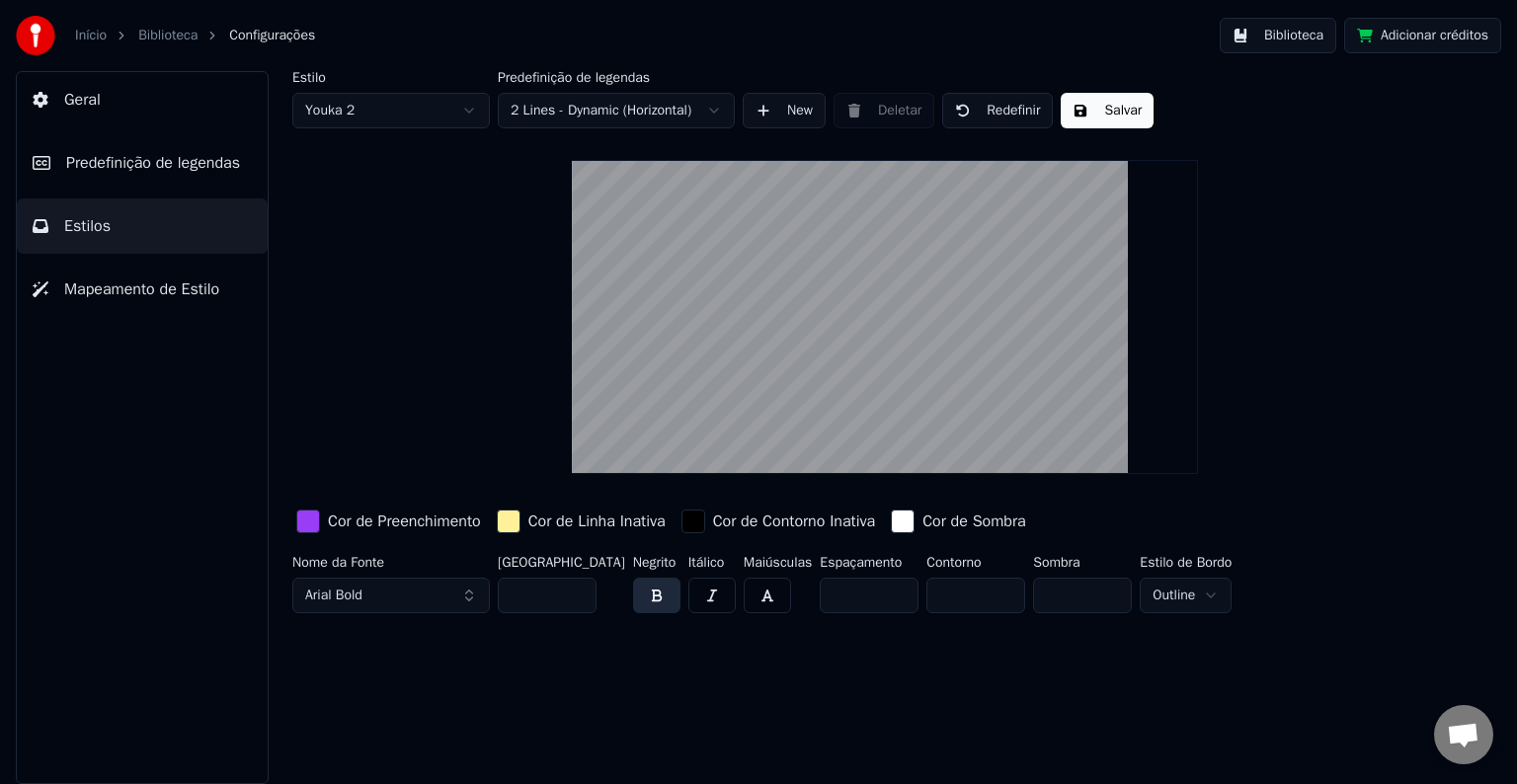 click on "Salvar" at bounding box center [1107, 111] 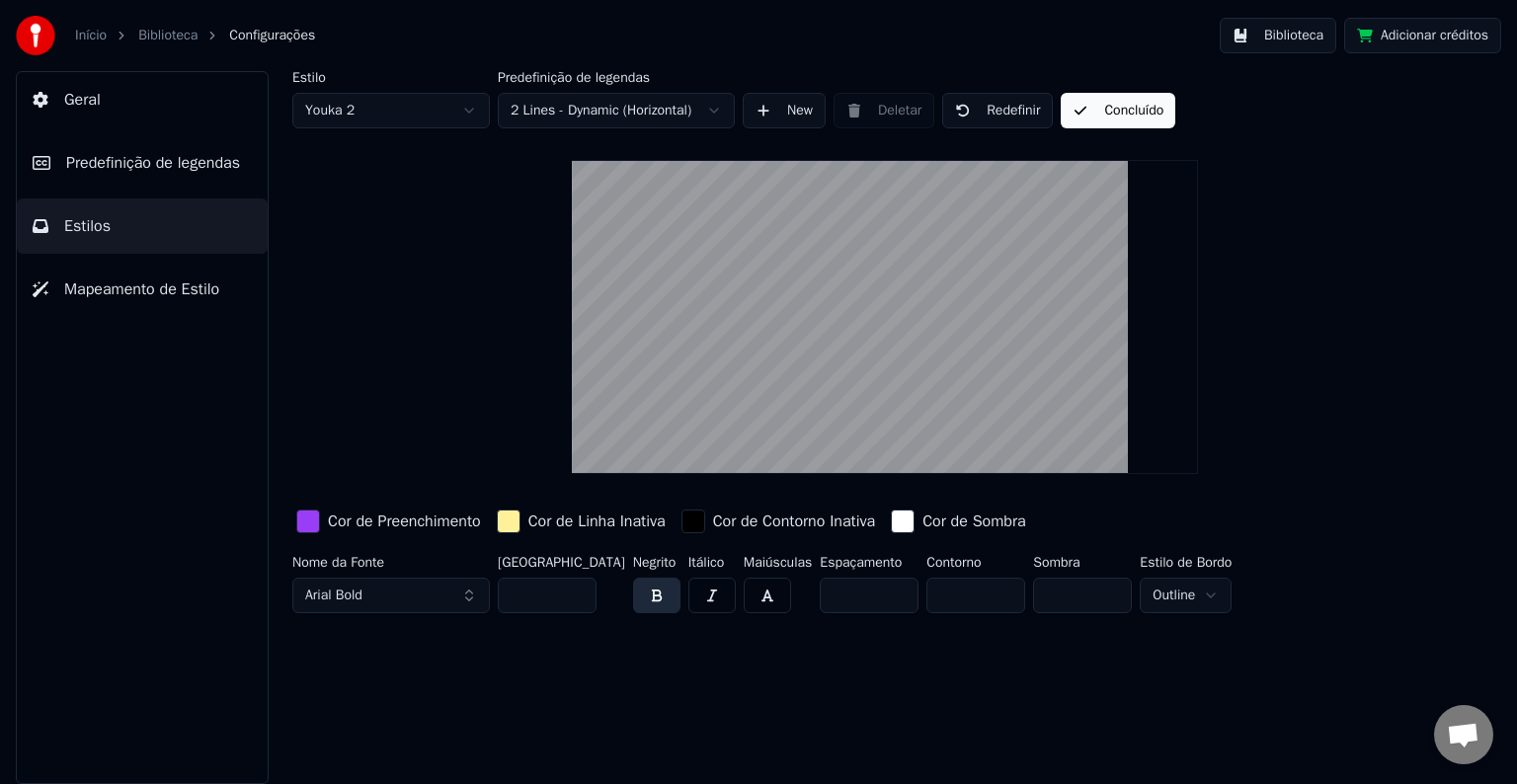click on "Estilo Youka 2 Predefinição de legendas 2 Lines - Dynamic (Horizontal) New Deletar Redefinir Concluído Cor de Preenchimento Cor de Linha Inativa Cor de Contorno Inativa Cor de Sombra Nome da Fonte Arial Bold [GEOGRAPHIC_DATA] ** Negrito Itálico Maiúsculas Espaçamento * Contorno * Sombra * Estilo de Bordo Outline" at bounding box center (885, 346) 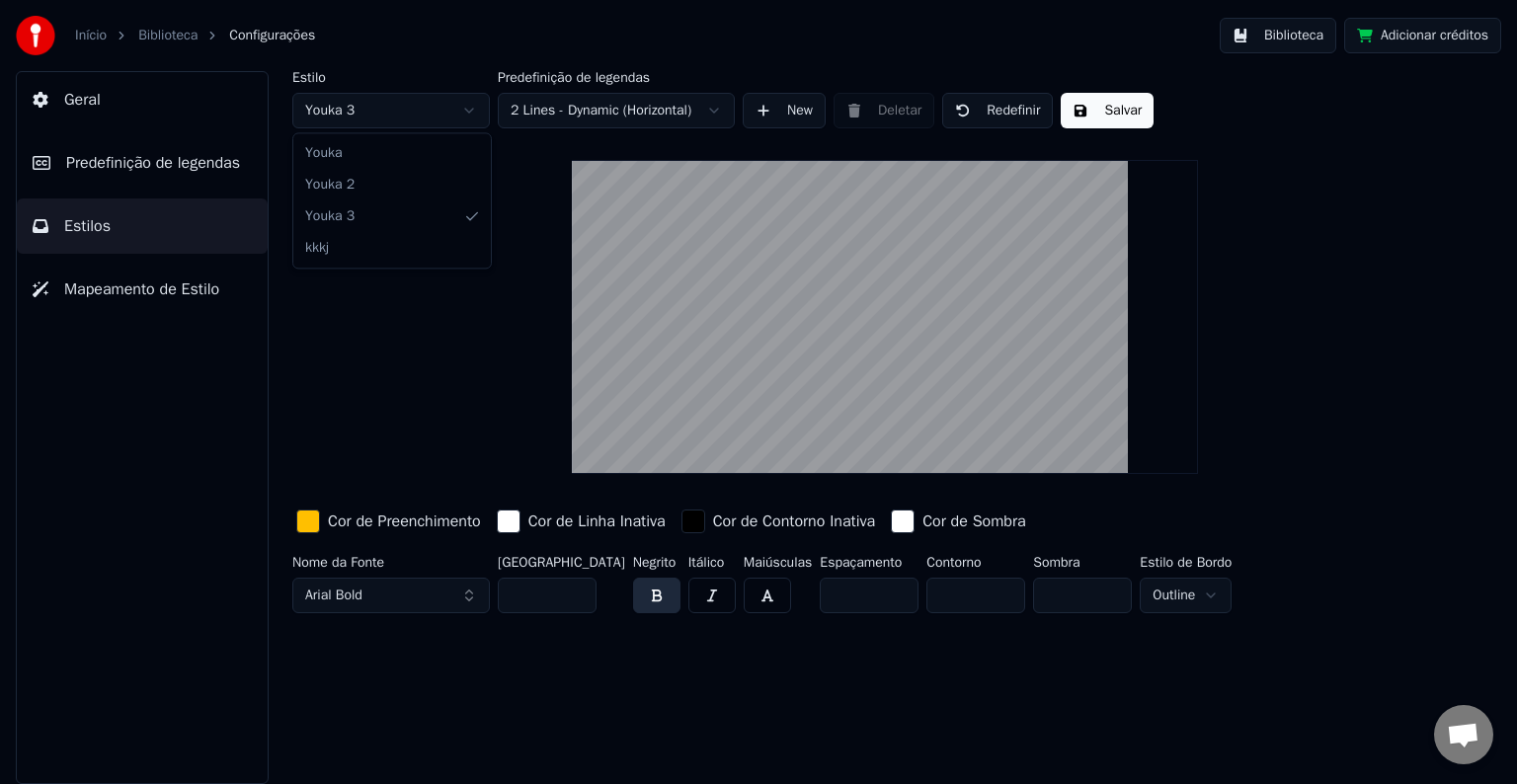 click on "Início Biblioteca Configurações Biblioteca Adicionar créditos Geral Predefinição de legendas Estilos Mapeamento de Estilo Estilo Youka 3 Predefinição de legendas 2 Lines - Dynamic (Horizontal) New Deletar Redefinir Salvar Cor de Preenchimento Cor de Linha Inativa Cor de Contorno Inativa Cor de Sombra Nome da Fonte Arial Bold Tamanho da Fonte ** Negrito Itálico Maiúsculas Espaçamento * Contorno * Sombra * Estilo de Bordo Outline [PERSON_NAME] 2 Youka 3 kkkj" at bounding box center [758, 392] 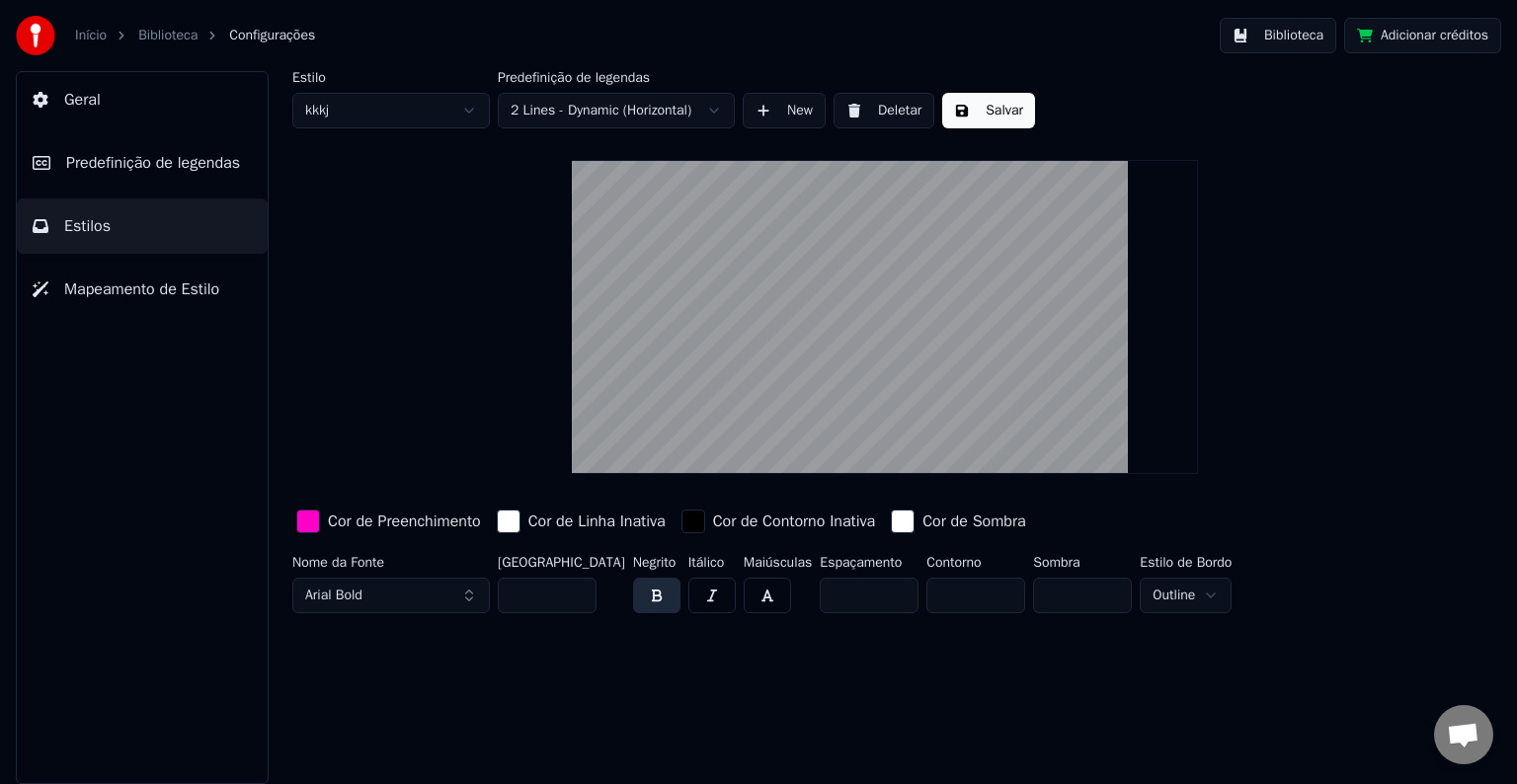 click on "Início Biblioteca Configurações Biblioteca Adicionar créditos Geral Predefinição de legendas Estilos Mapeamento de Estilo Estilo kkkj Predefinição de legendas 2 Lines - Dynamic (Horizontal) New Deletar Salvar Cor de Preenchimento Cor de Linha Inativa Cor de Contorno Inativa Cor de Sombra Nome da Fonte Arial Bold Tamanho da Fonte ** Negrito Itálico Maiúsculas Espaçamento * Contorno * Sombra * Estilo de Bordo Outline" at bounding box center (758, 392) 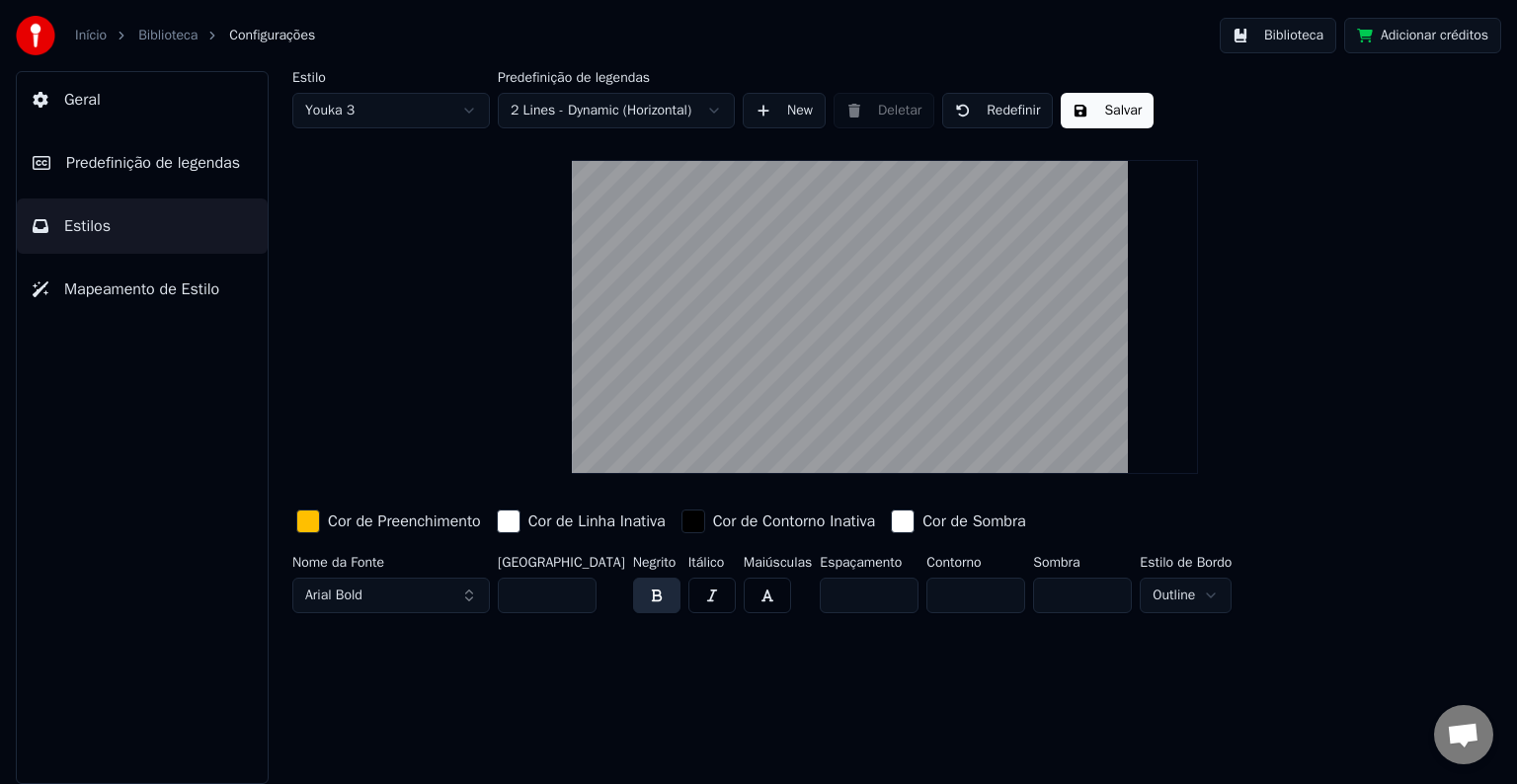 click on "Cor de Linha Inativa" at bounding box center (597, 521) 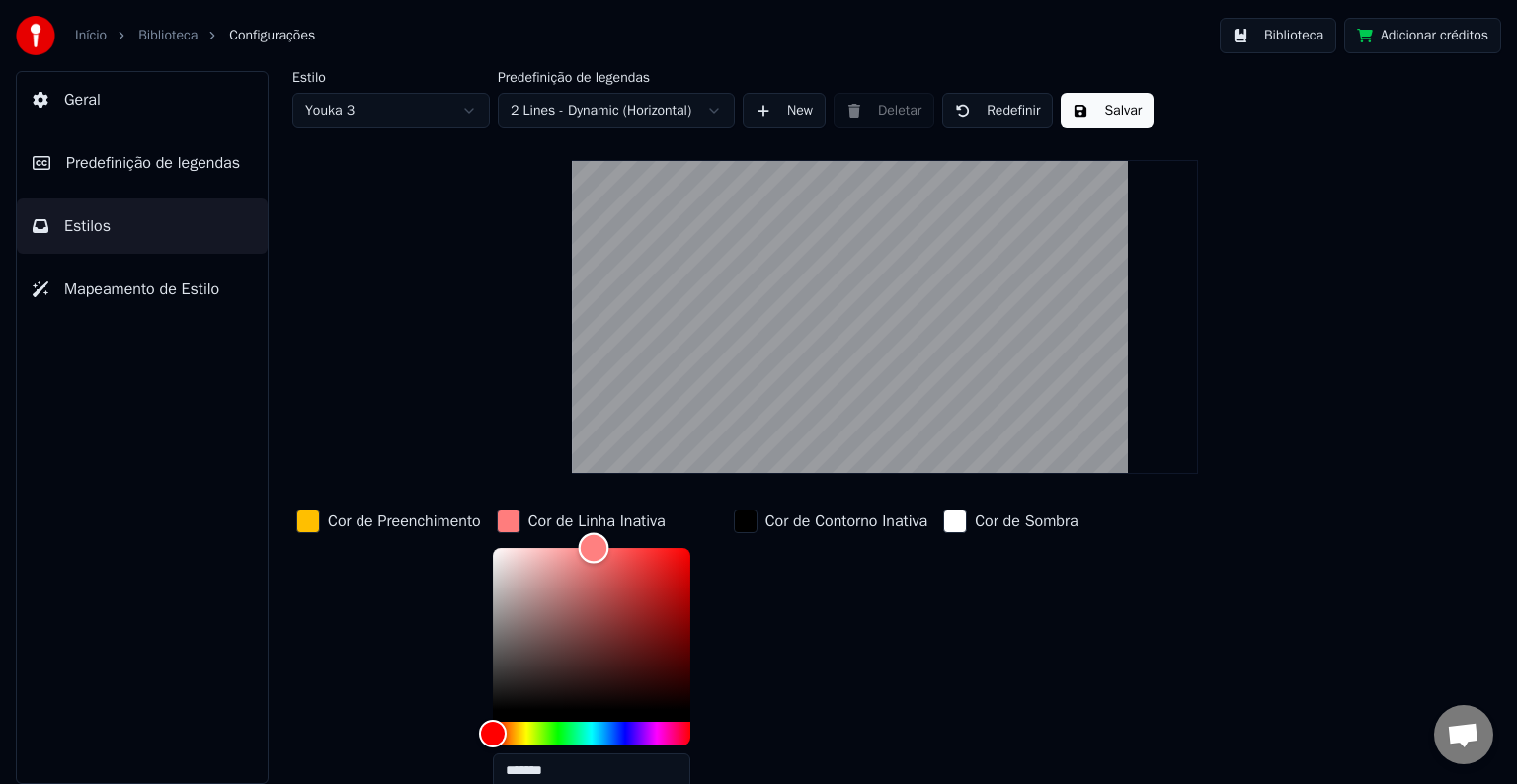 drag, startPoint x: 627, startPoint y: 557, endPoint x: 597, endPoint y: 545, distance: 32.31099 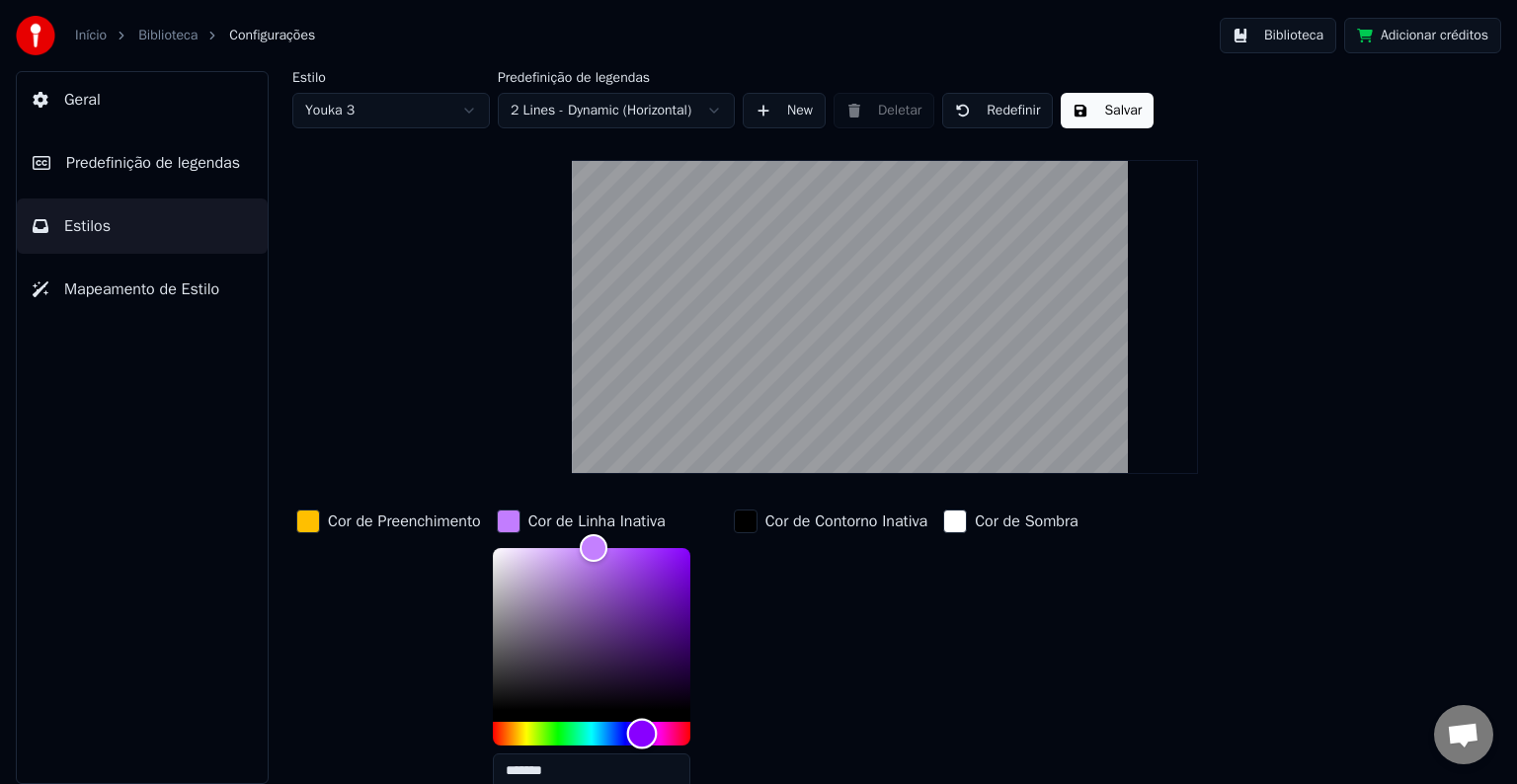type on "*******" 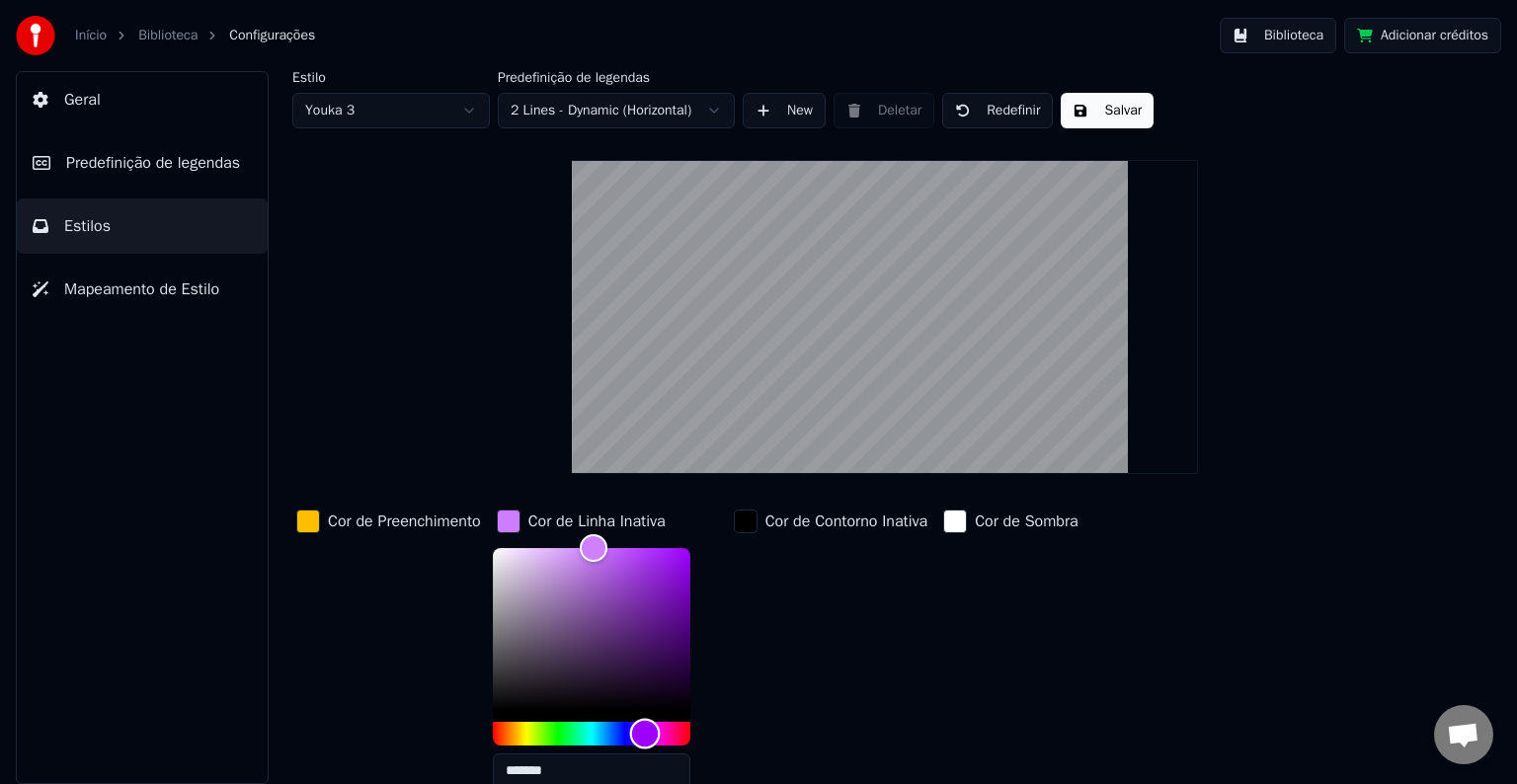 drag, startPoint x: 499, startPoint y: 719, endPoint x: 648, endPoint y: 717, distance: 149.01342 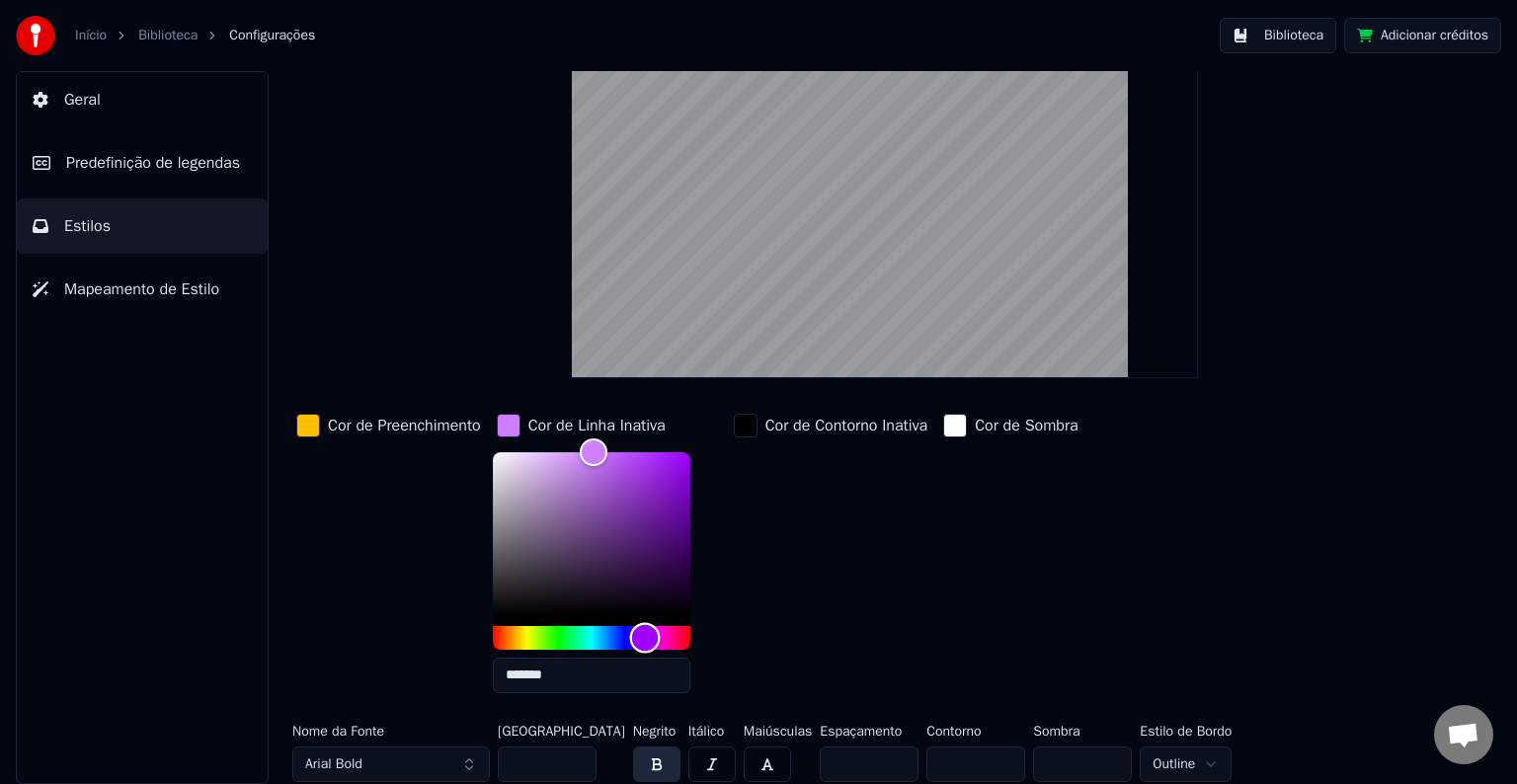 scroll, scrollTop: 99, scrollLeft: 0, axis: vertical 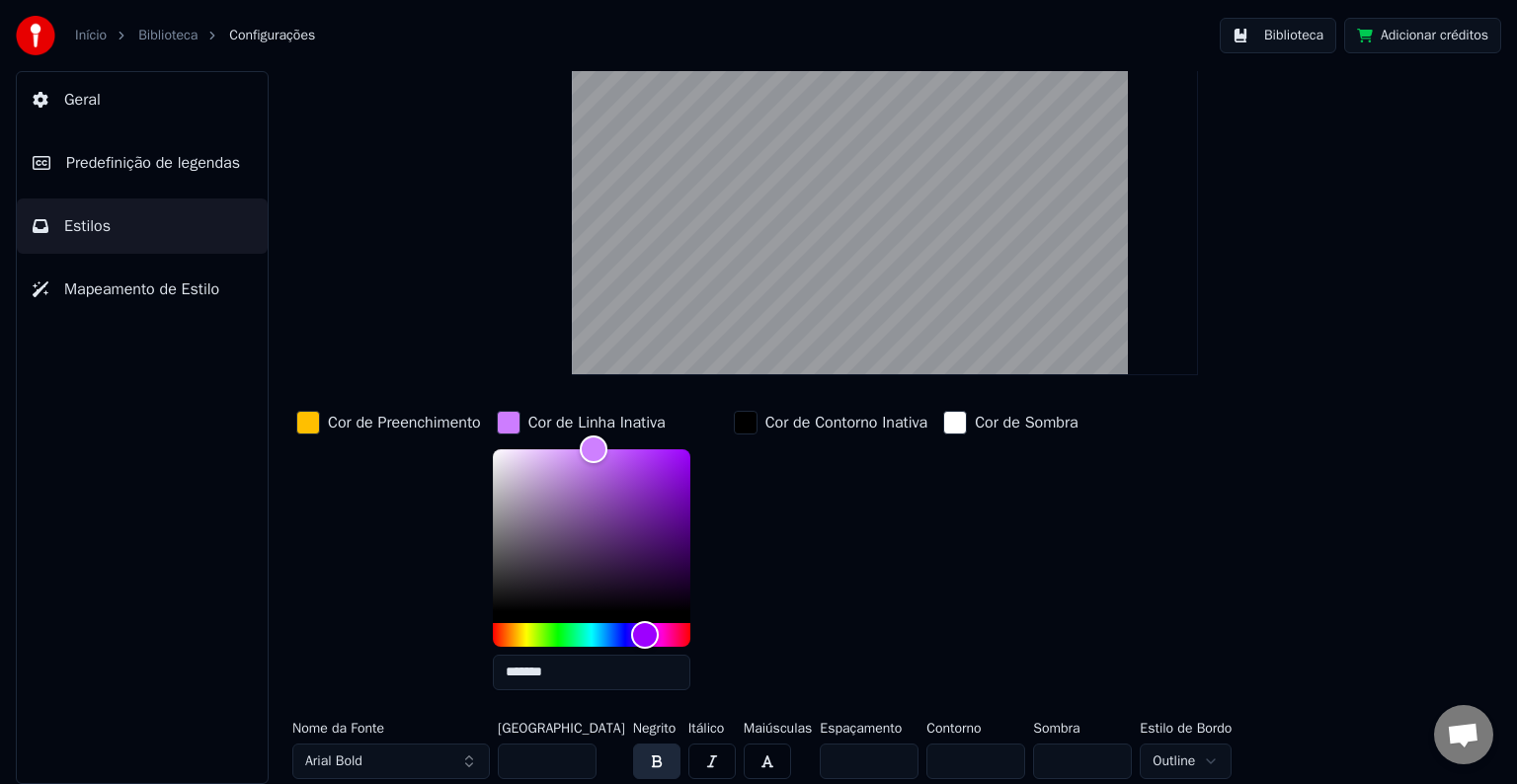 click on "Cor de Contorno Inativa" at bounding box center (831, 556) 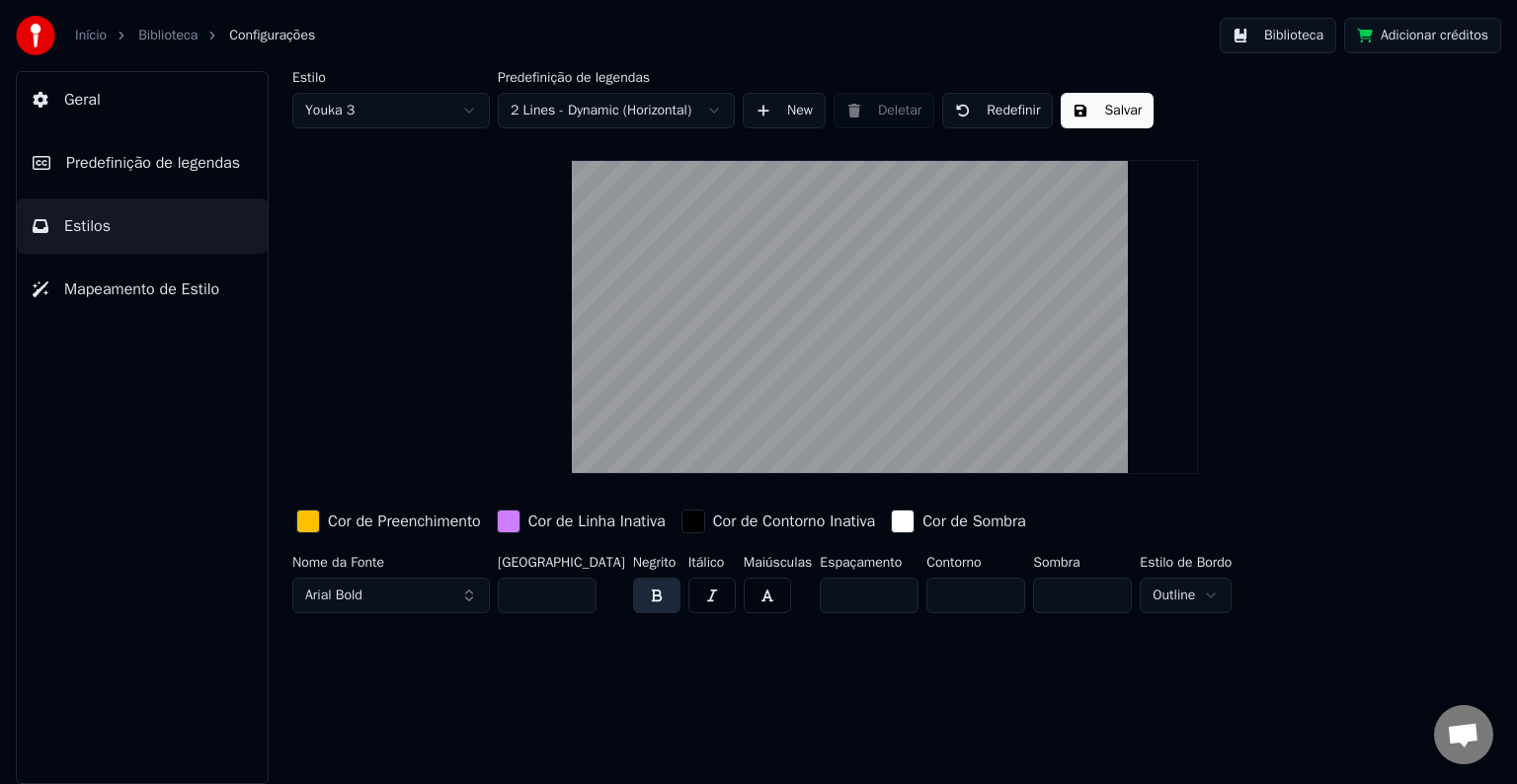scroll, scrollTop: 0, scrollLeft: 0, axis: both 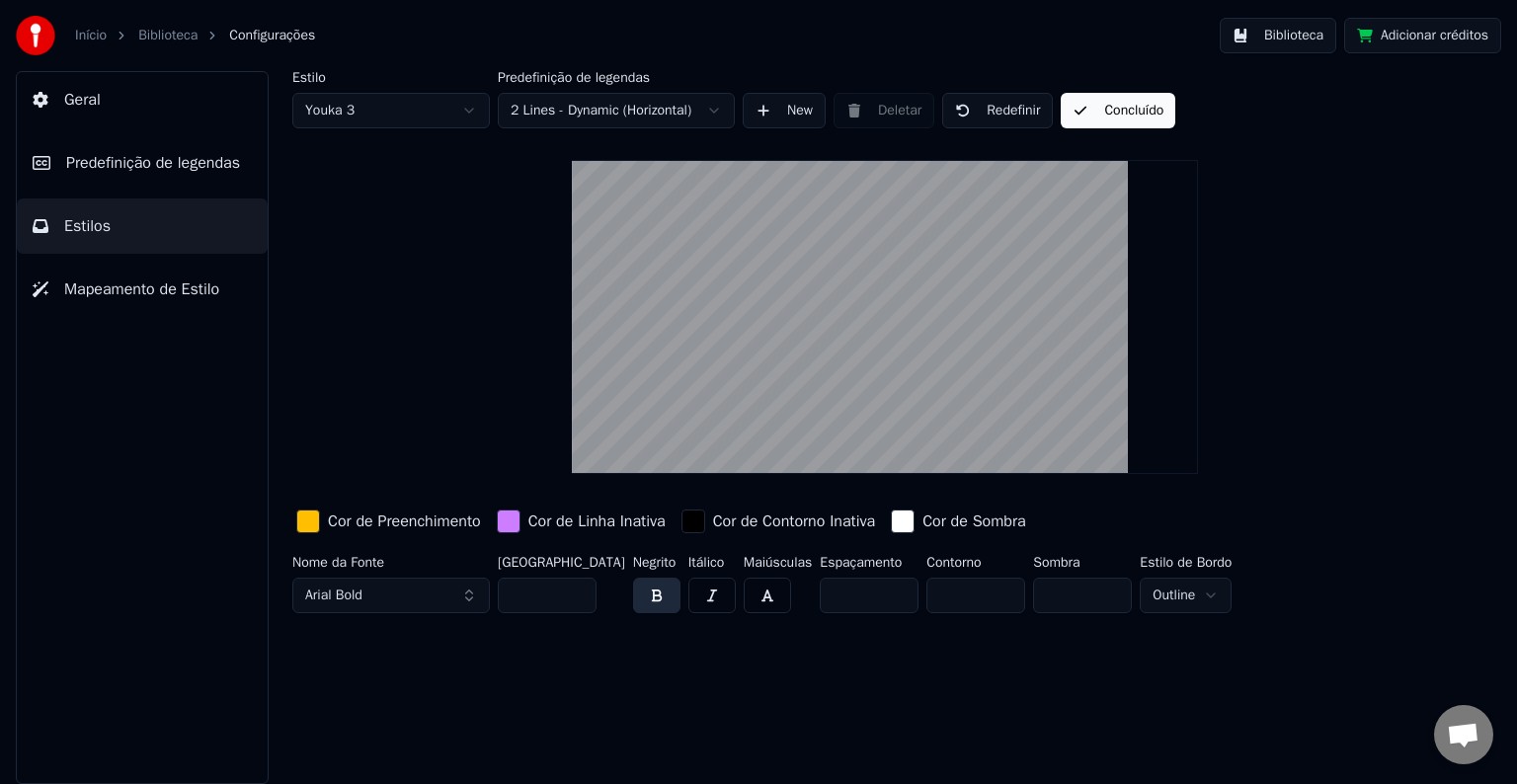 click on "Estilo Youka 3 Predefinição de legendas 2 Lines - Dynamic (Horizontal) New Deletar Redefinir Concluído Cor de Preenchimento Cor de Linha Inativa Cor de Contorno Inativa Cor de Sombra Nome da Fonte Arial Bold [GEOGRAPHIC_DATA] ** Negrito Itálico Maiúsculas Espaçamento * Contorno * Sombra * Estilo de Bordo Outline" at bounding box center (885, 346) 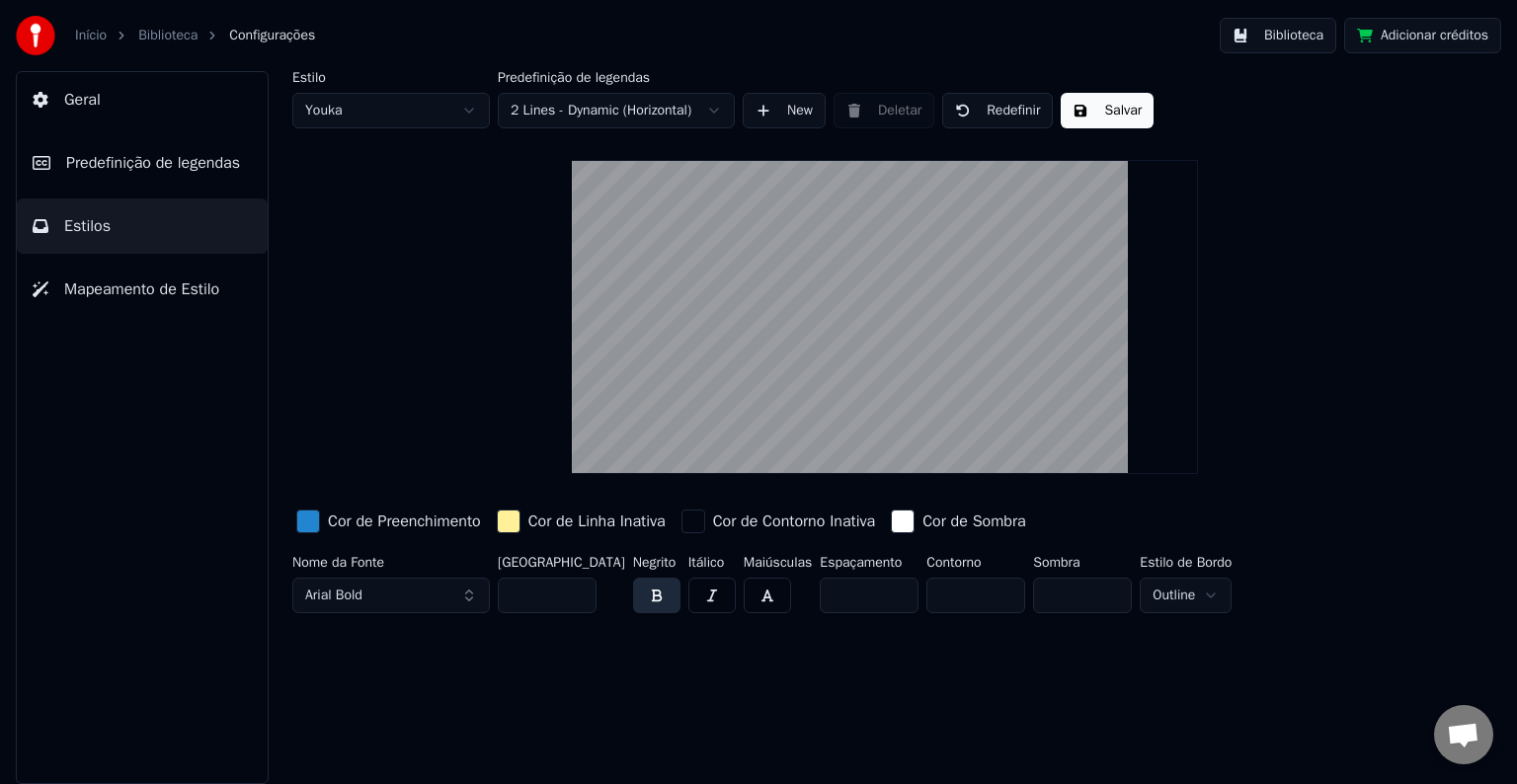 click on "Início Biblioteca Configurações Biblioteca Adicionar créditos Geral Predefinição de legendas Estilos Mapeamento de Estilo Estilo Youka Predefinição de legendas 2 Lines - Dynamic (Horizontal) New Deletar Redefinir Salvar Cor de Preenchimento Cor de Linha Inativa Cor de Contorno Inativa Cor de Sombra Nome da Fonte Arial Bold Tamanho da Fonte ** Negrito Itálico Maiúsculas Espaçamento * Contorno * Sombra * Estilo de Bordo Outline" at bounding box center [758, 392] 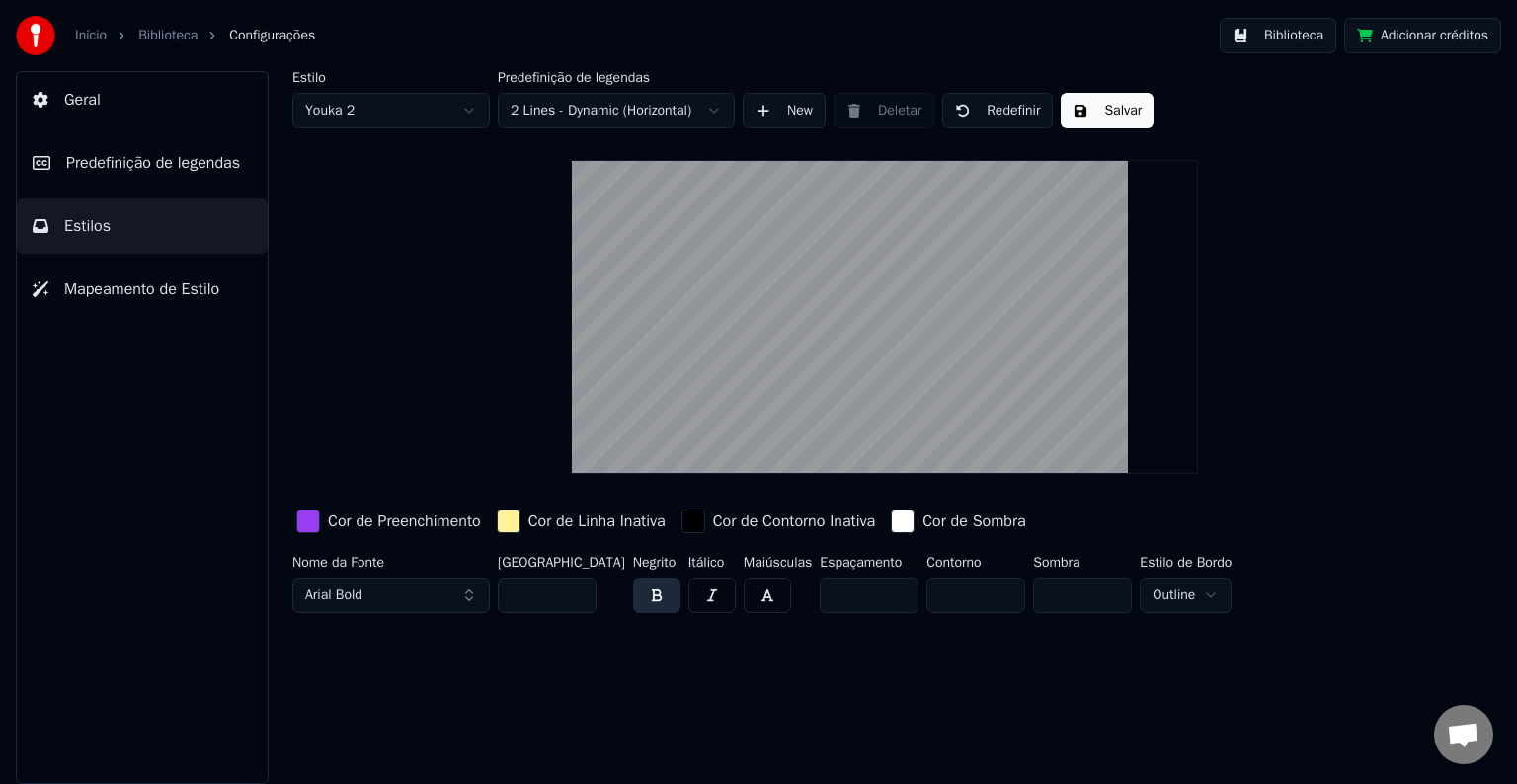 click on "Salvar" at bounding box center [1107, 111] 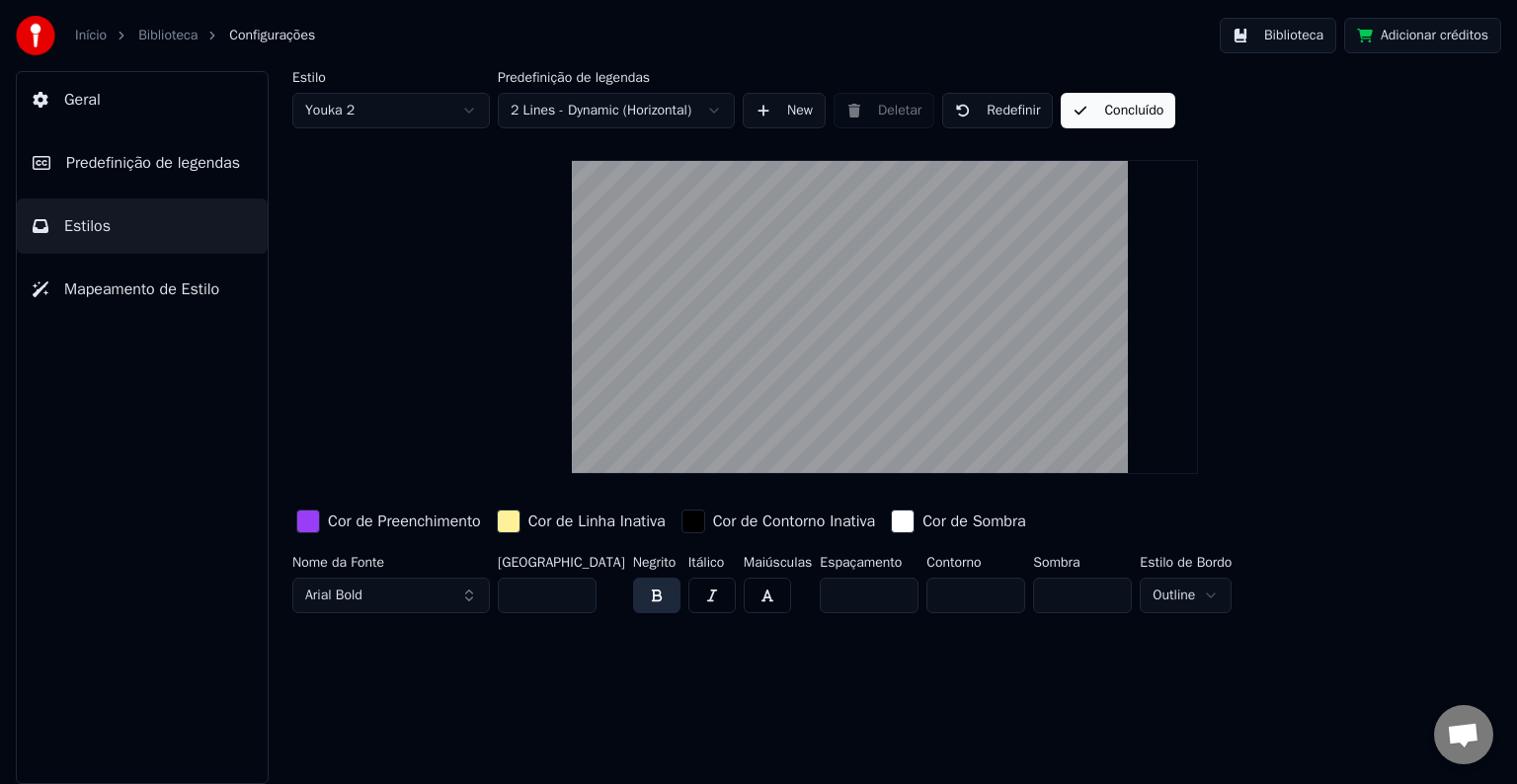 click on "Geral" at bounding box center (142, 100) 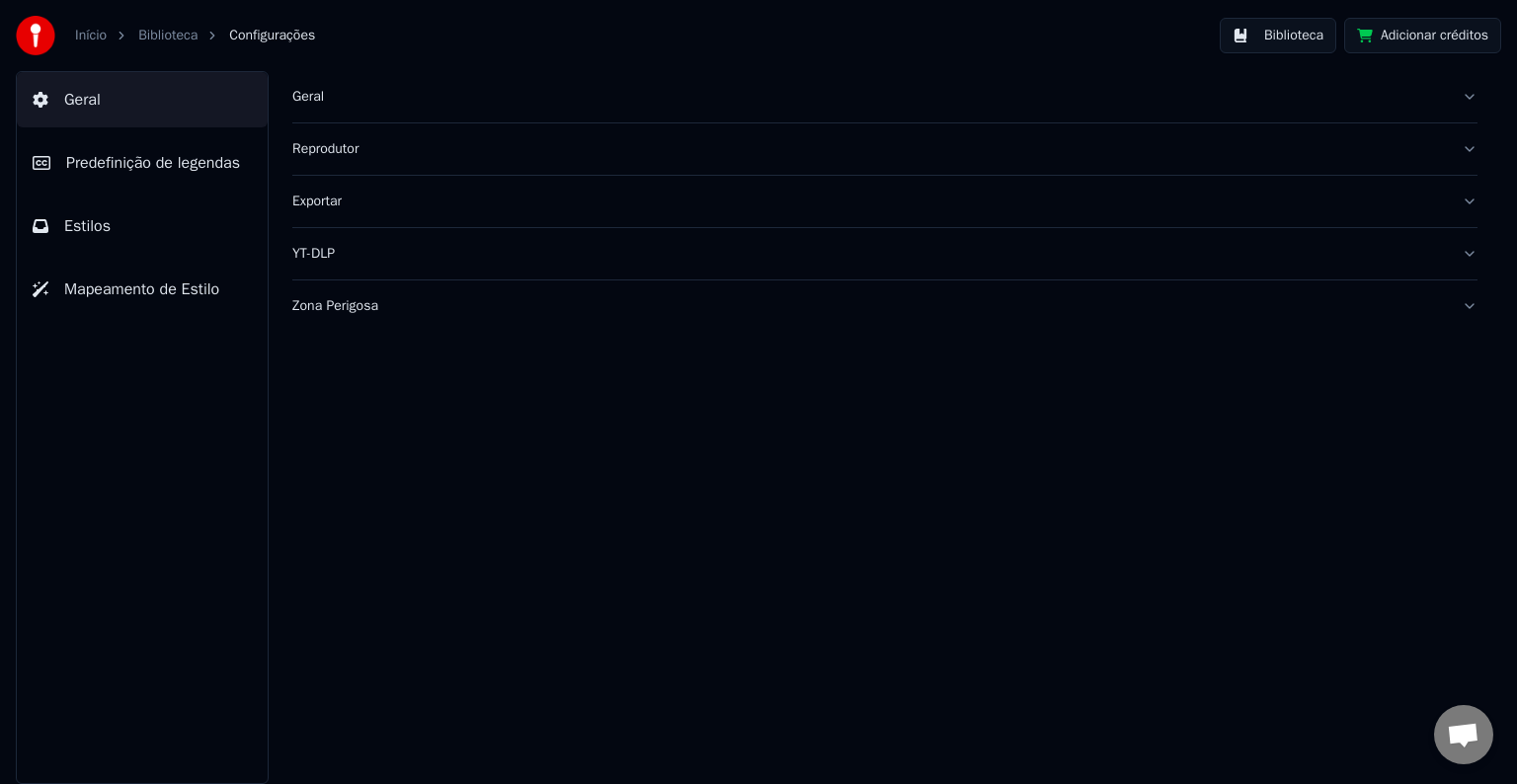 click on "Geral Reprodutor Exportar YT-DLP Zona Perigosa" at bounding box center [885, 428] 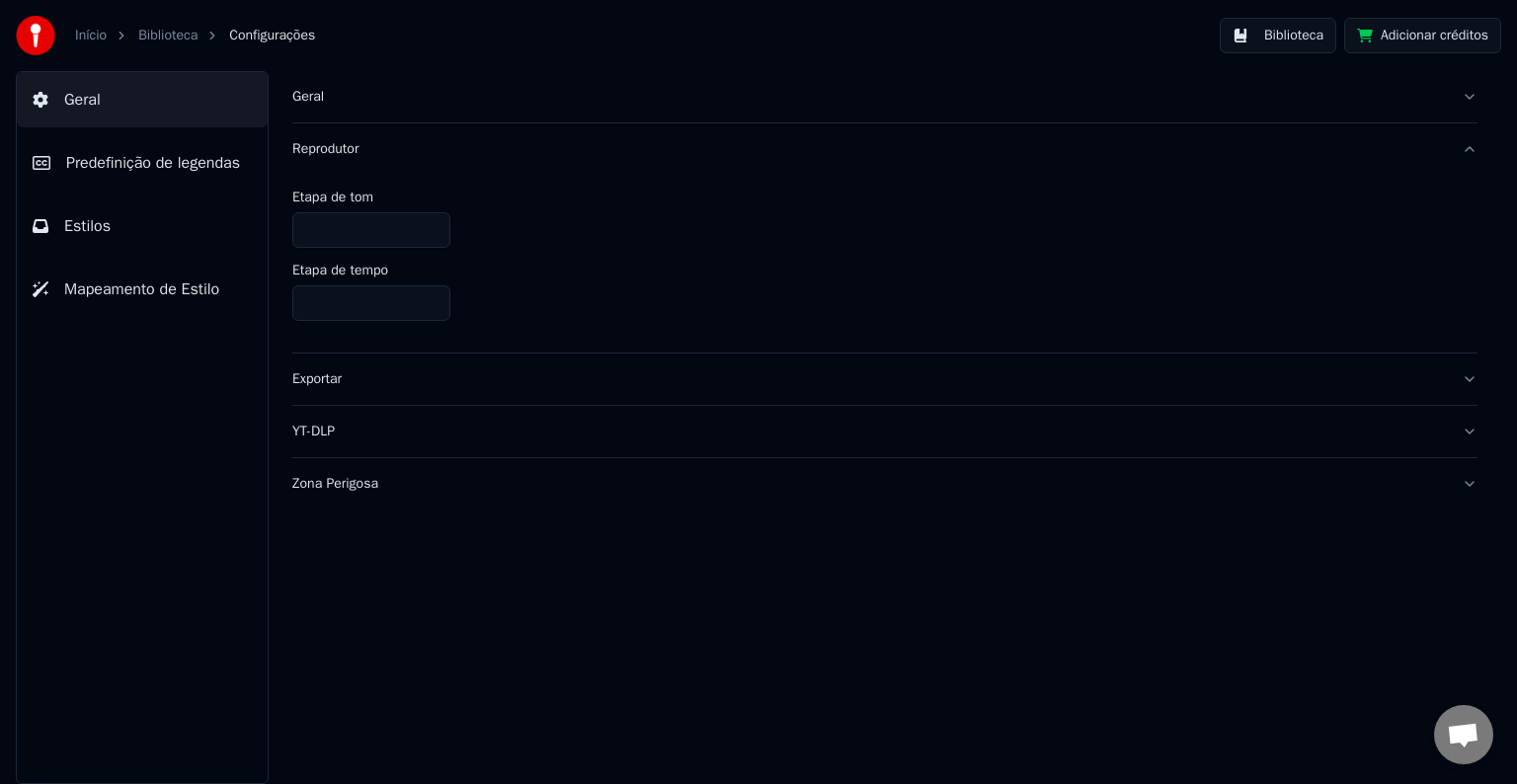 click on "Geral" at bounding box center [869, 97] 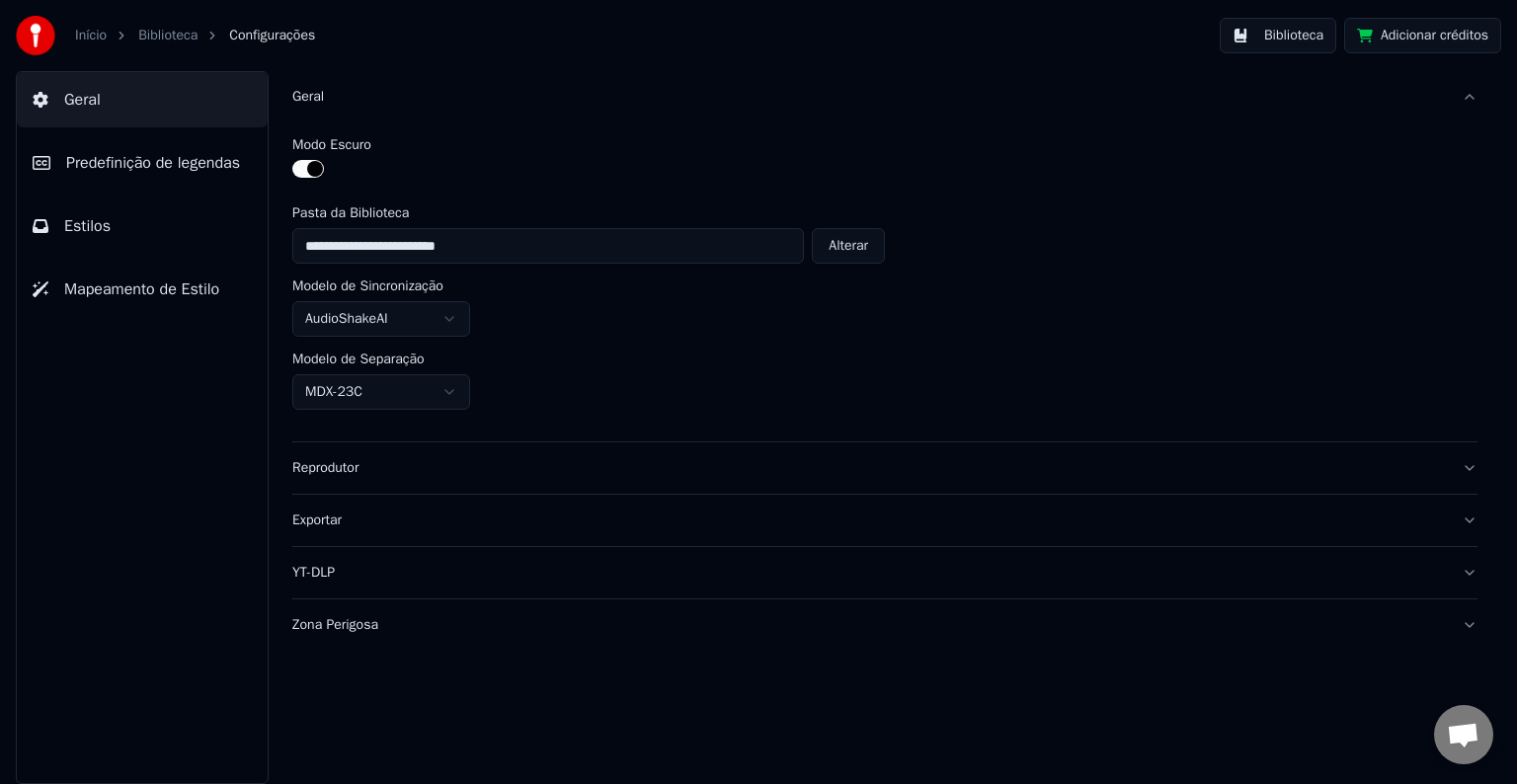 click on "Reprodutor" at bounding box center [869, 468] 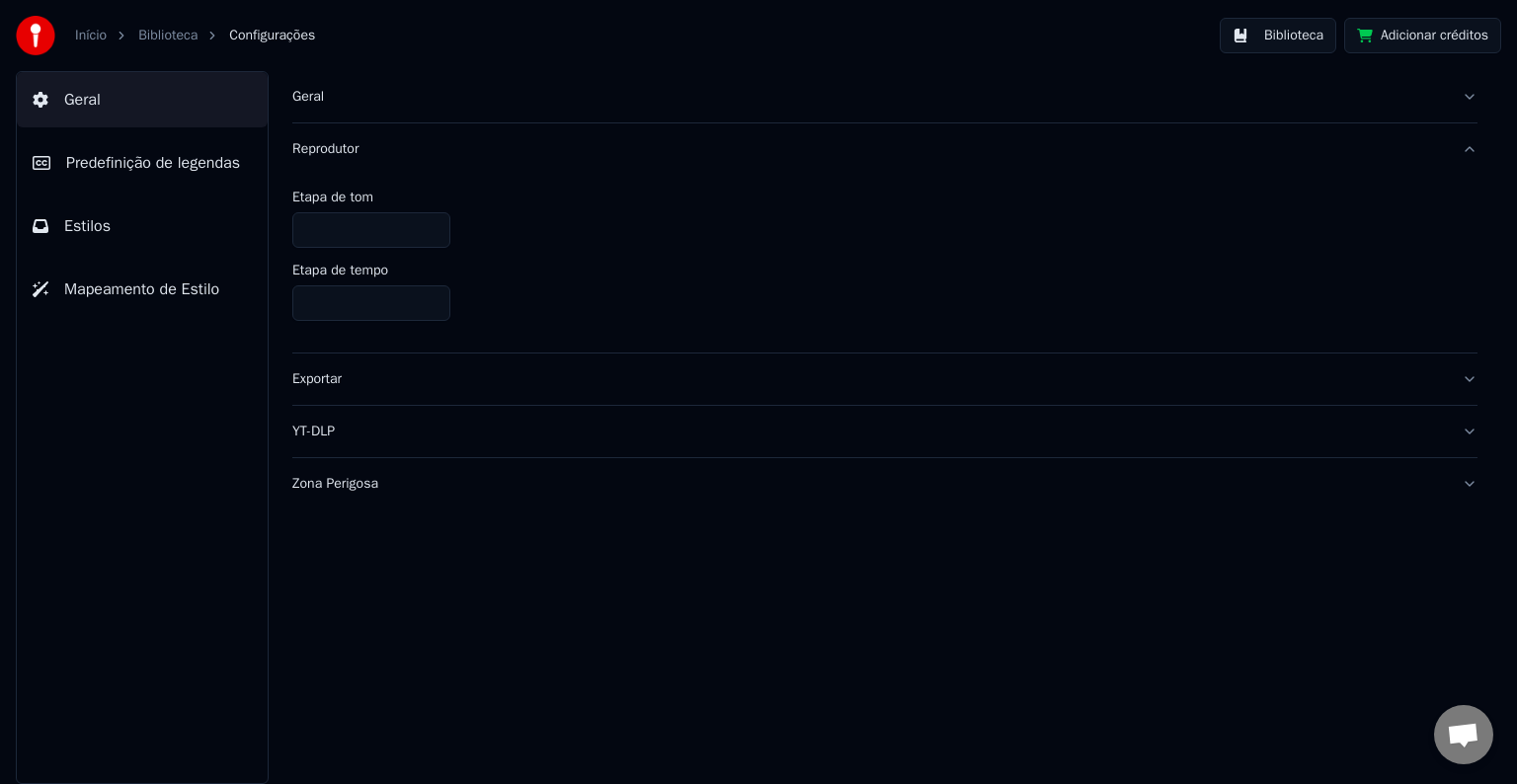 click on "Exportar" at bounding box center [885, 379] 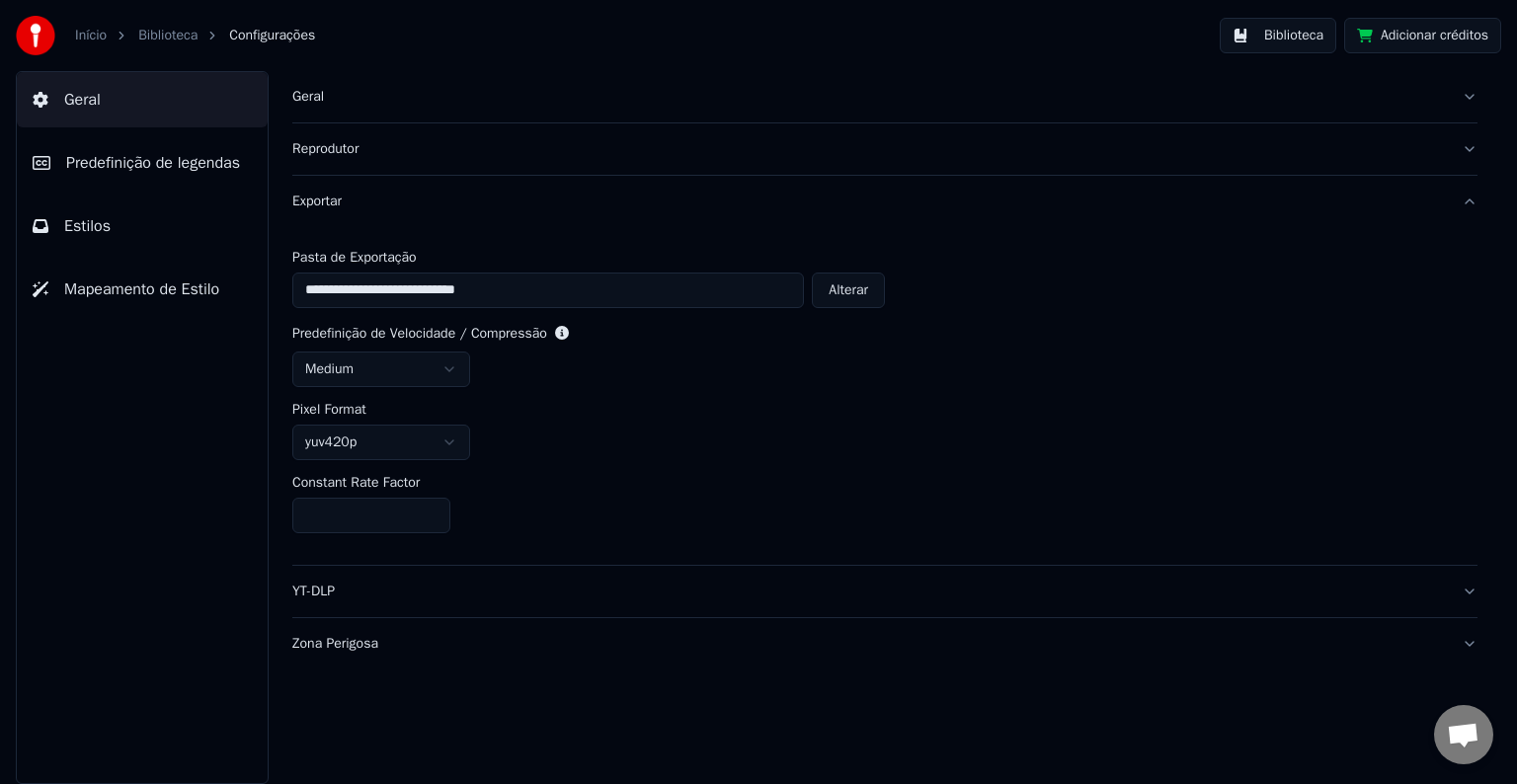 click on "YT-DLP" at bounding box center [885, 591] 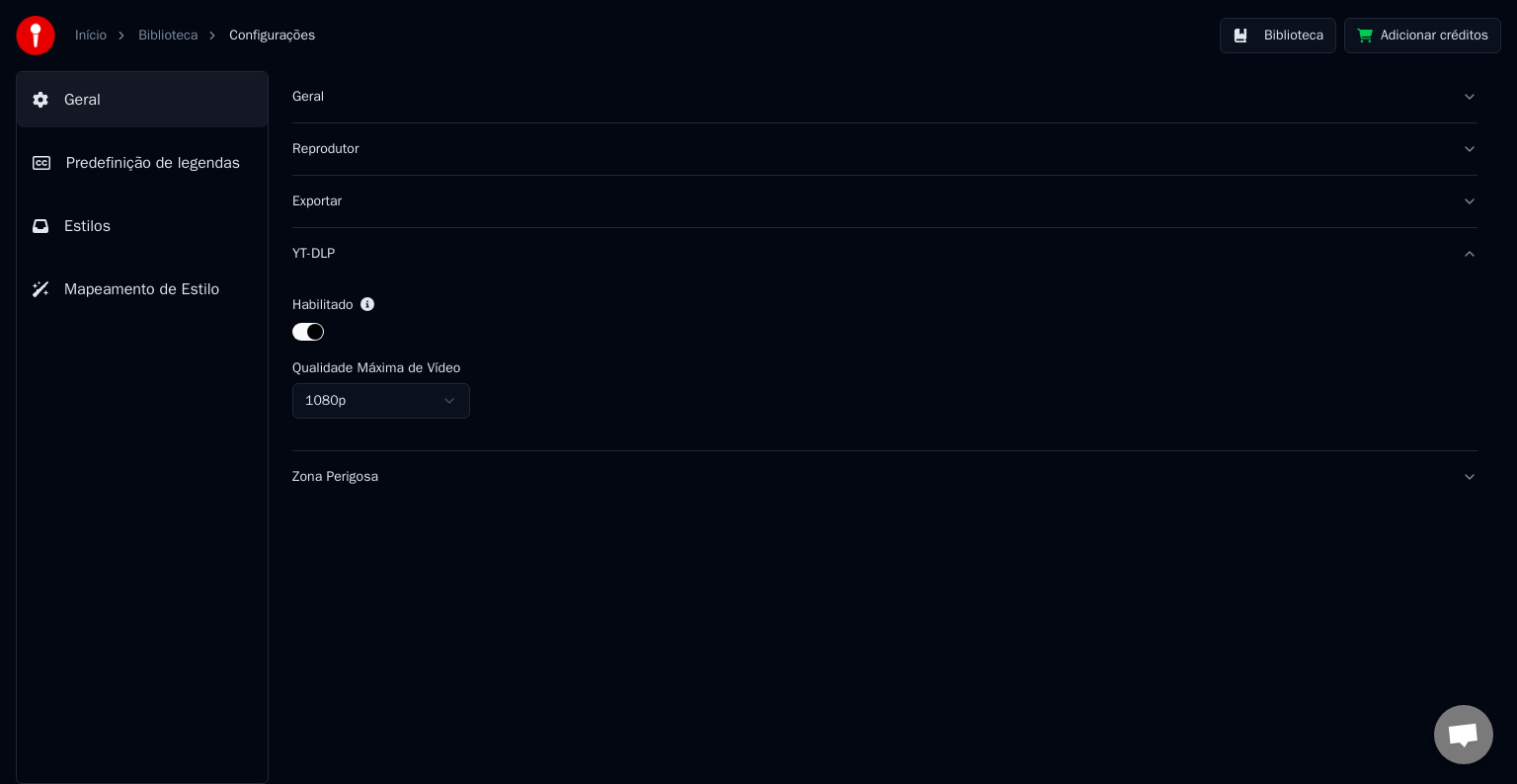 click on "Geral Reprodutor Exportar YT-DLP Habilitado Qualidade Máxima de Vídeo 1080p Zona Perigosa" at bounding box center [885, 428] 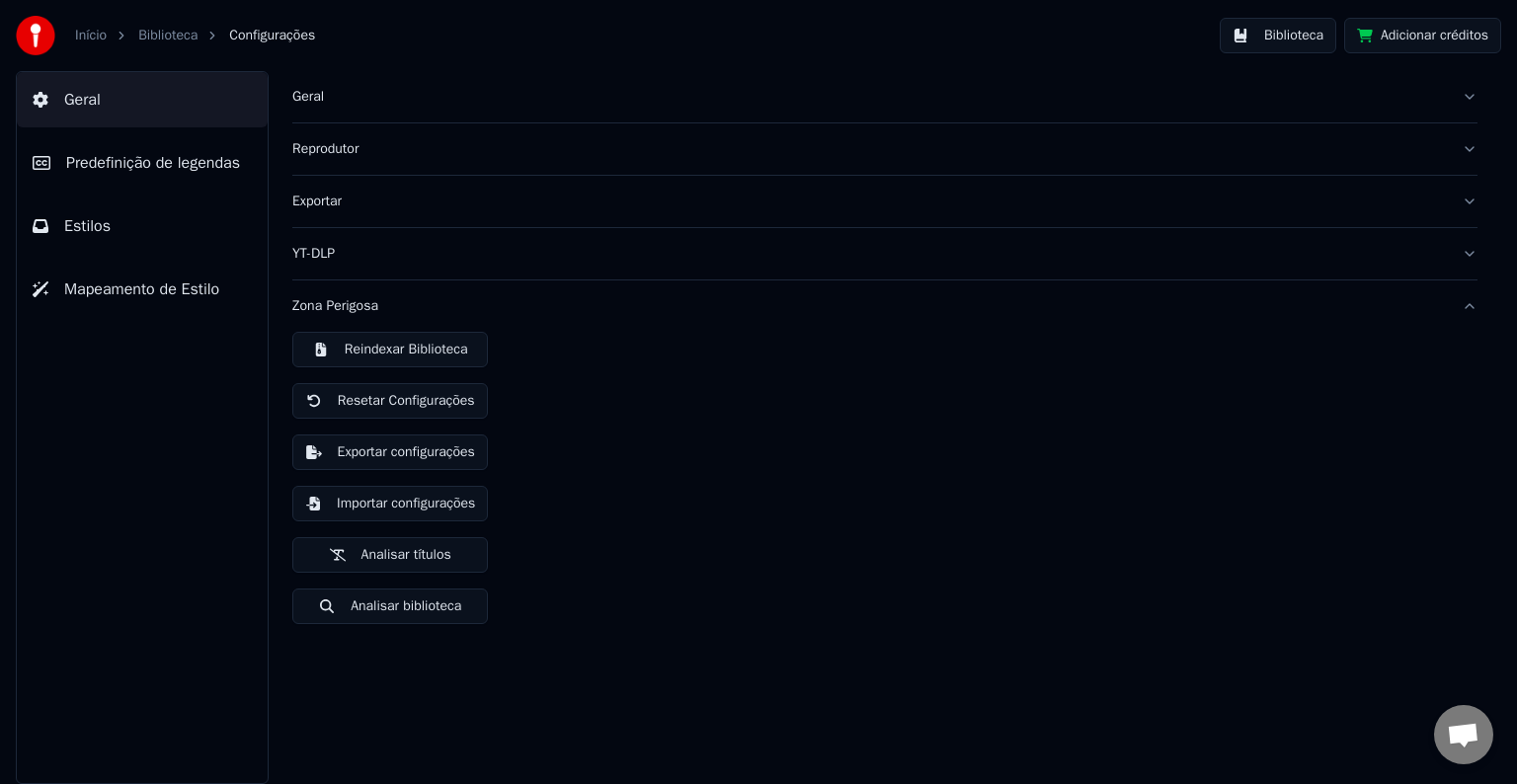 click on "Predefinição de legendas" at bounding box center (153, 163) 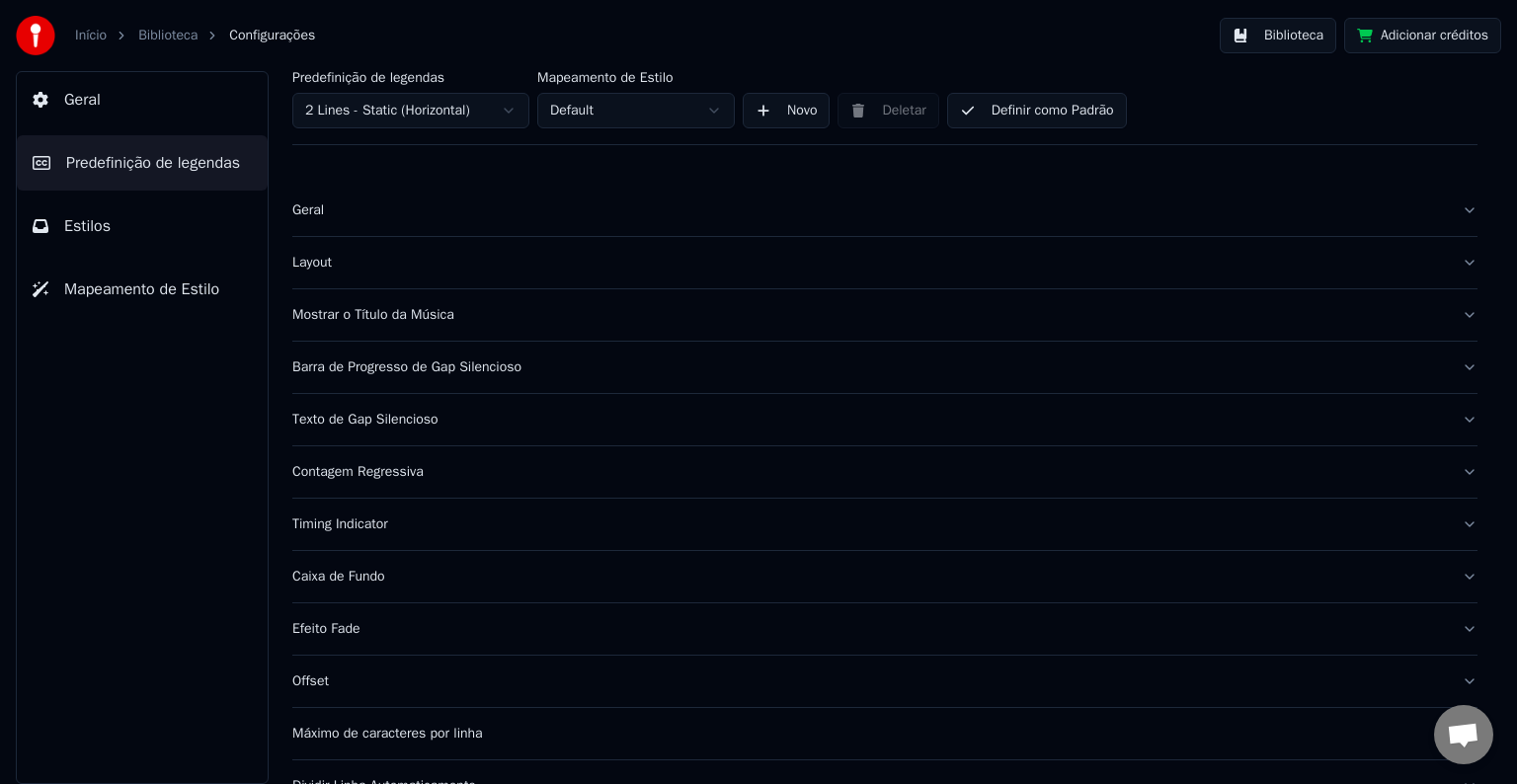 click on "Geral" at bounding box center [885, 210] 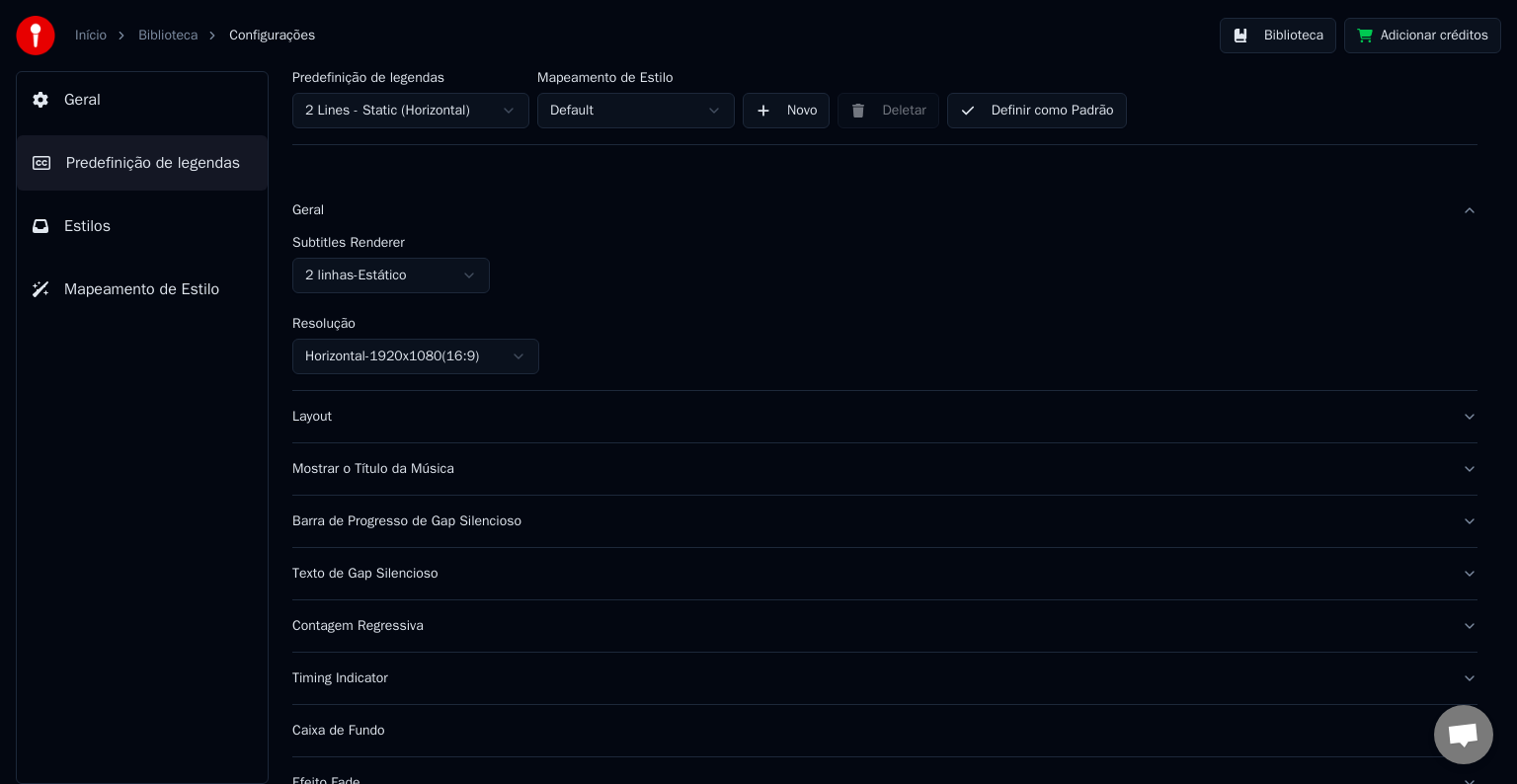 click on "Início Biblioteca Configurações Biblioteca Adicionar créditos Geral Predefinição de legendas Estilos Mapeamento de Estilo Predefinição de legendas 2 Lines - Static (Horizontal) Mapeamento de Estilo Default Novo Deletar Definir como Padrão Geral Subtitles Renderer 2 linhas  -  Estático Resolução Horizontal  -  1920 x 1080  ( 16 : 9 ) Layout Mostrar o Título da Música Barra de Progresso de Gap Silencioso Texto de Gap Silencioso Contagem Regressiva Timing Indicator Caixa de Fundo Efeito Fade Offset Máximo de caracteres por linha Dividir Linha Automaticamente Advanced Settings" at bounding box center [758, 392] 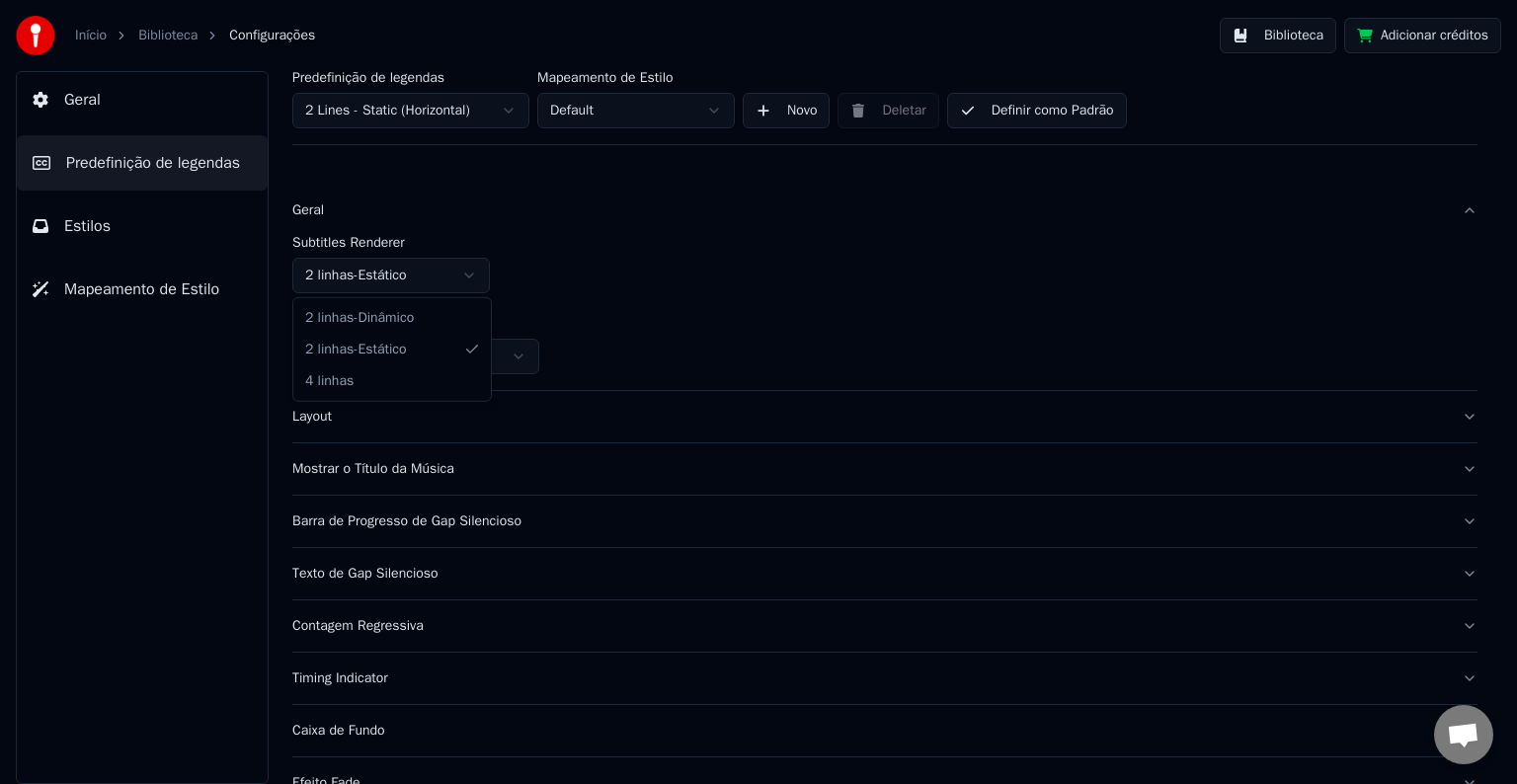 click on "Início Biblioteca Configurações Biblioteca Adicionar créditos Geral Predefinição de legendas Estilos Mapeamento de Estilo Predefinição de legendas 2 Lines - Static (Horizontal) Mapeamento de Estilo Default Novo Deletar Definir como Padrão Geral Subtitles Renderer 2 linhas  -  Estático Resolução Horizontal  -  1920 x 1080  ( 16 : 9 ) Layout Mostrar o Título da Música Barra de Progresso de Gap Silencioso Texto de Gap Silencioso Contagem Regressiva Timing Indicator Caixa de Fundo Efeito Fade Offset Máximo de caracteres por linha Dividir Linha Automaticamente Advanced Settings 2 linhas  -  Dinâmico 2 linhas  -  Estático 4 linhas" at bounding box center [758, 392] 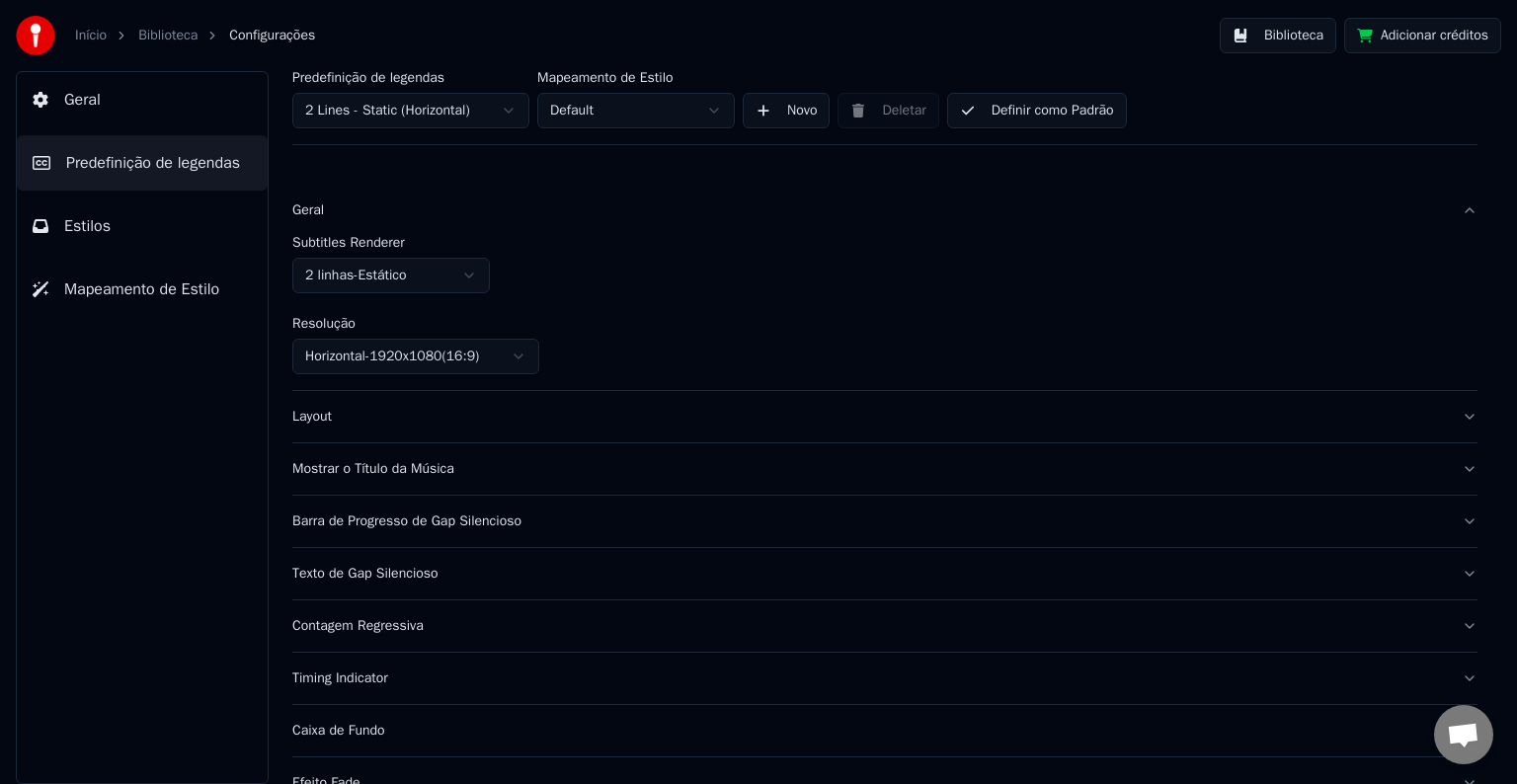 click on "Início Biblioteca Configurações Biblioteca Adicionar créditos Geral Predefinição de legendas Estilos Mapeamento de Estilo Predefinição de legendas 2 Lines - Static (Horizontal) Mapeamento de Estilo Default Novo Deletar Definir como Padrão Geral Subtitles Renderer 2 linhas  -  Estático Resolução Horizontal  -  1920 x 1080  ( 16 : 9 ) Layout Mostrar o Título da Música Barra de Progresso de Gap Silencioso Texto de Gap Silencioso Contagem Regressiva Timing Indicator Caixa de Fundo Efeito Fade Offset Máximo de caracteres por linha Dividir Linha Automaticamente Advanced Settings" at bounding box center [758, 392] 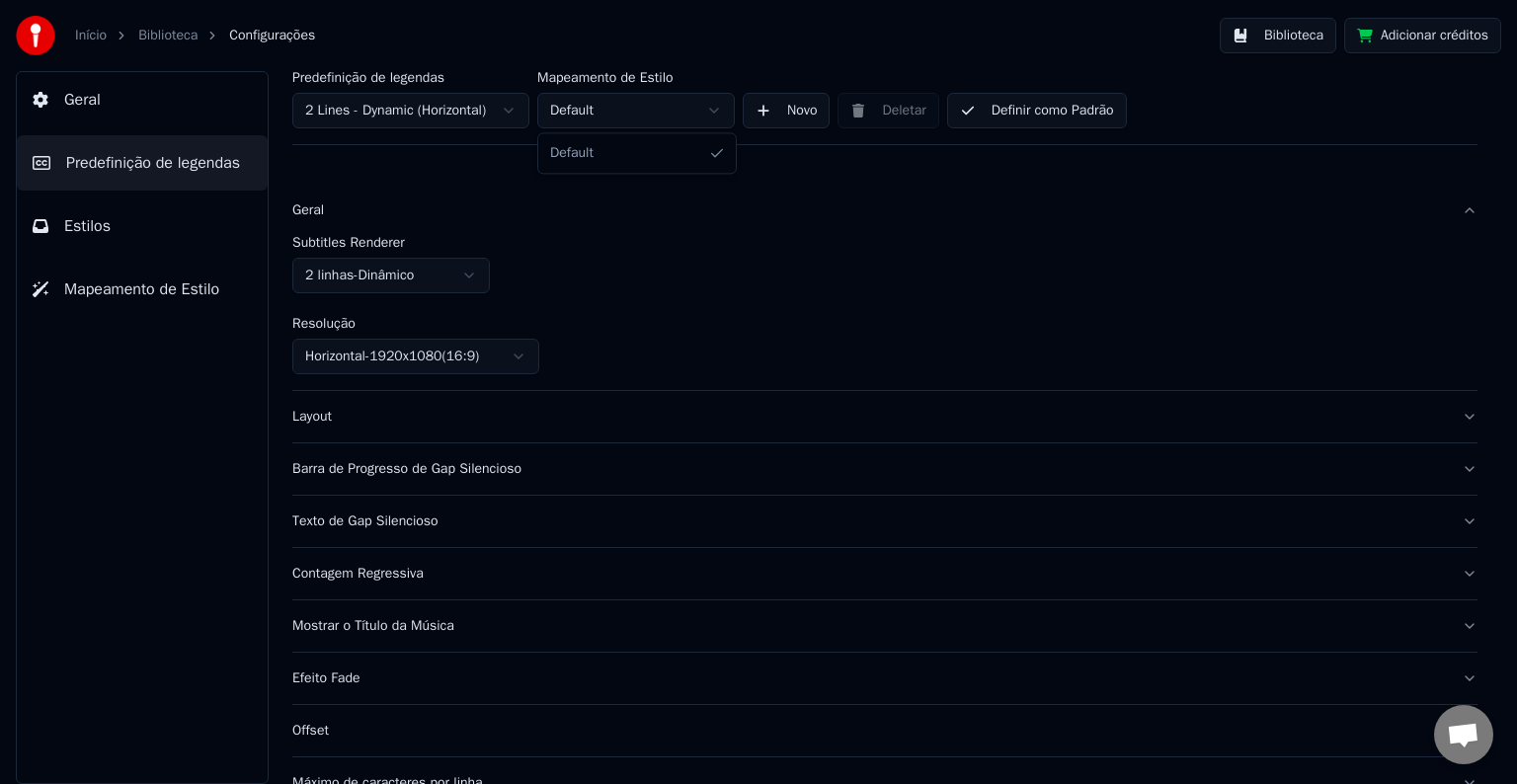 click on "Início Biblioteca Configurações Biblioteca Adicionar créditos Geral Predefinição de legendas Estilos Mapeamento de Estilo Predefinição de legendas 2 Lines - Dynamic (Horizontal) Mapeamento de Estilo Default Novo Deletar Definir como Padrão Geral Subtitles Renderer 2 linhas  -  Dinâmico Resolução Horizontal  -  1920 x 1080  ( 16 : 9 ) Layout Barra de Progresso de Gap Silencioso Texto de Gap Silencioso Contagem Regressiva Mostrar o Título da Música Efeito Fade Offset Máximo de caracteres por linha Dividir Linha Automaticamente Default" at bounding box center [758, 392] 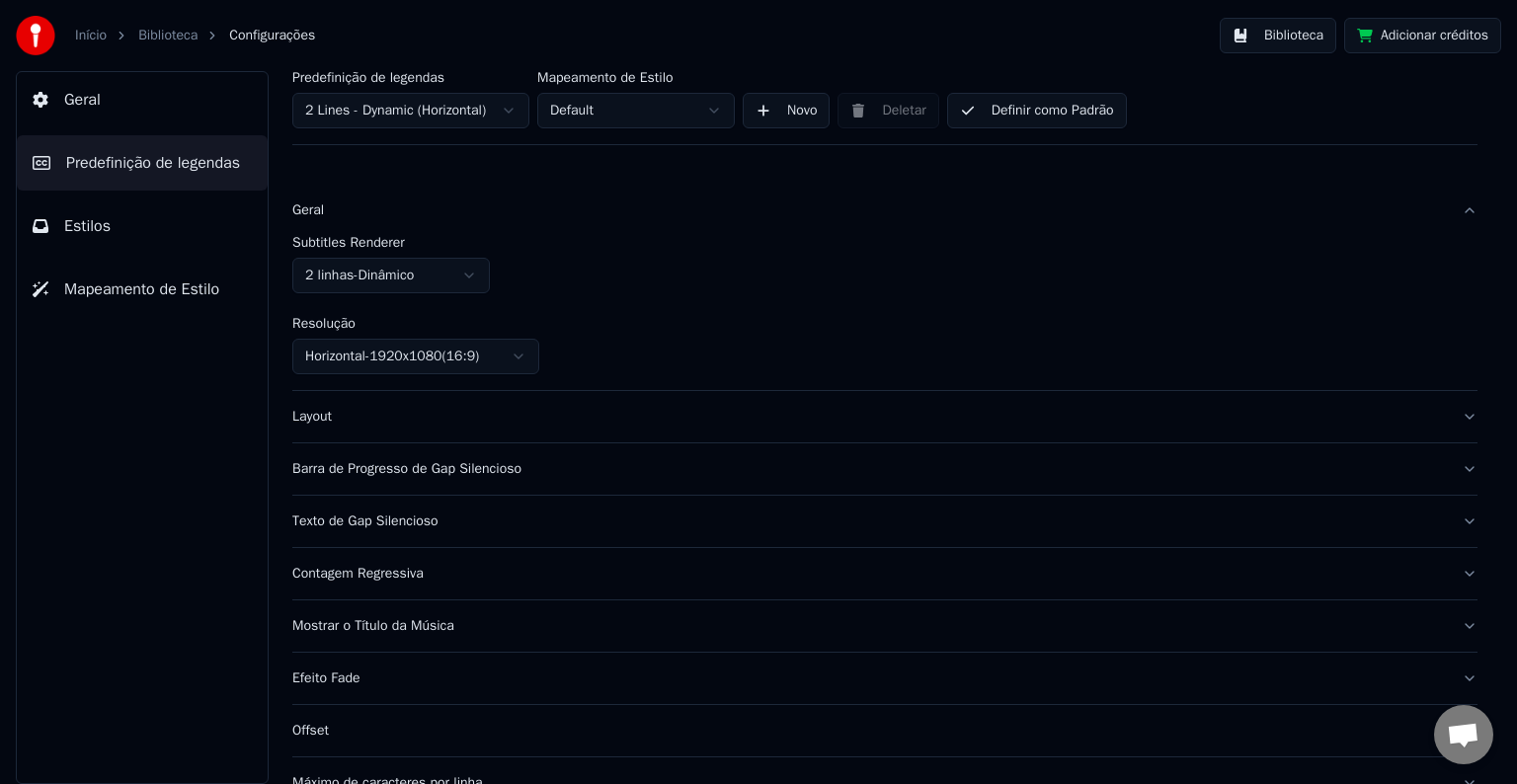 click on "Início Biblioteca Configurações Biblioteca Adicionar créditos Geral Predefinição de legendas Estilos Mapeamento de Estilo Predefinição de legendas 2 Lines - Dynamic (Horizontal) Mapeamento de Estilo Default Novo Deletar Definir como Padrão Geral Subtitles Renderer 2 linhas  -  Dinâmico Resolução Horizontal  -  1920 x 1080  ( 16 : 9 ) Layout Barra de Progresso de Gap Silencioso Texto de Gap Silencioso Contagem Regressiva Mostrar o Título da Música Efeito Fade Offset Máximo de caracteres por linha Dividir Linha Automaticamente" at bounding box center [758, 392] 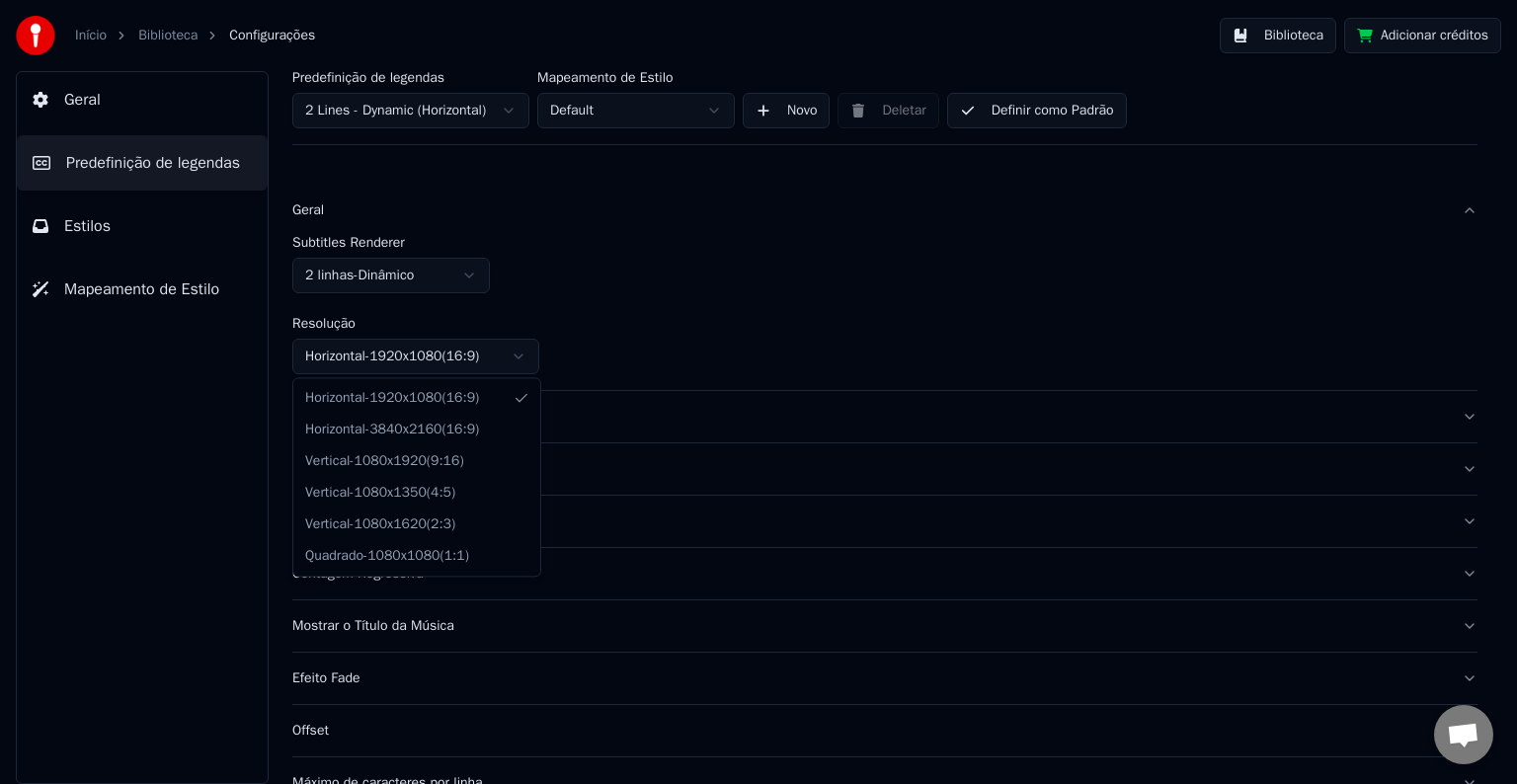 click on "Início Biblioteca Configurações Biblioteca Adicionar créditos Geral Predefinição de legendas Estilos Mapeamento de Estilo Predefinição de legendas 2 Lines - Dynamic (Horizontal) Mapeamento de Estilo Default Novo Deletar Definir como Padrão Geral Subtitles Renderer 2 linhas  -  Dinâmico Resolução Horizontal  -  1920 x 1080  ( 16 : 9 ) Layout Barra de Progresso de Gap Silencioso Texto de Gap Silencioso Contagem Regressiva Mostrar o Título da Música Efeito Fade Offset Máximo de caracteres por linha Dividir Linha Automaticamente Horizontal  -  1920 x 1080  ( 16 : 9 ) Horizontal  -  3840 x 2160  ( 16 : 9 ) Vertical  -  1080 x 1920  ( 9 : 16 ) Vertical  -  1080 x 1350  ( 4 : 5 ) Vertical  -  1080 x 1620  ( 2 : 3 ) Quadrado  -  1080 x 1080  ( 1 : 1 )" at bounding box center [758, 392] 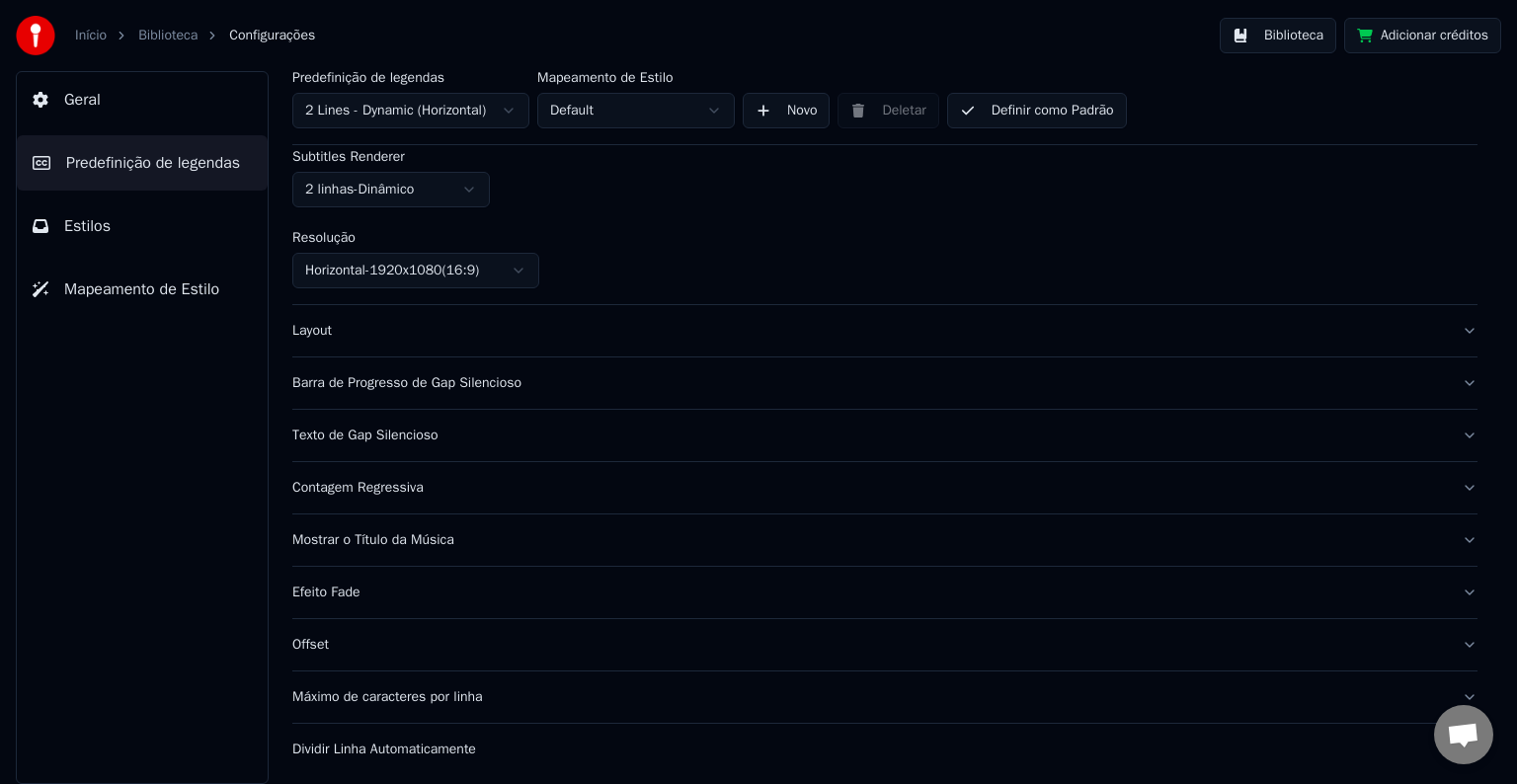 scroll, scrollTop: 91, scrollLeft: 0, axis: vertical 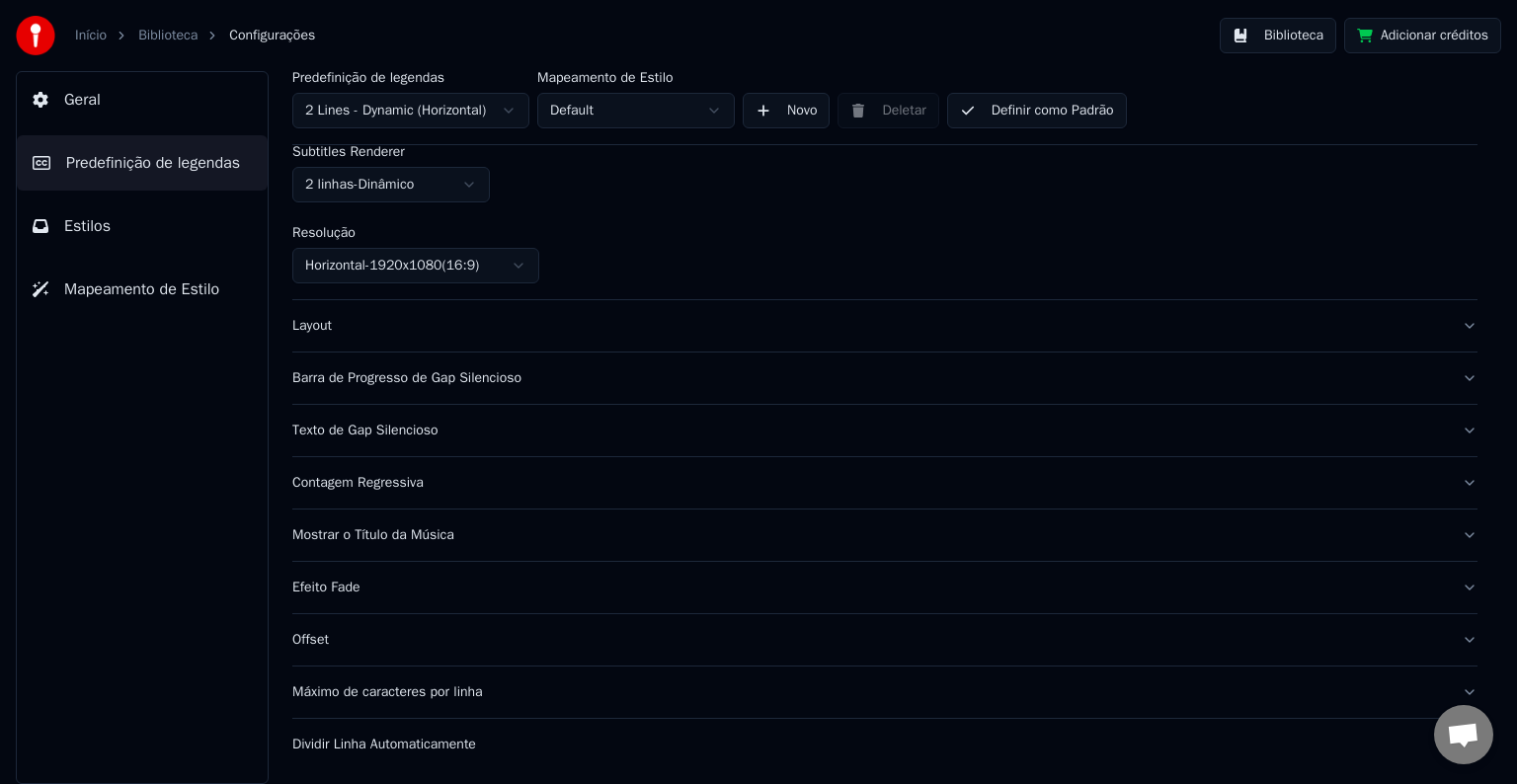 click on "Definir como Padrão" at bounding box center [1037, 111] 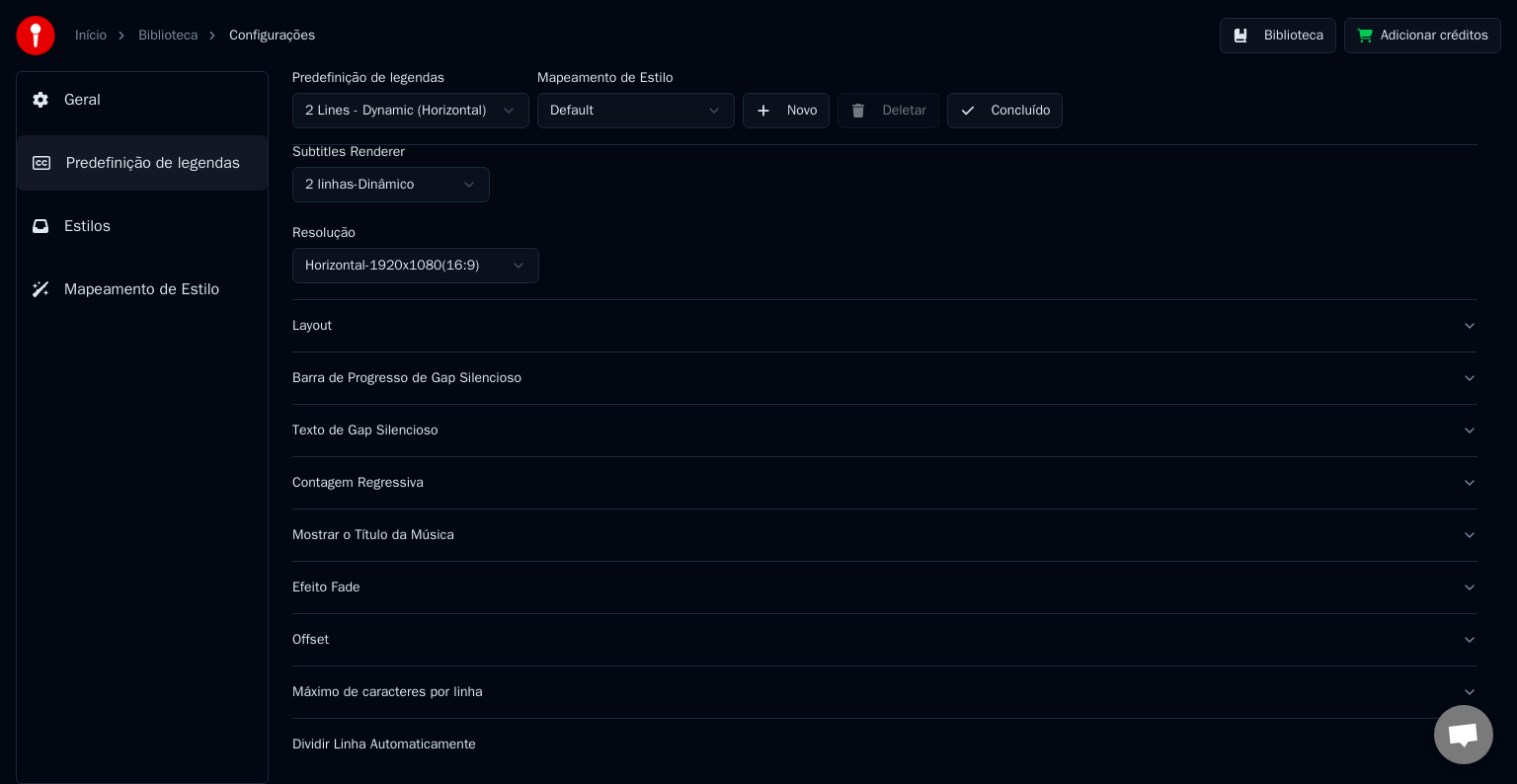click on "Estilos" at bounding box center (142, 226) 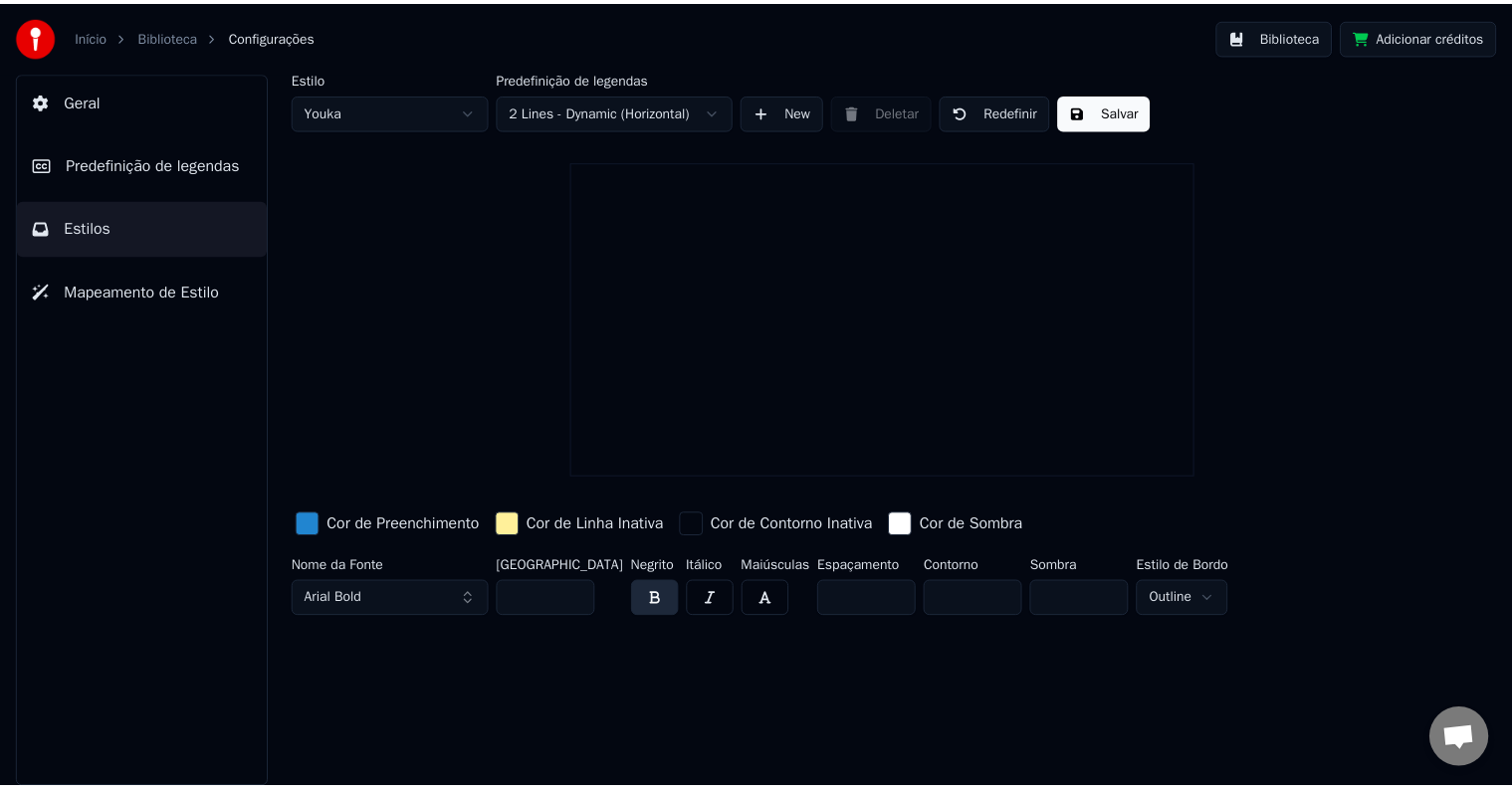 scroll, scrollTop: 0, scrollLeft: 0, axis: both 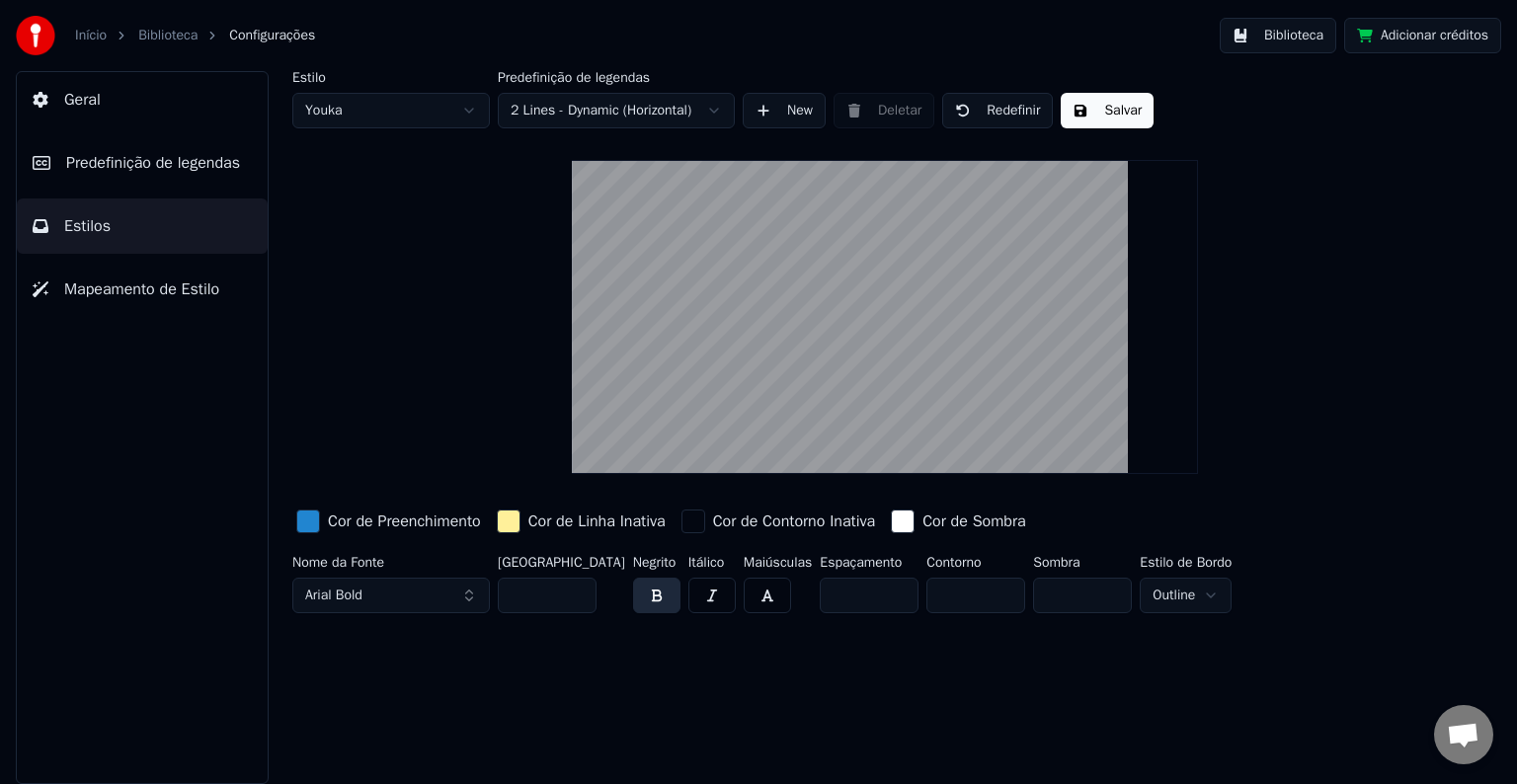 click on "Mapeamento de Estilo" at bounding box center (142, 289) 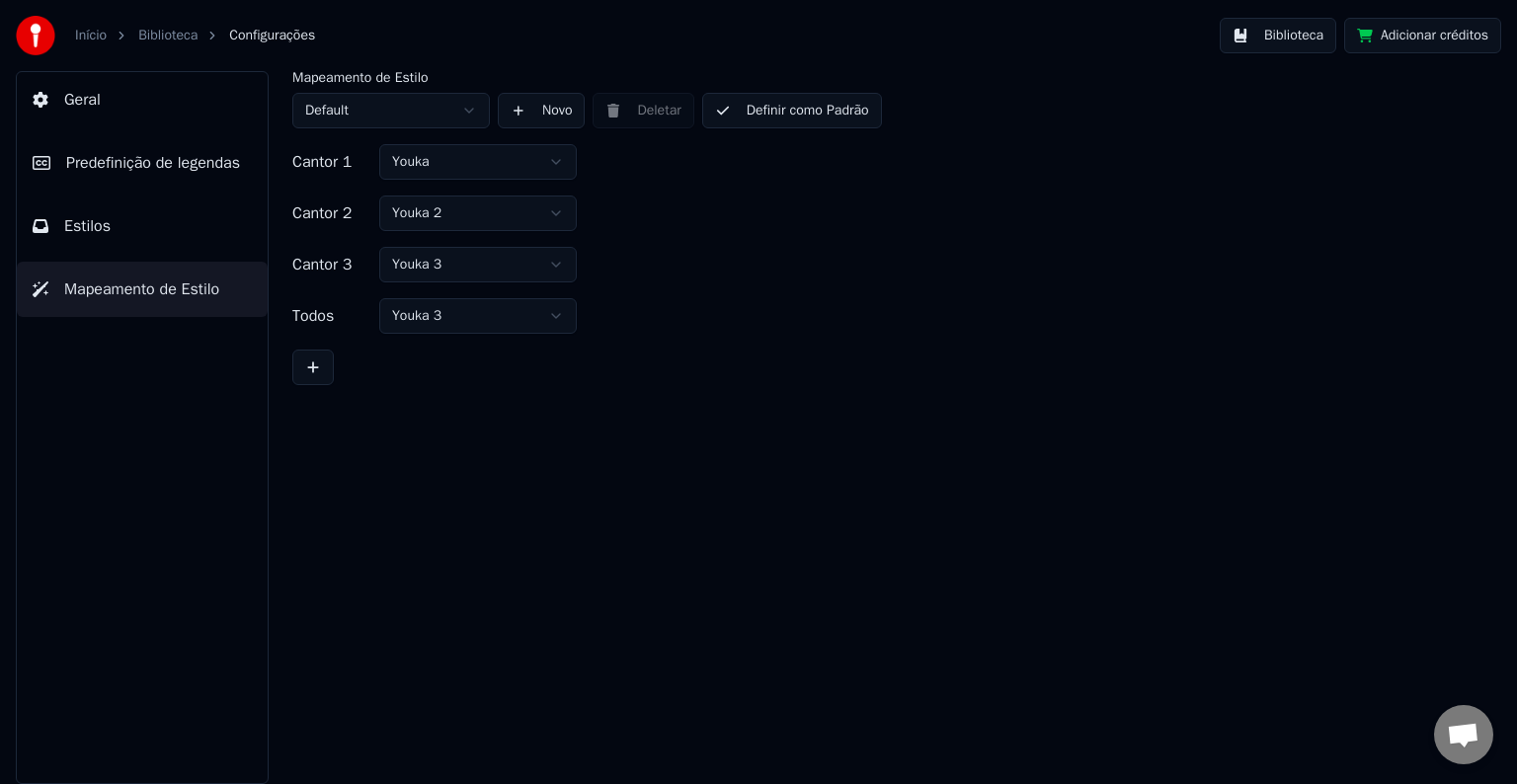 click on "Geral" at bounding box center (142, 100) 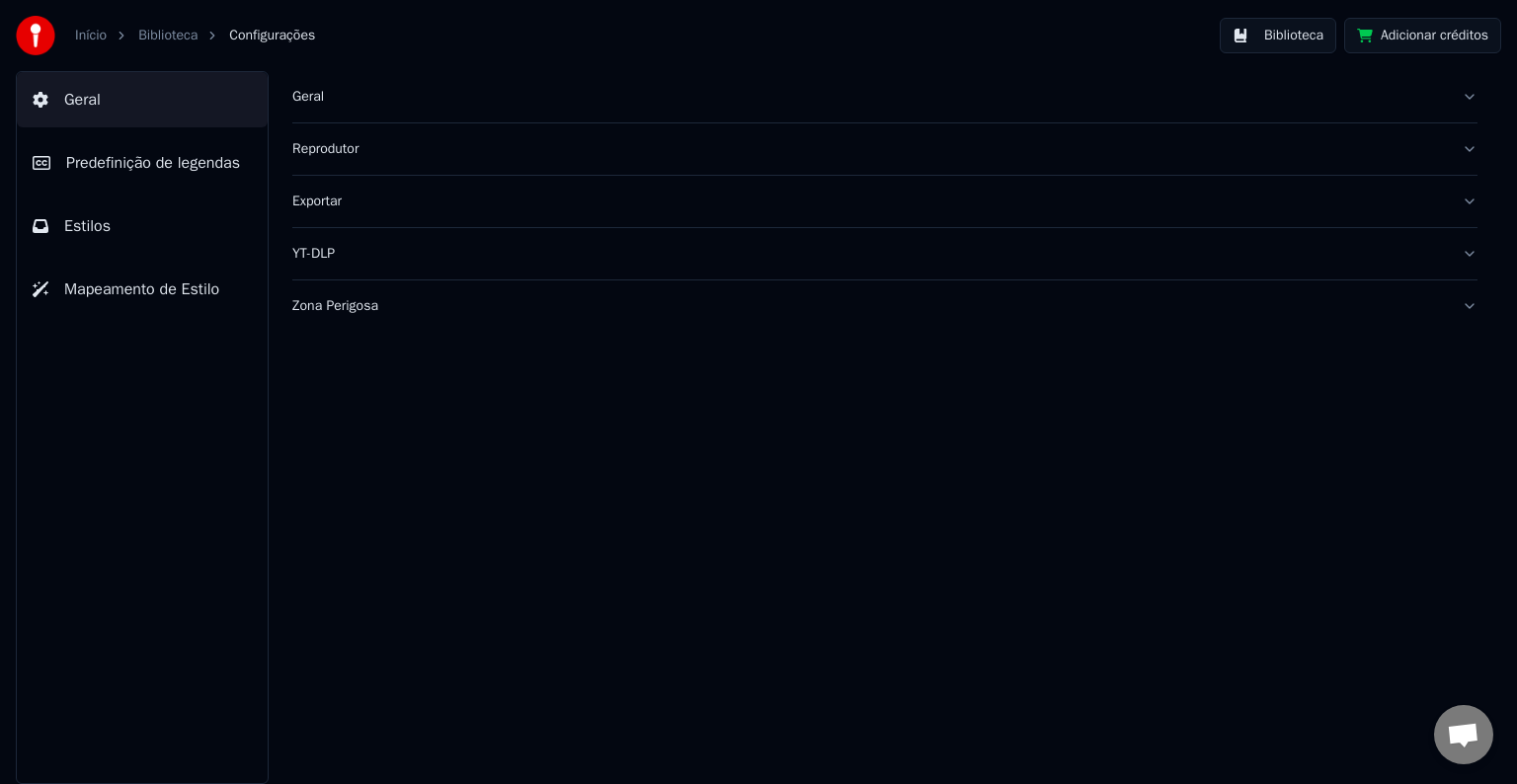 click on "Biblioteca" at bounding box center [168, 36] 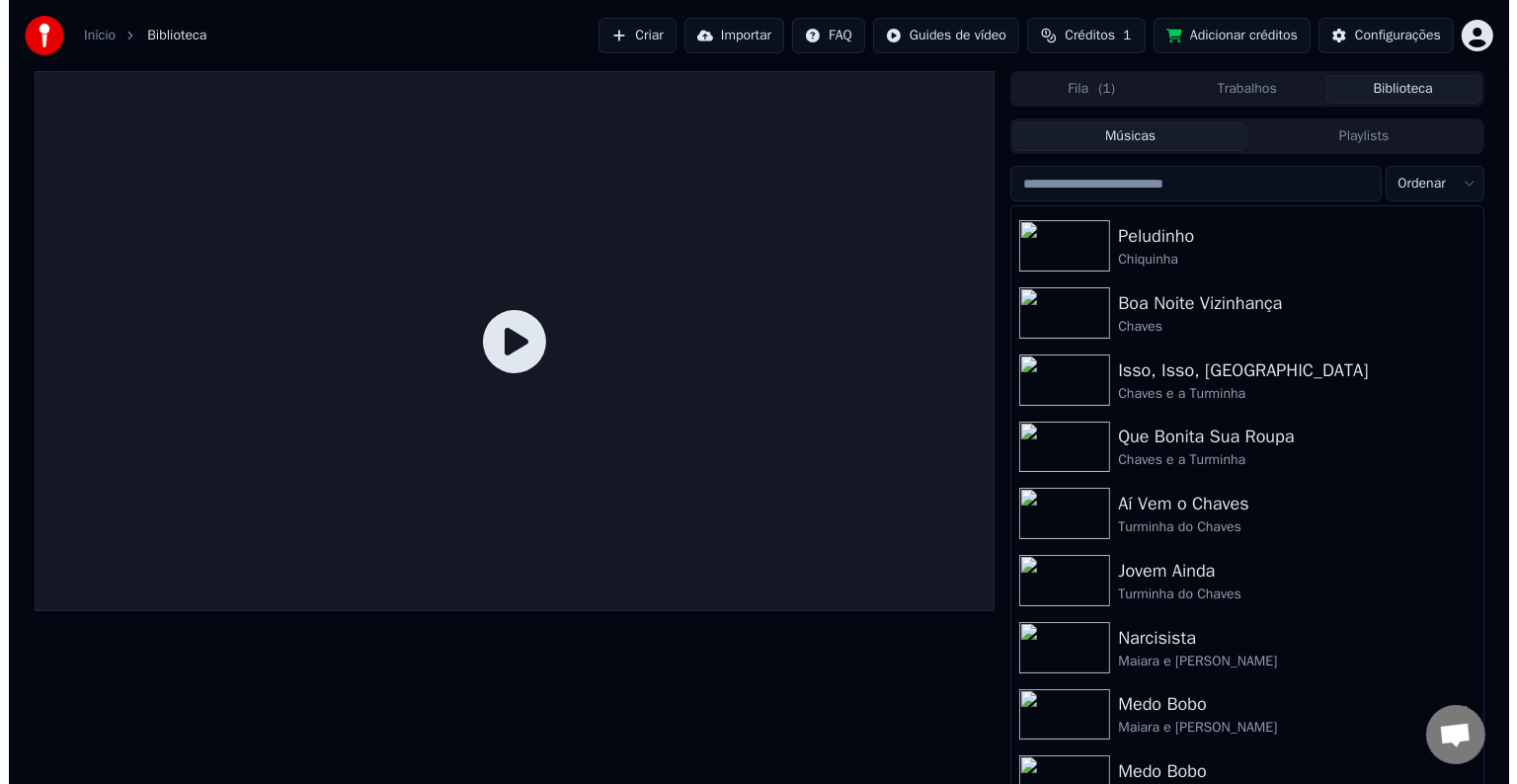scroll, scrollTop: 216, scrollLeft: 0, axis: vertical 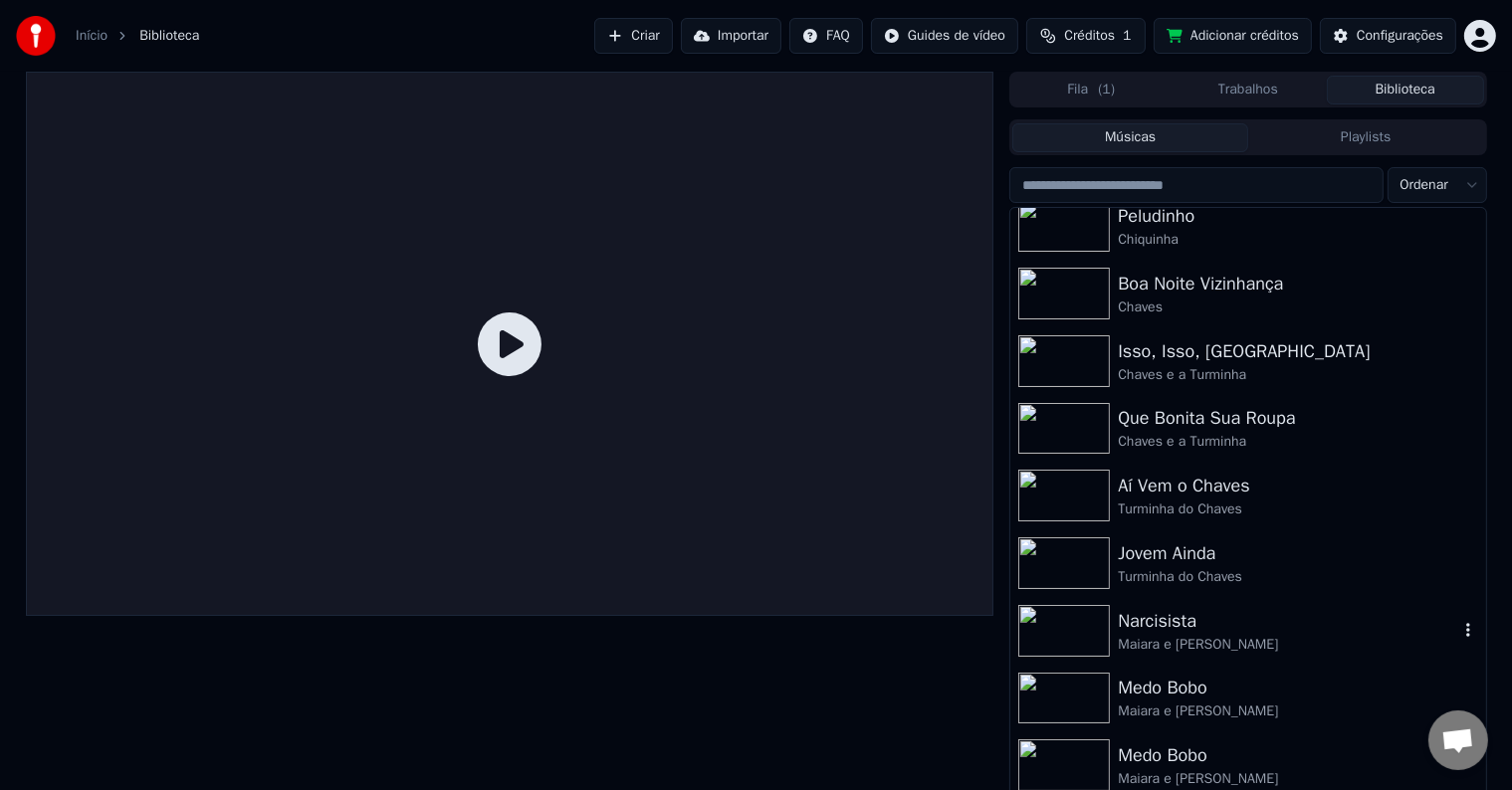 click on "Narcisista" at bounding box center (1287, 621) 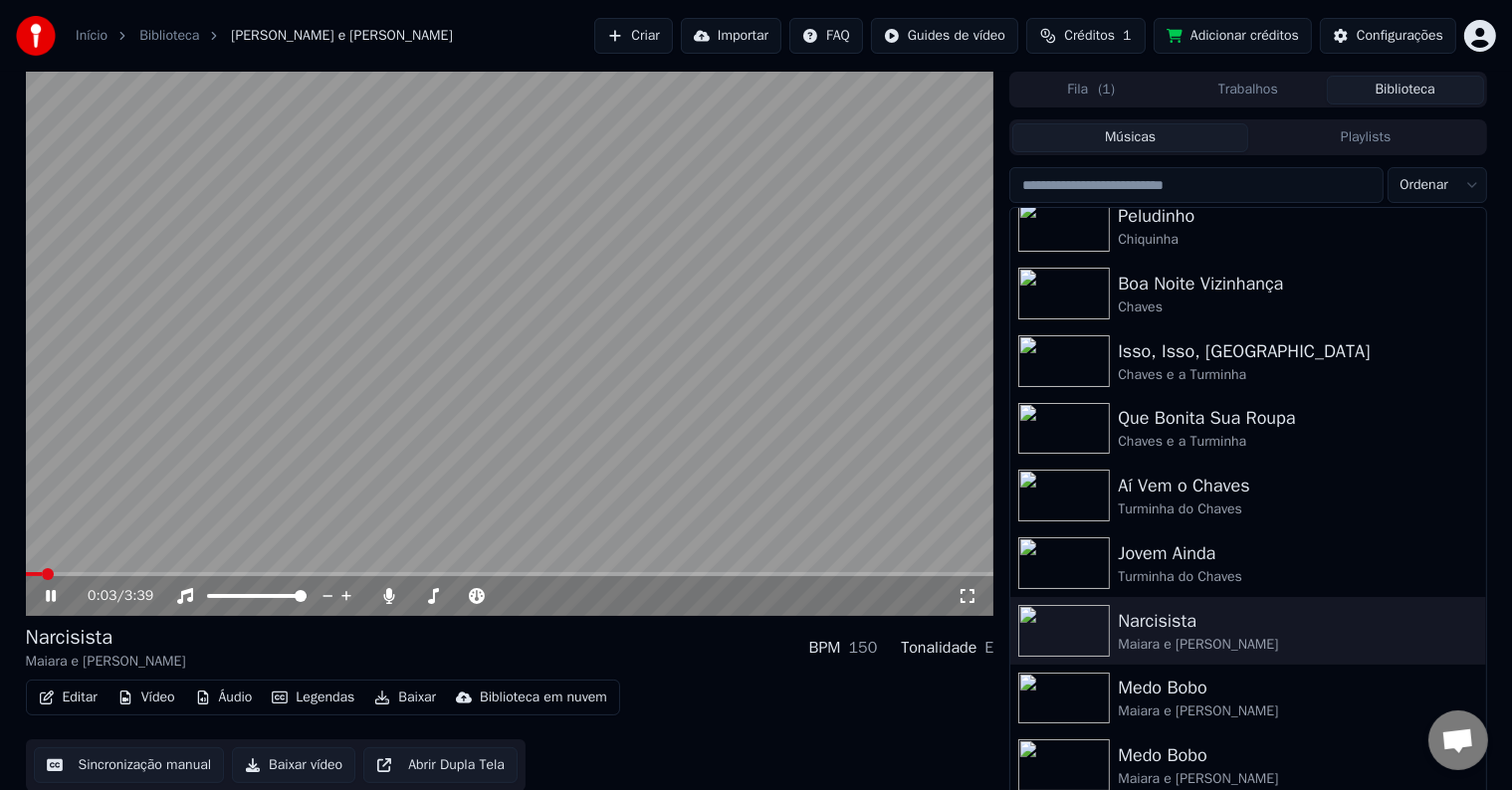 click at bounding box center (510, 343) 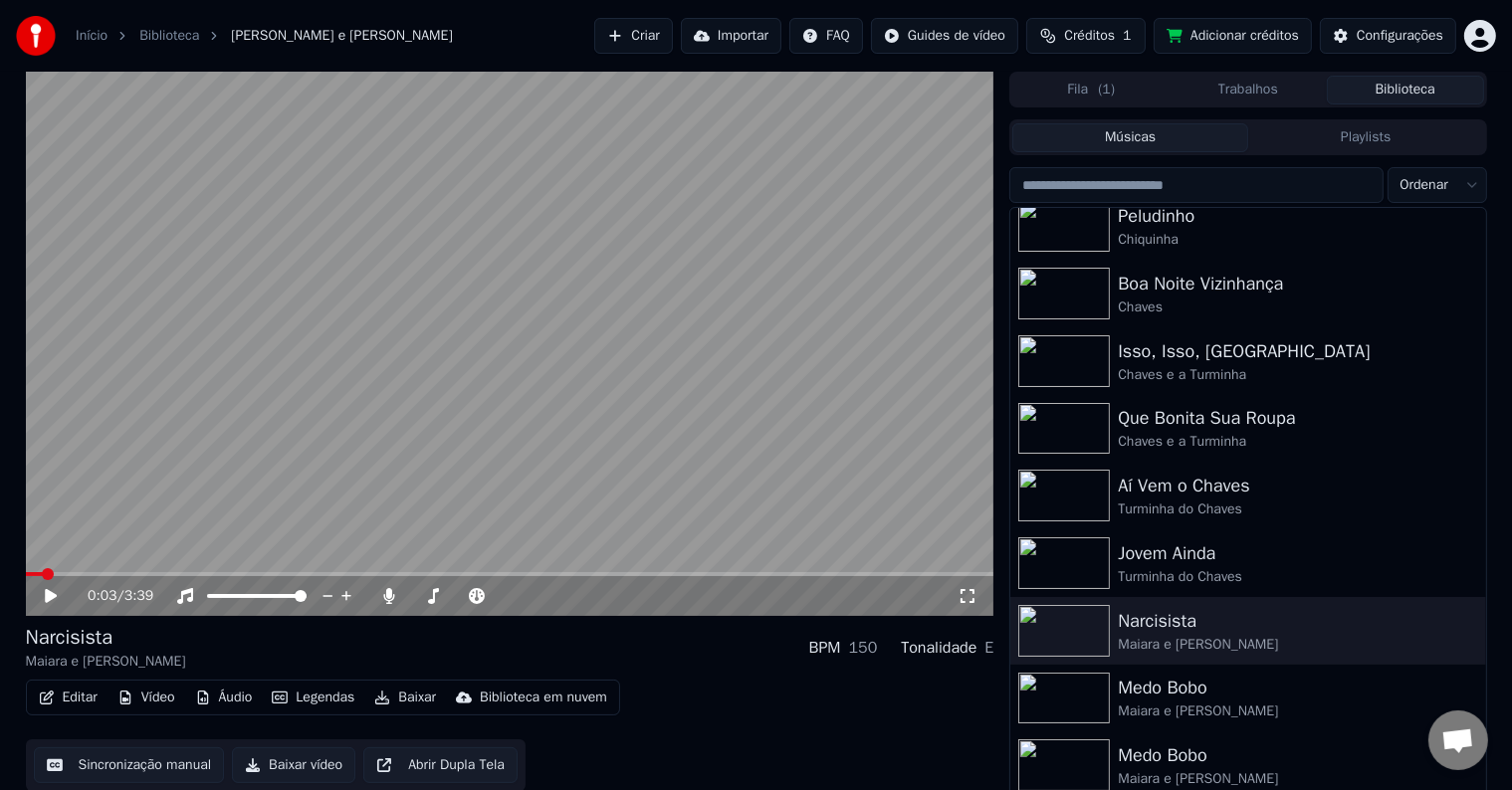 click at bounding box center (510, 574) 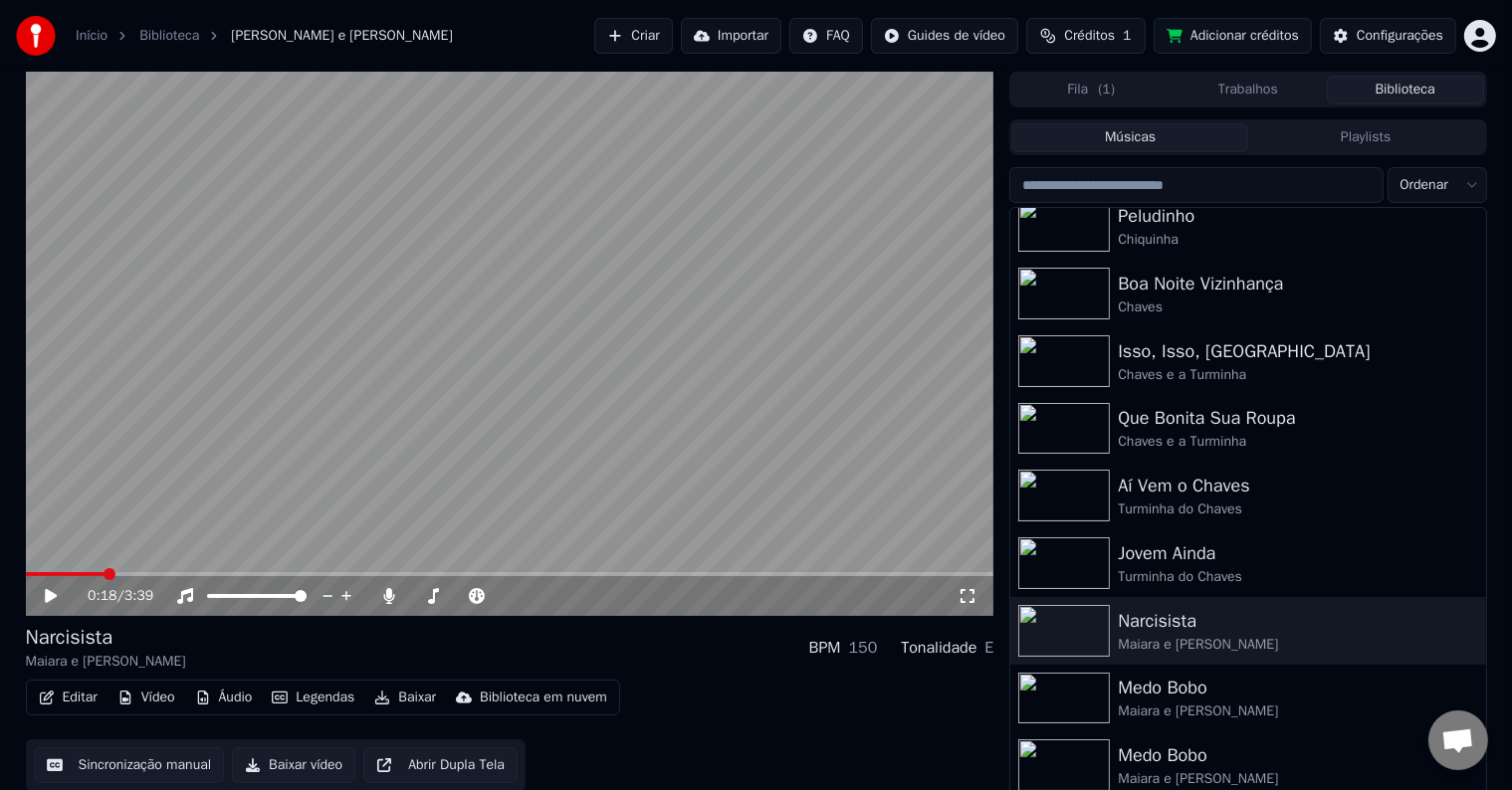 click at bounding box center (510, 343) 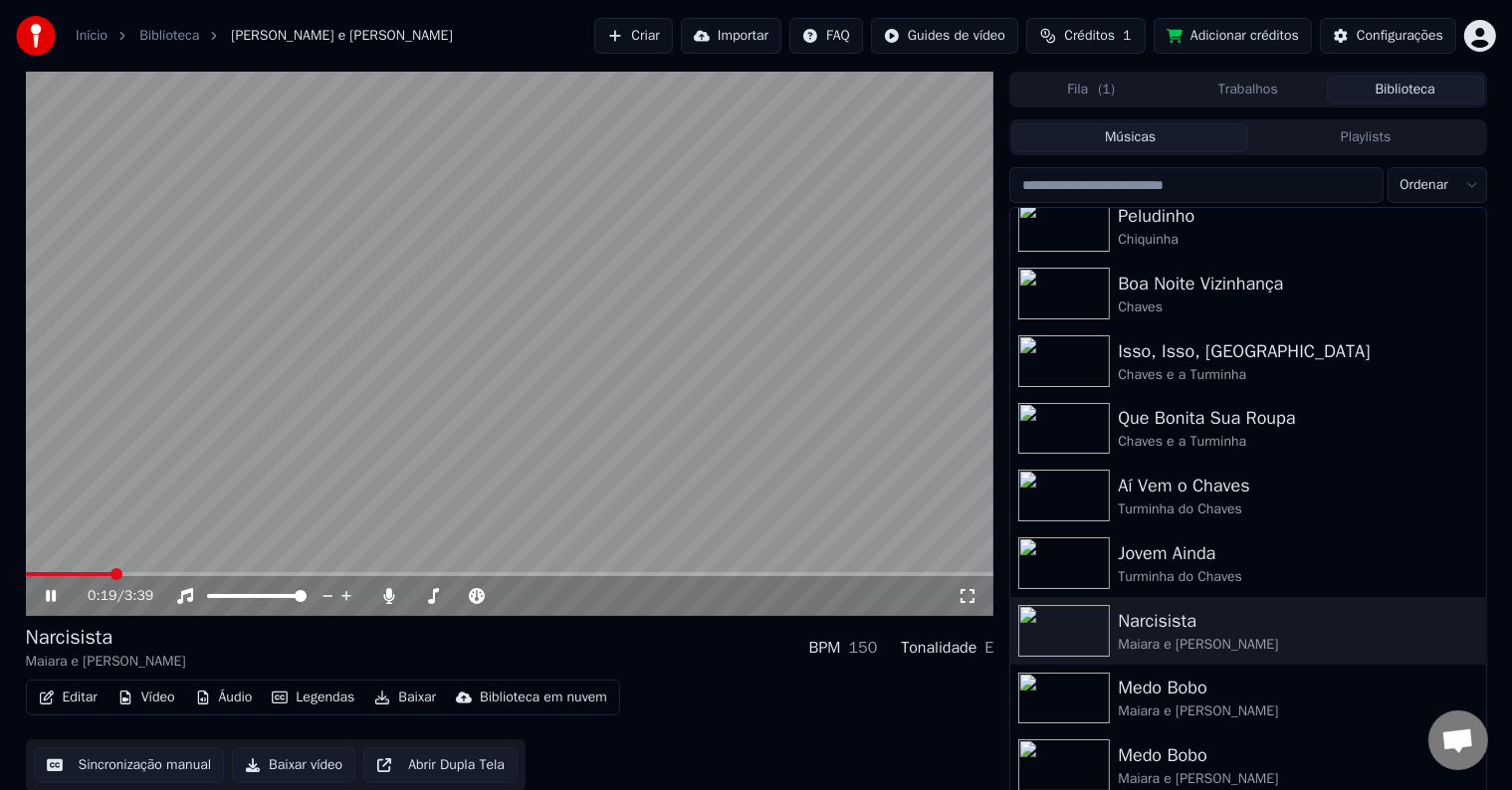 click on "Legendas" at bounding box center [313, 697] 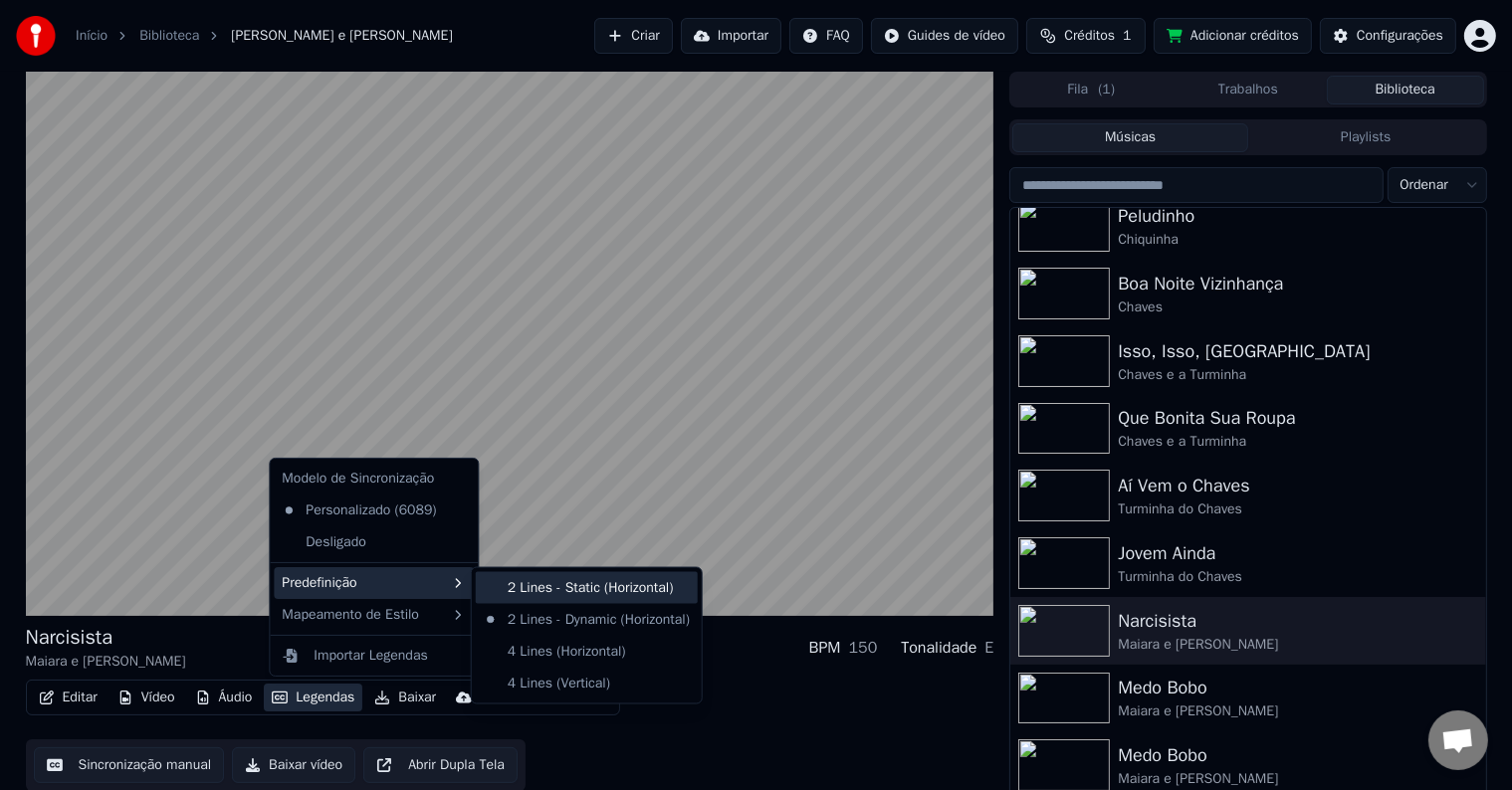 click on "2 Lines - Static (Horizontal)" at bounding box center (586, 588) 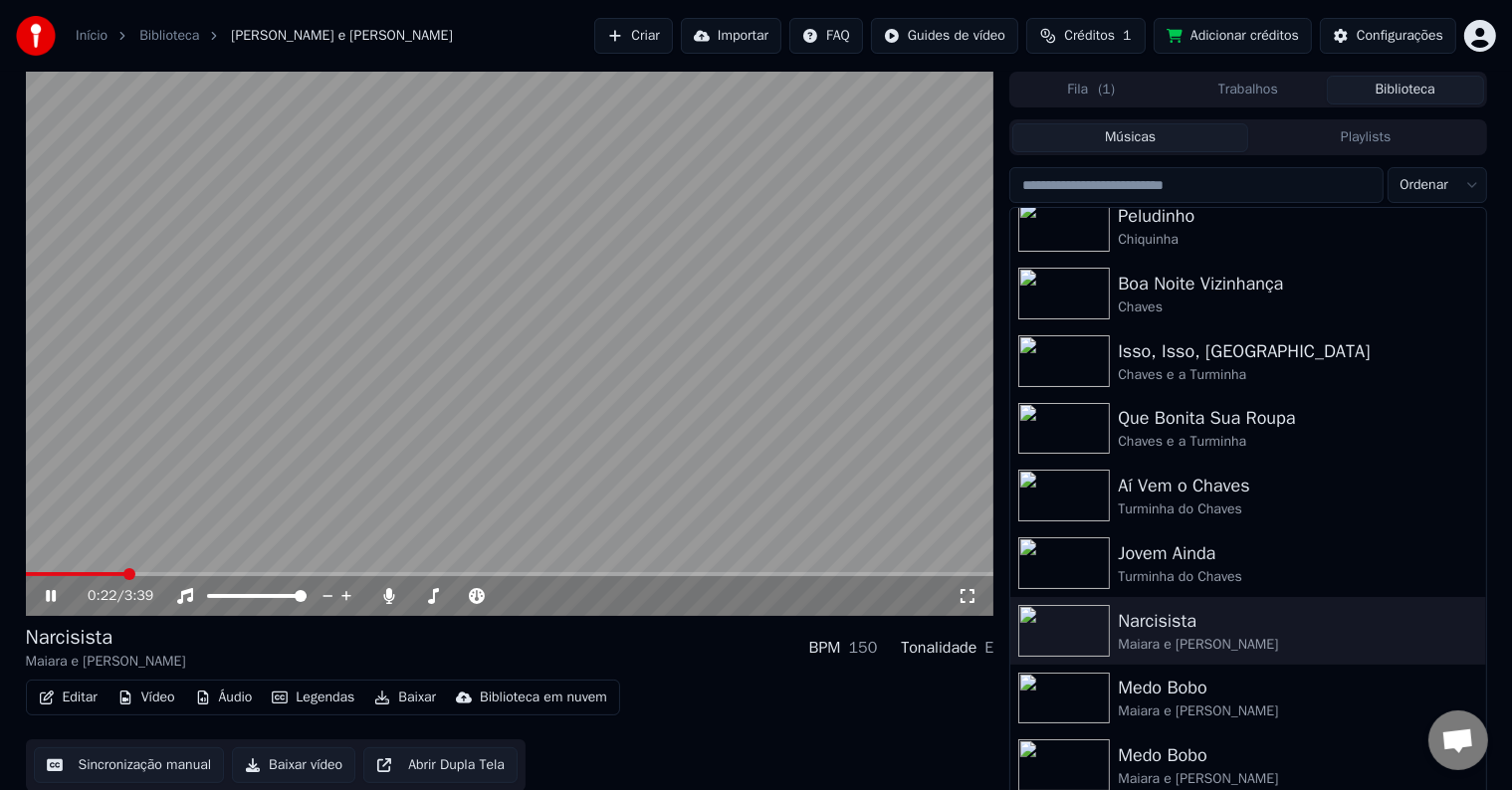 click on "Legendas" at bounding box center [313, 697] 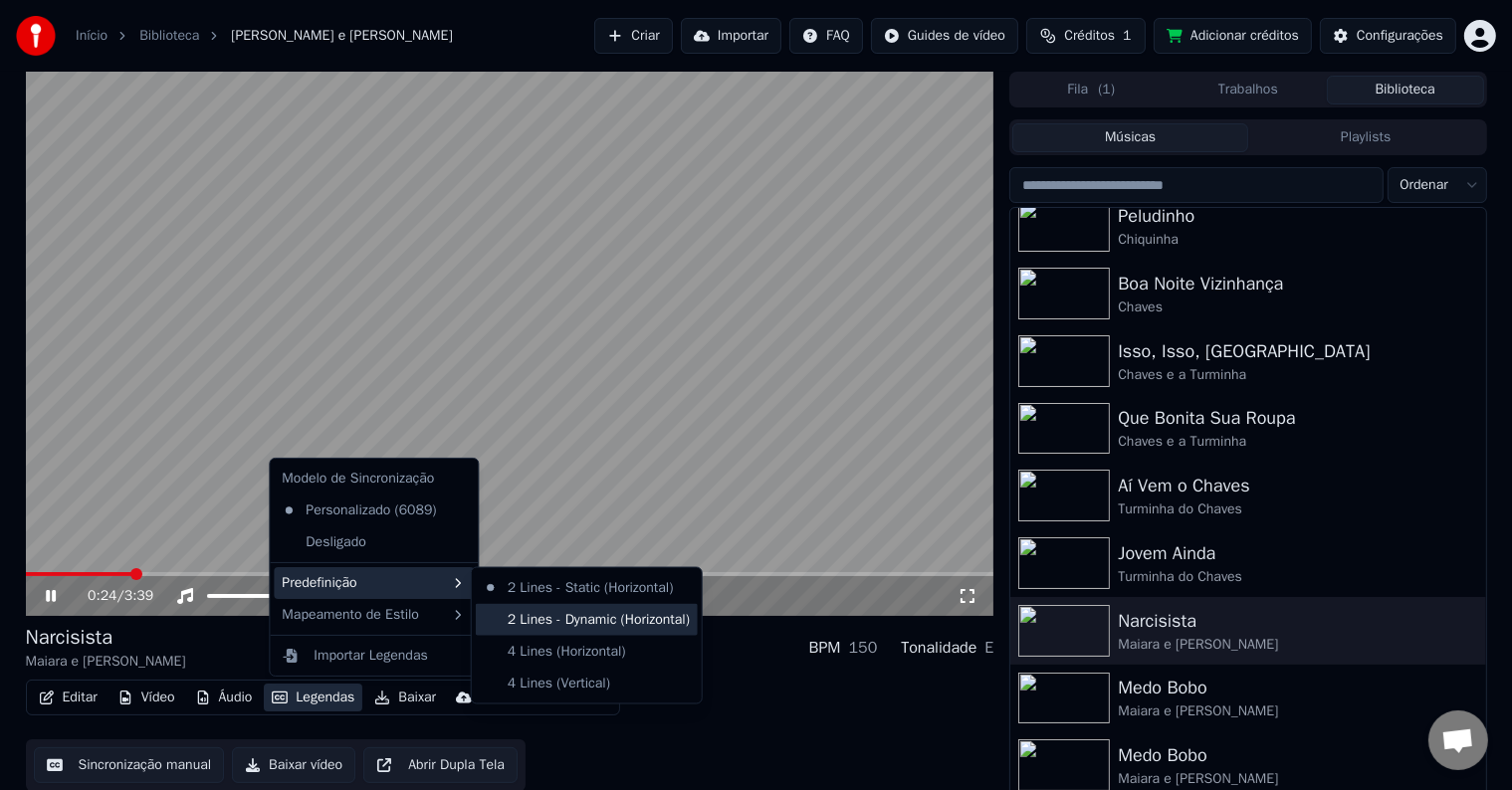 click on "2 Lines - Dynamic (Horizontal)" at bounding box center [586, 620] 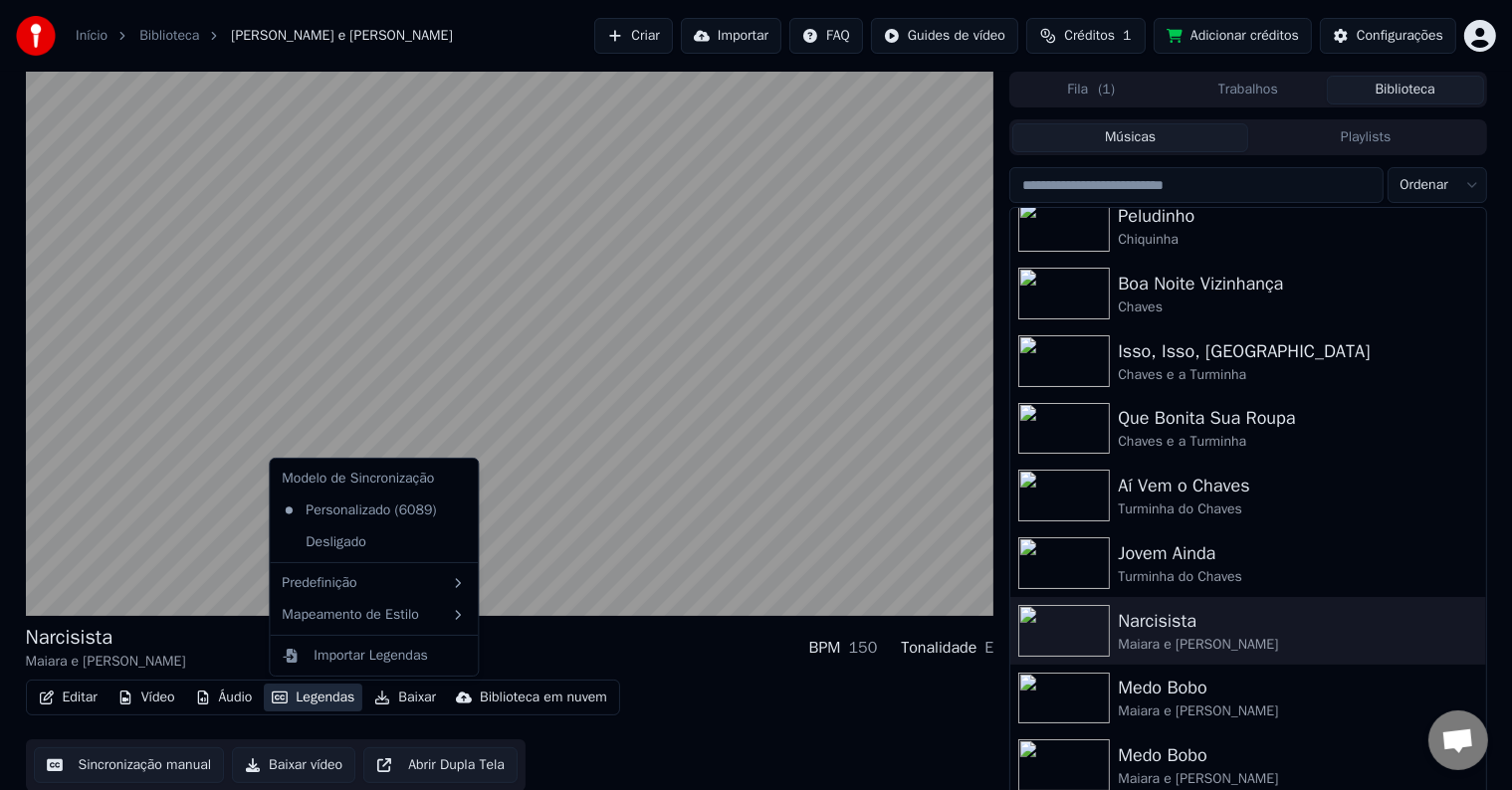 click on "Legendas" at bounding box center [313, 697] 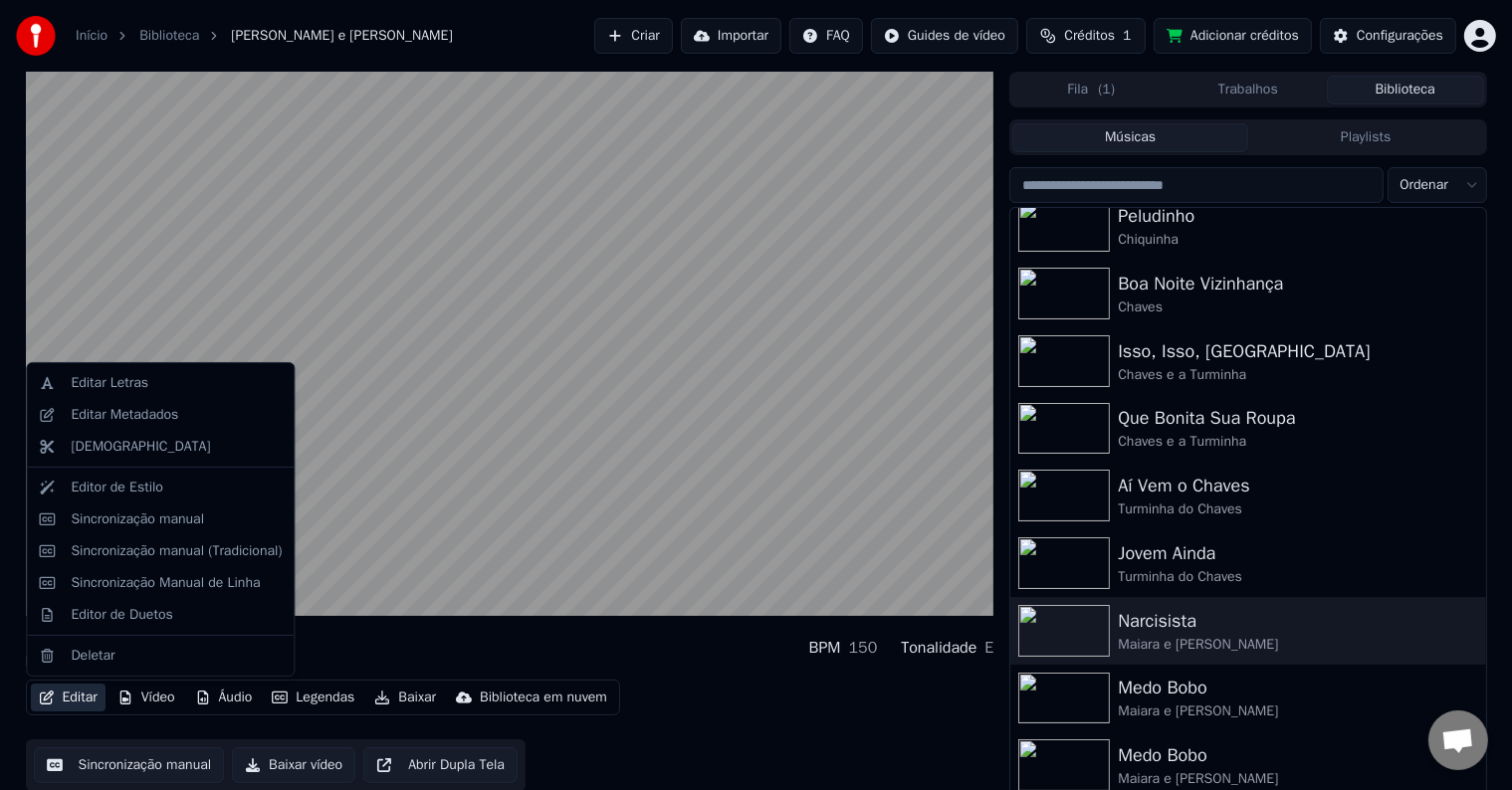 click on "Editar" at bounding box center (68, 697) 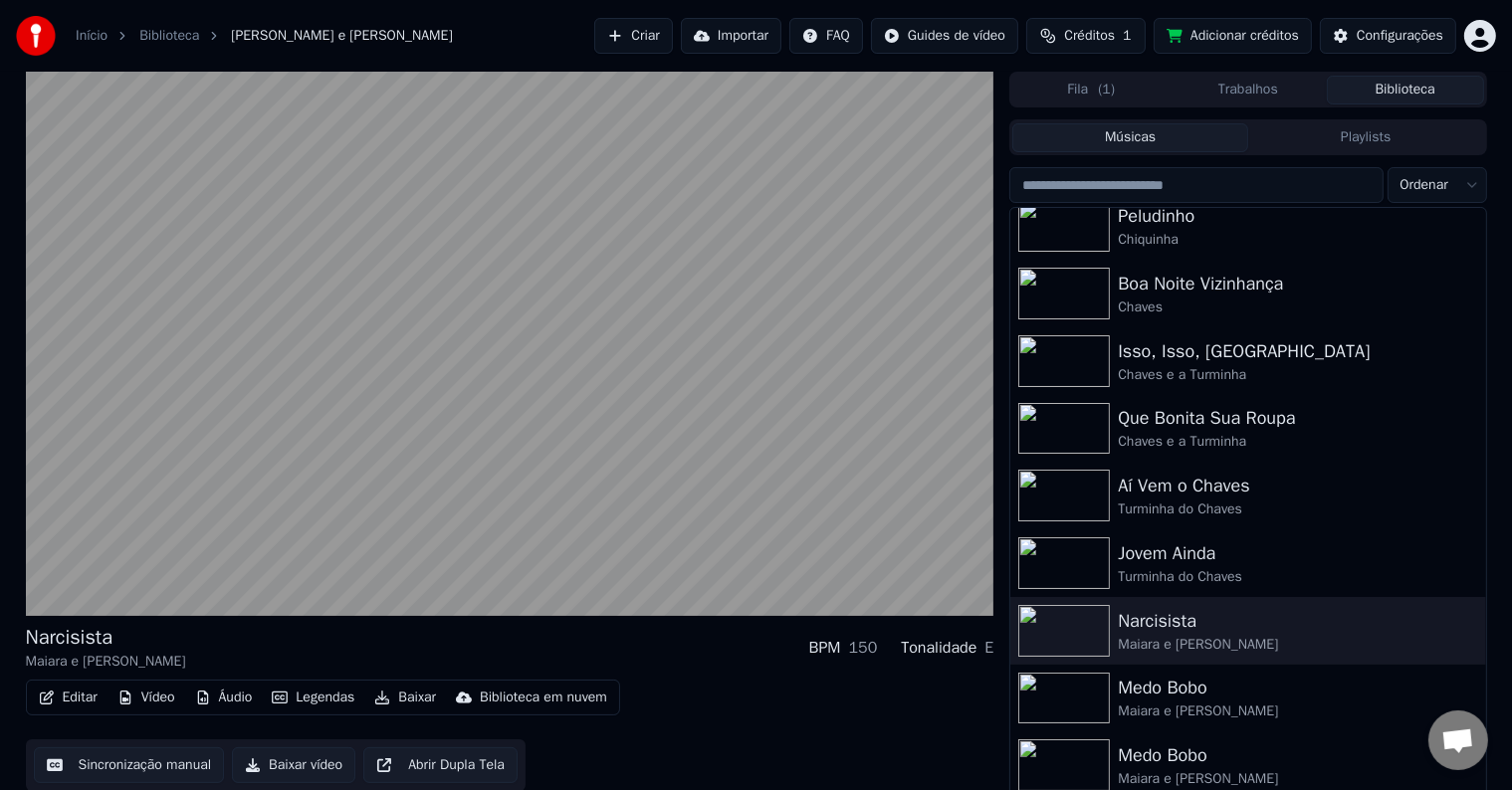 click on "Editar" at bounding box center [68, 697] 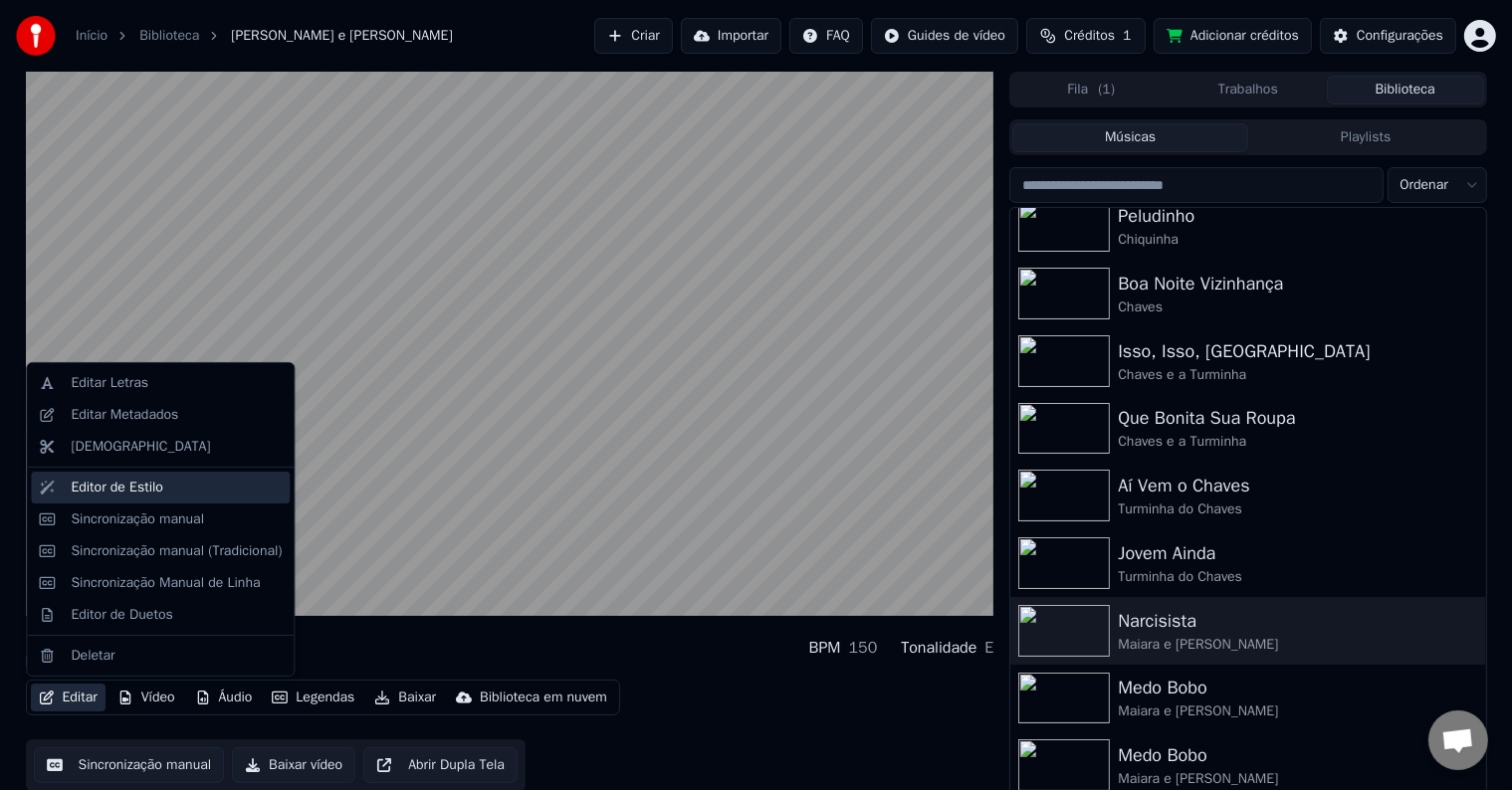 click on "Editor de Estilo" at bounding box center (116, 488) 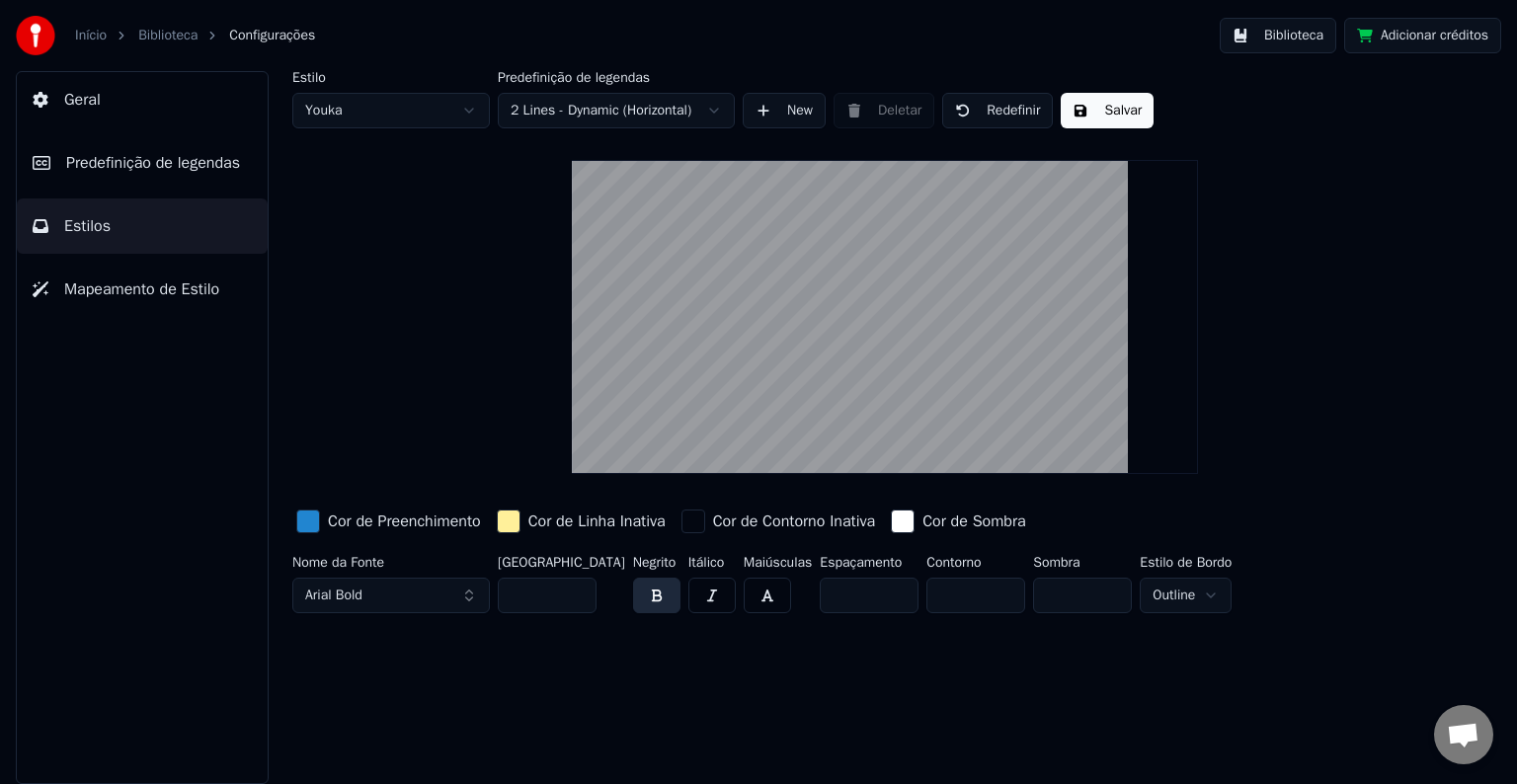 click on "Geral Predefinição de legendas Estilos Mapeamento de Estilo" at bounding box center (142, 428) 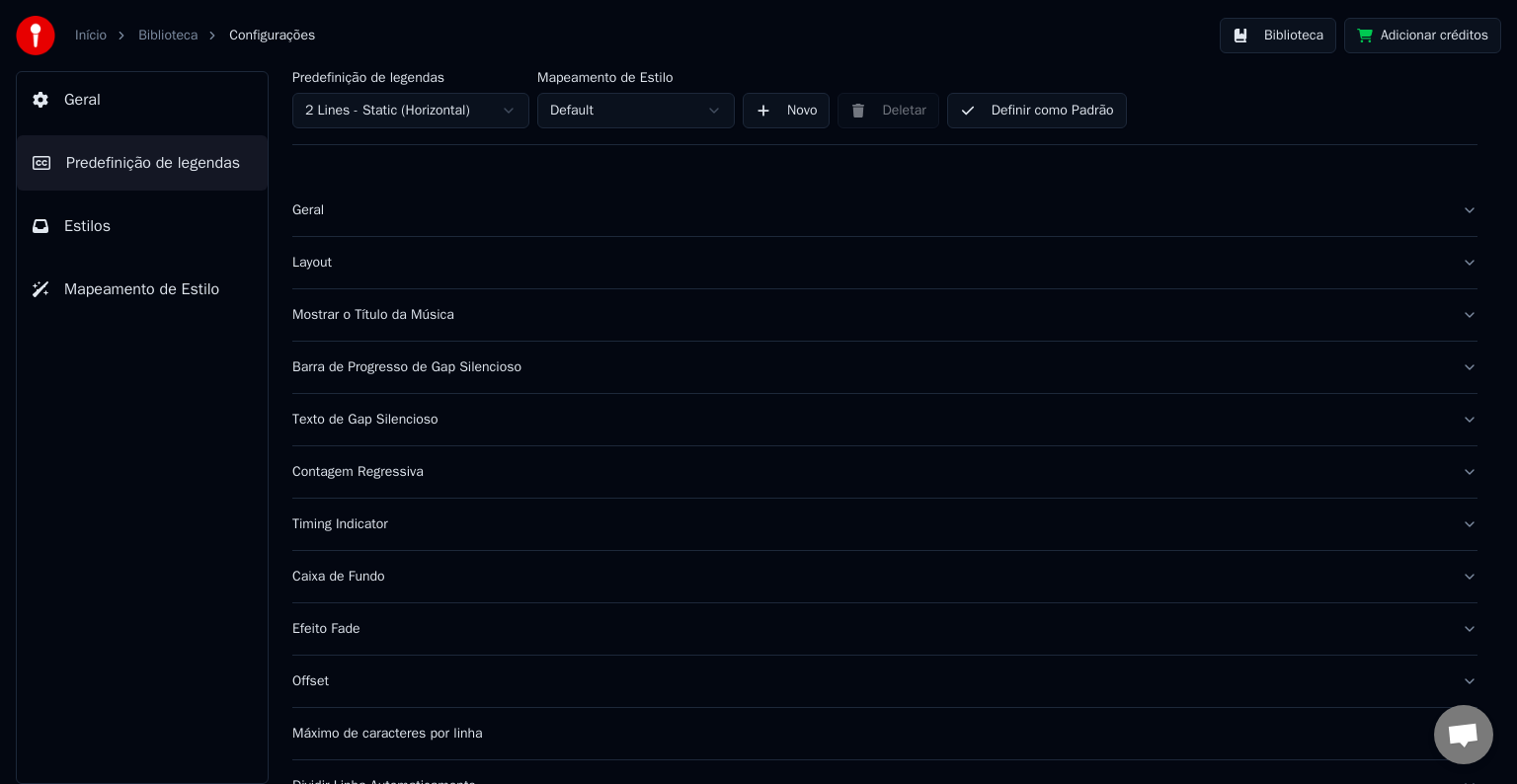 click on "Geral" at bounding box center (885, 210) 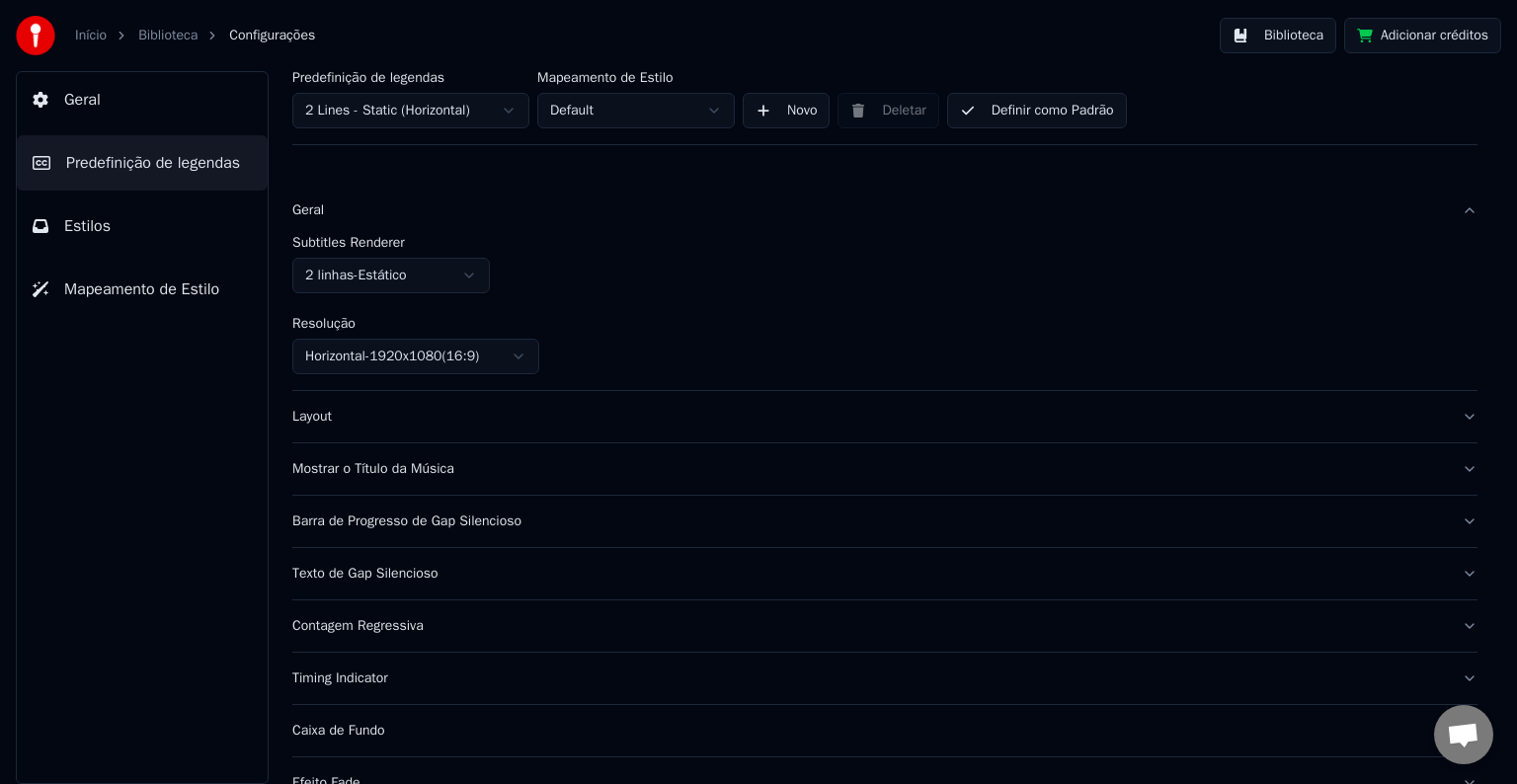 click on "Layout" at bounding box center [885, 417] 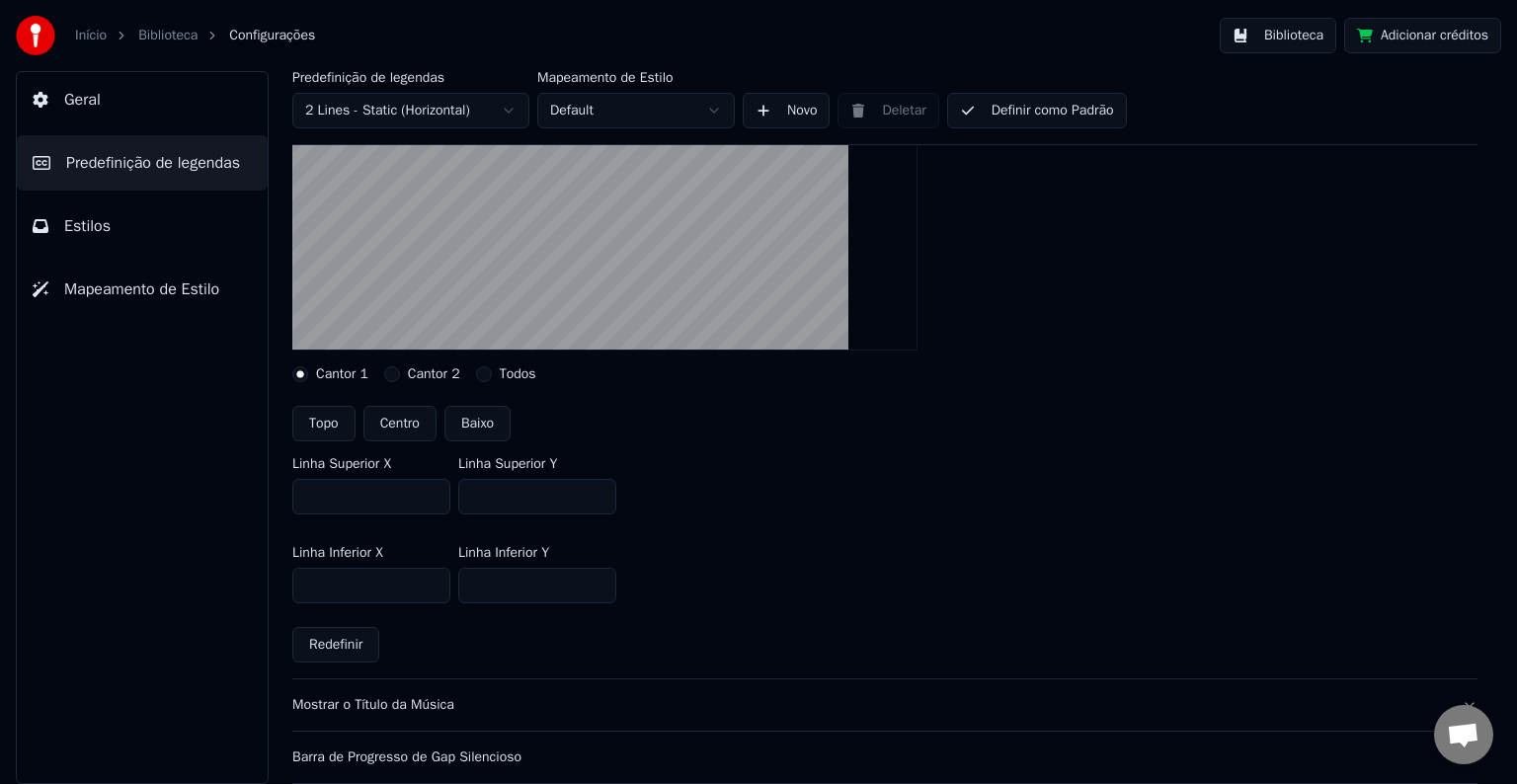 scroll, scrollTop: 296, scrollLeft: 0, axis: vertical 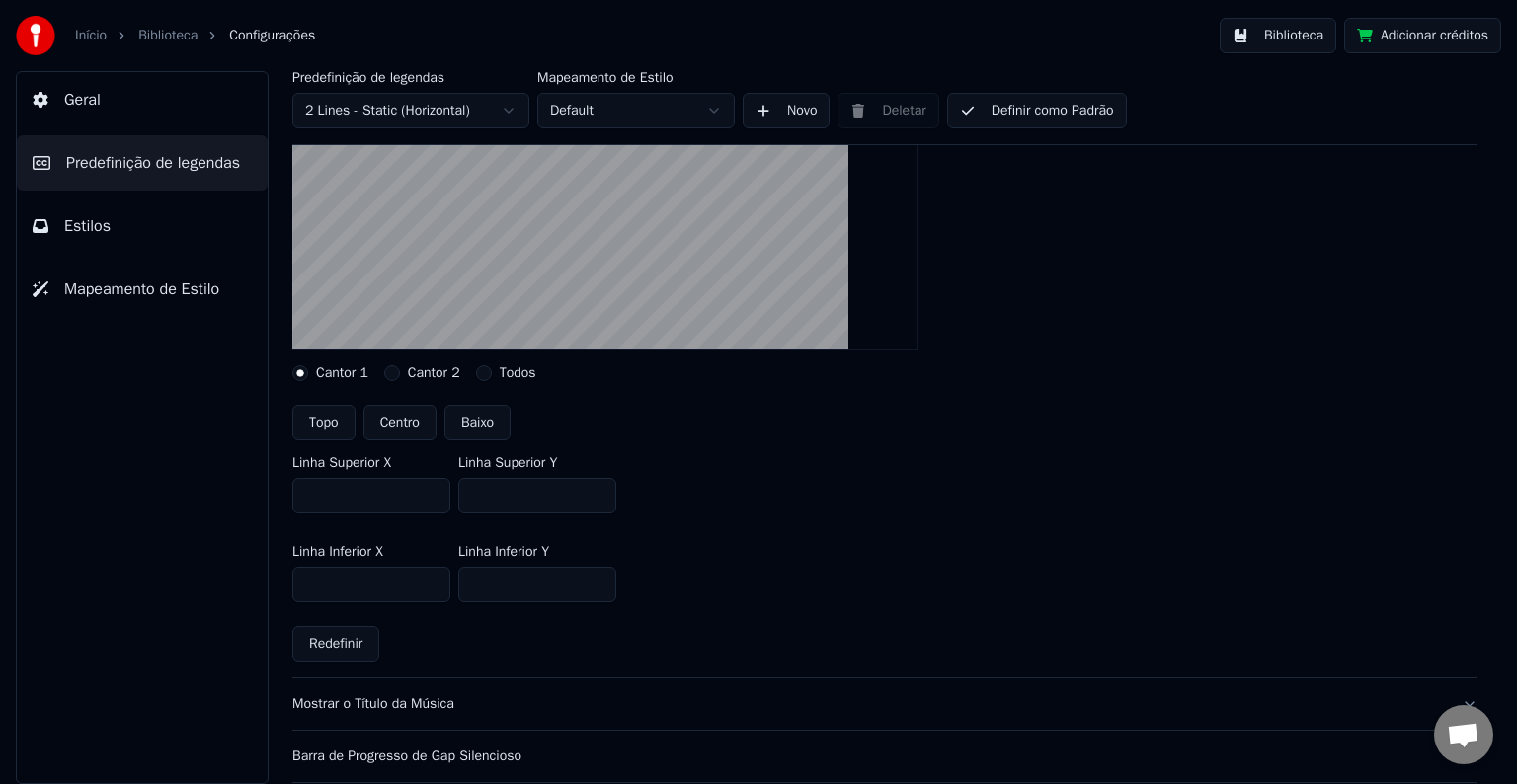 click on "Cantor 2" at bounding box center (392, 373) 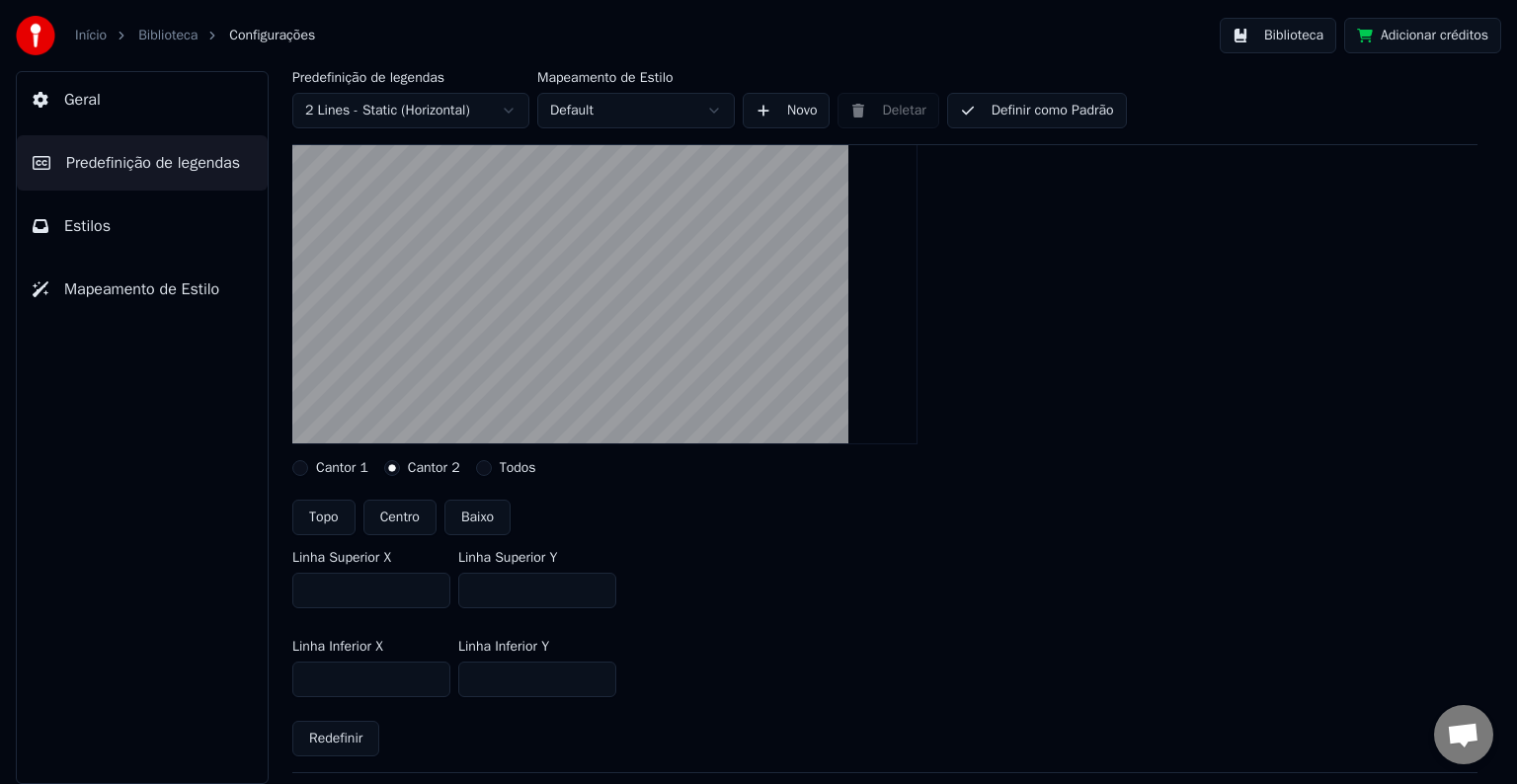 scroll, scrollTop: 197, scrollLeft: 0, axis: vertical 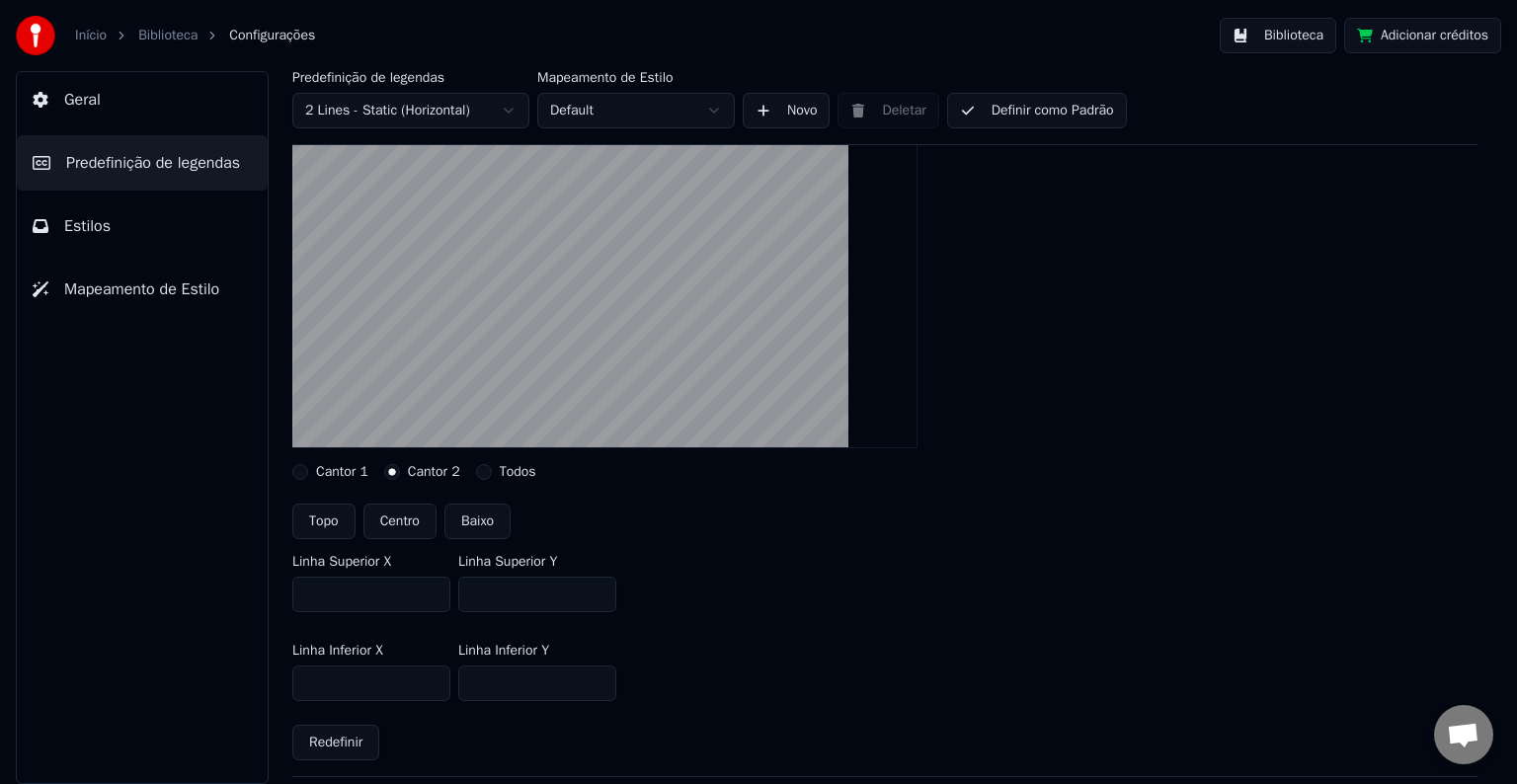 click on "Todos" at bounding box center (518, 472) 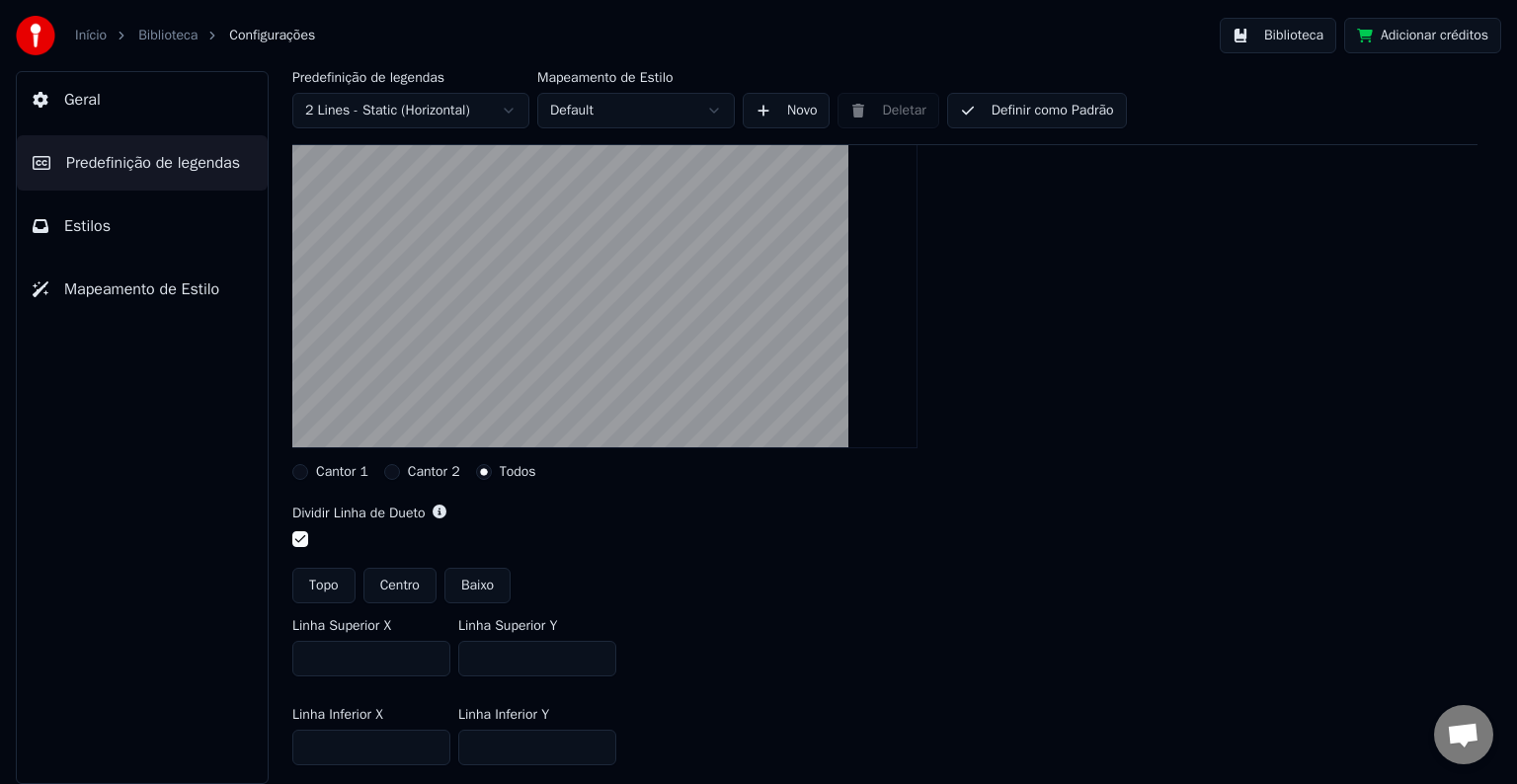 click on "Cantor 1" at bounding box center (342, 472) 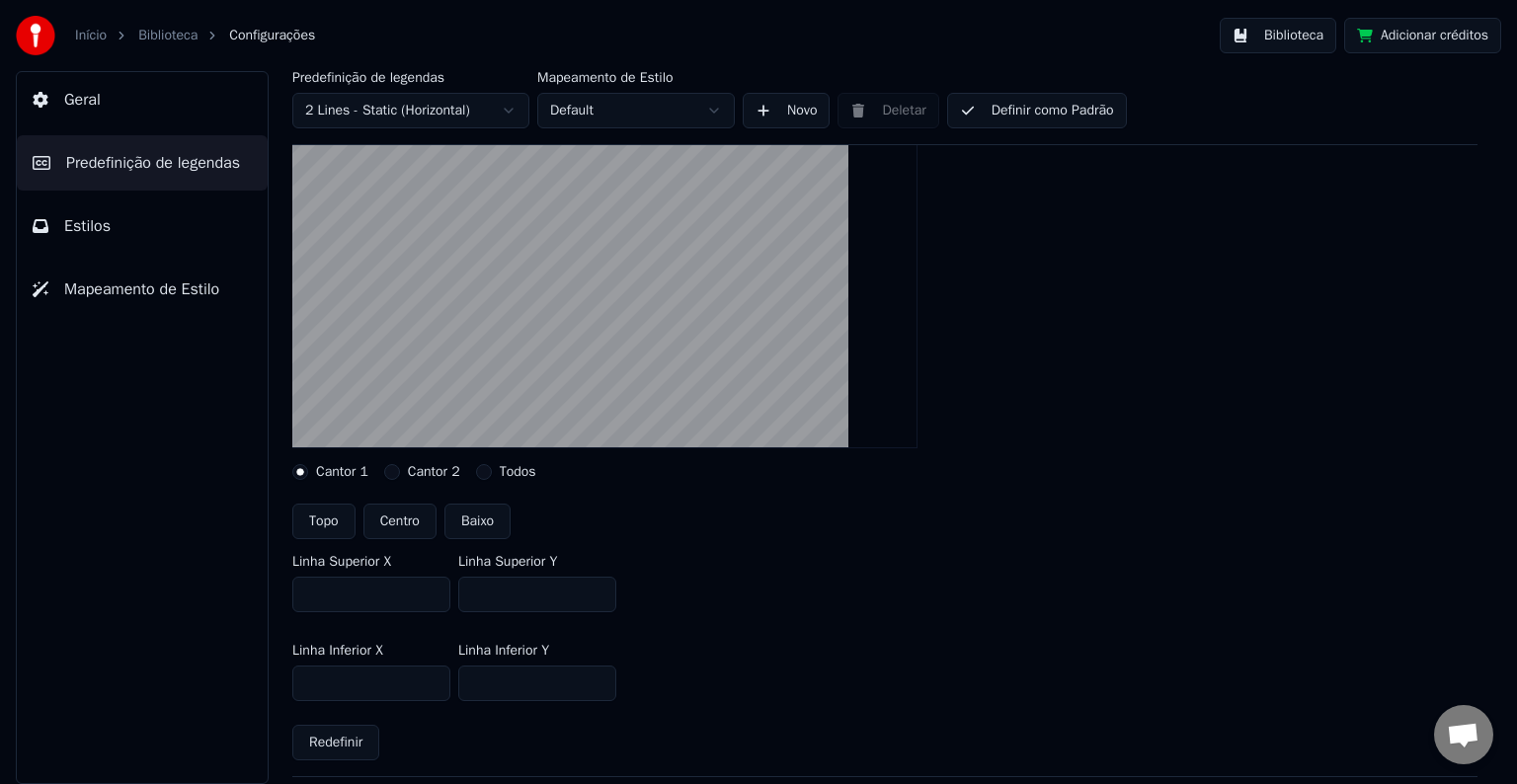 click on "Início Biblioteca Configurações Biblioteca Adicionar créditos Geral Predefinição de legendas Estilos Mapeamento de Estilo Predefinição de legendas 2 Lines - Static (Horizontal) Mapeamento de Estilo Default Novo Deletar Definir como Padrão Geral Layout Layout settings for subtitles Cantor 1 Cantor 2 Todos Topo Centro Baixo Linha Superior X *** Linha Superior Y *** Linha Inferior X *** Linha Inferior Y *** Redefinir Mostrar o Título da Música Barra de Progresso de Gap Silencioso Texto de Gap Silencioso Contagem Regressiva Timing Indicator Caixa de Fundo Efeito Fade Offset Máximo de caracteres por linha Dividir Linha Automaticamente Advanced Settings" at bounding box center [758, 392] 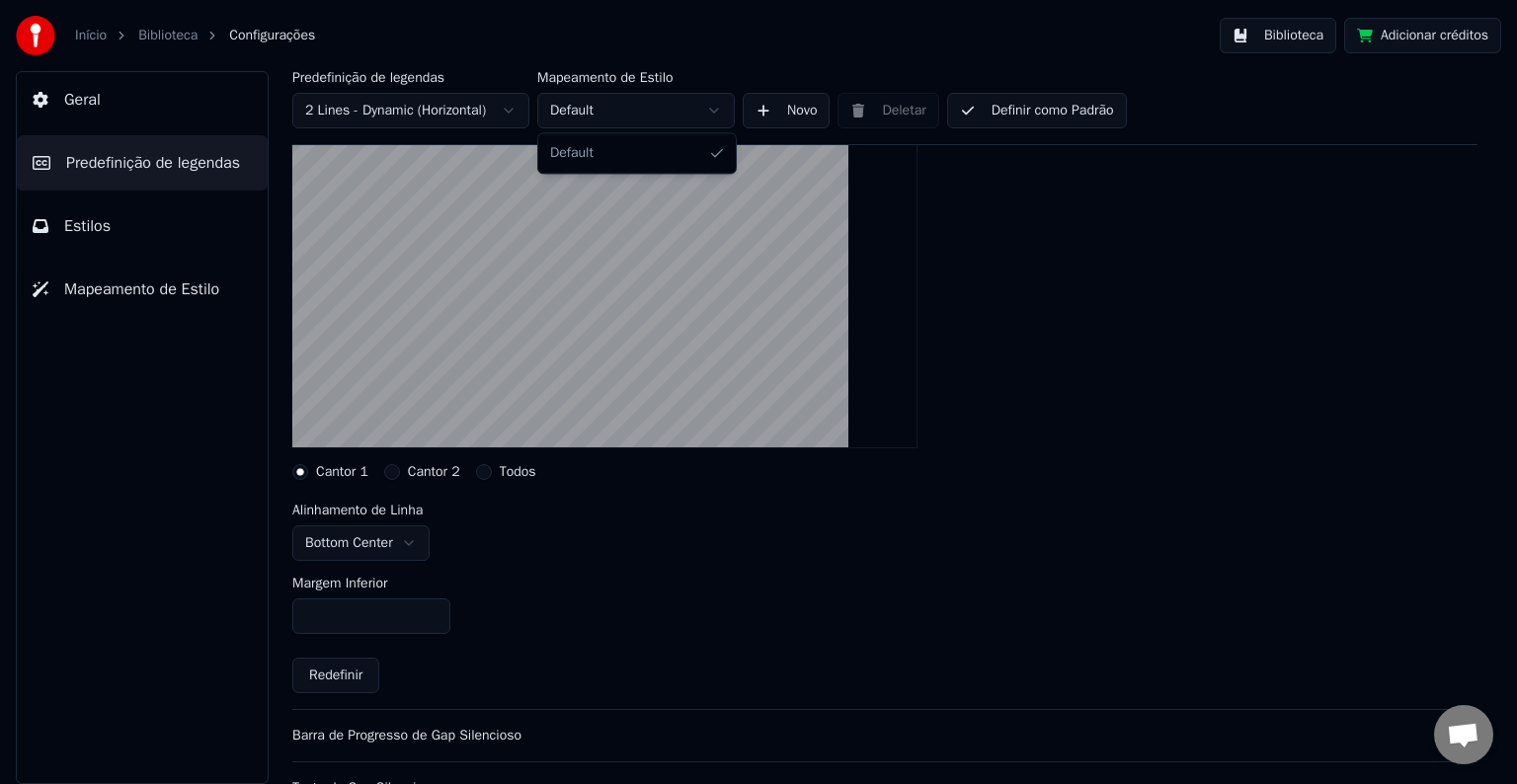 click on "Início Biblioteca Configurações Biblioteca Adicionar créditos Geral Predefinição de legendas Estilos Mapeamento de Estilo Predefinição de legendas 2 Lines - Dynamic (Horizontal) Mapeamento de Estilo Default Novo Deletar Definir como Padrão Geral Layout Layout settings for subtitles Cantor 1 Cantor 2 Todos Alinhamento de Linha Bottom Center Margem Inferior *** Redefinir Barra de Progresso de Gap Silencioso Texto de Gap Silencioso Contagem Regressiva Mostrar o Título da Música Efeito Fade Offset Máximo de caracteres por linha Dividir Linha Automaticamente Default" at bounding box center [758, 392] 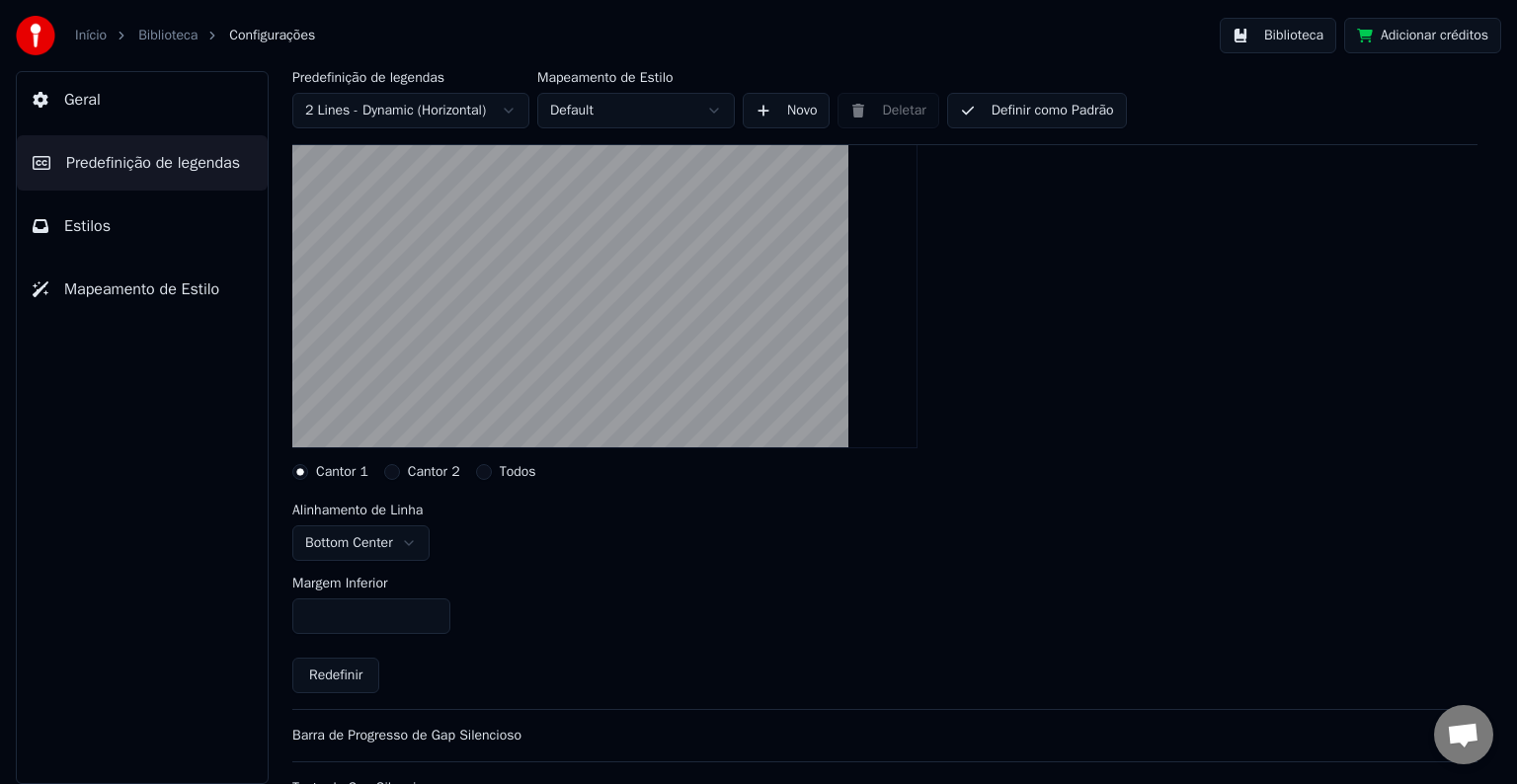 click on "Cantor 2" at bounding box center [434, 472] 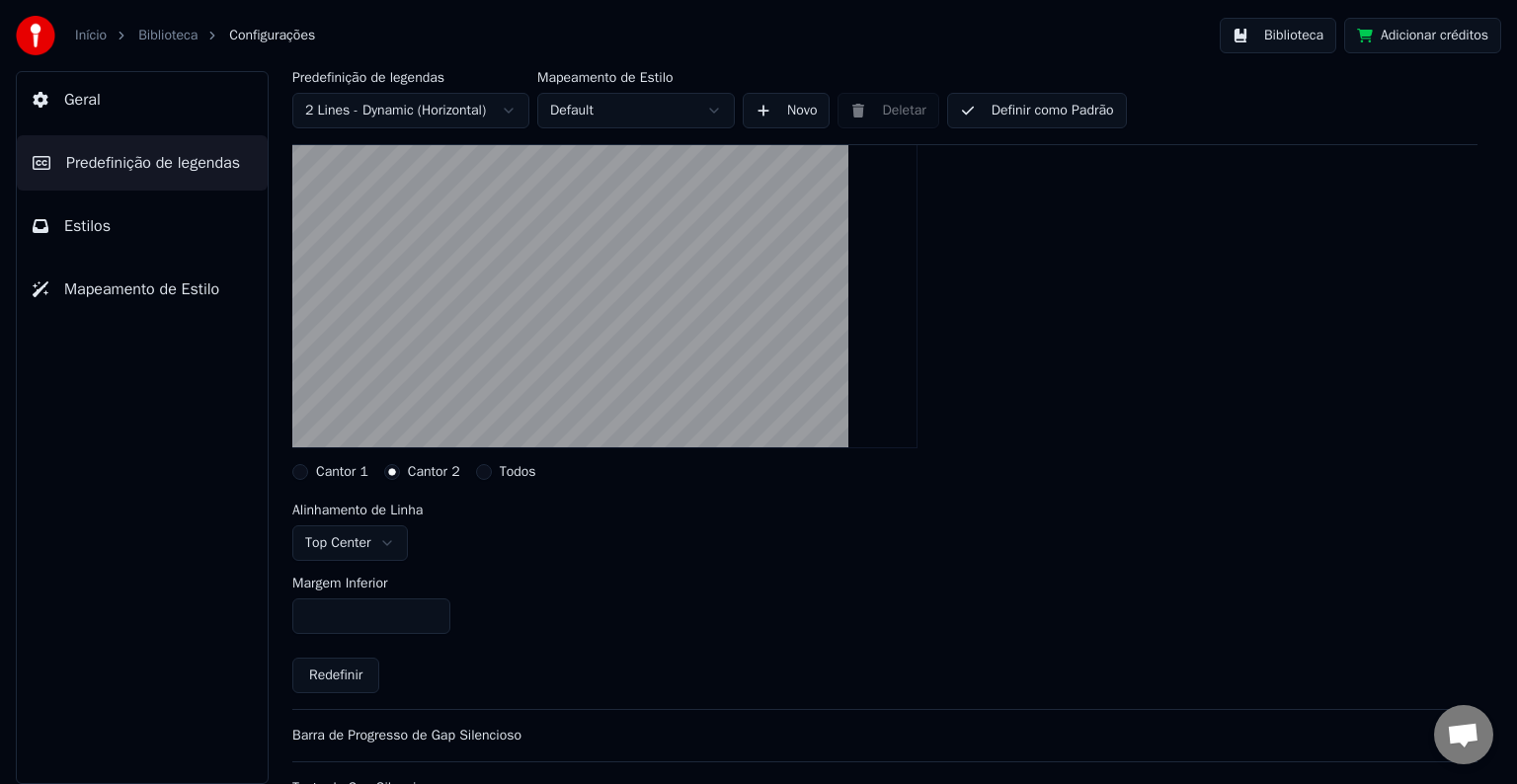 click on "Todos" at bounding box center (518, 472) 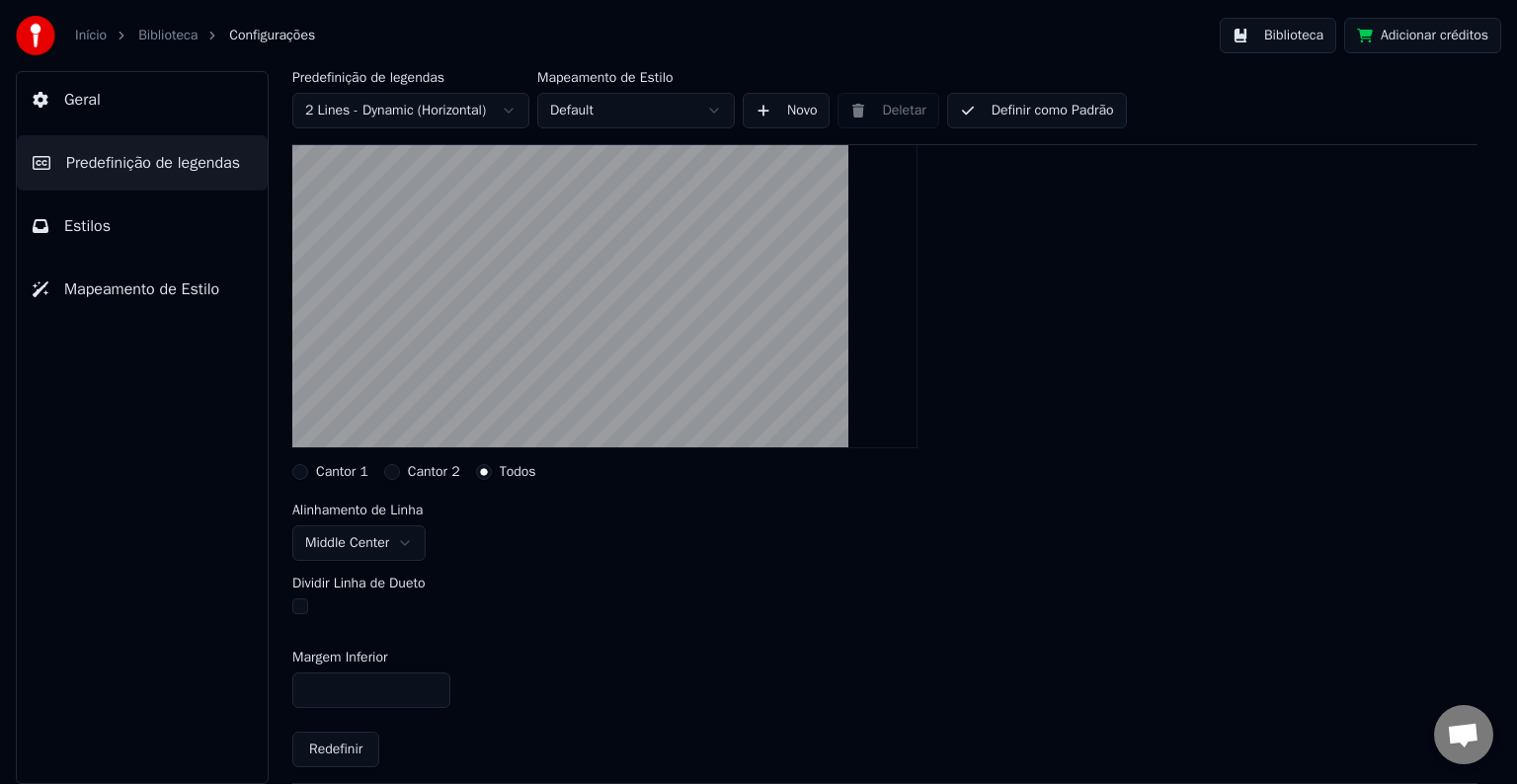 click on "Cantor 1" at bounding box center [342, 472] 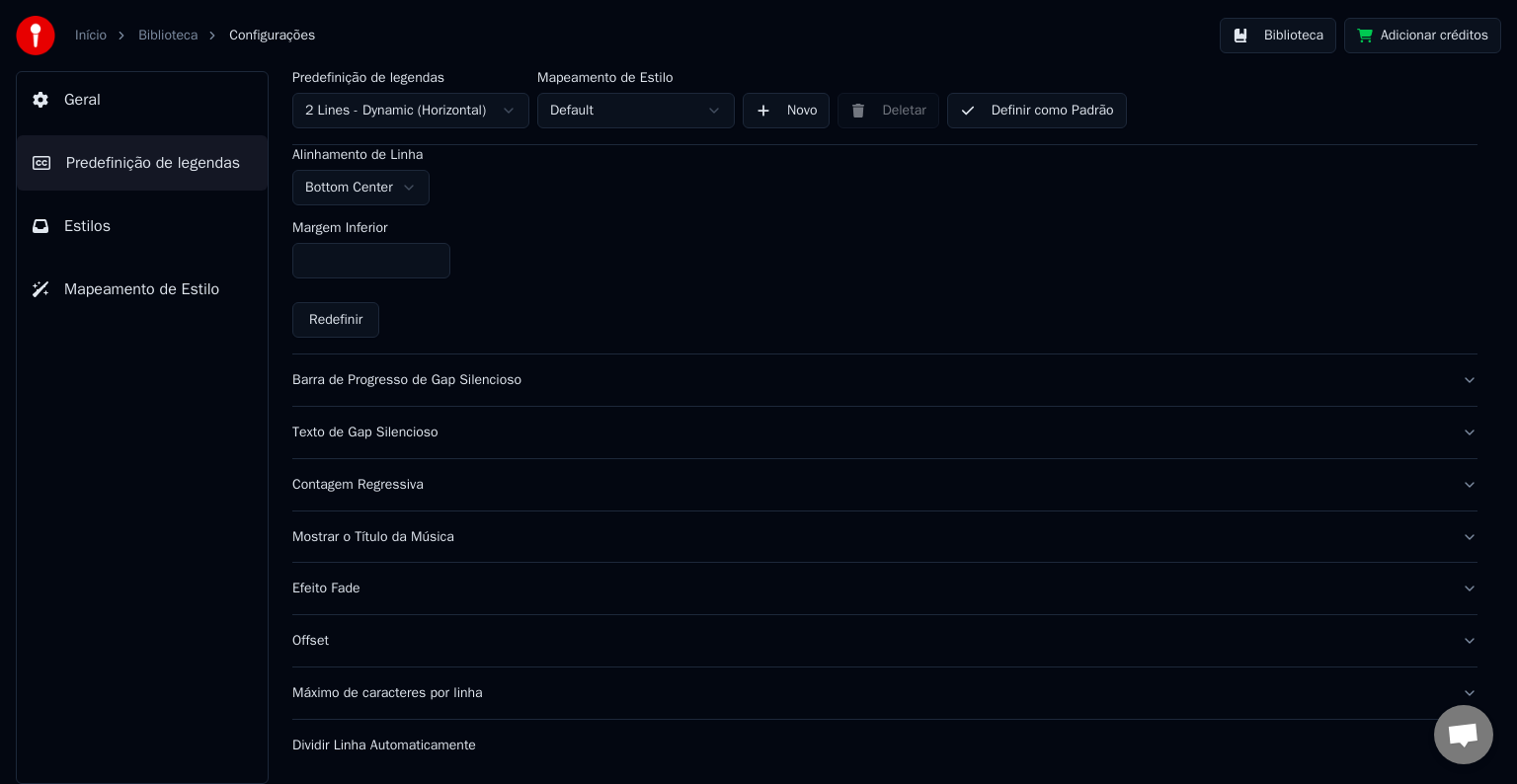 scroll, scrollTop: 554, scrollLeft: 0, axis: vertical 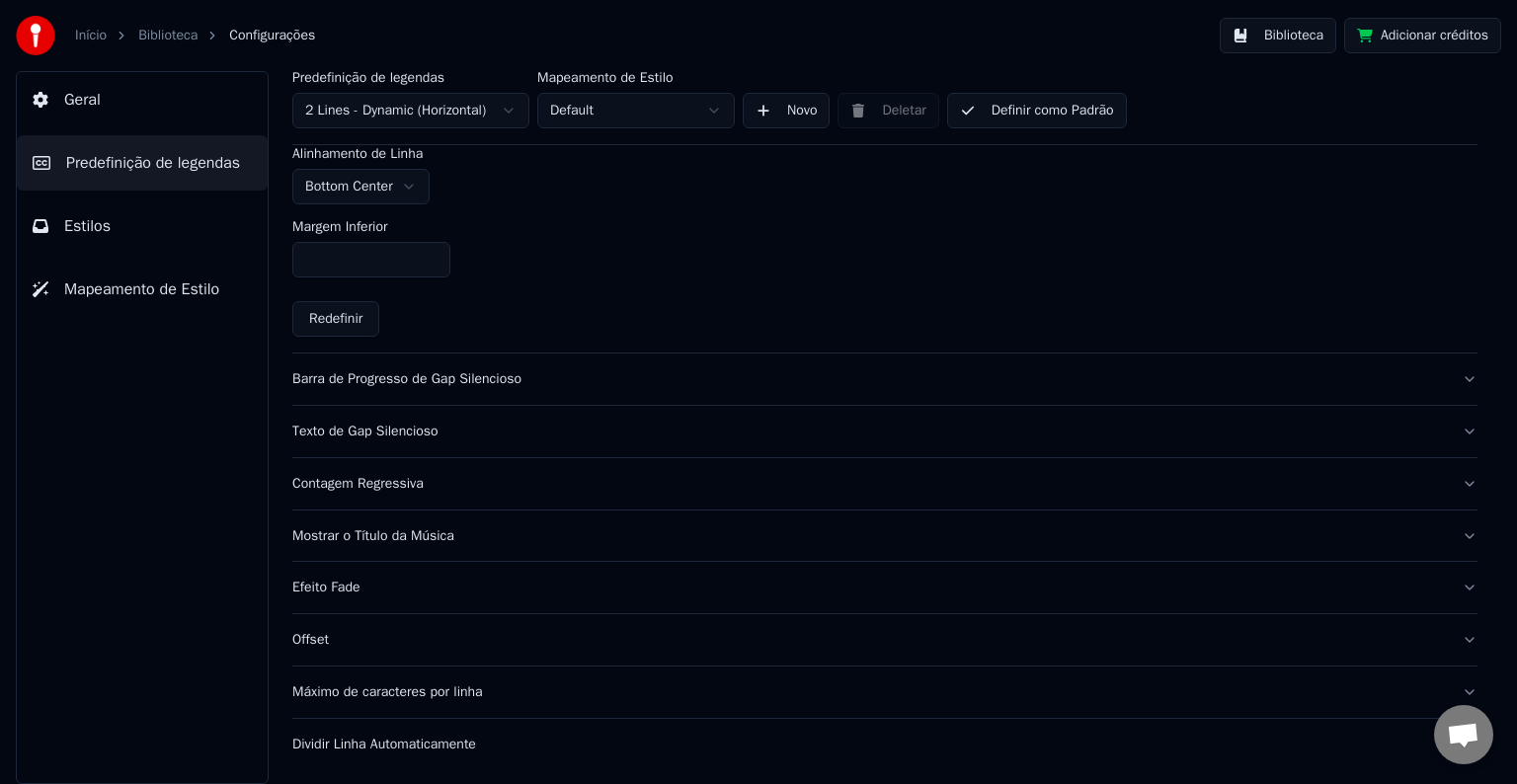 click on "Barra de Progresso de Gap Silencioso" at bounding box center [885, 379] 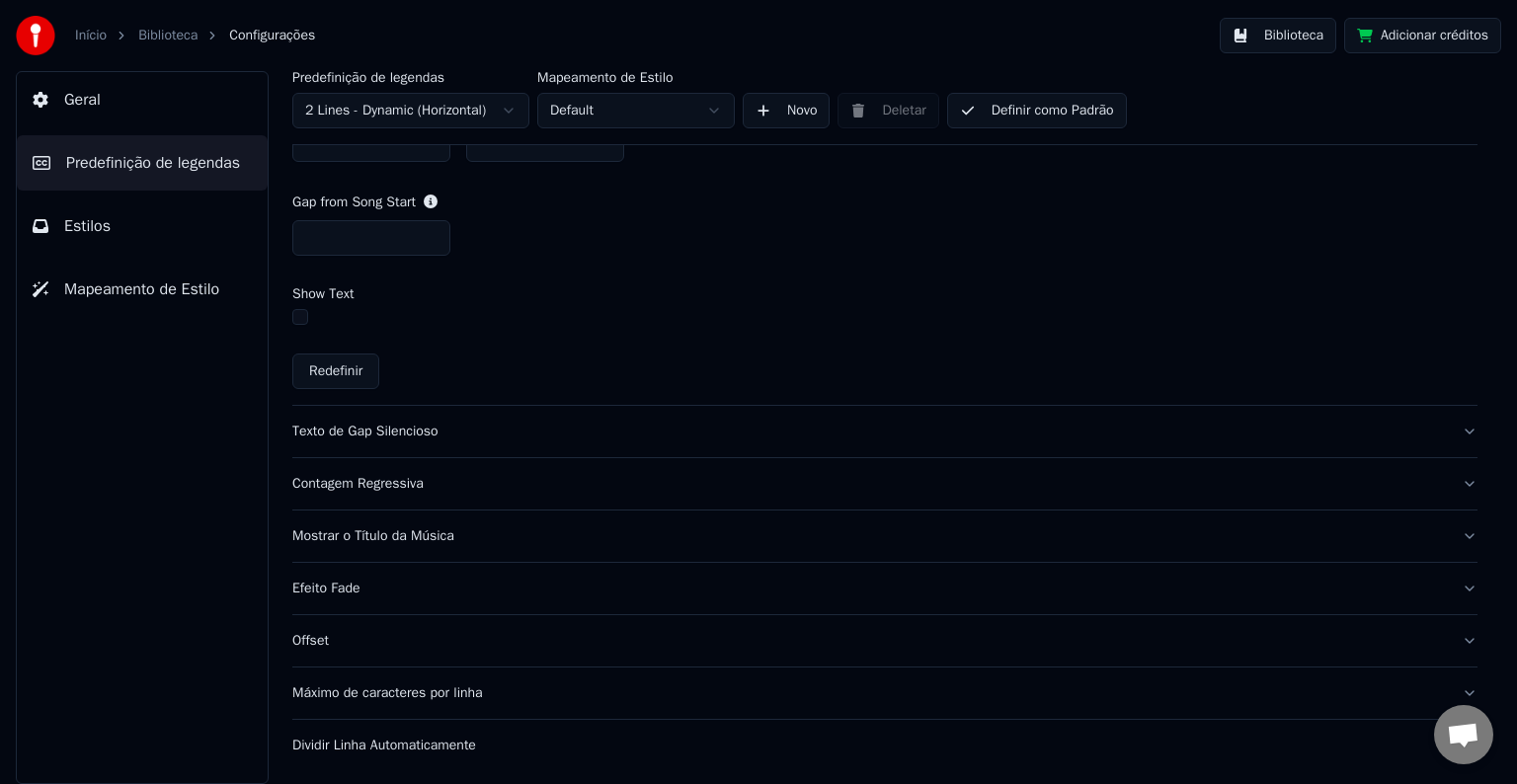 click on "Texto de Gap Silencioso" at bounding box center (869, 431) 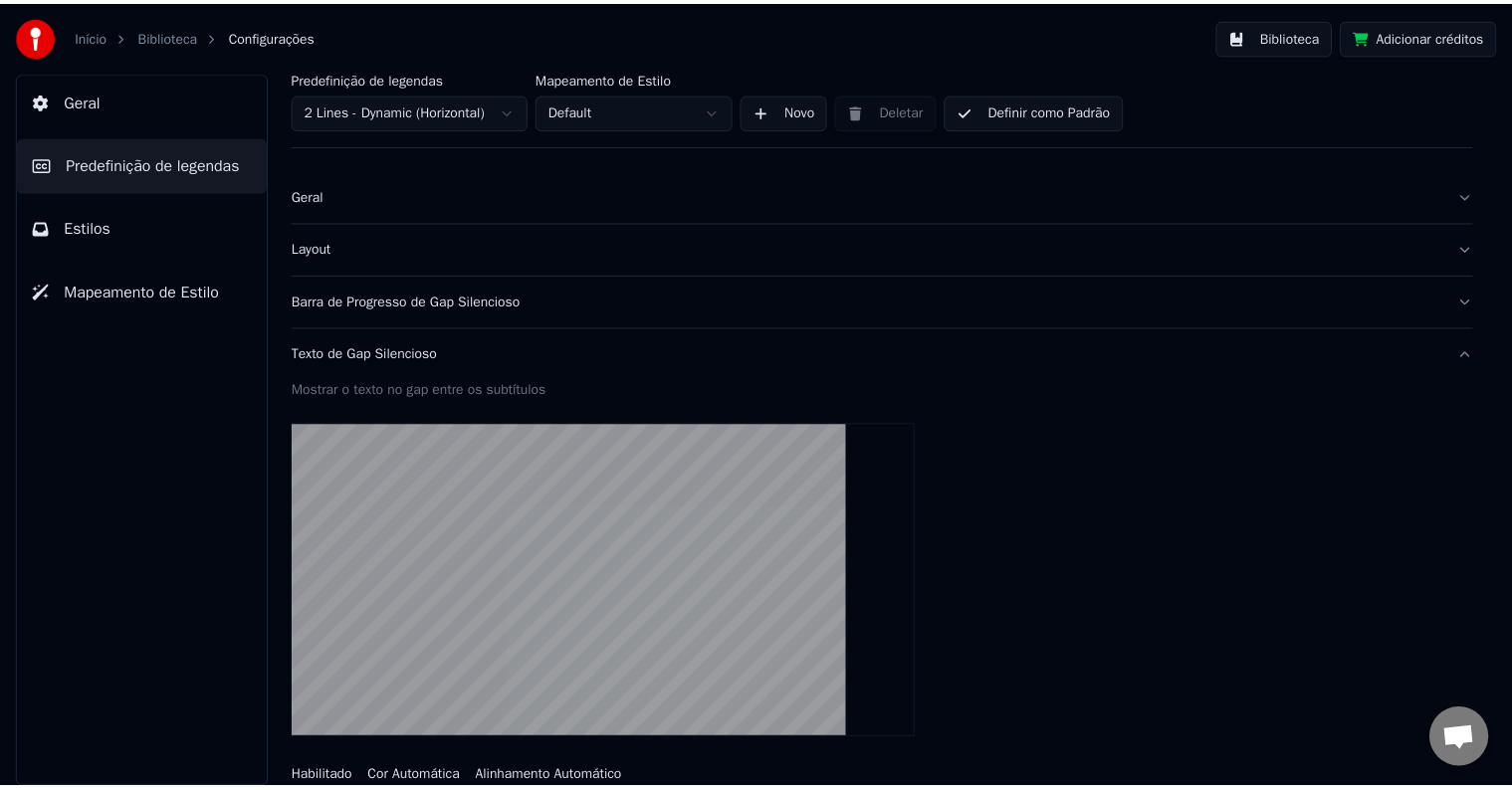 scroll, scrollTop: 0, scrollLeft: 0, axis: both 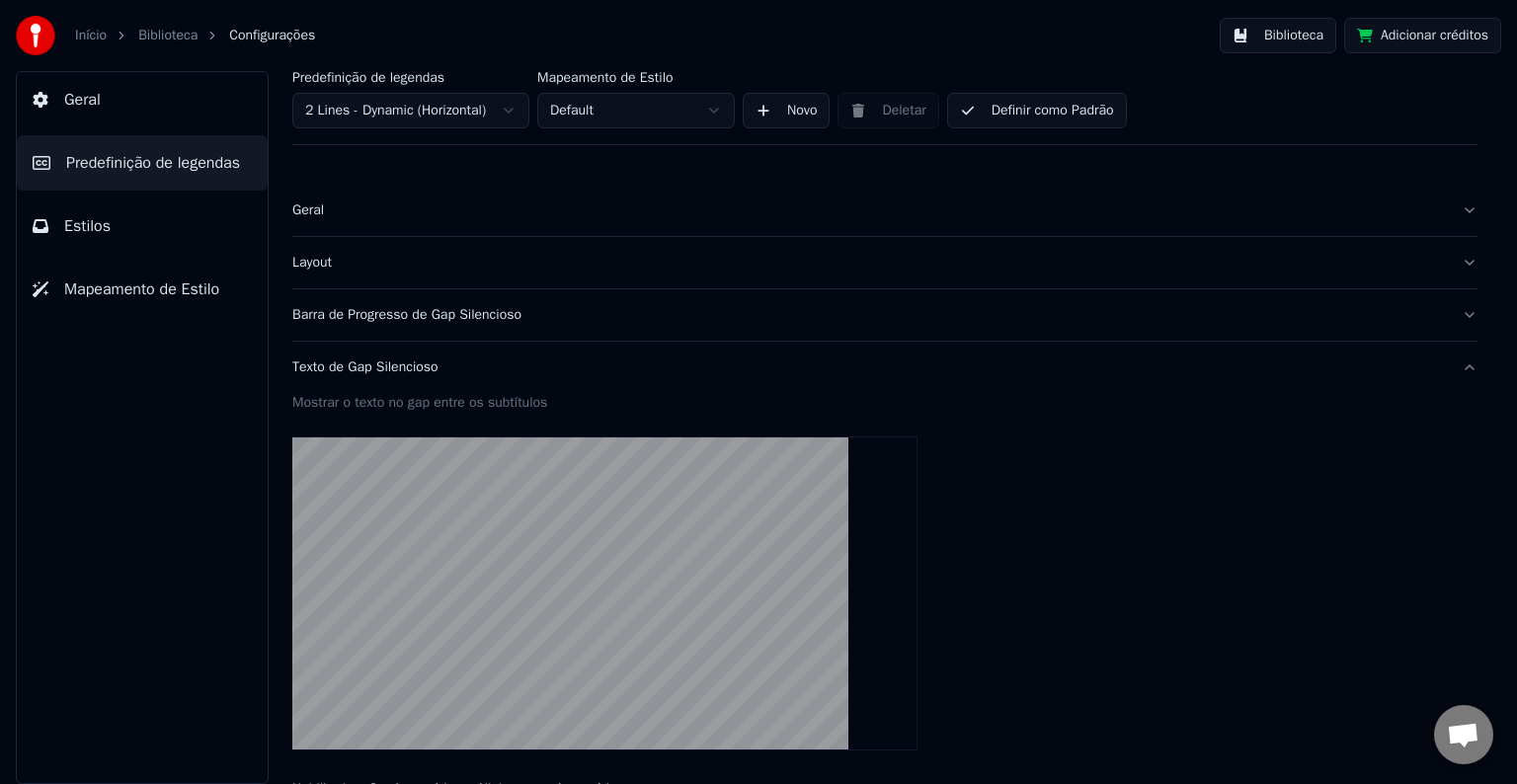 click on "Definir como Padrão" at bounding box center (1037, 111) 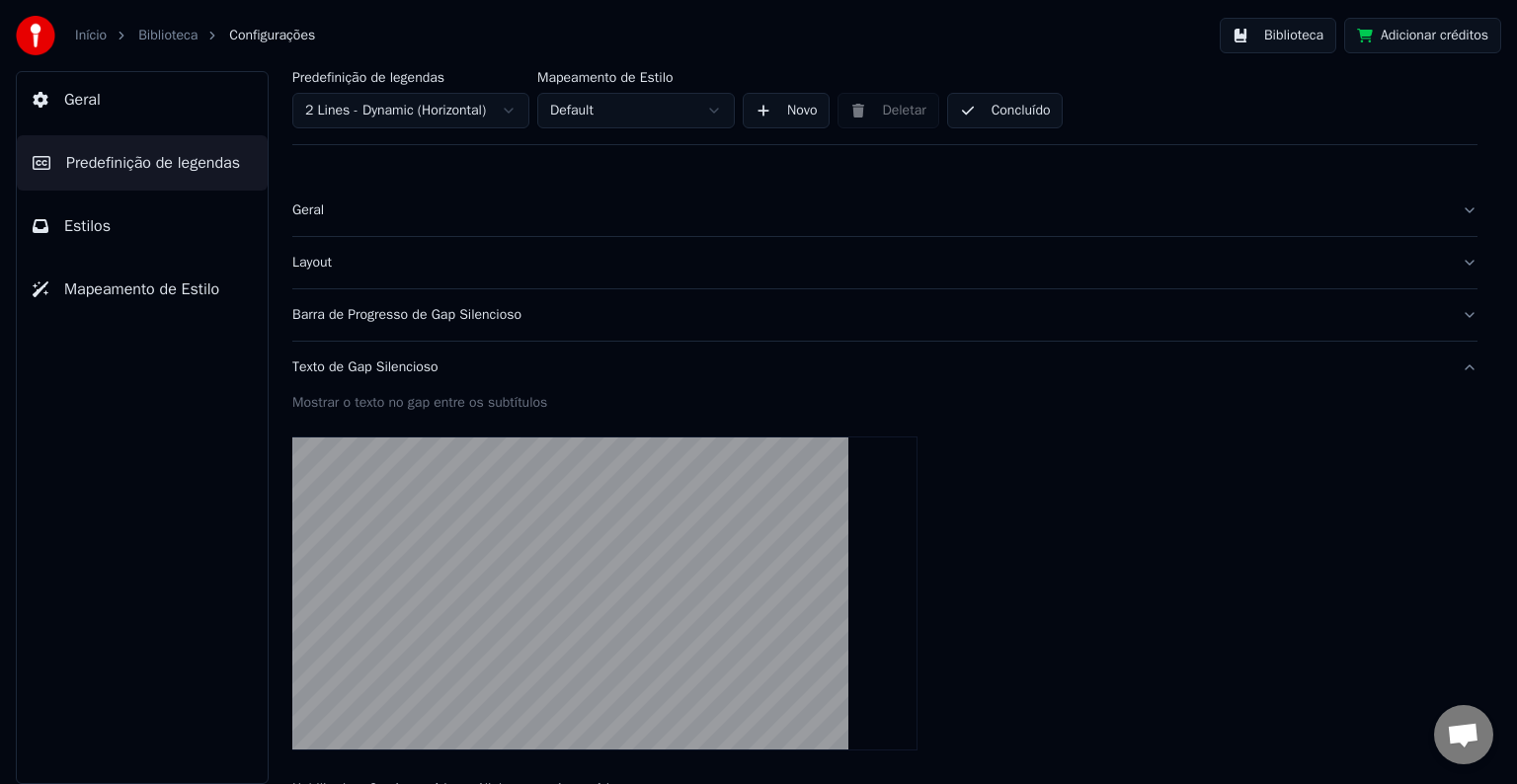 click on "Estilos" at bounding box center (142, 226) 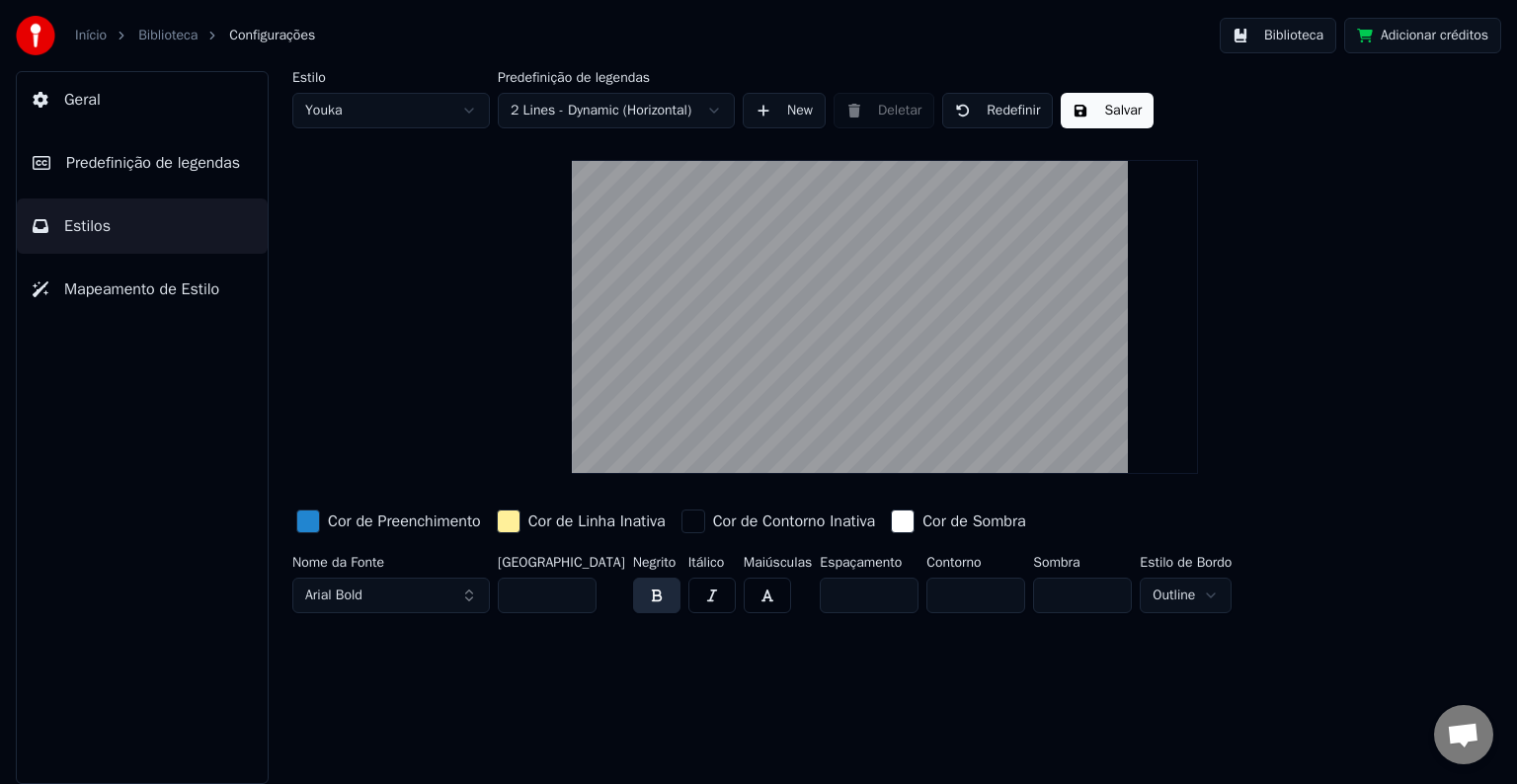 click on "Estilo Youka Predefinição de legendas 2 Lines - Dynamic (Horizontal) New Deletar Redefinir Salvar Cor de Preenchimento Cor de Linha Inativa Cor de Contorno Inativa Cor de Sombra Nome da Fonte Arial Bold [GEOGRAPHIC_DATA] ** Negrito Itálico Maiúsculas Espaçamento * Contorno * Sombra * Estilo de Bordo Outline" at bounding box center (885, 346) 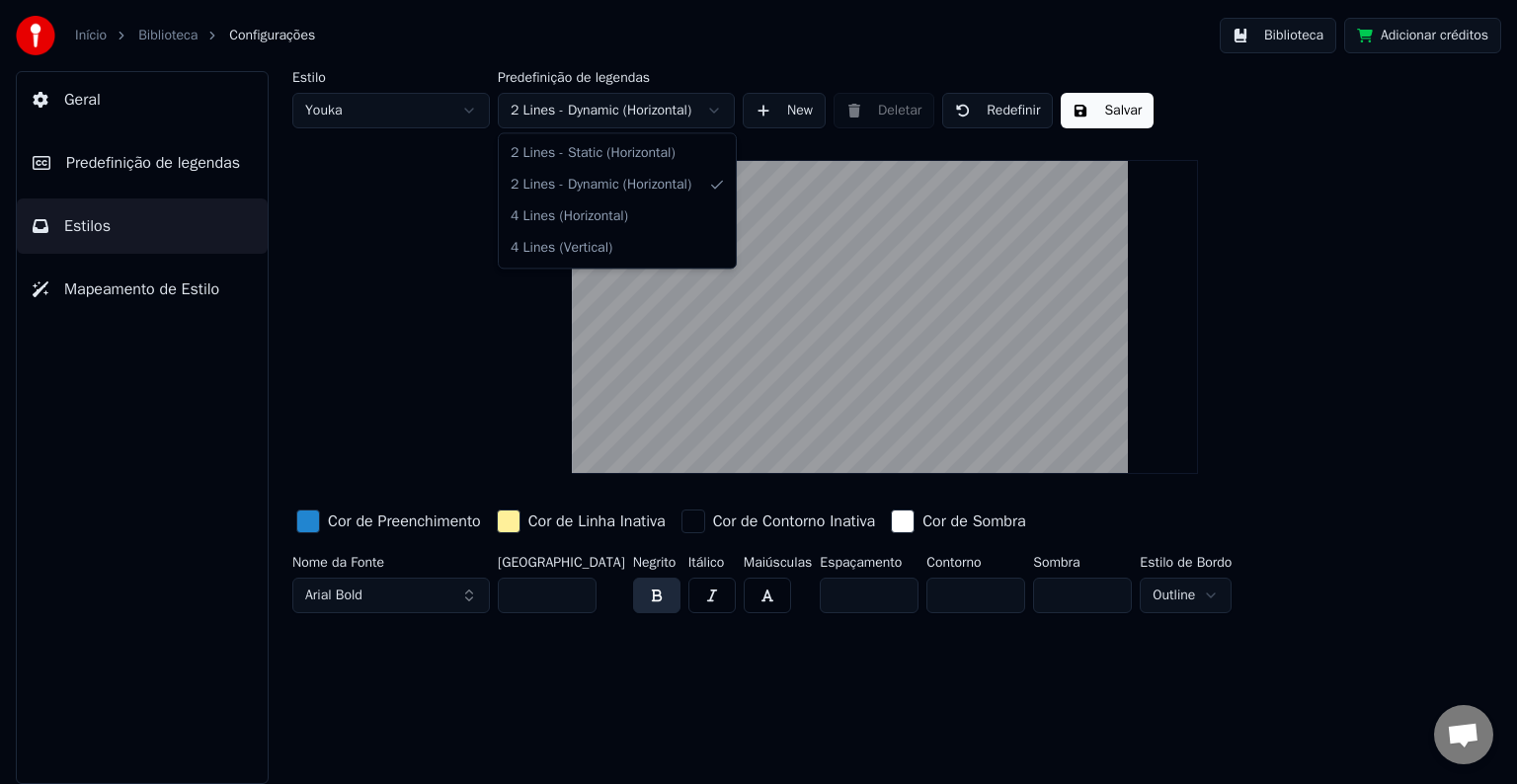 click on "Início Biblioteca Configurações Biblioteca Adicionar créditos Geral Predefinição de legendas Estilos Mapeamento de Estilo Estilo Youka Predefinição de legendas 2 Lines - Dynamic (Horizontal) New Deletar Redefinir Salvar Cor de Preenchimento Cor de Linha Inativa Cor de Contorno Inativa Cor de Sombra Nome da Fonte Arial Bold Tamanho da Fonte ** Negrito Itálico Maiúsculas Espaçamento * Contorno * Sombra * Estilo de Bordo Outline 2 Lines - Static (Horizontal) 2 Lines - Dynamic (Horizontal) 4 Lines (Horizontal) 4 Lines (Vertical)" at bounding box center (758, 392) 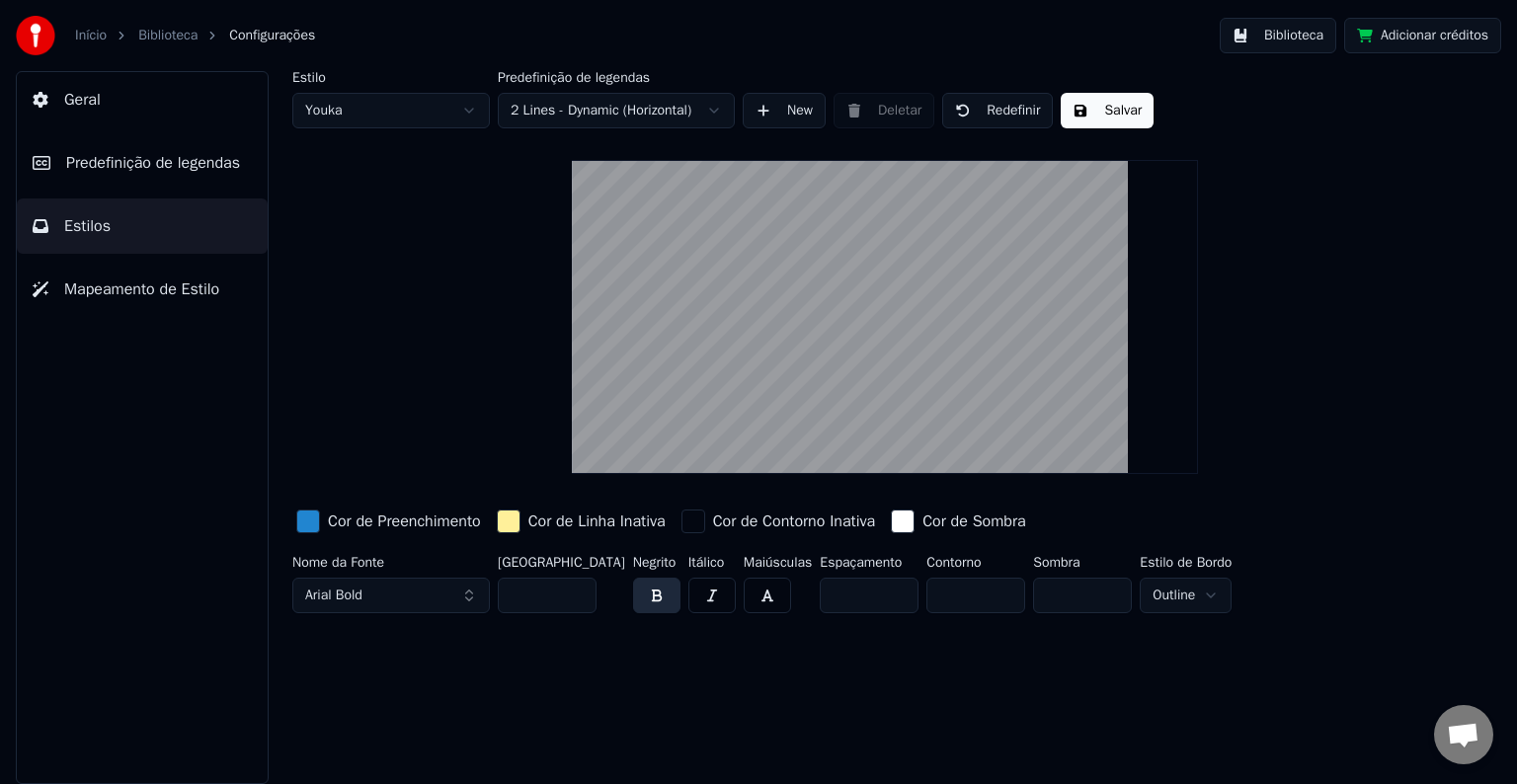 click on "Início Biblioteca Configurações Biblioteca Adicionar créditos Geral Predefinição de legendas Estilos Mapeamento de Estilo Estilo Youka Predefinição de legendas 2 Lines - Dynamic (Horizontal) New Deletar Redefinir Salvar Cor de Preenchimento Cor de Linha Inativa Cor de Contorno Inativa Cor de Sombra Nome da Fonte Arial Bold Tamanho da Fonte ** Negrito Itálico Maiúsculas Espaçamento * Contorno * Sombra * Estilo de Bordo Outline" at bounding box center [758, 392] 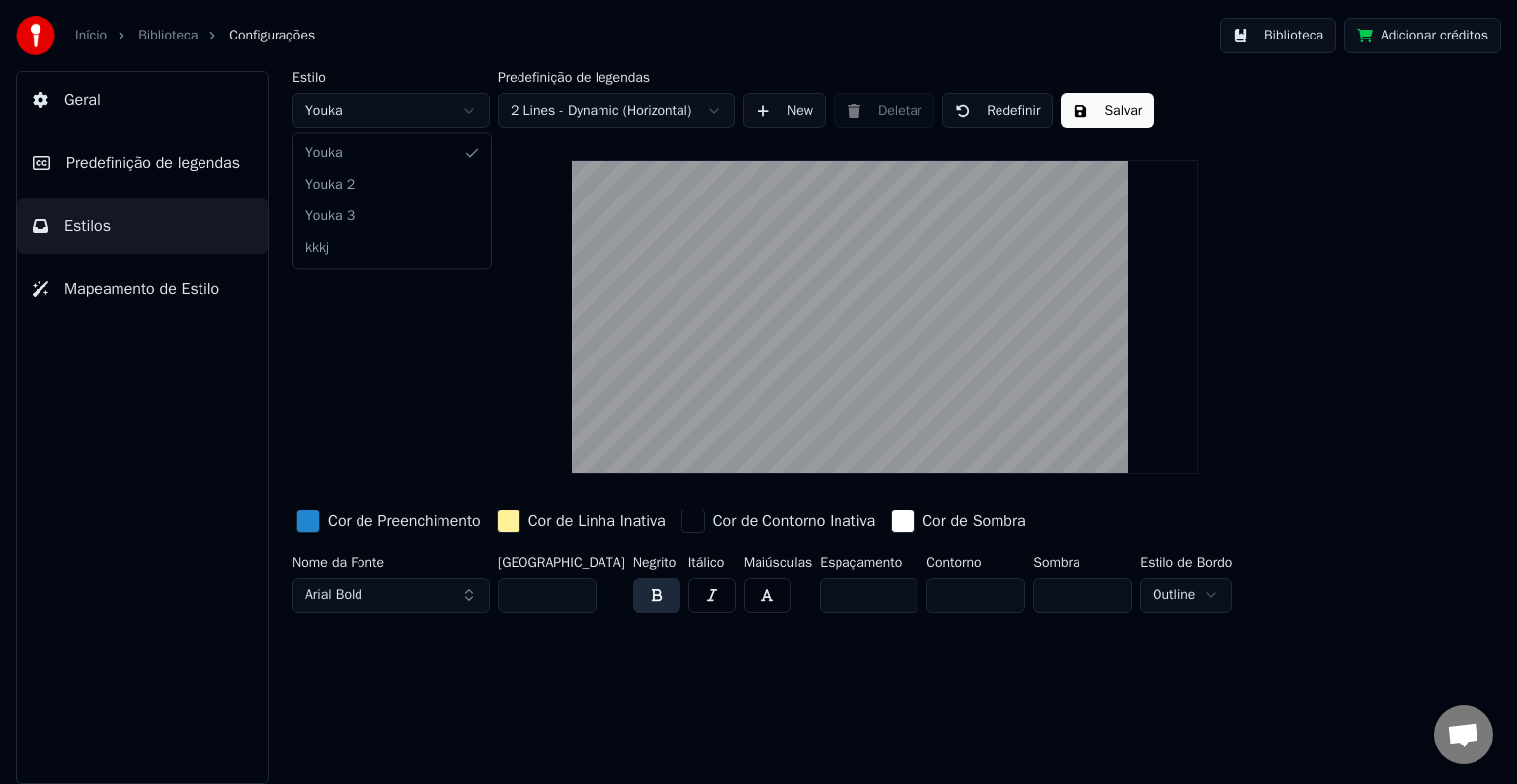 click on "Início Biblioteca Configurações Biblioteca Adicionar créditos Geral Predefinição de legendas Estilos Mapeamento de Estilo Estilo Youka Predefinição de legendas 2 Lines - Dynamic (Horizontal) New Deletar Redefinir Salvar Cor de Preenchimento Cor de Linha Inativa Cor de Contorno Inativa Cor de Sombra Nome da Fonte Arial Bold Tamanho da Fonte ** Negrito Itálico Maiúsculas Espaçamento * Contorno * Sombra * Estilo de Bordo Outline [PERSON_NAME] 2 Youka 3 kkkj" at bounding box center [758, 392] 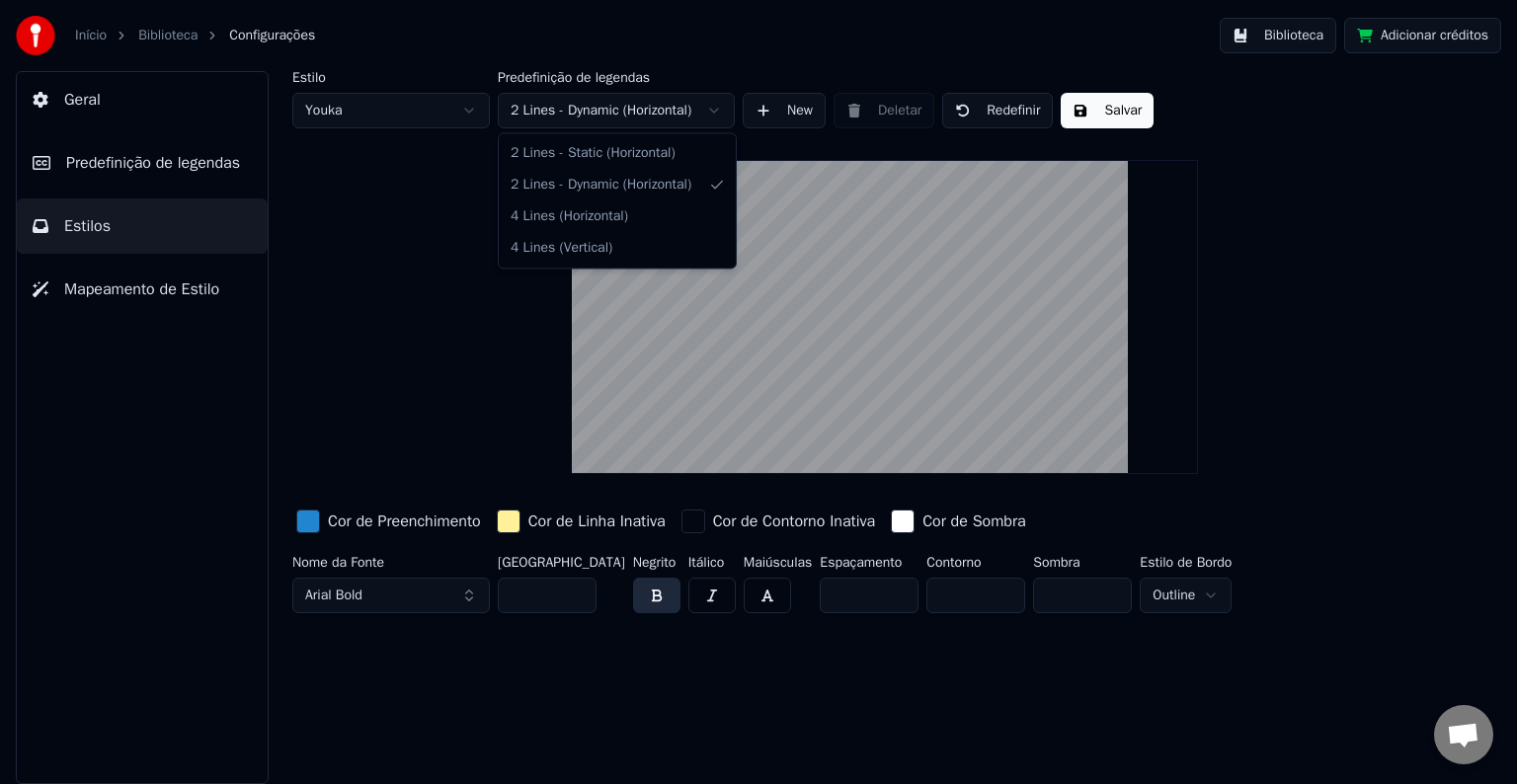 click on "Início Biblioteca Configurações Biblioteca Adicionar créditos Geral Predefinição de legendas Estilos Mapeamento de Estilo Estilo Youka Predefinição de legendas 2 Lines - Dynamic (Horizontal) New Deletar Redefinir Salvar Cor de Preenchimento Cor de Linha Inativa Cor de Contorno Inativa Cor de Sombra Nome da Fonte Arial Bold Tamanho da Fonte ** Negrito Itálico Maiúsculas Espaçamento * Contorno * Sombra * Estilo de Bordo Outline 2 Lines - Static (Horizontal) 2 Lines - Dynamic (Horizontal) 4 Lines (Horizontal) 4 Lines (Vertical)" at bounding box center [758, 392] 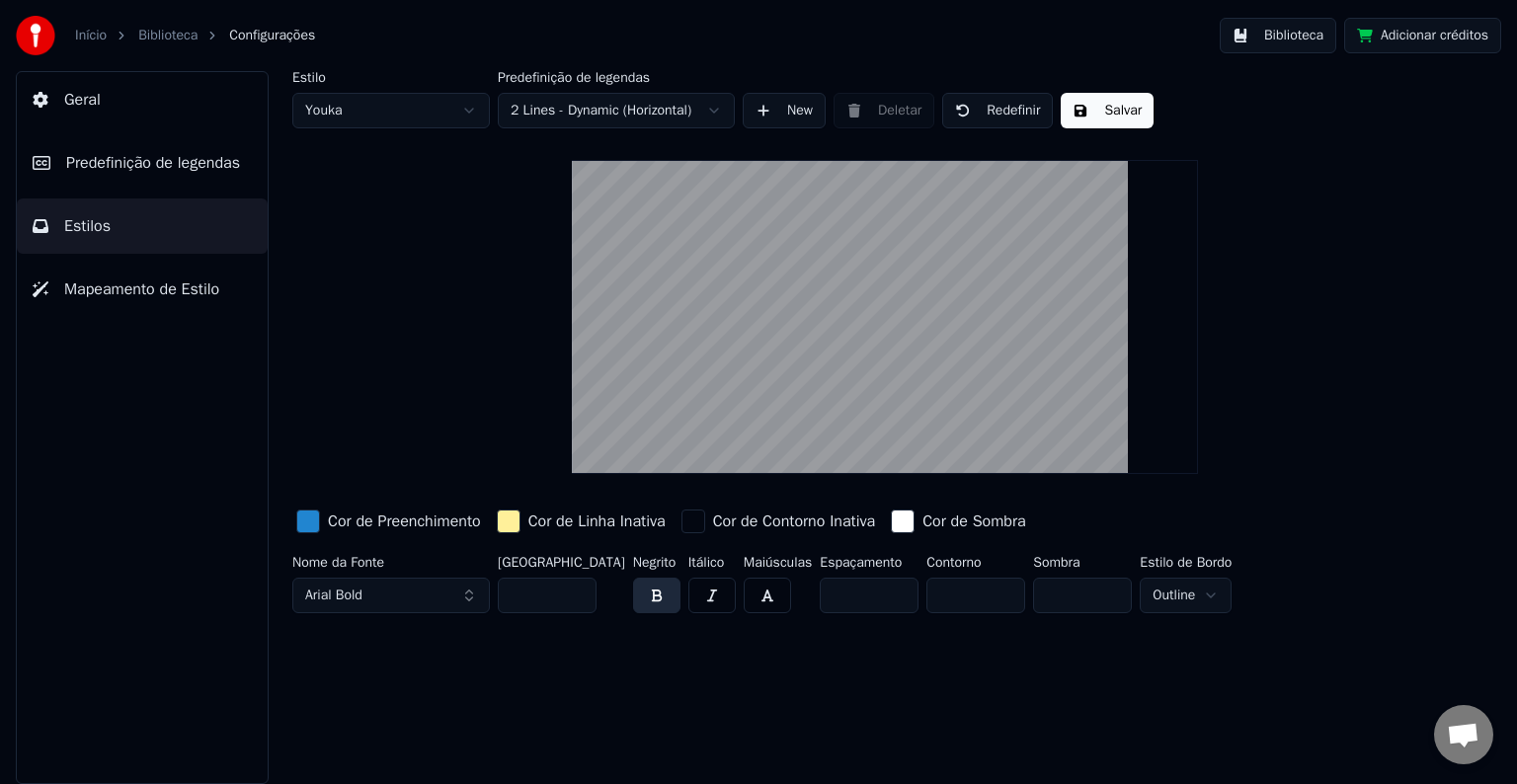 click on "Início Biblioteca Configurações Biblioteca Adicionar créditos Geral Predefinição de legendas Estilos Mapeamento de Estilo Estilo Youka Predefinição de legendas 2 Lines - Dynamic (Horizontal) New Deletar Redefinir Salvar Cor de Preenchimento Cor de Linha Inativa Cor de Contorno Inativa Cor de Sombra Nome da Fonte Arial Bold Tamanho da Fonte ** Negrito Itálico Maiúsculas Espaçamento * Contorno * Sombra * Estilo de Bordo Outline" at bounding box center [758, 392] 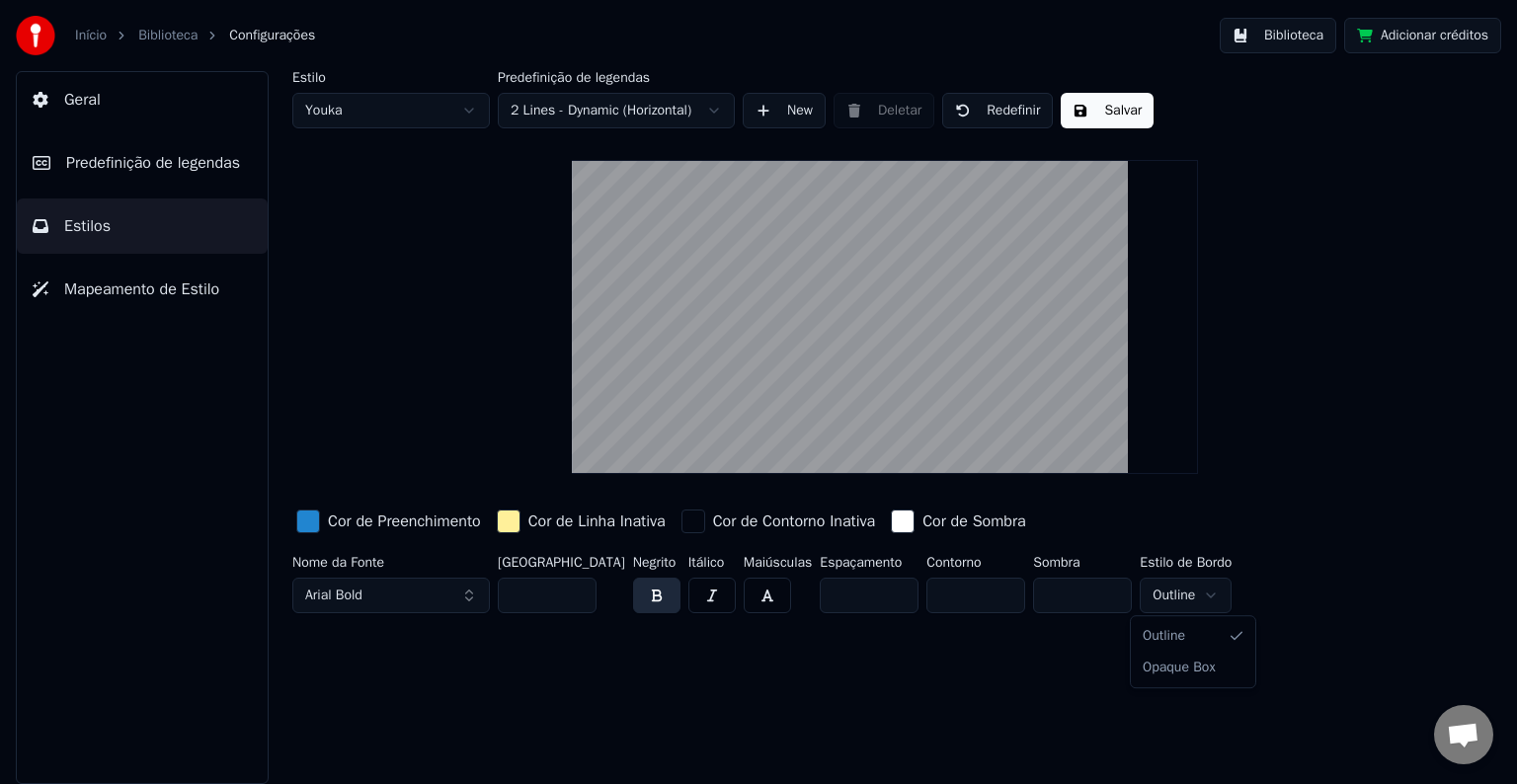 click on "Início Biblioteca Configurações Biblioteca Adicionar créditos Geral Predefinição de legendas Estilos Mapeamento de Estilo Estilo Youka Predefinição de legendas 2 Lines - Dynamic (Horizontal) New Deletar Redefinir Salvar Cor de Preenchimento Cor de Linha Inativa Cor de Contorno Inativa Cor de Sombra Nome da Fonte Arial Bold Tamanho da Fonte ** Negrito Itálico Maiúsculas Espaçamento * Contorno * Sombra * Estilo de Bordo Outline Outline Opaque Box" at bounding box center (758, 392) 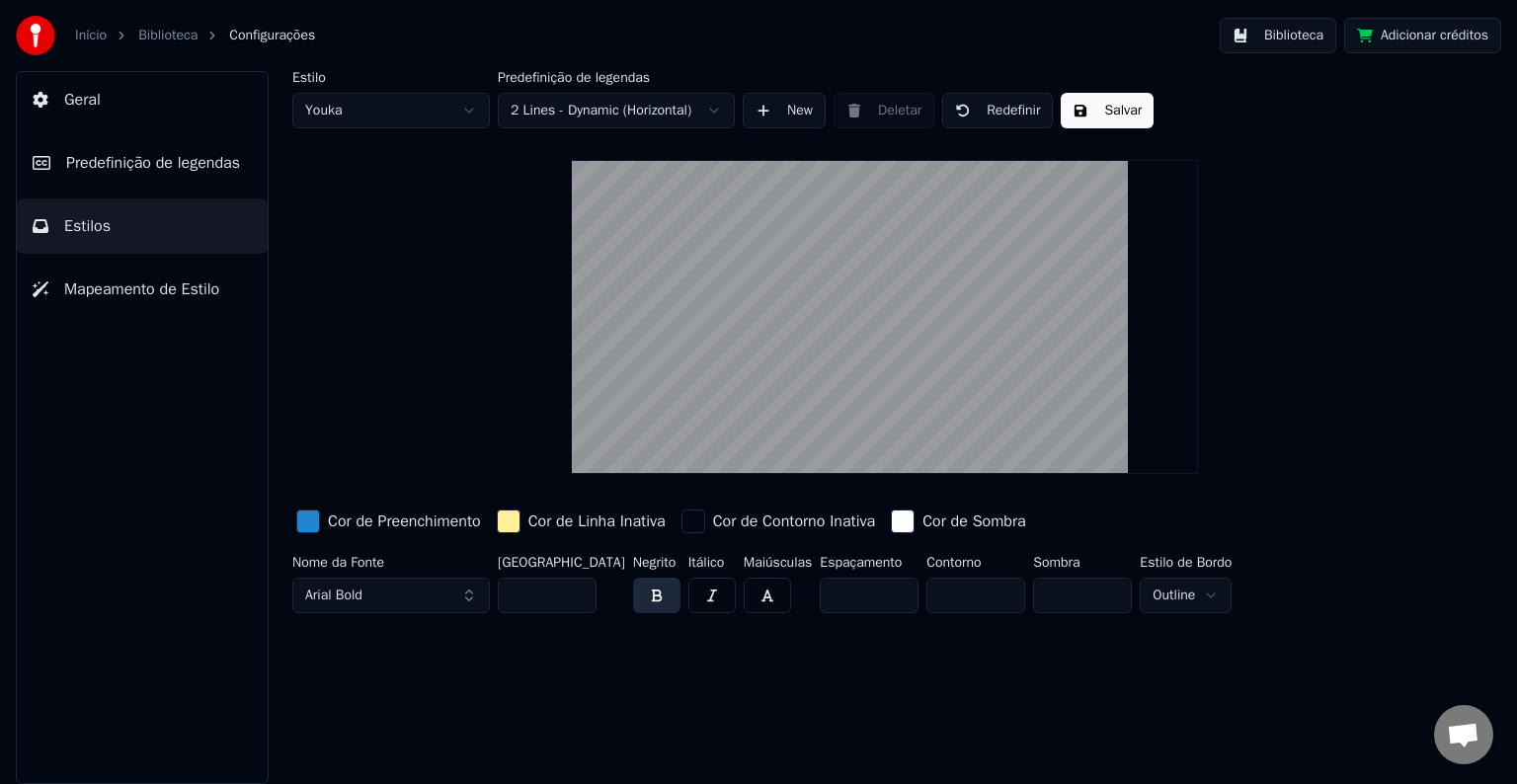 click on "Geral" at bounding box center [142, 100] 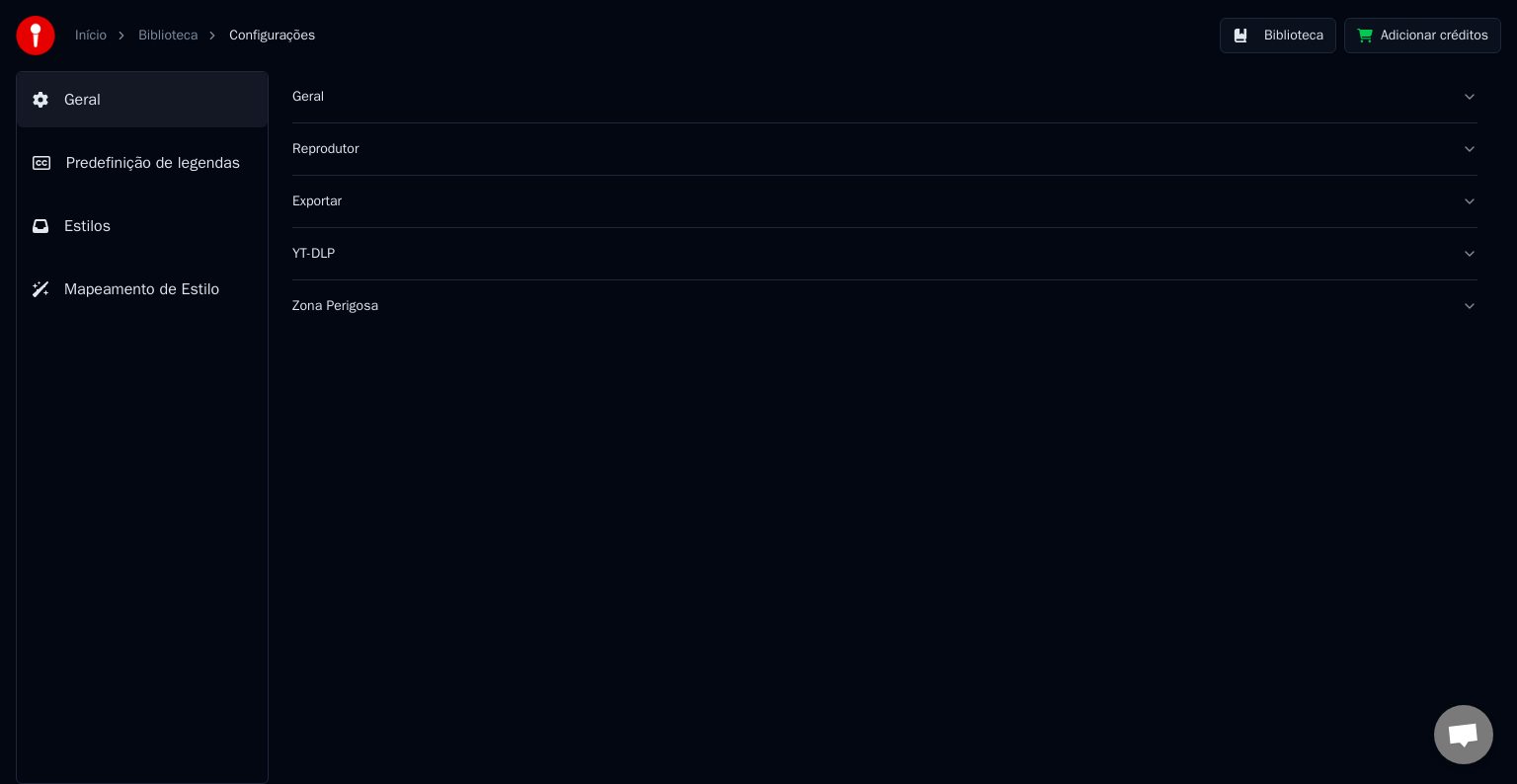 click on "Mapeamento de Estilo" at bounding box center [142, 289] 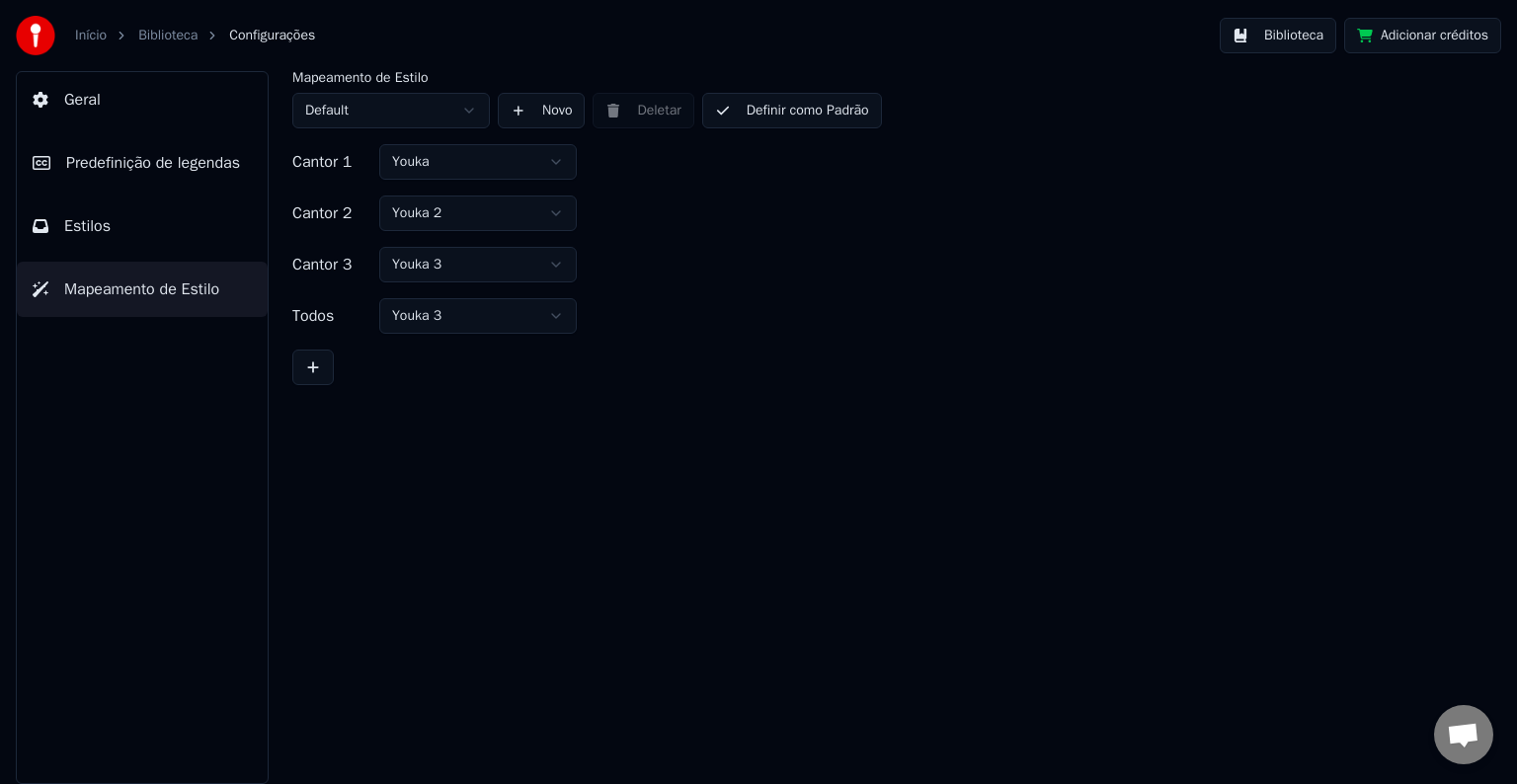 click on "Início Biblioteca Configurações Biblioteca Adicionar créditos Geral Predefinição de legendas Estilos Mapeamento de Estilo Mapeamento de Estilo Default Novo Deletar Definir como Padrão Cantor   1 Youka Cantor   2 Youka 2 Cantor   3 Youka 3 Todos Youka 3" at bounding box center [758, 392] 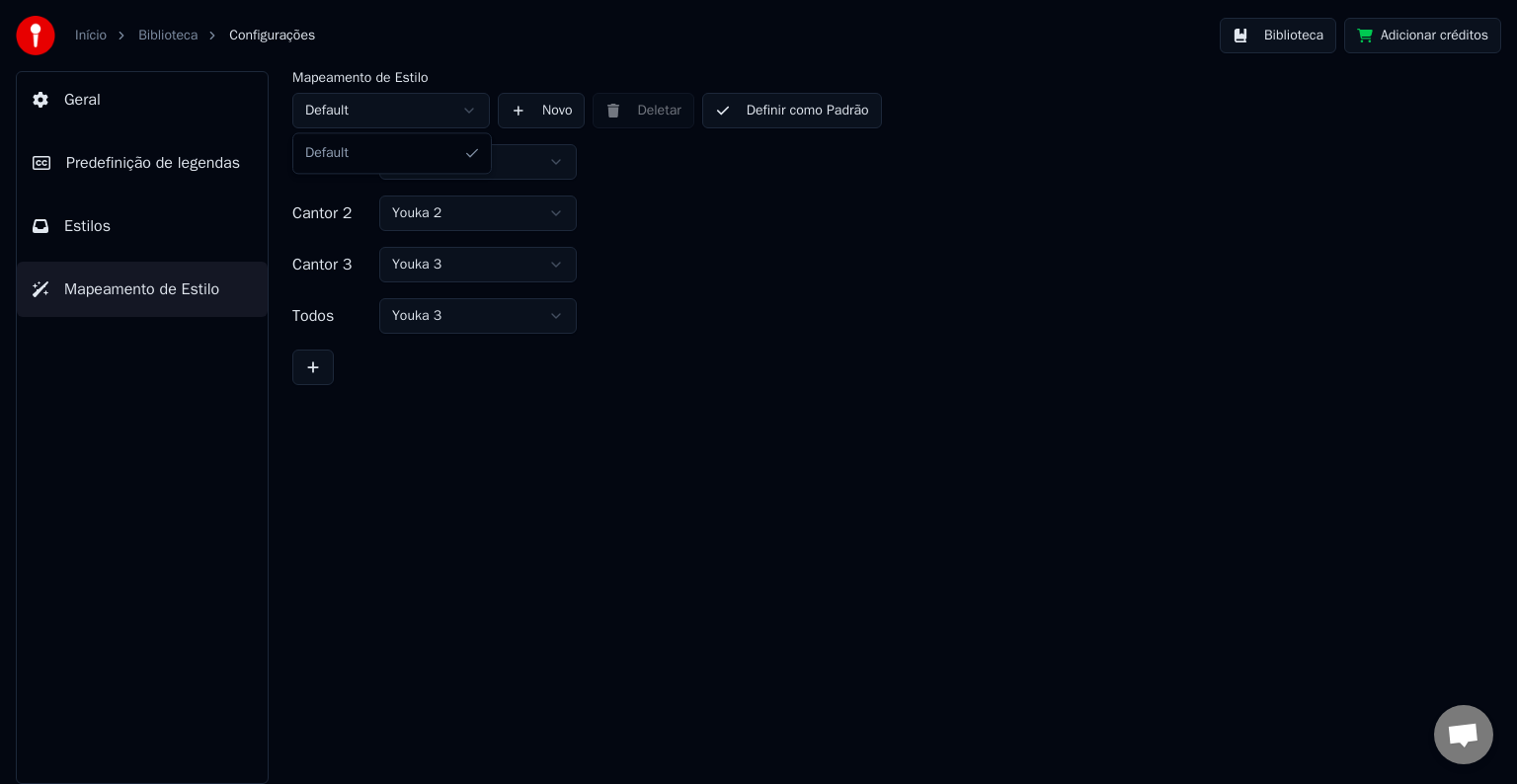 click on "Início Biblioteca Configurações Biblioteca Adicionar créditos Geral Predefinição de legendas Estilos Mapeamento de Estilo Mapeamento de Estilo Default Novo Deletar Definir como Padrão Cantor   1 Youka Cantor   2 Youka 2 Cantor   3 Youka 3 Todos Youka 3 Default" at bounding box center [758, 392] 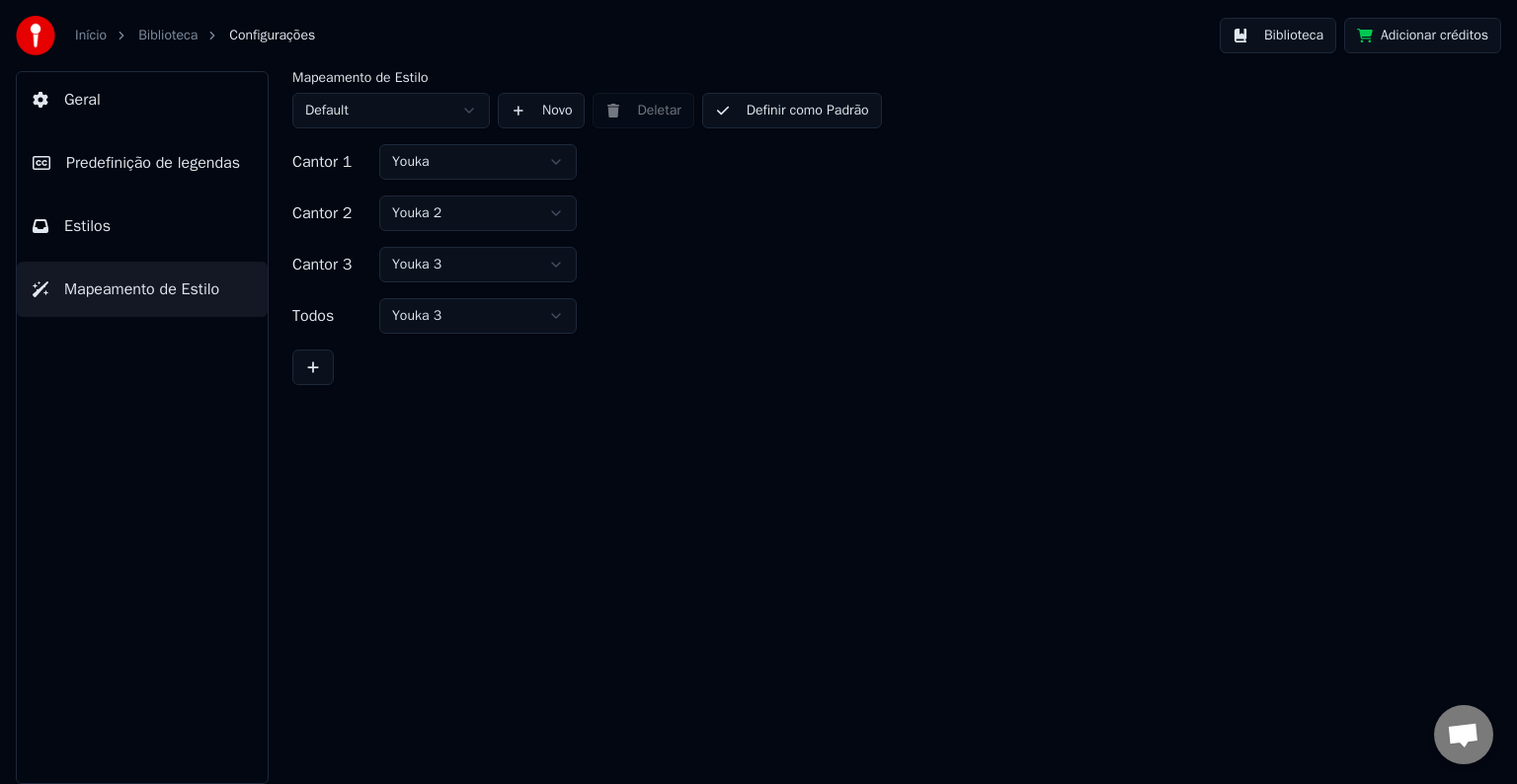 click on "Início Biblioteca Configurações Biblioteca Adicionar créditos Geral Predefinição de legendas Estilos Mapeamento de Estilo Mapeamento de Estilo Default Novo Deletar Definir como Padrão Cantor   1 Youka Cantor   2 Youka 2 Cantor   3 Youka 3 Todos Youka 3" at bounding box center (758, 392) 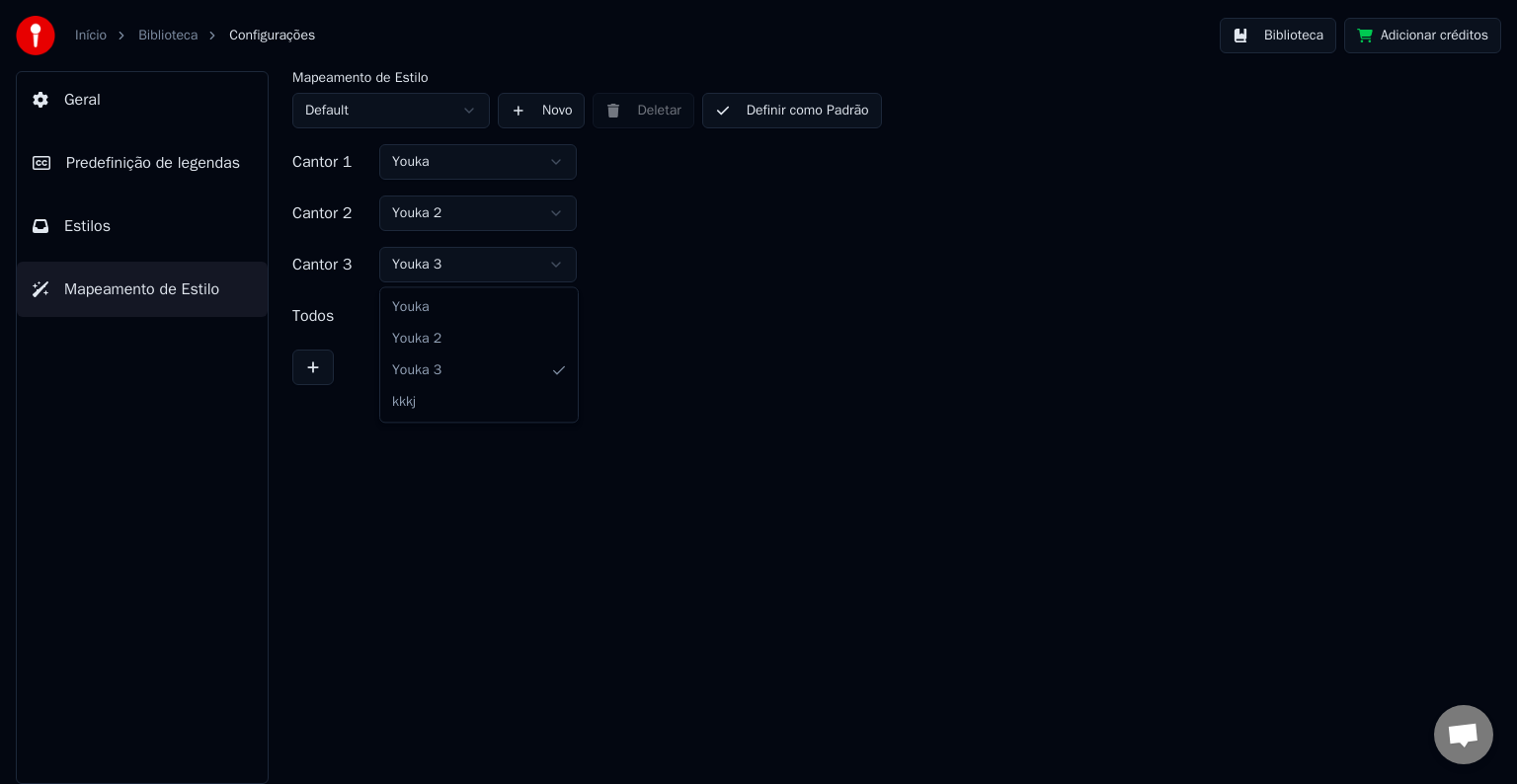 click on "Início Biblioteca Configurações Biblioteca Adicionar créditos Geral Predefinição de legendas Estilos Mapeamento de Estilo Mapeamento de Estilo Default Novo Deletar Definir como Padrão Cantor   1 Youka Cantor   2 Youka 2 Cantor   3 Youka 3 Todos Youka 3 Youka Youka 2 Youka 3 kkkj" at bounding box center [758, 392] 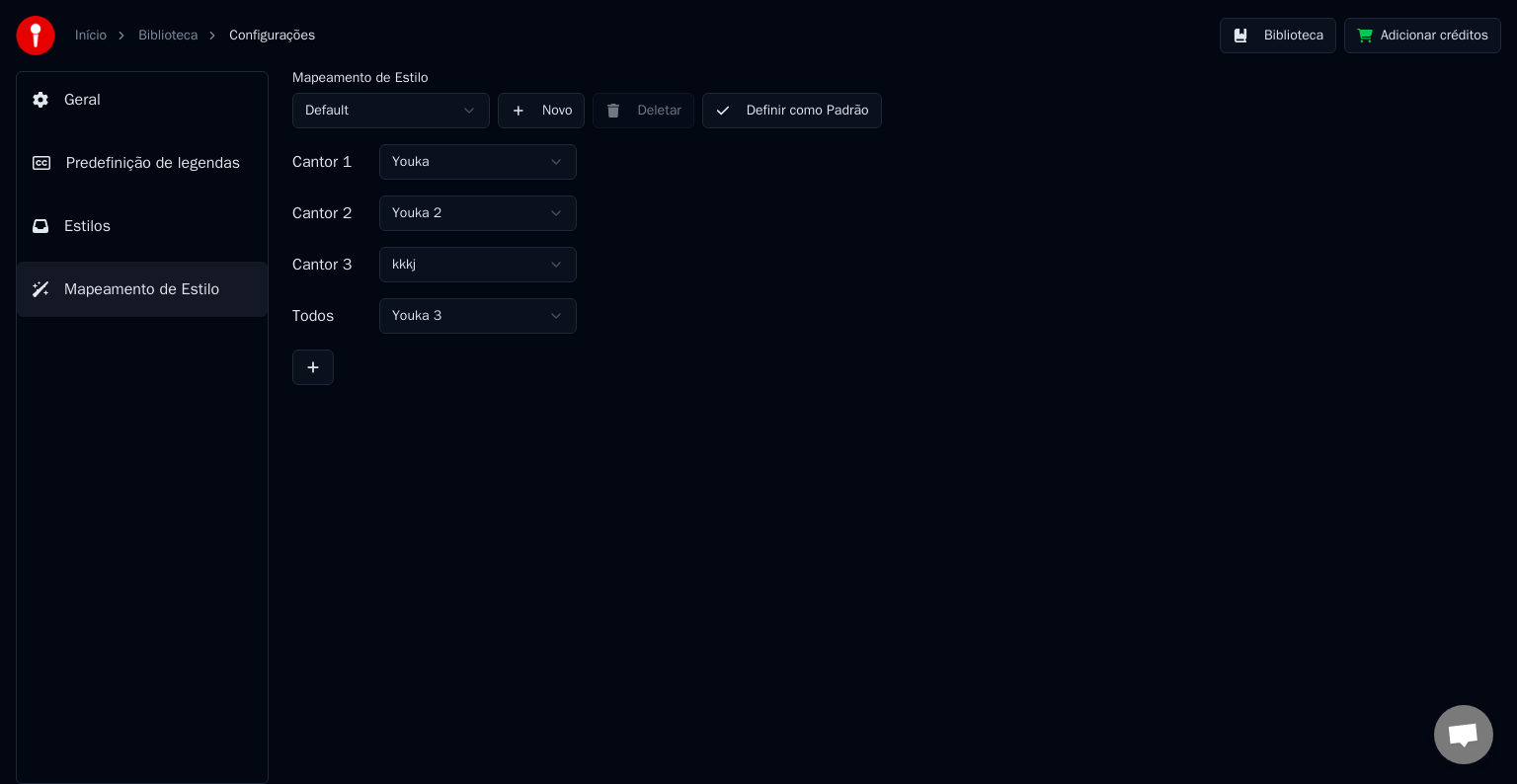 click on "Definir como Padrão" at bounding box center [792, 111] 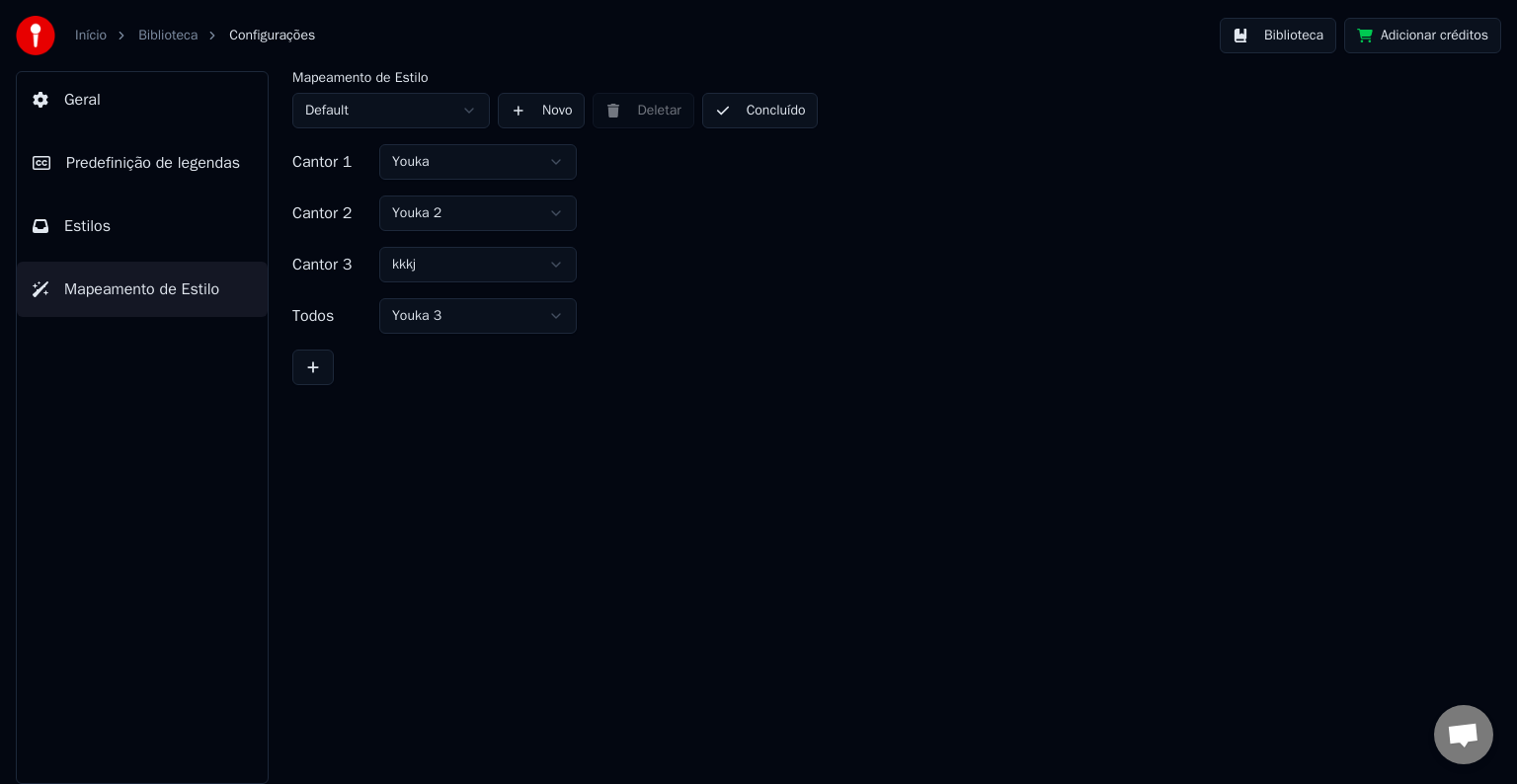 click on "Biblioteca" at bounding box center (179, 36) 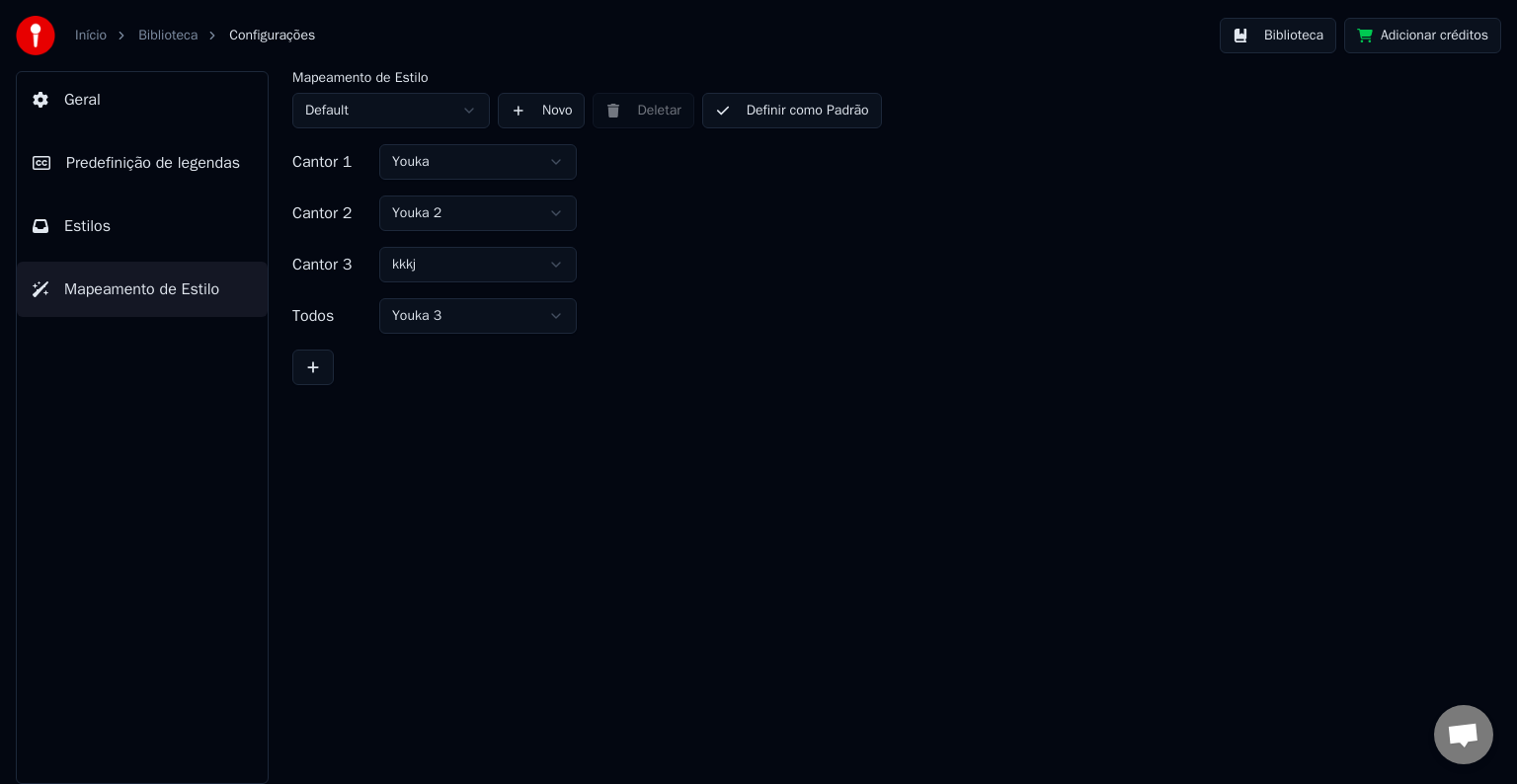 click on "Biblioteca" at bounding box center (168, 36) 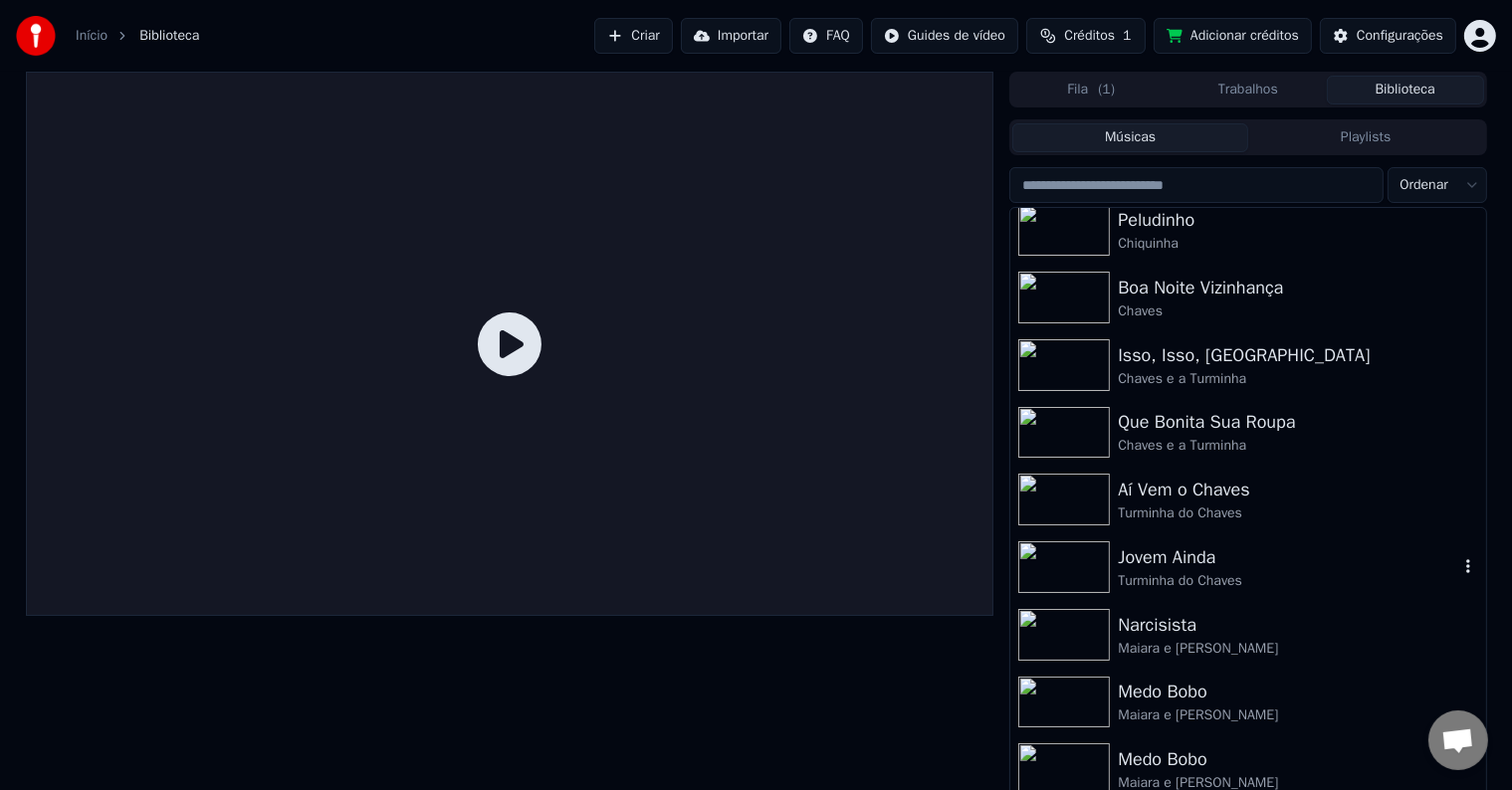 scroll, scrollTop: 218, scrollLeft: 0, axis: vertical 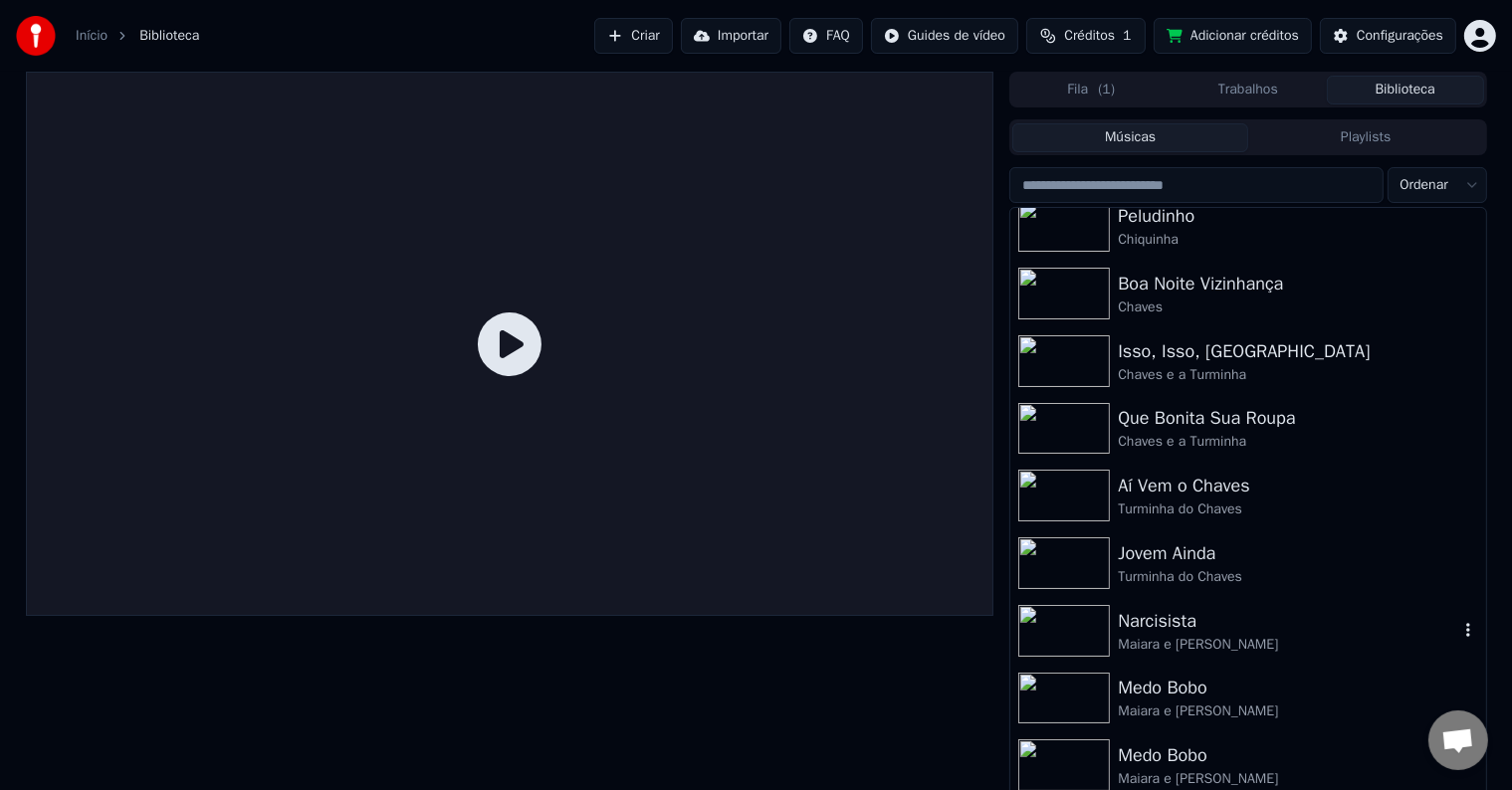 click on "Narcisista [PERSON_NAME] e [PERSON_NAME]" at bounding box center (1247, 631) 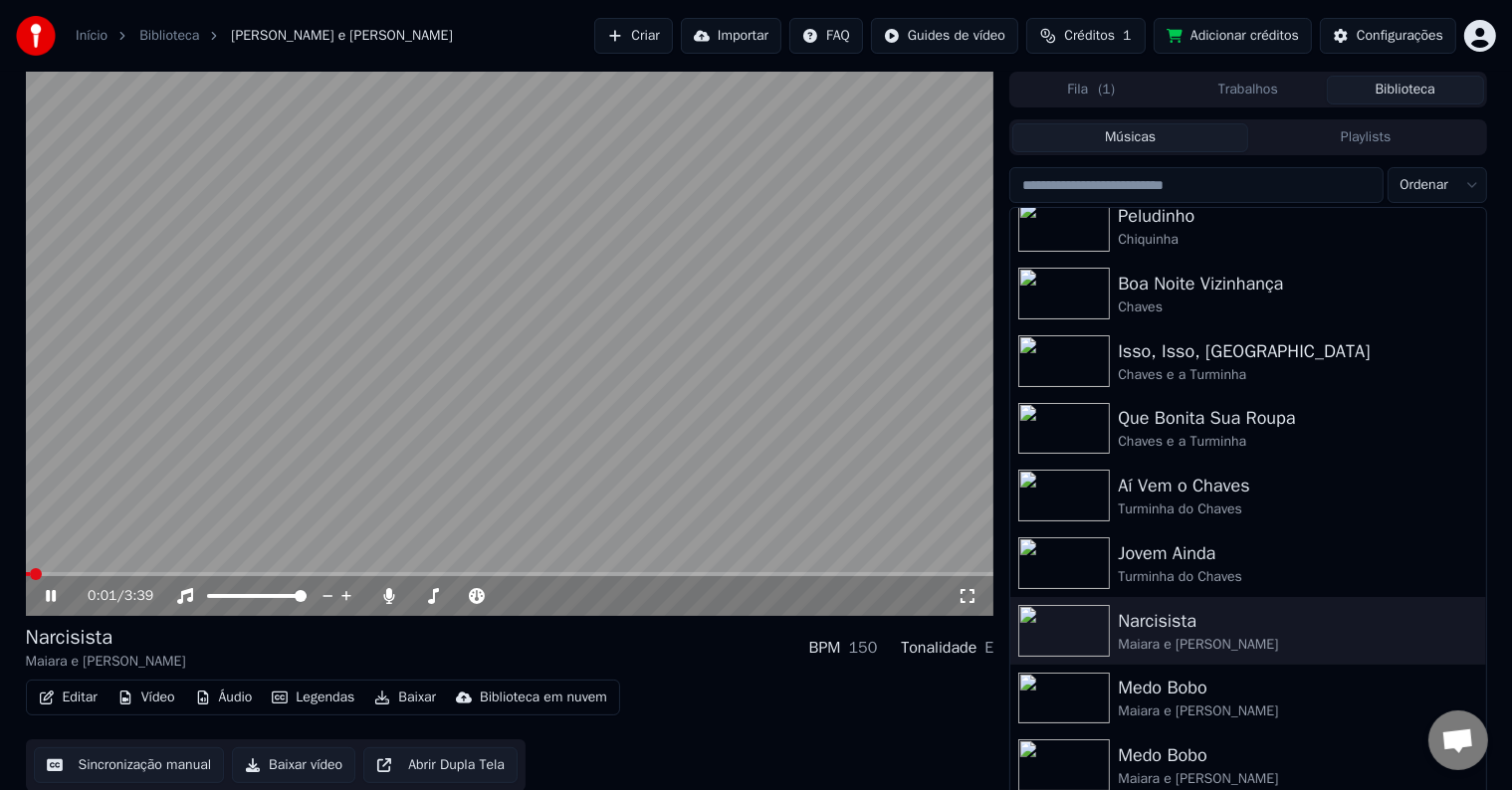 click at bounding box center [510, 343] 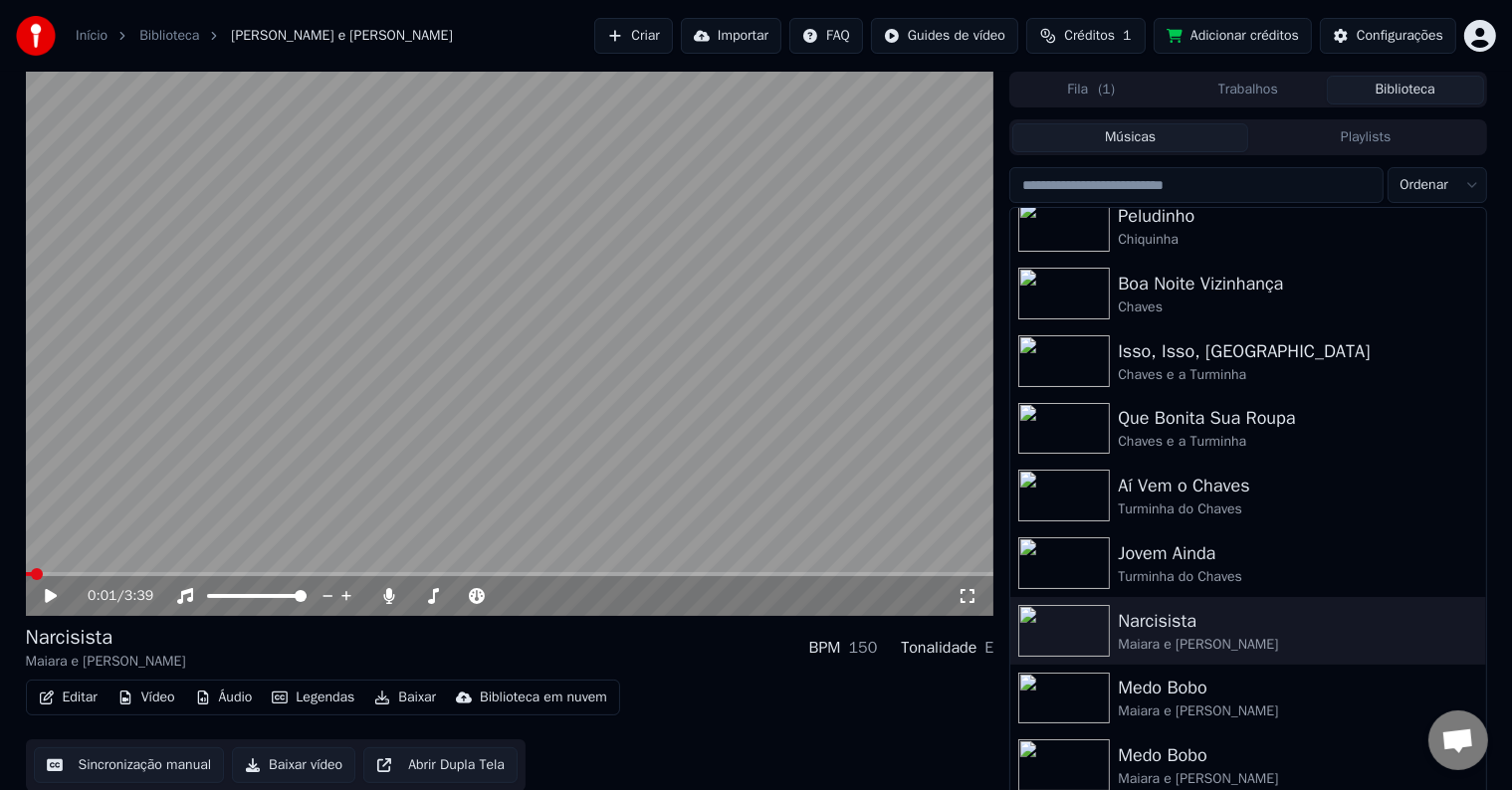 click at bounding box center [510, 343] 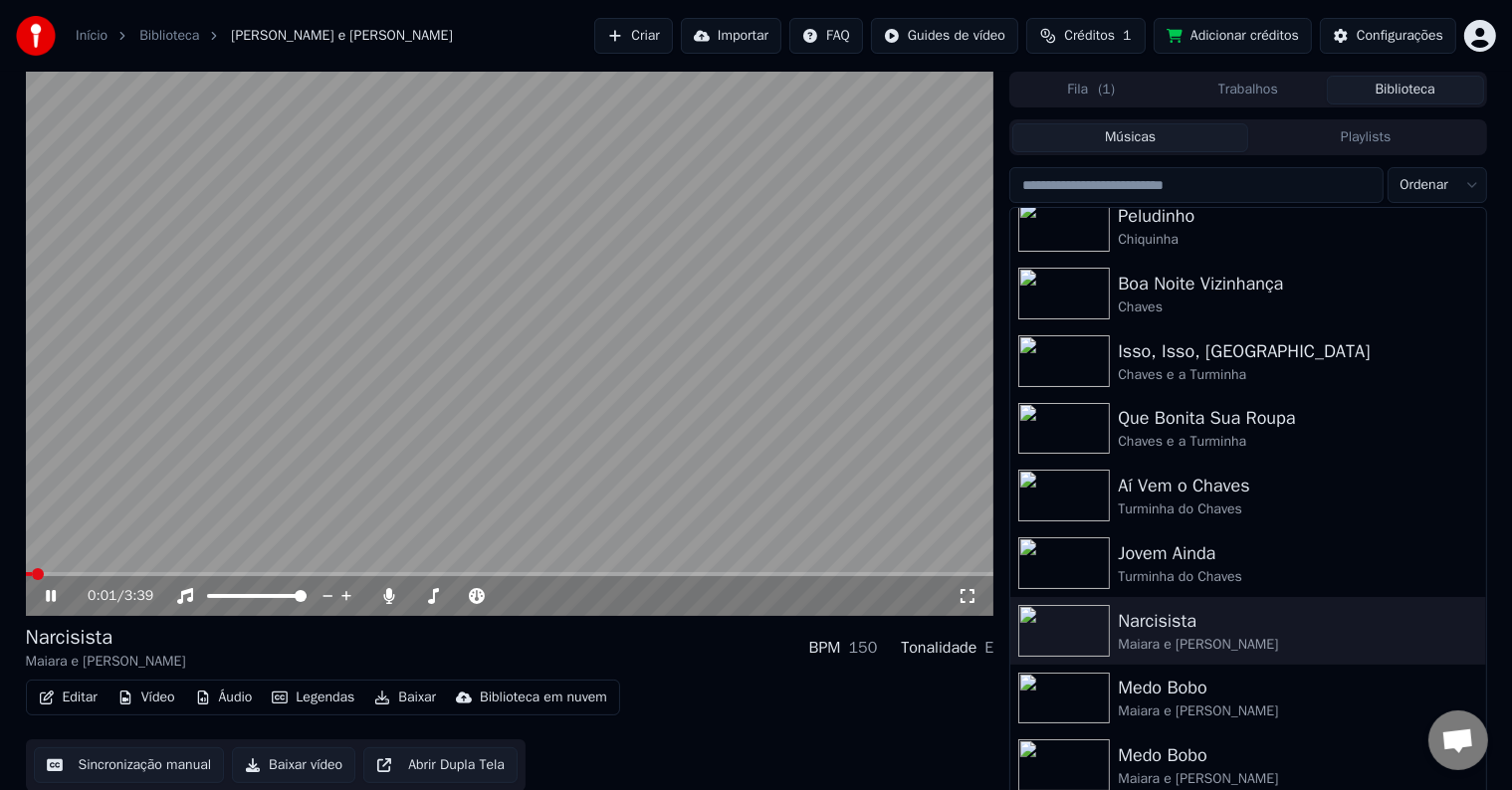 click on "0:01  /  3:39" at bounding box center (510, 596) 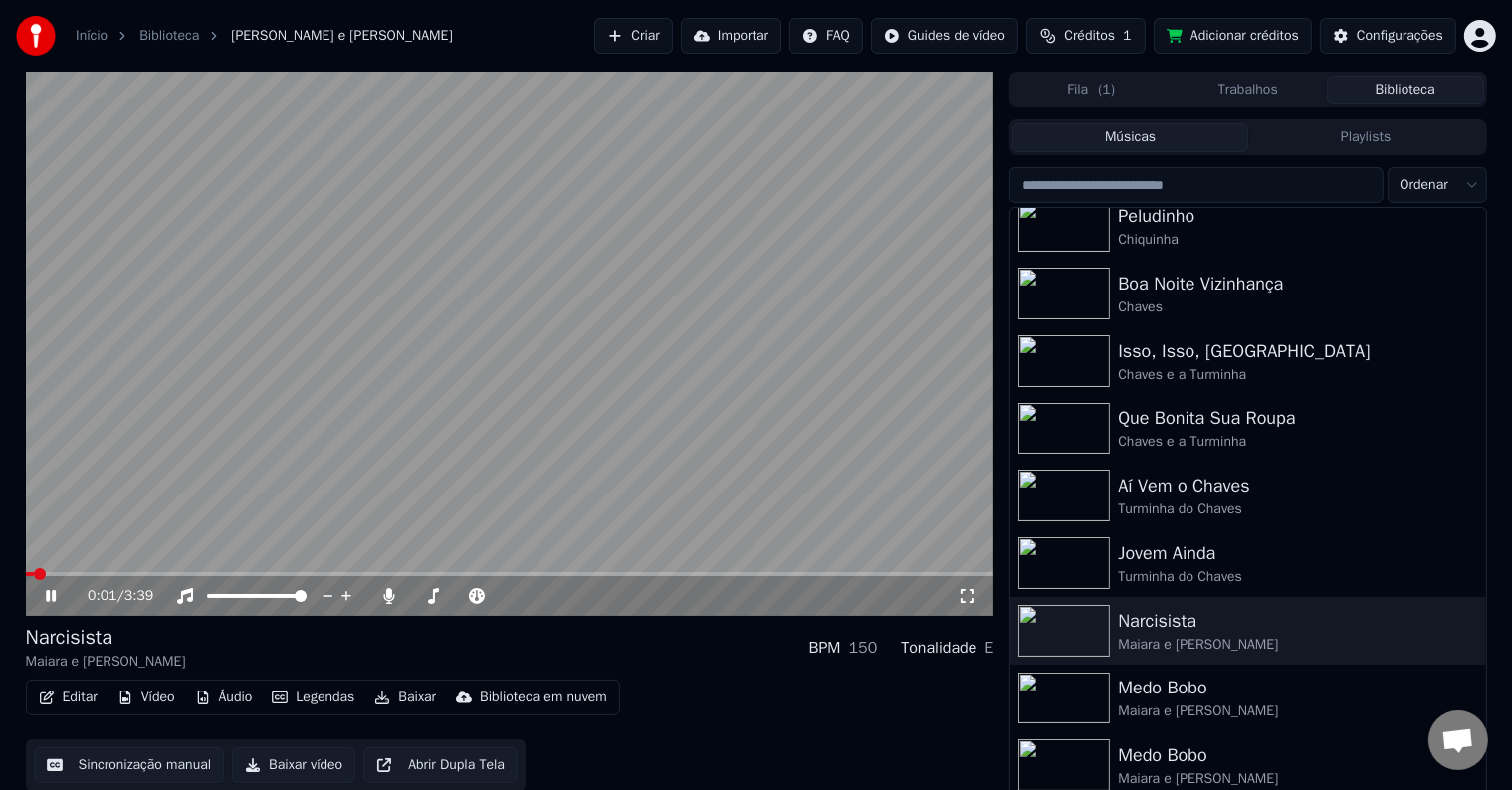 click at bounding box center [510, 574] 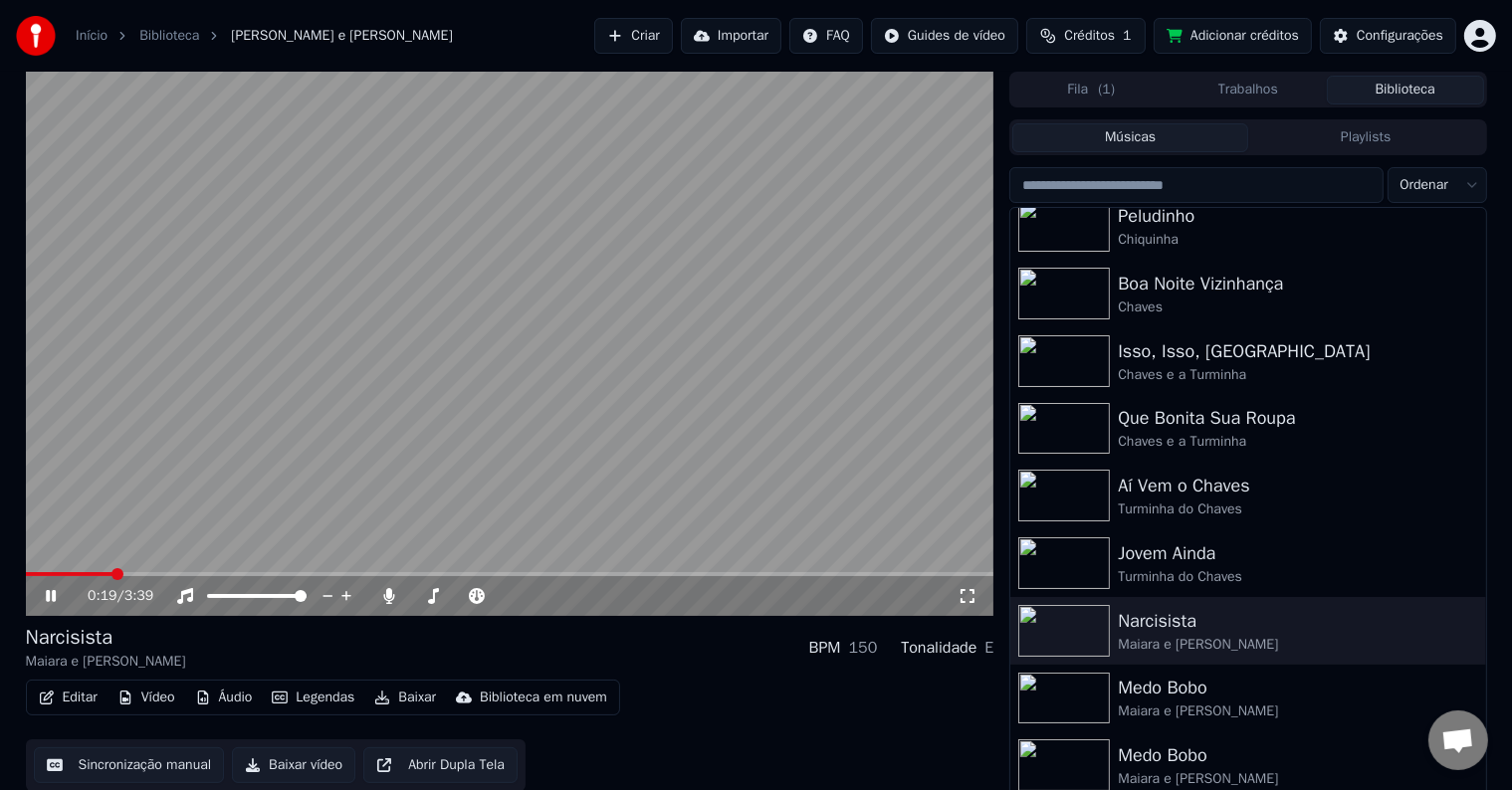 click on "Legendas" at bounding box center (313, 697) 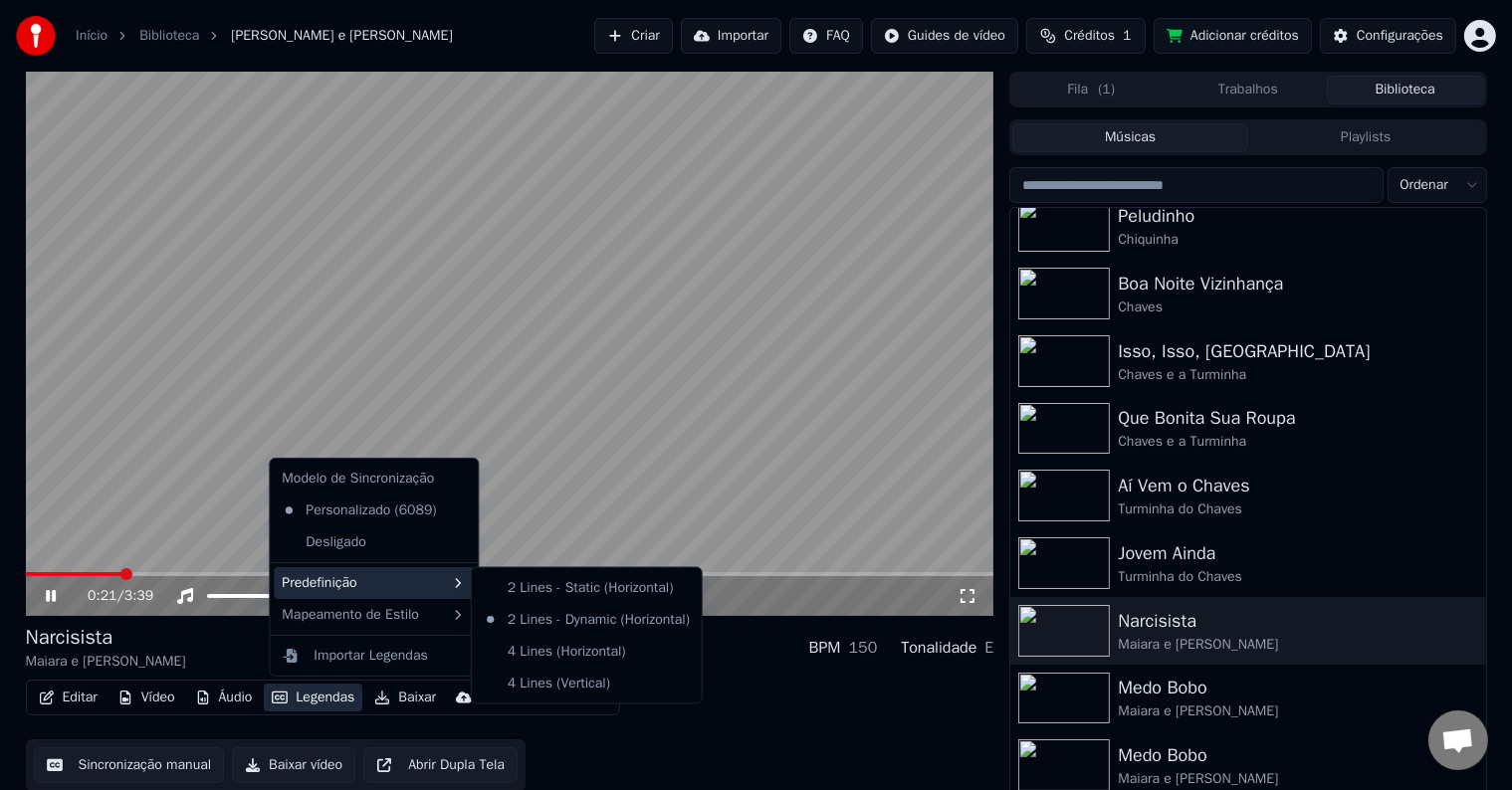 click at bounding box center [510, 343] 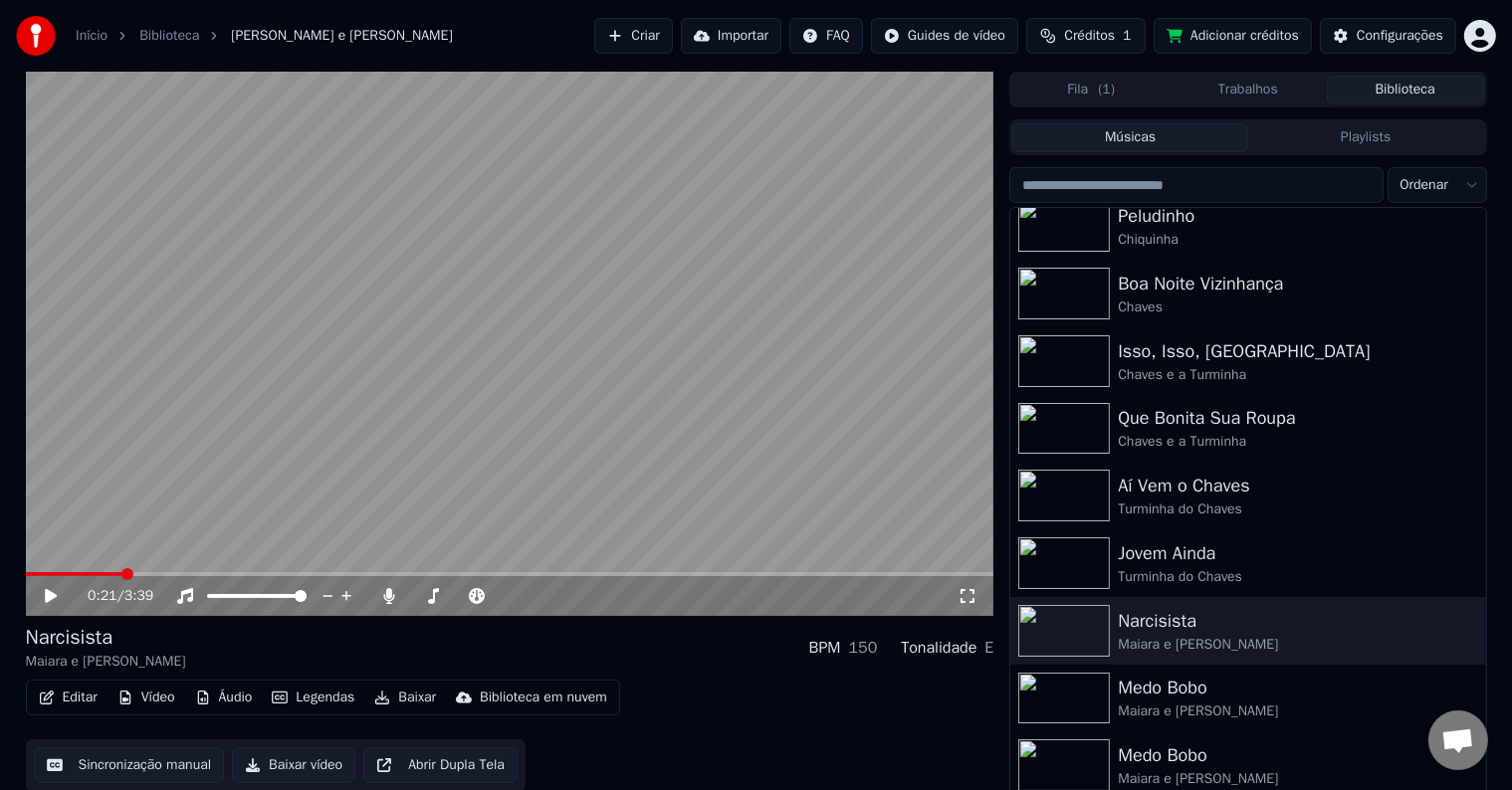 click at bounding box center [510, 343] 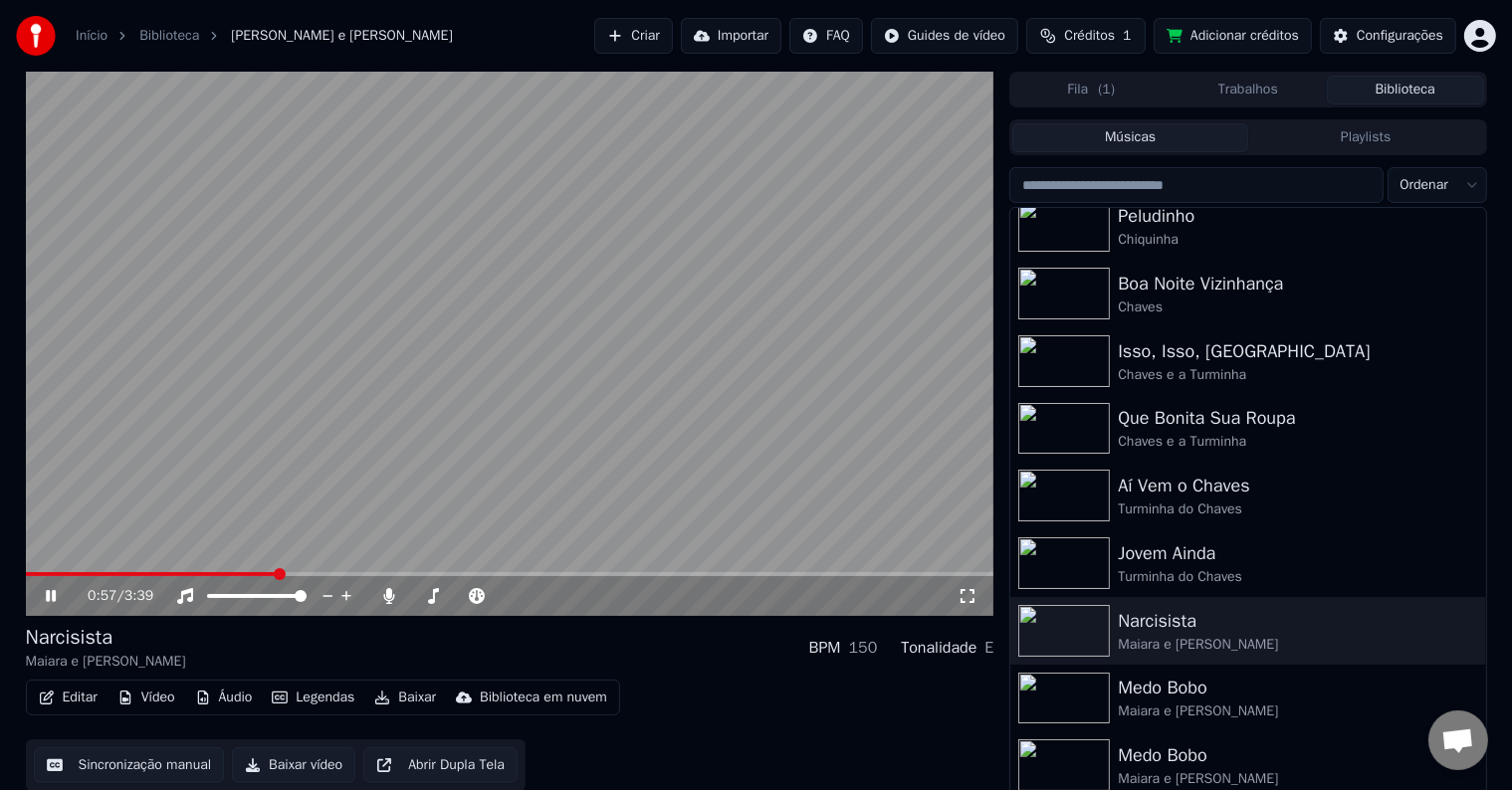 click at bounding box center (510, 574) 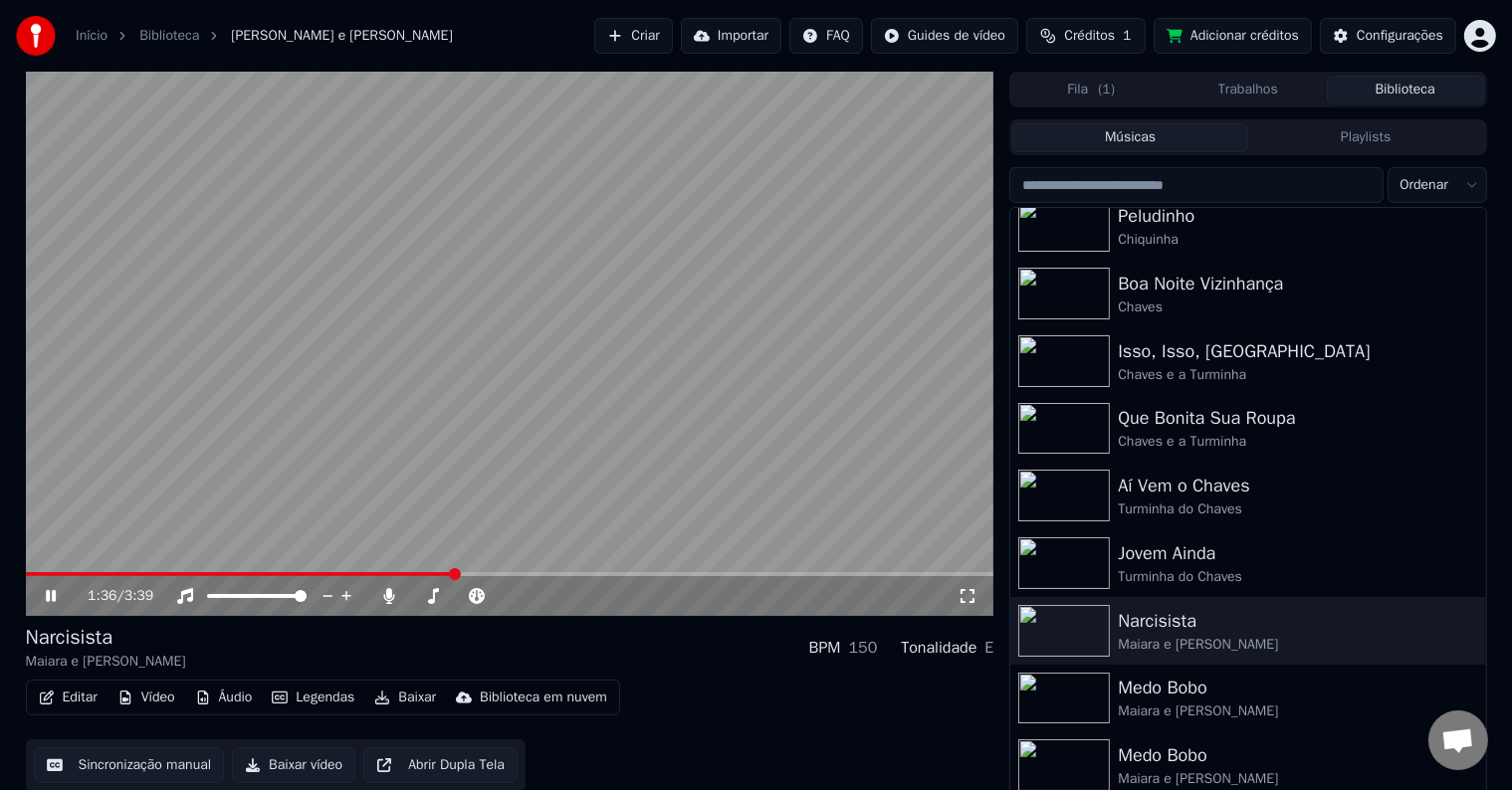 click at bounding box center [510, 343] 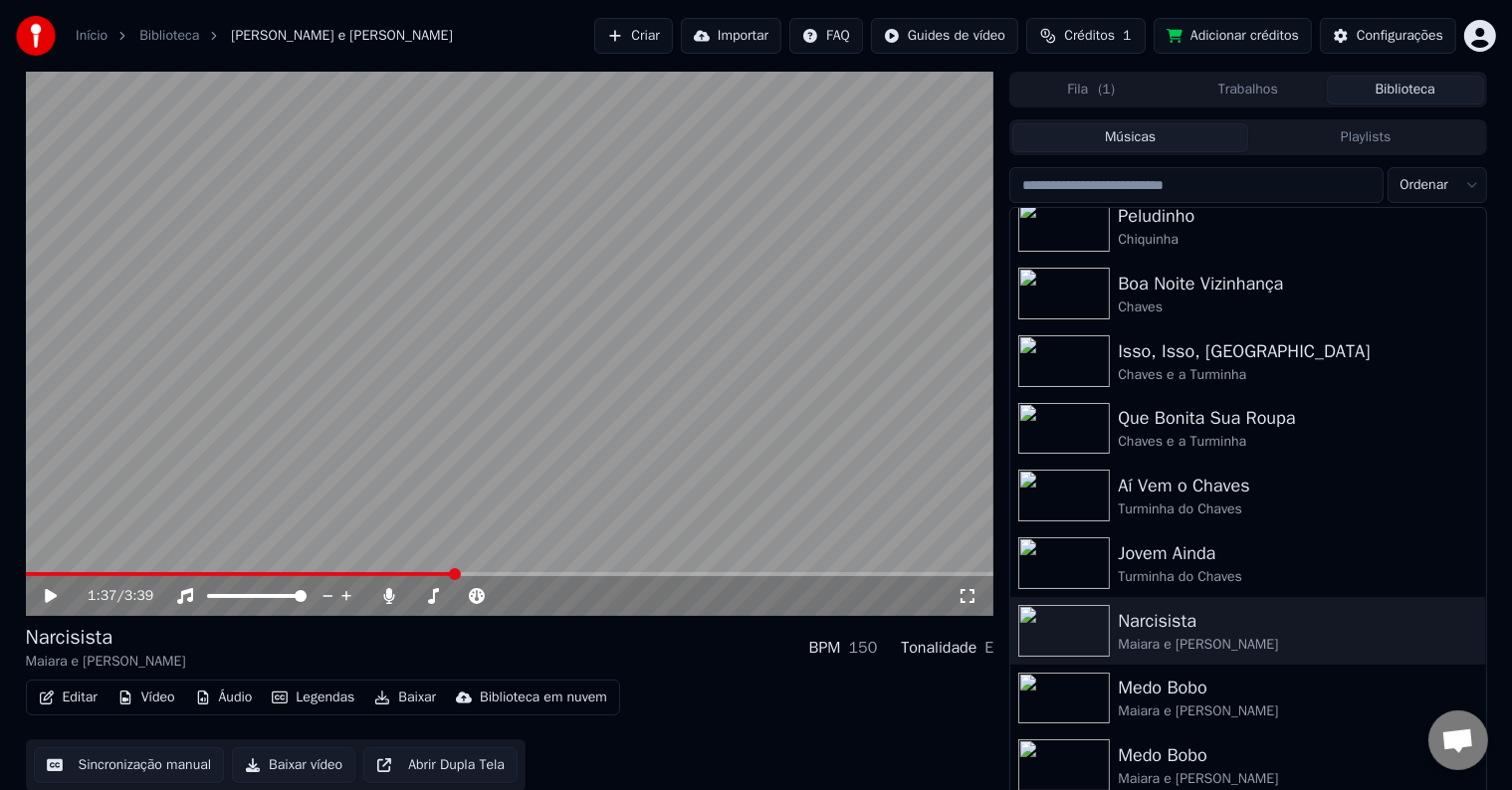 click at bounding box center (510, 574) 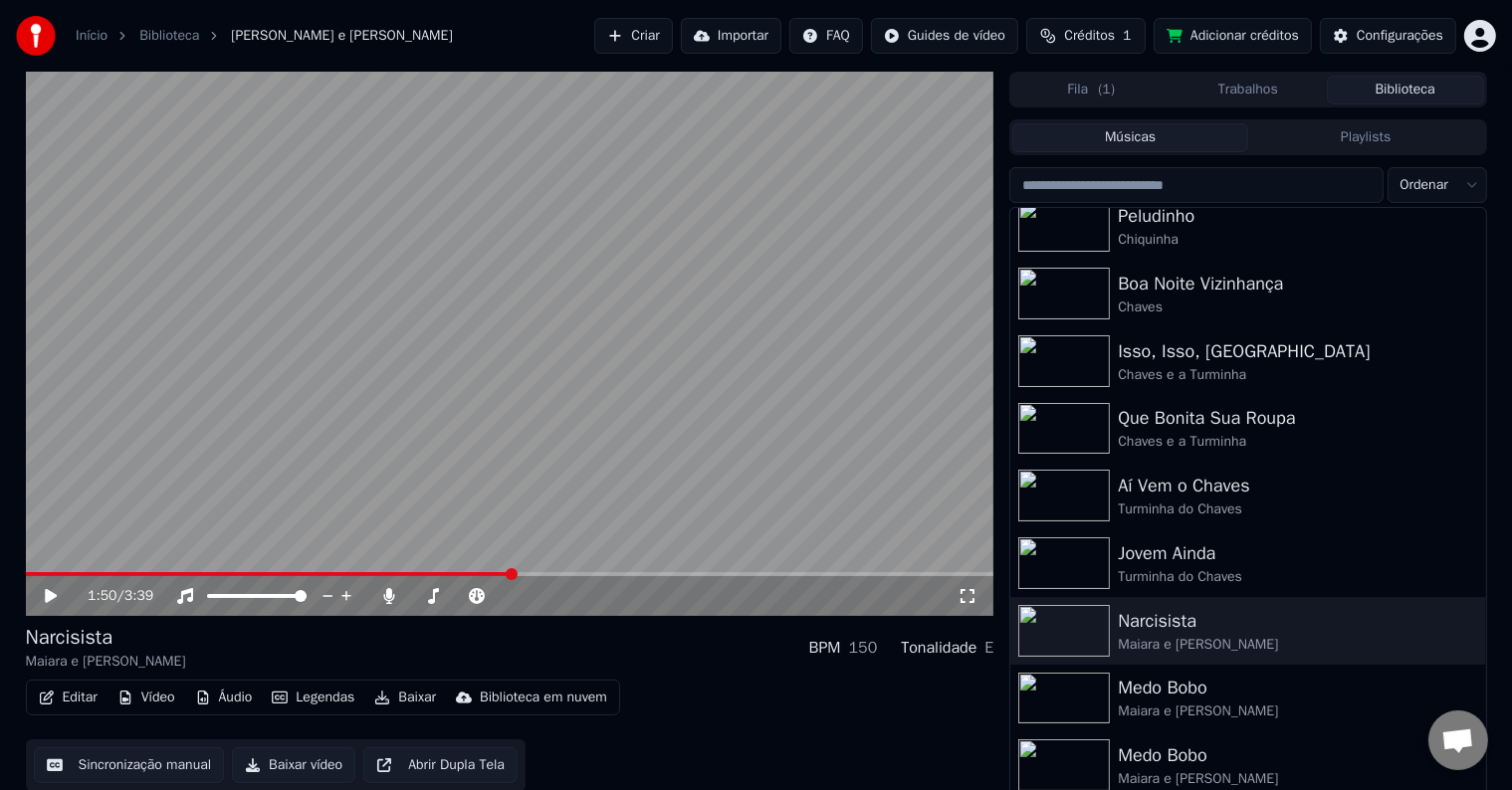 click at bounding box center (510, 343) 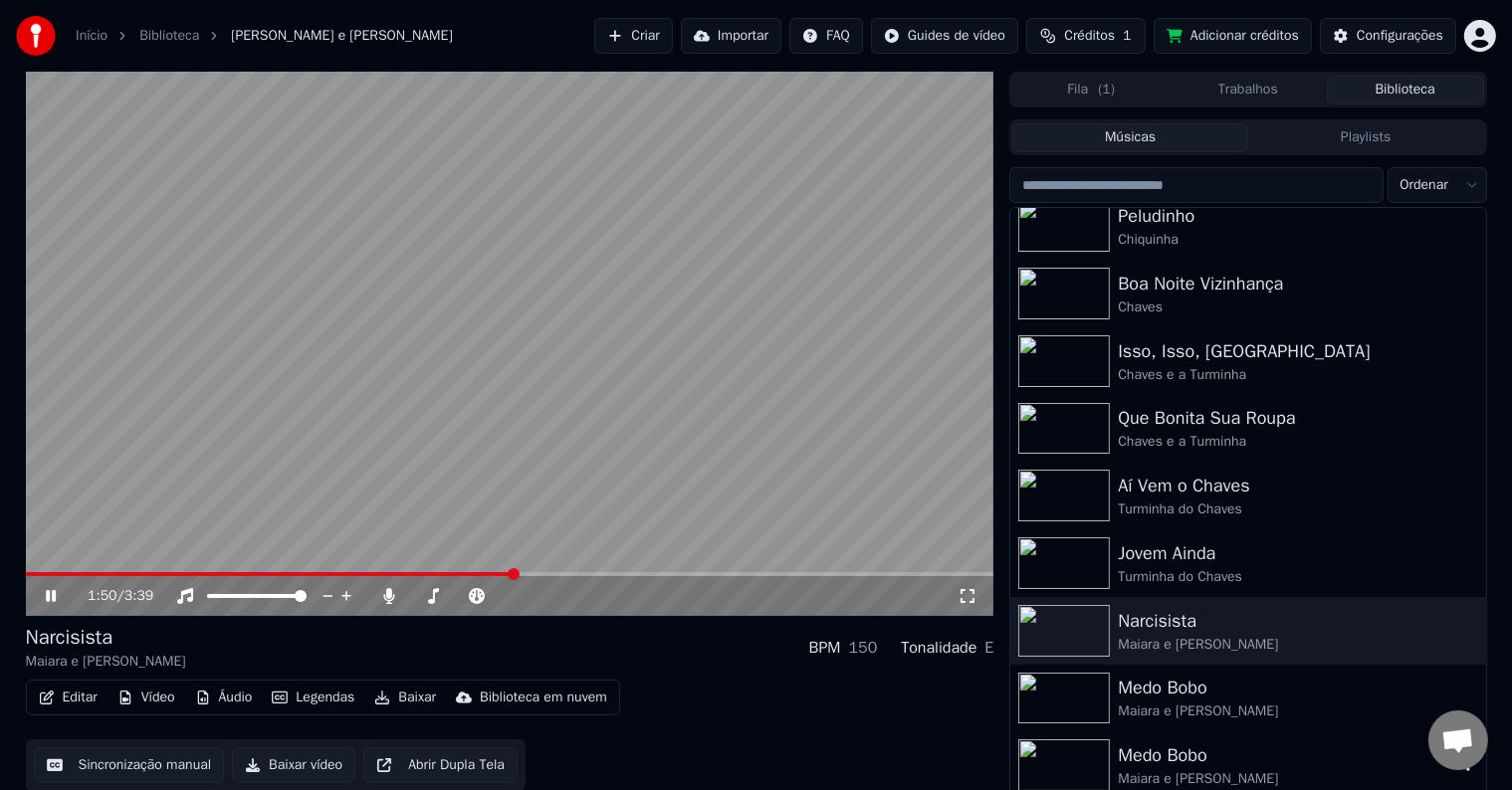 click on "Medo Bobo" at bounding box center (1287, 755) 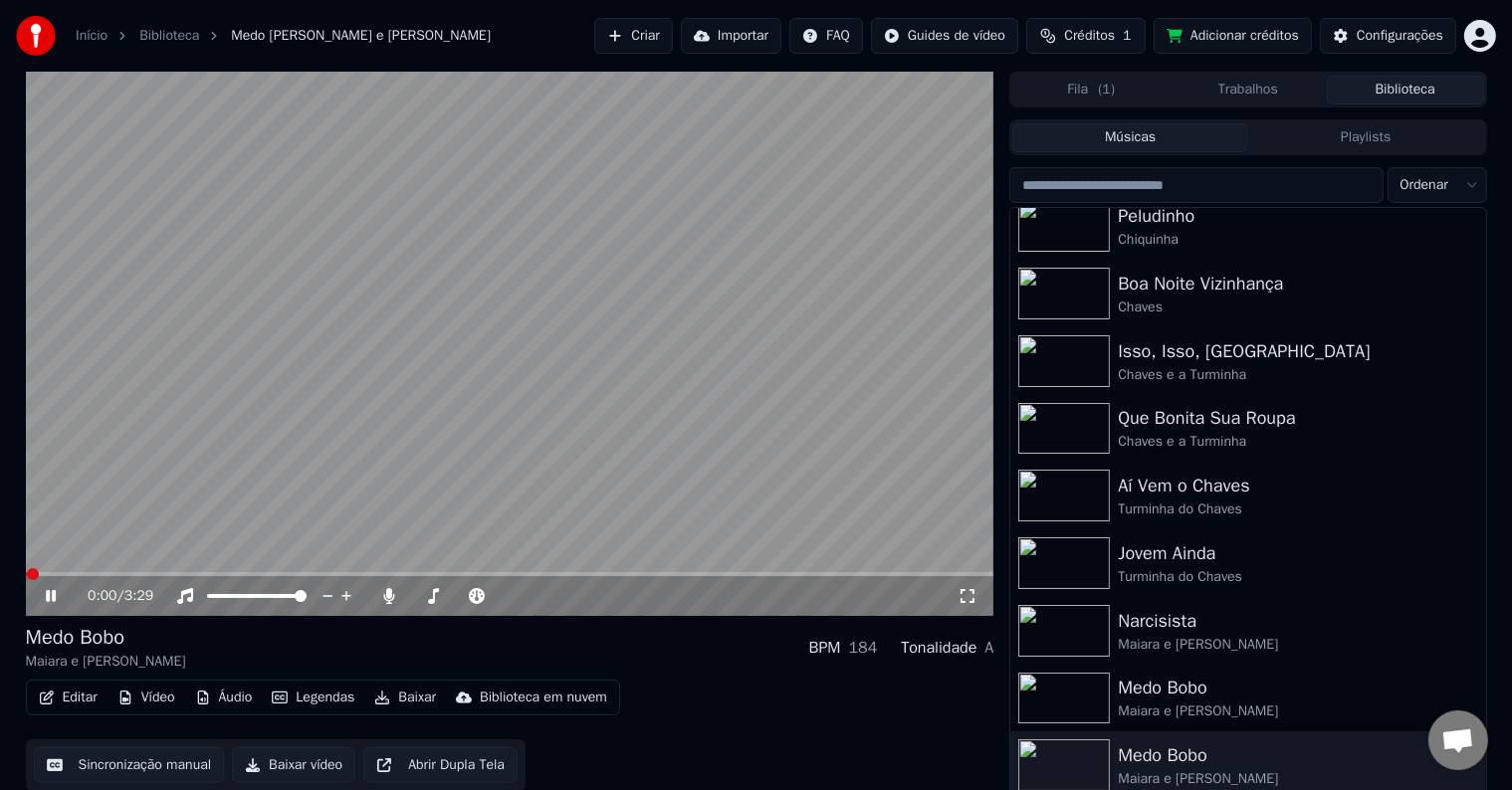 click at bounding box center (510, 574) 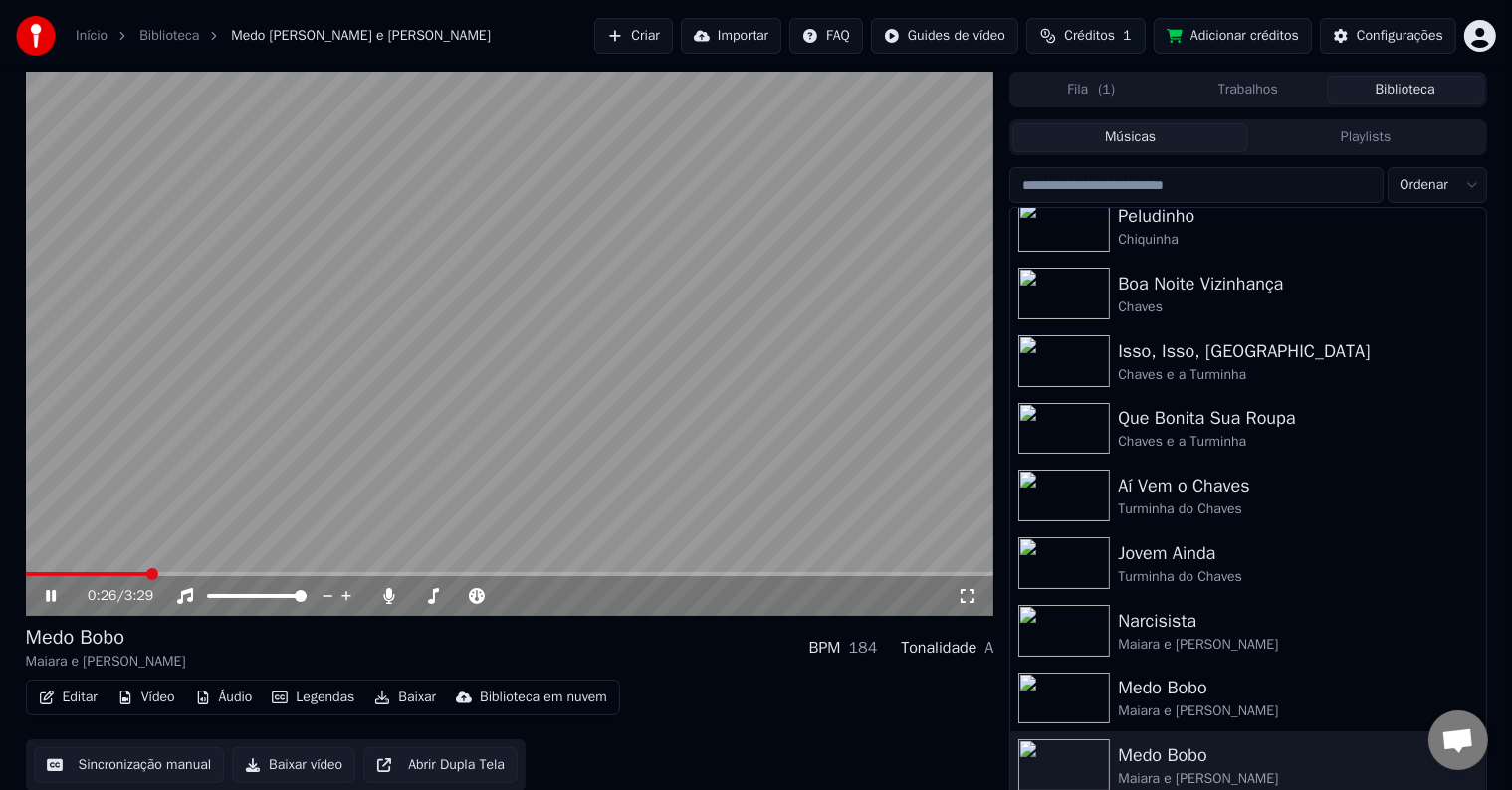 click on "0:26  /  3:29" at bounding box center [510, 596] 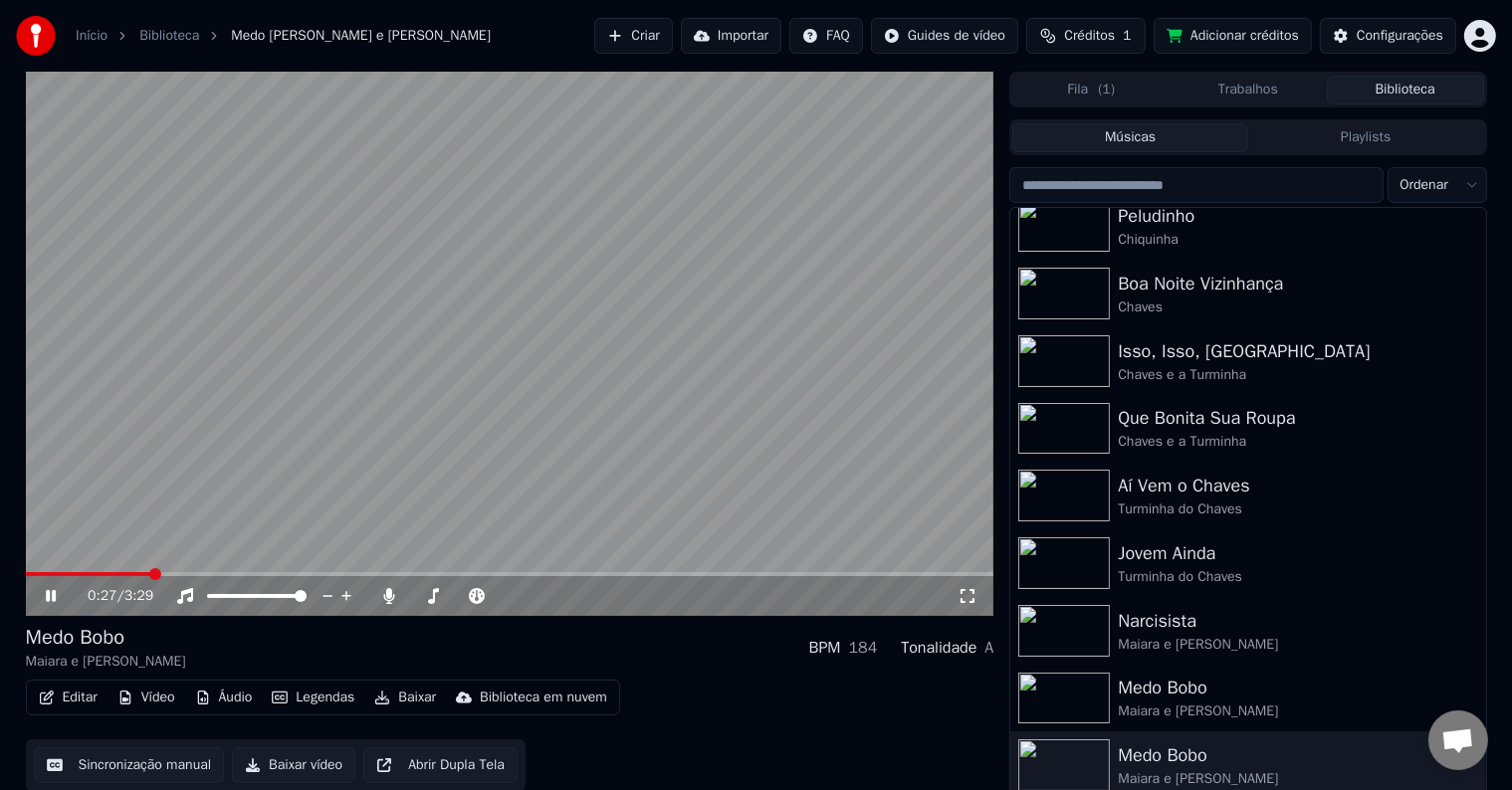 click at bounding box center (510, 343) 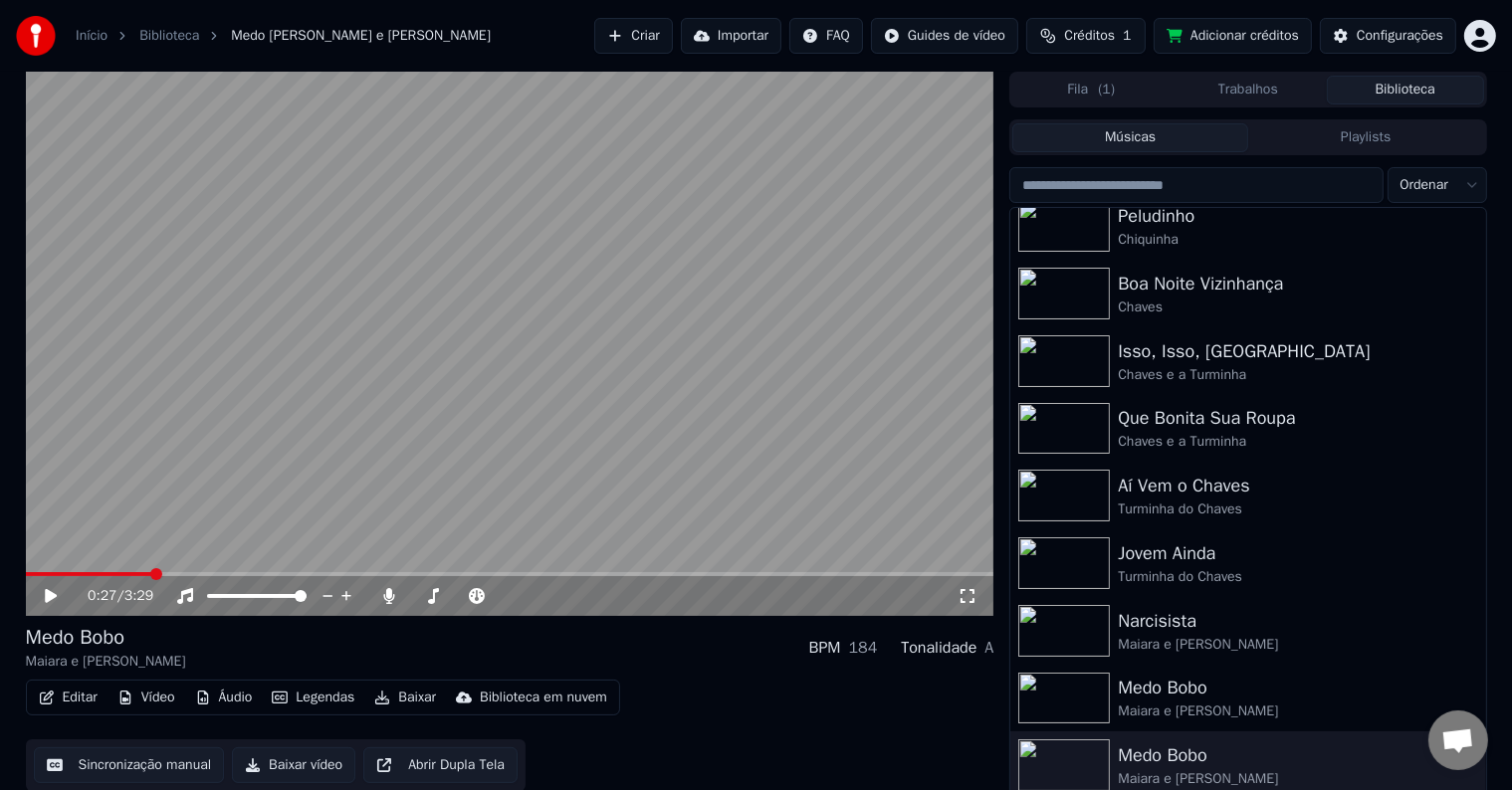 click at bounding box center [510, 343] 